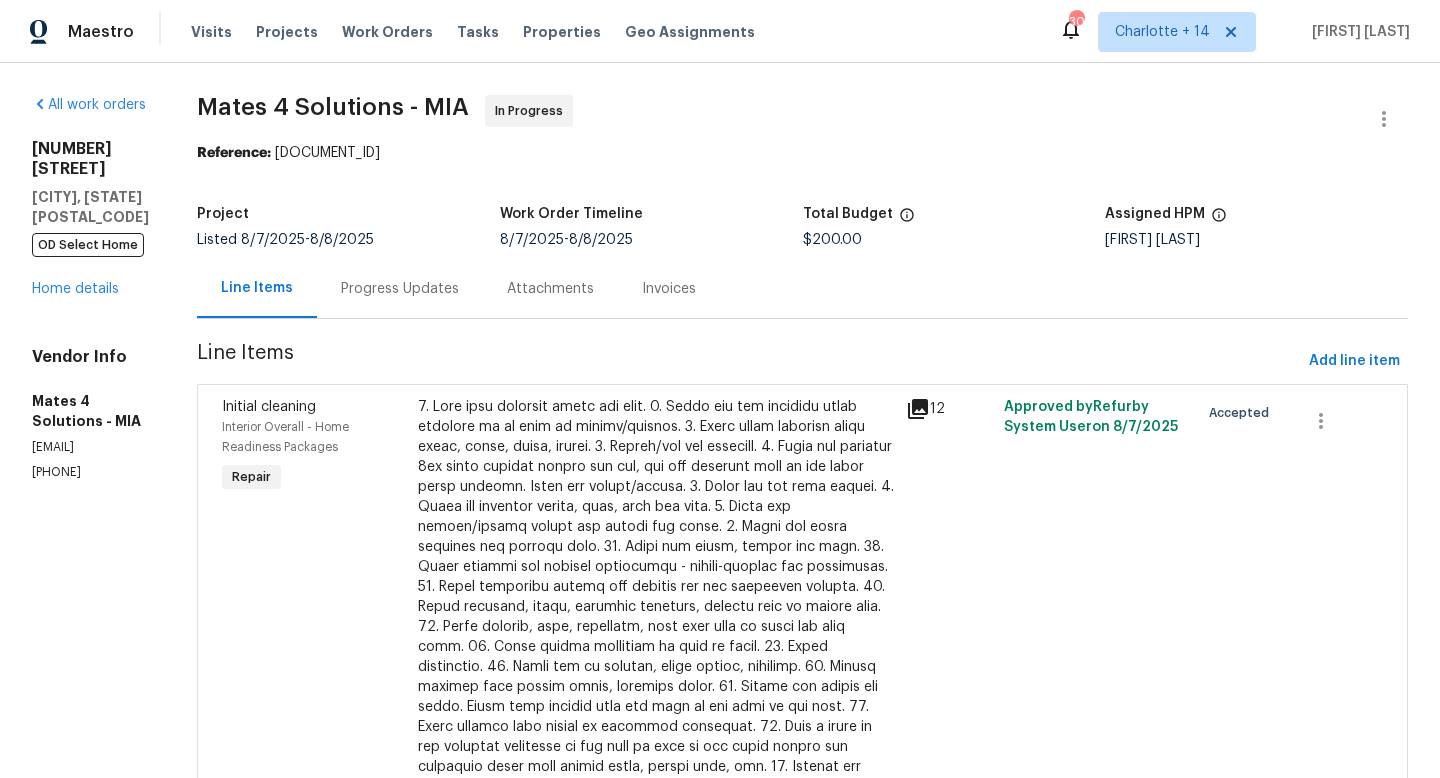 scroll, scrollTop: 0, scrollLeft: 0, axis: both 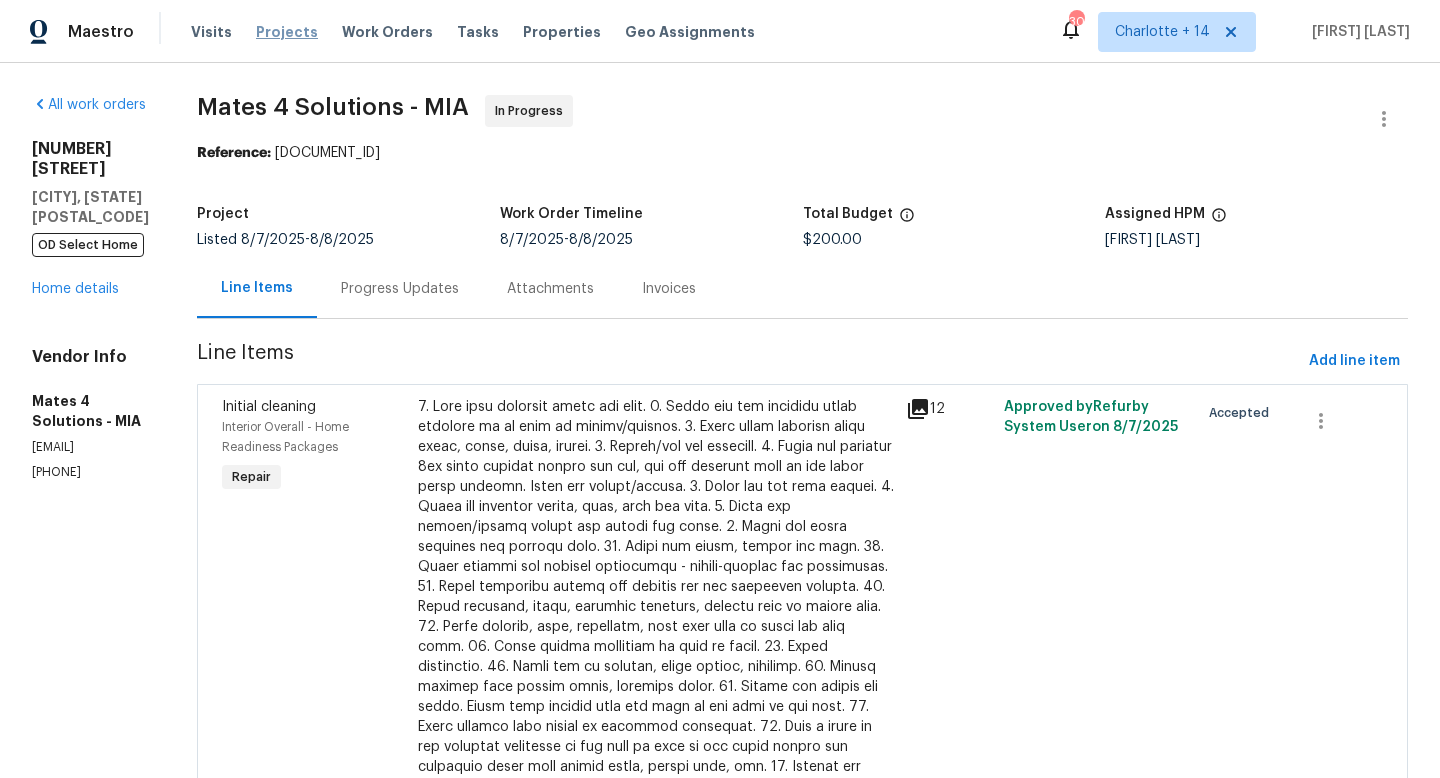 click on "Projects" at bounding box center [287, 32] 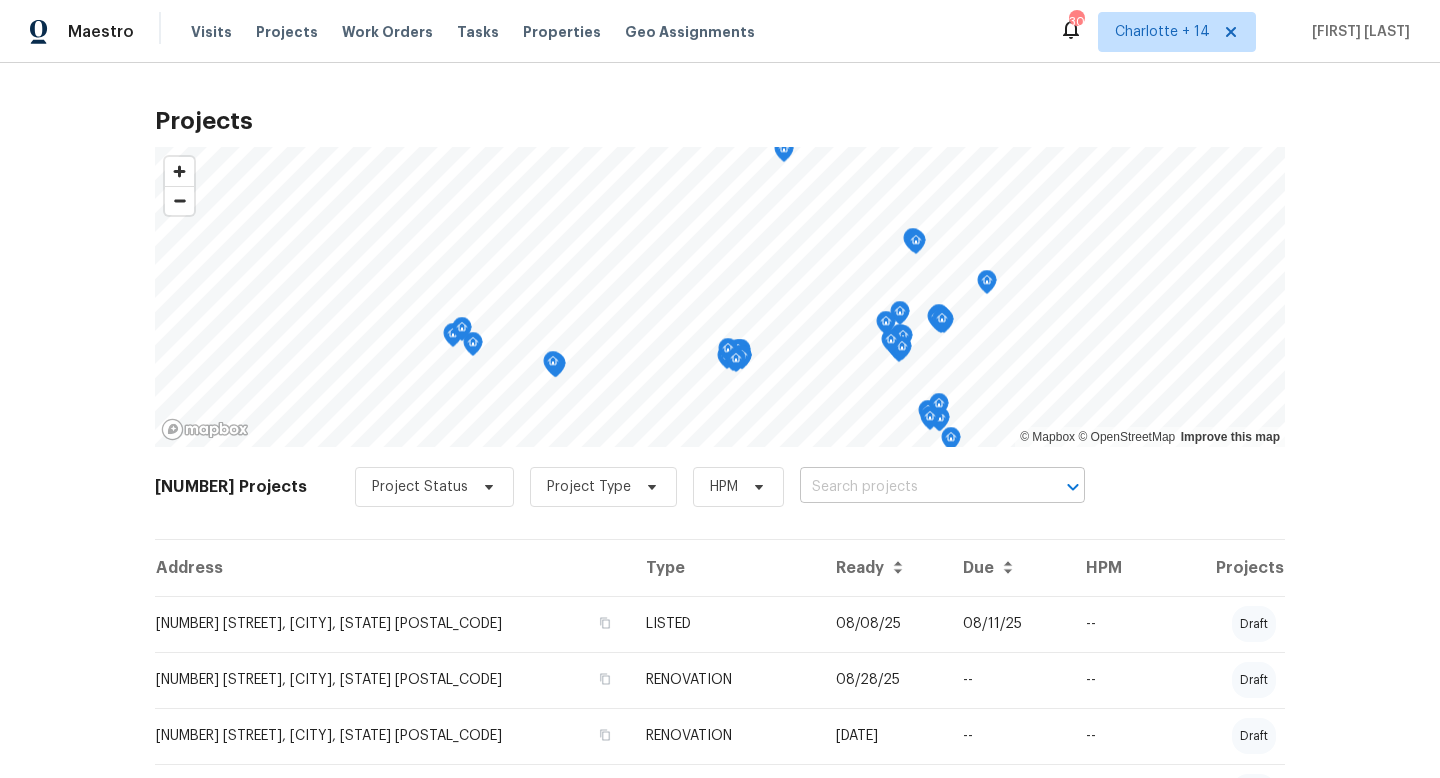 click at bounding box center (914, 487) 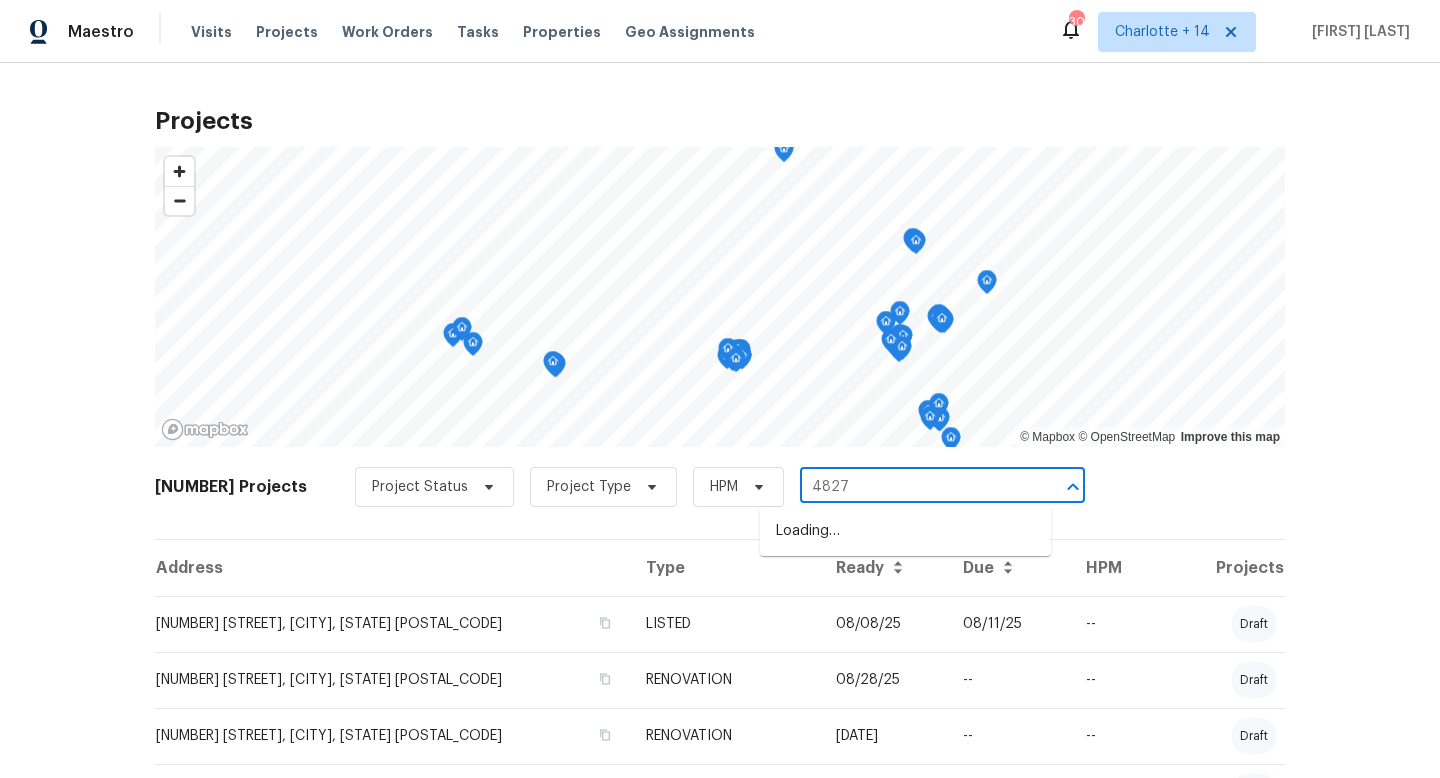 type on "4827 e" 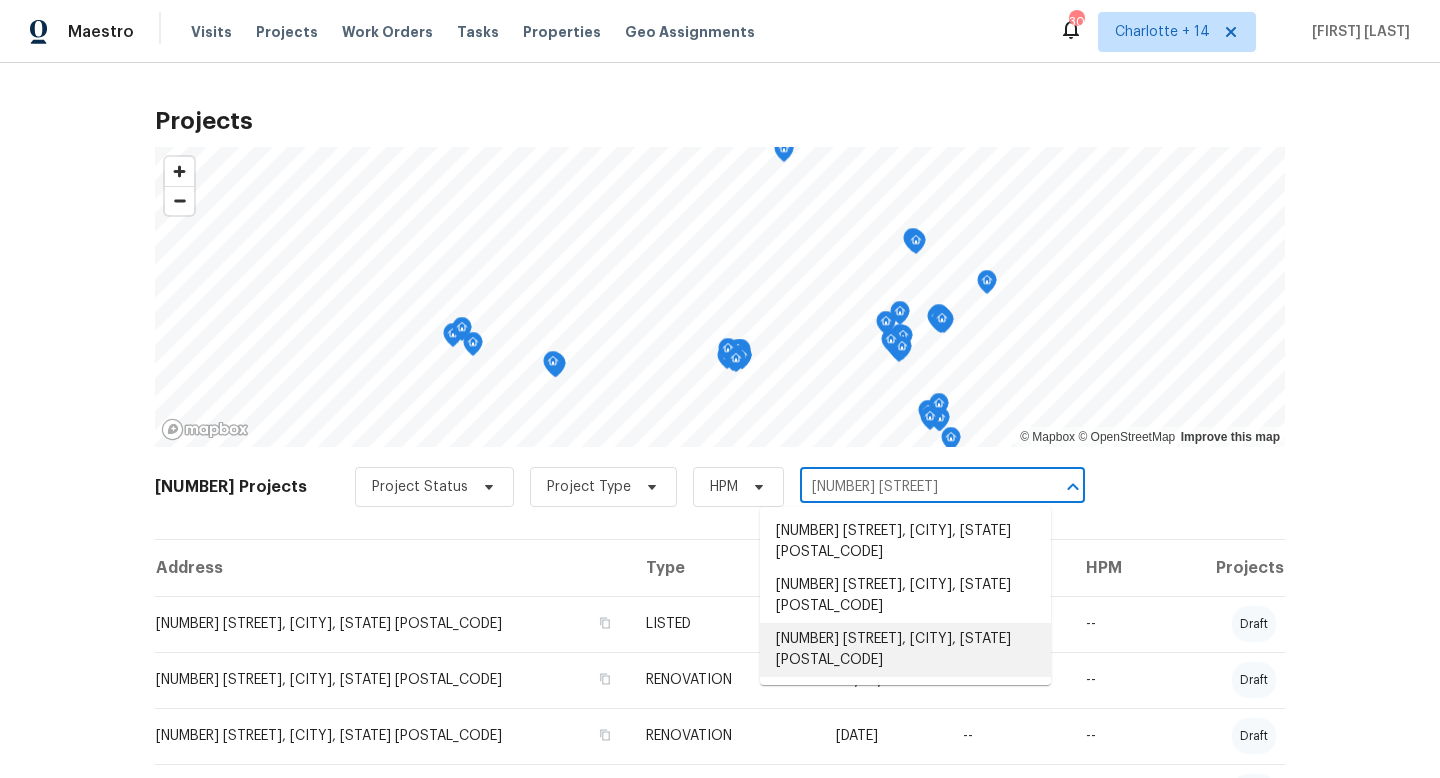 click on "[NUMBER] [STREET], [CITY], [STATE] [POSTAL_CODE]" at bounding box center [905, 650] 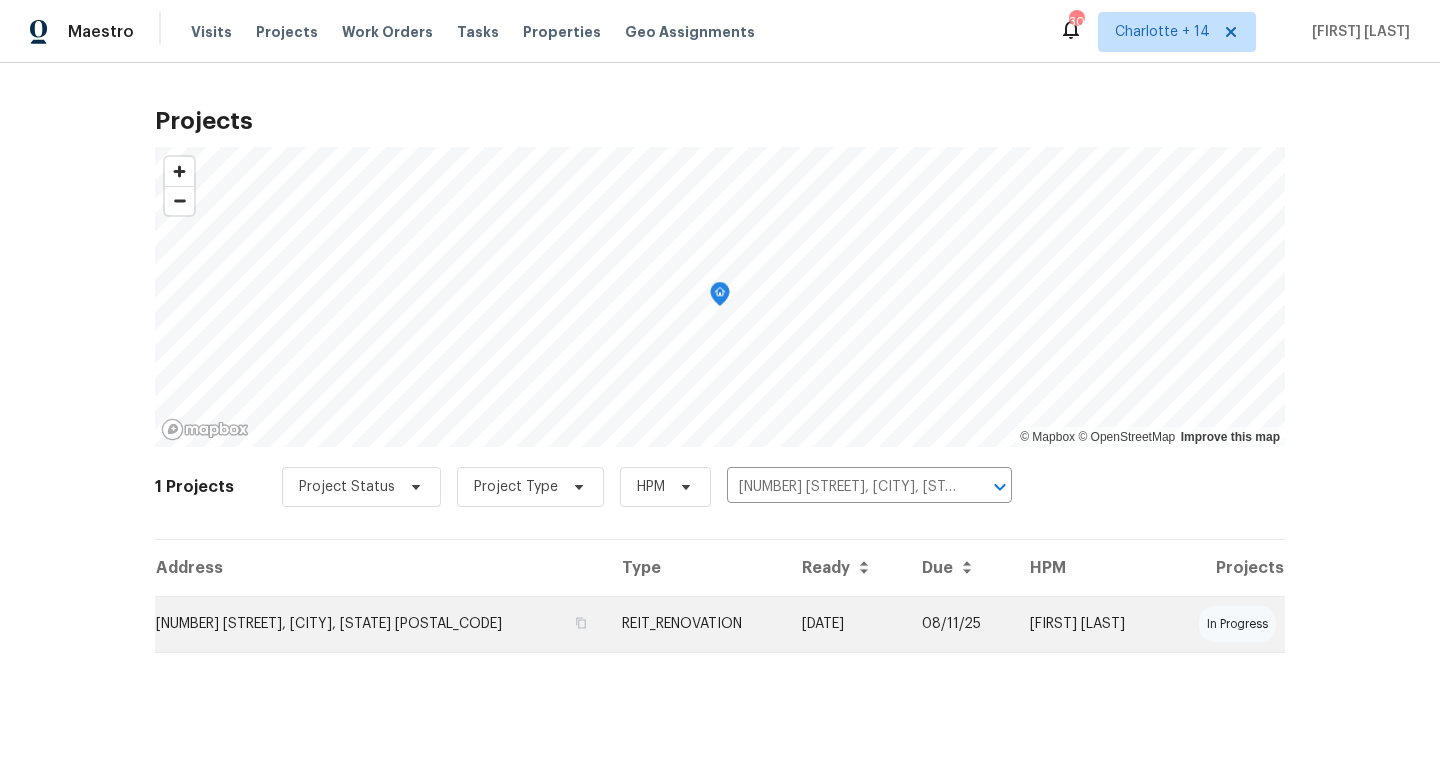 click on "REIT_RENOVATION" at bounding box center (696, 624) 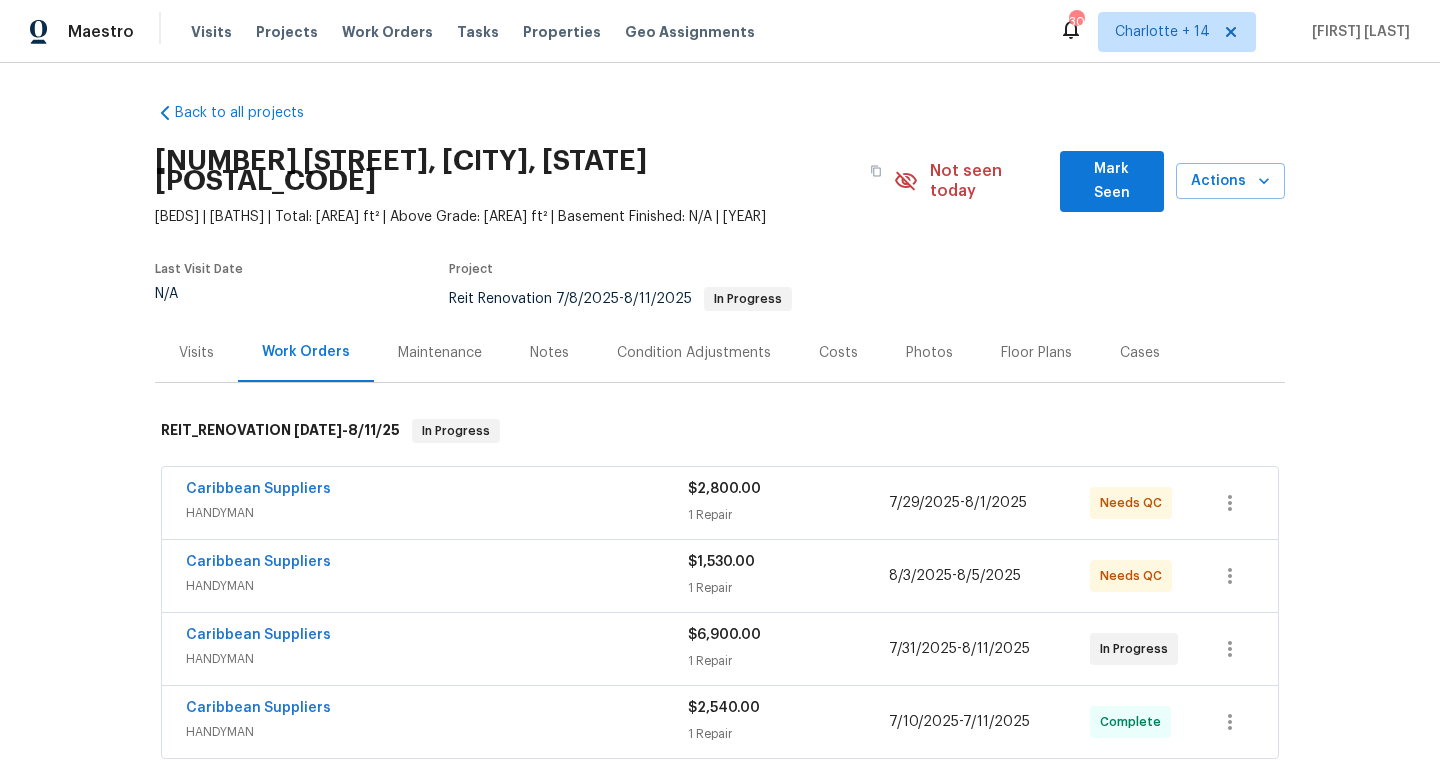 click on "HANDYMAN" at bounding box center (437, 513) 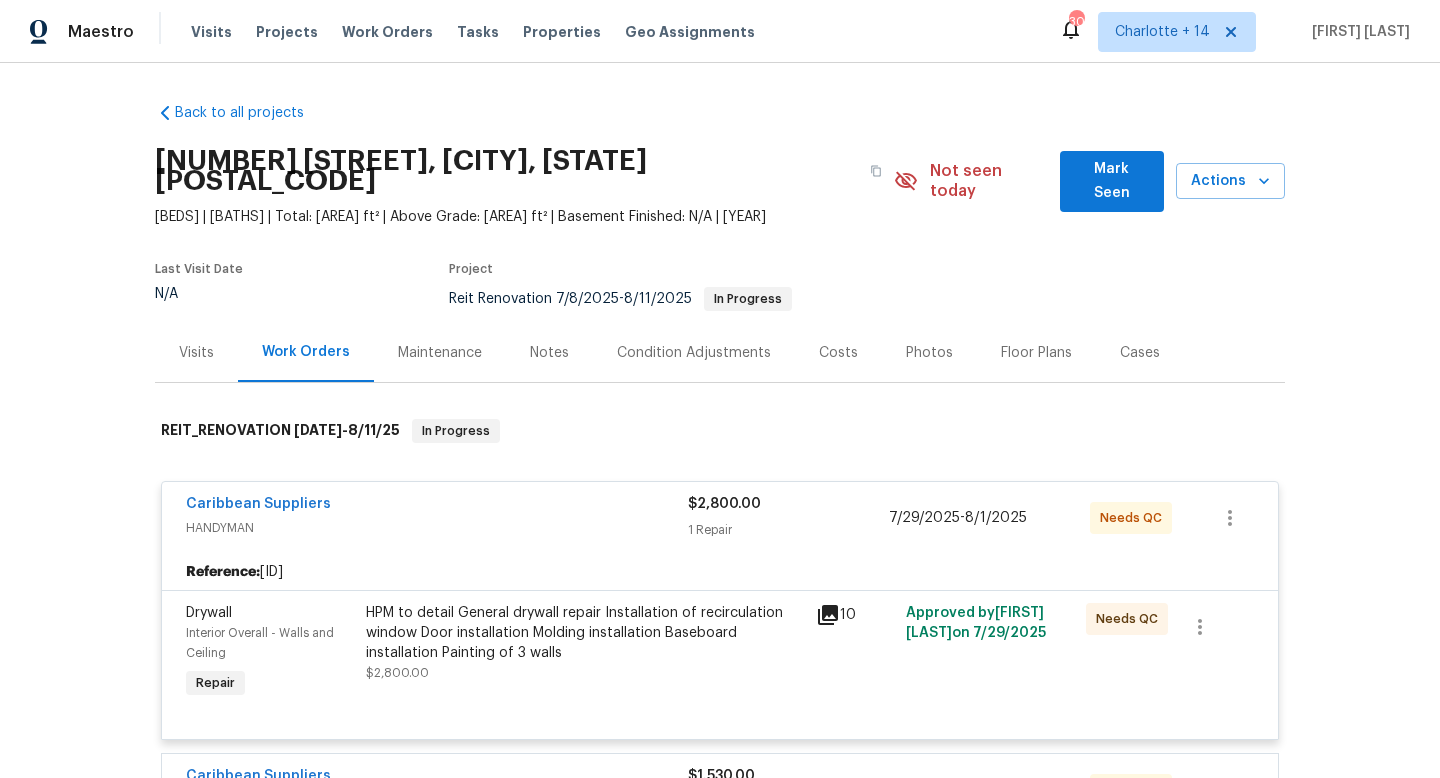 click on "Caribbean Suppliers" at bounding box center [437, 506] 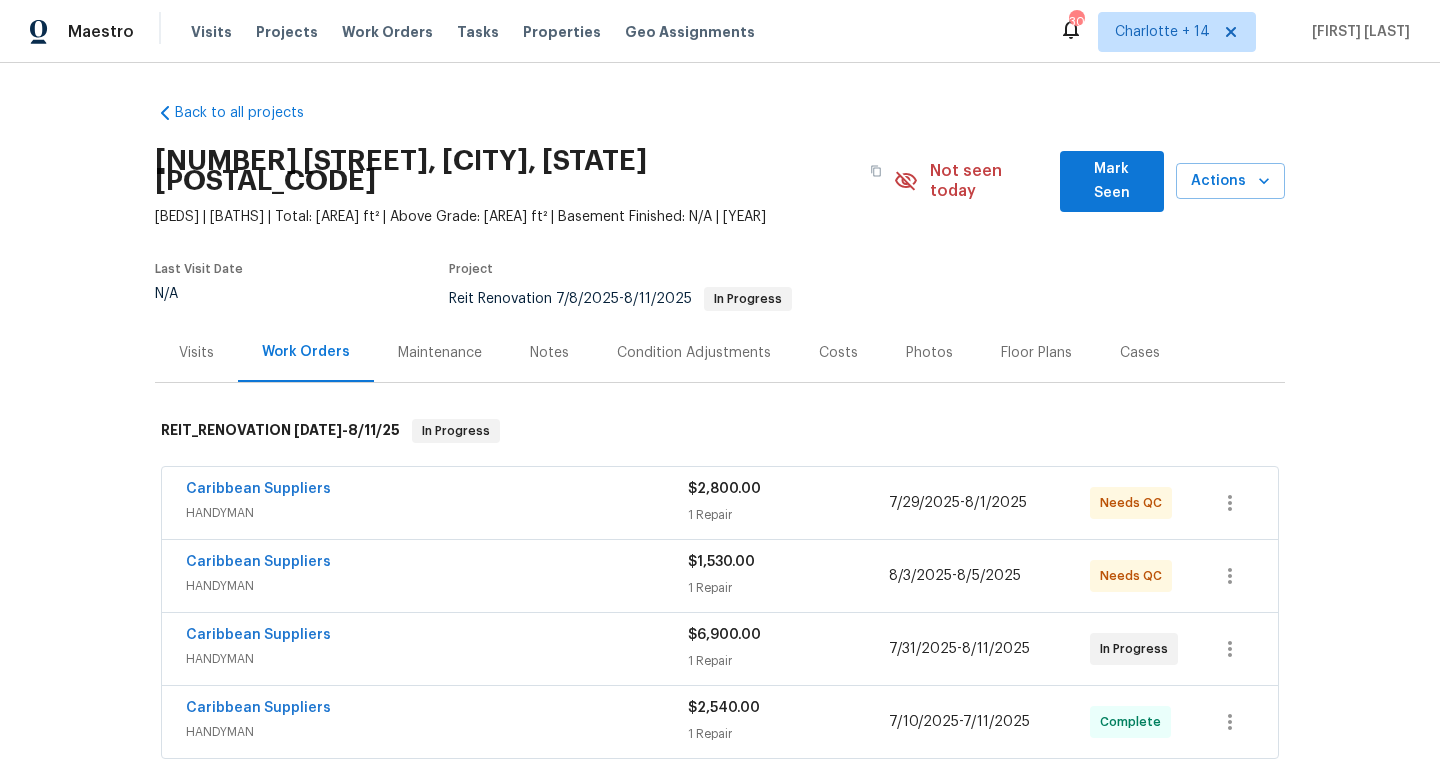 click on "HANDYMAN" at bounding box center (437, 513) 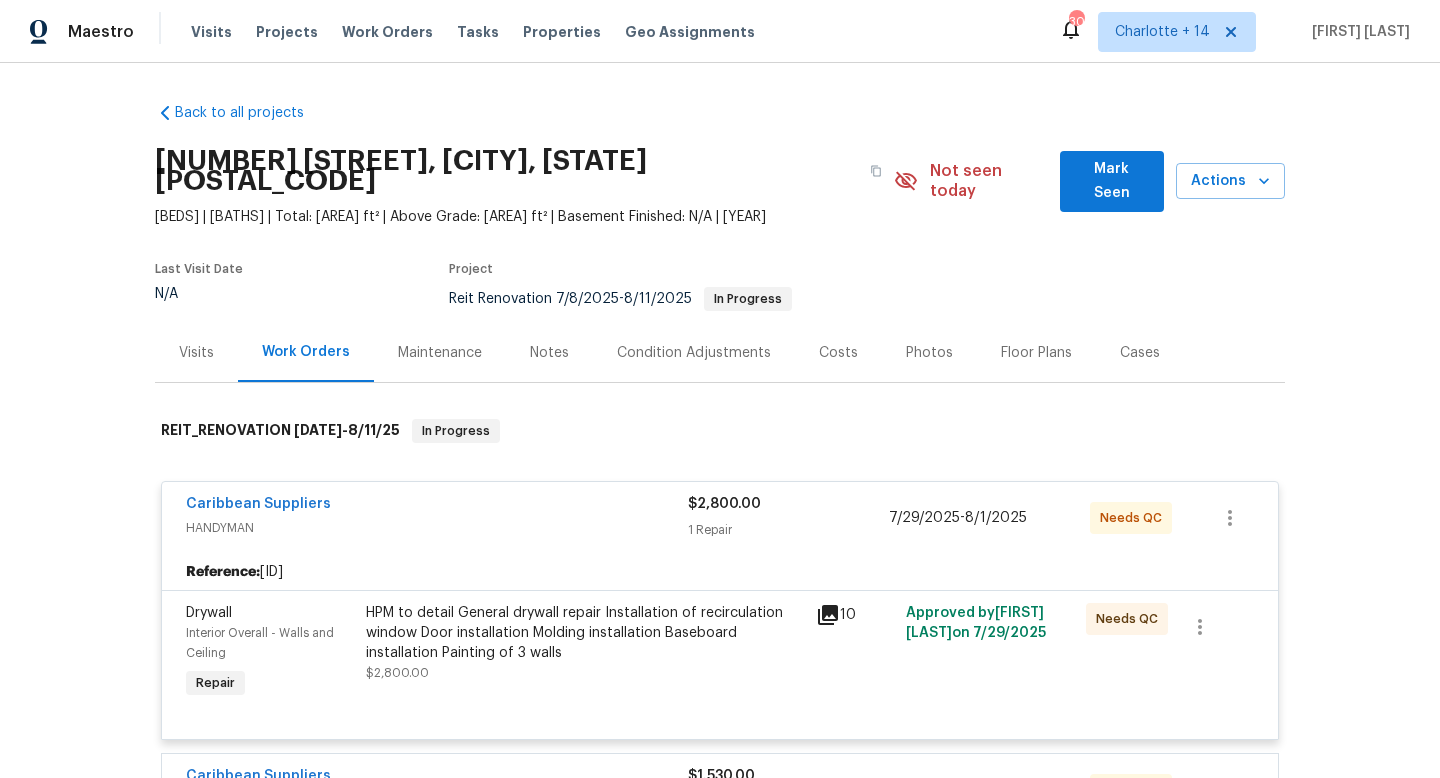 click on "HPM to detail
General drywall repair
Installation of recirculation window
Door installation
Molding installation
Baseboard installation
Painting of 3 walls" at bounding box center [585, 633] 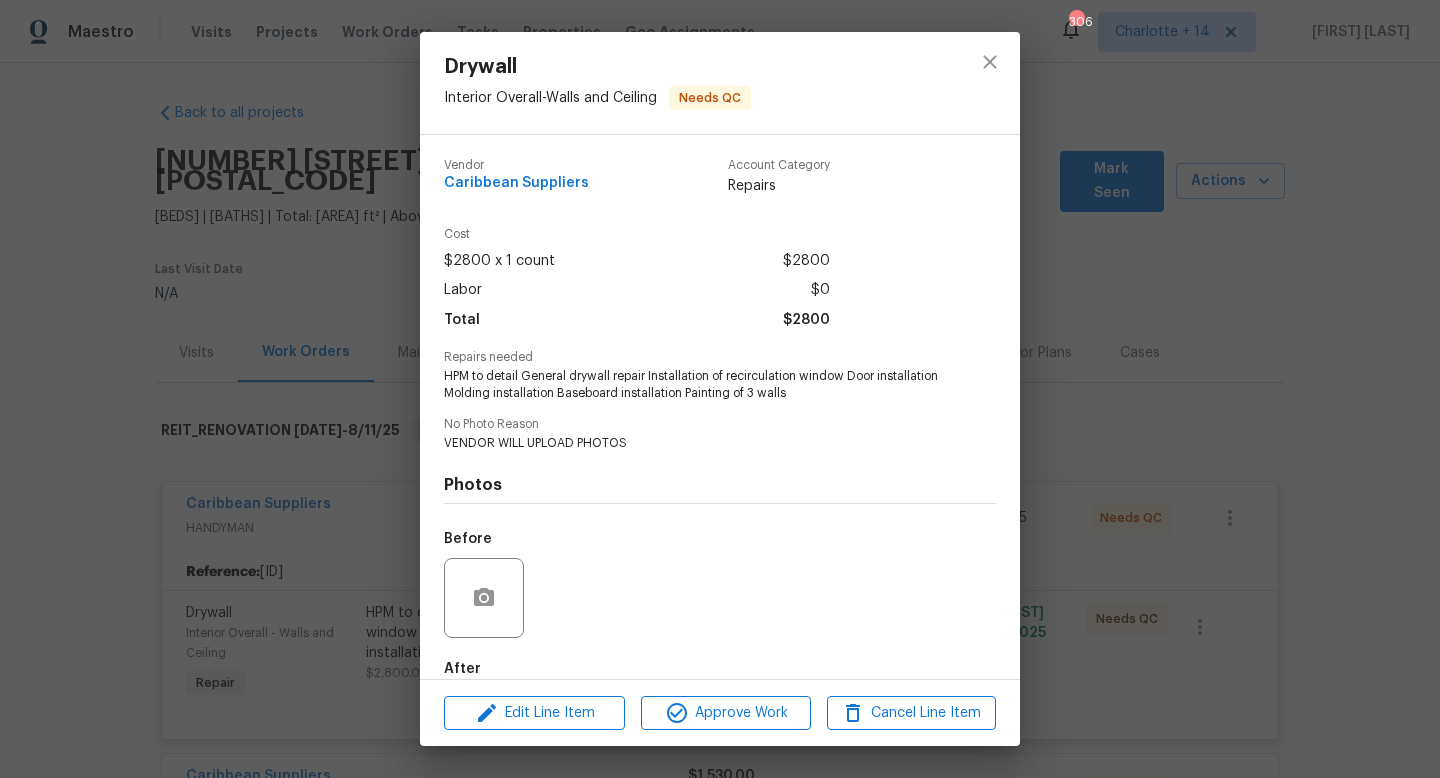 scroll, scrollTop: 109, scrollLeft: 0, axis: vertical 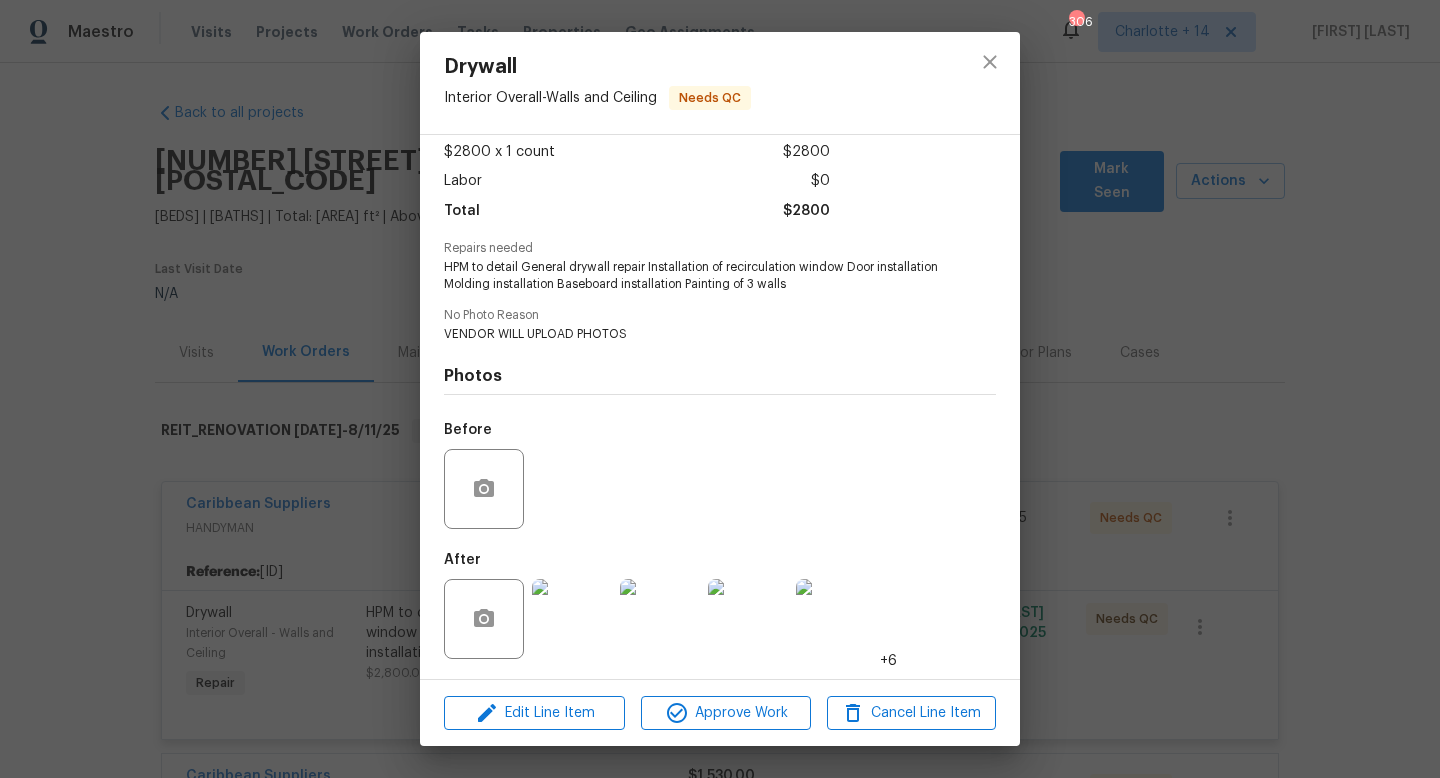 click at bounding box center [572, 619] 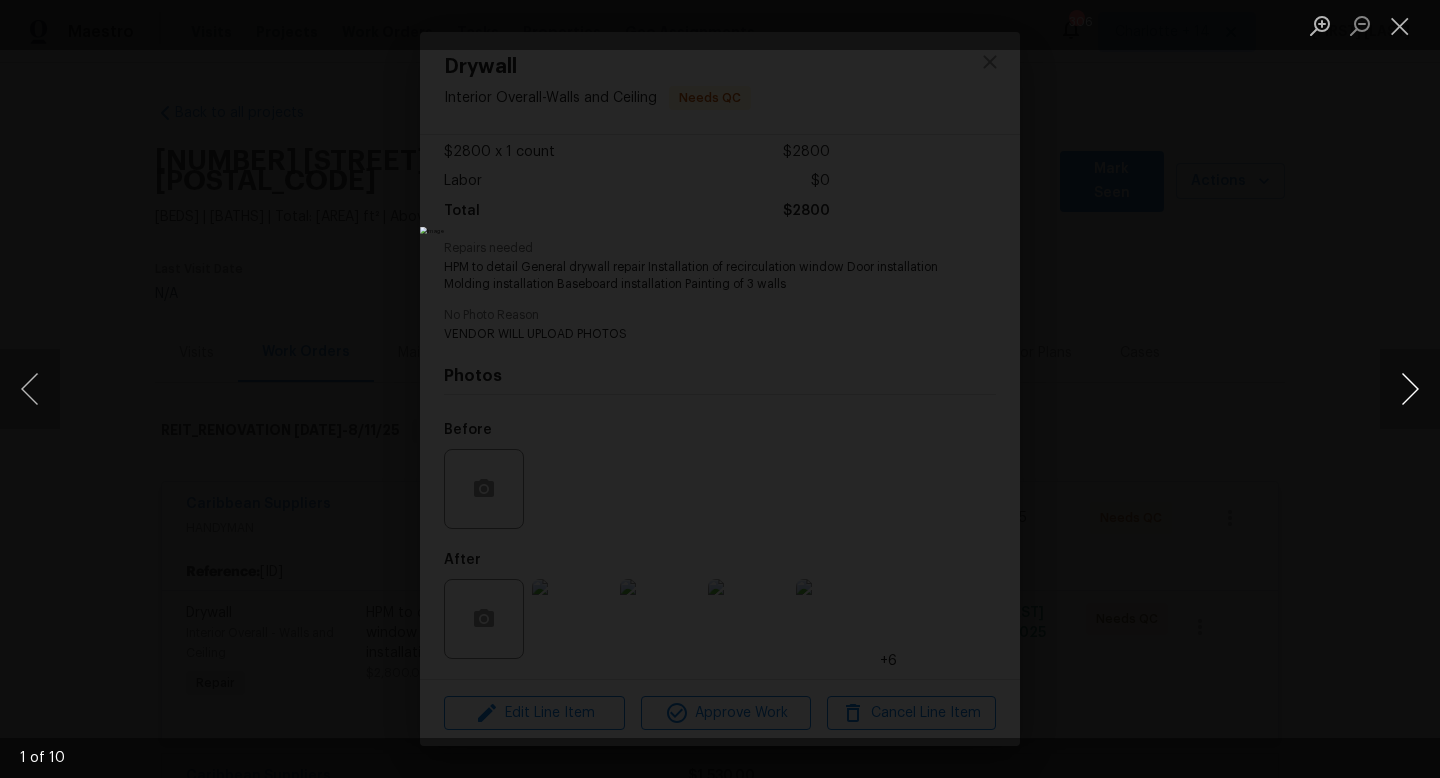 click at bounding box center [1410, 389] 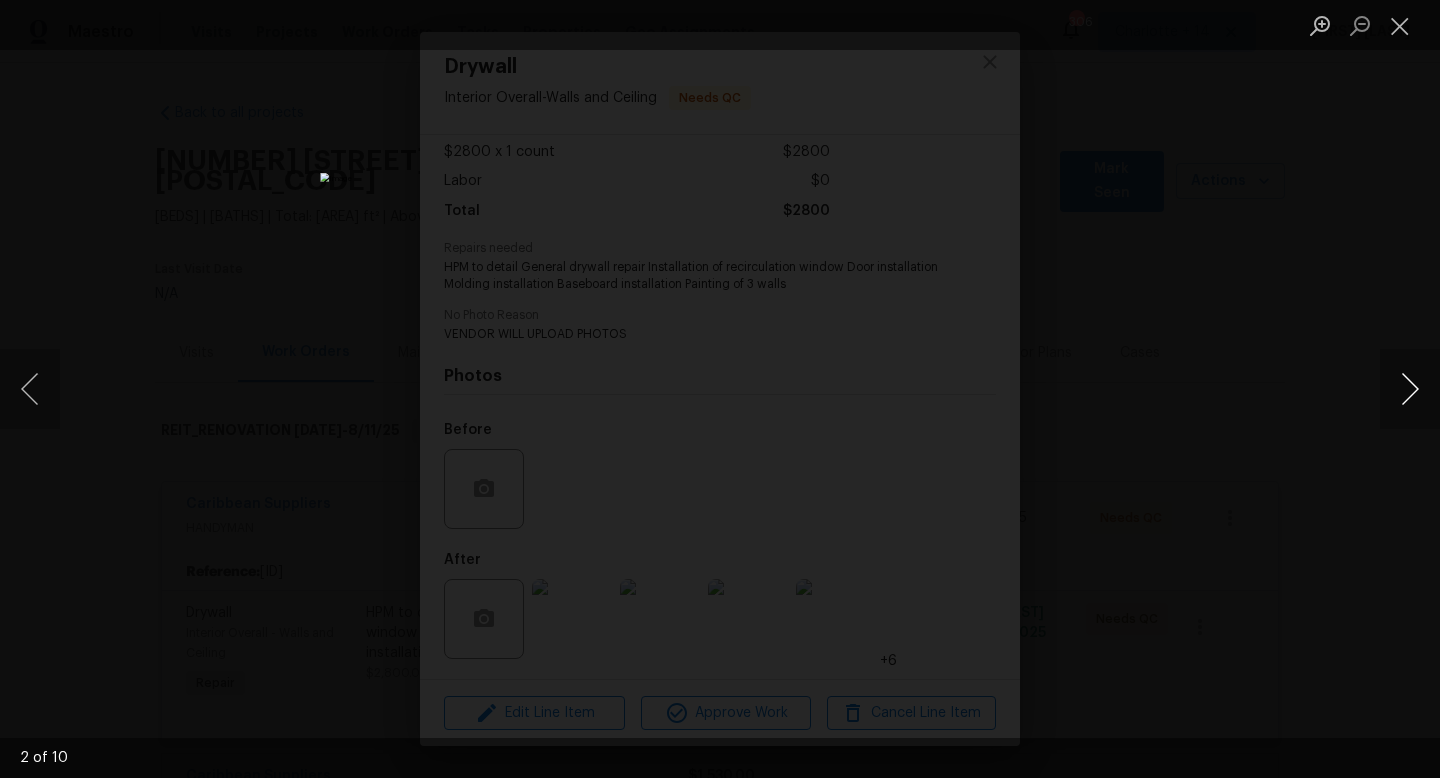click at bounding box center (1410, 389) 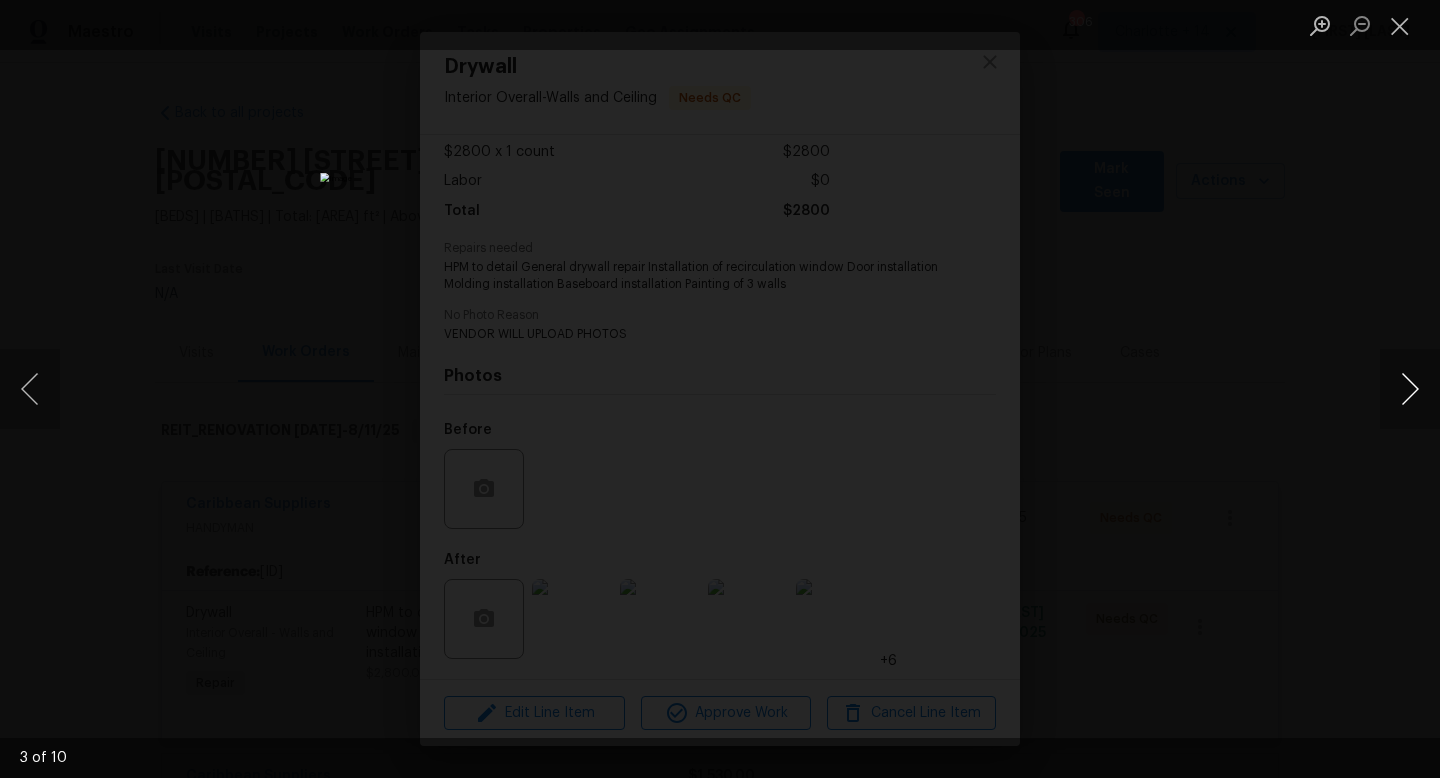 click at bounding box center (1410, 389) 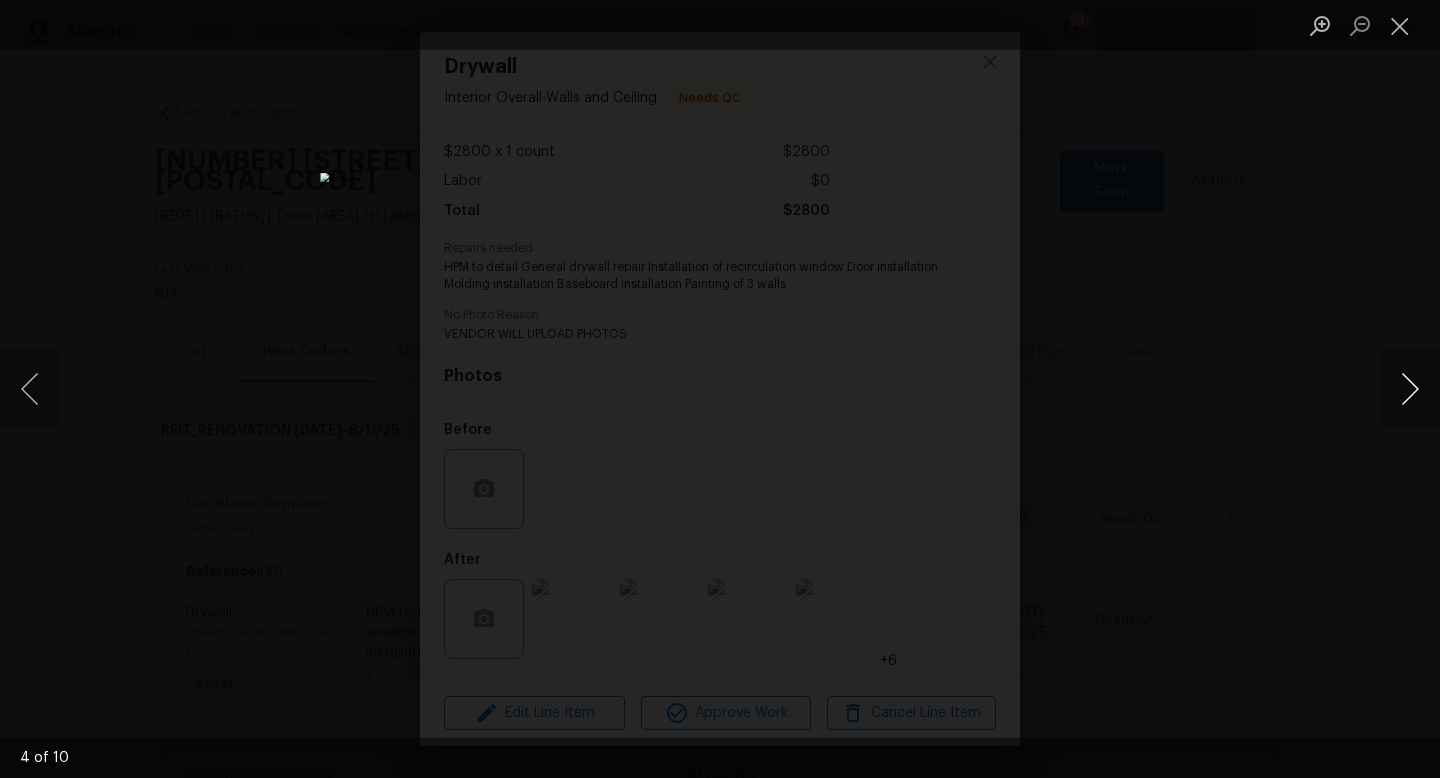 click at bounding box center (1410, 389) 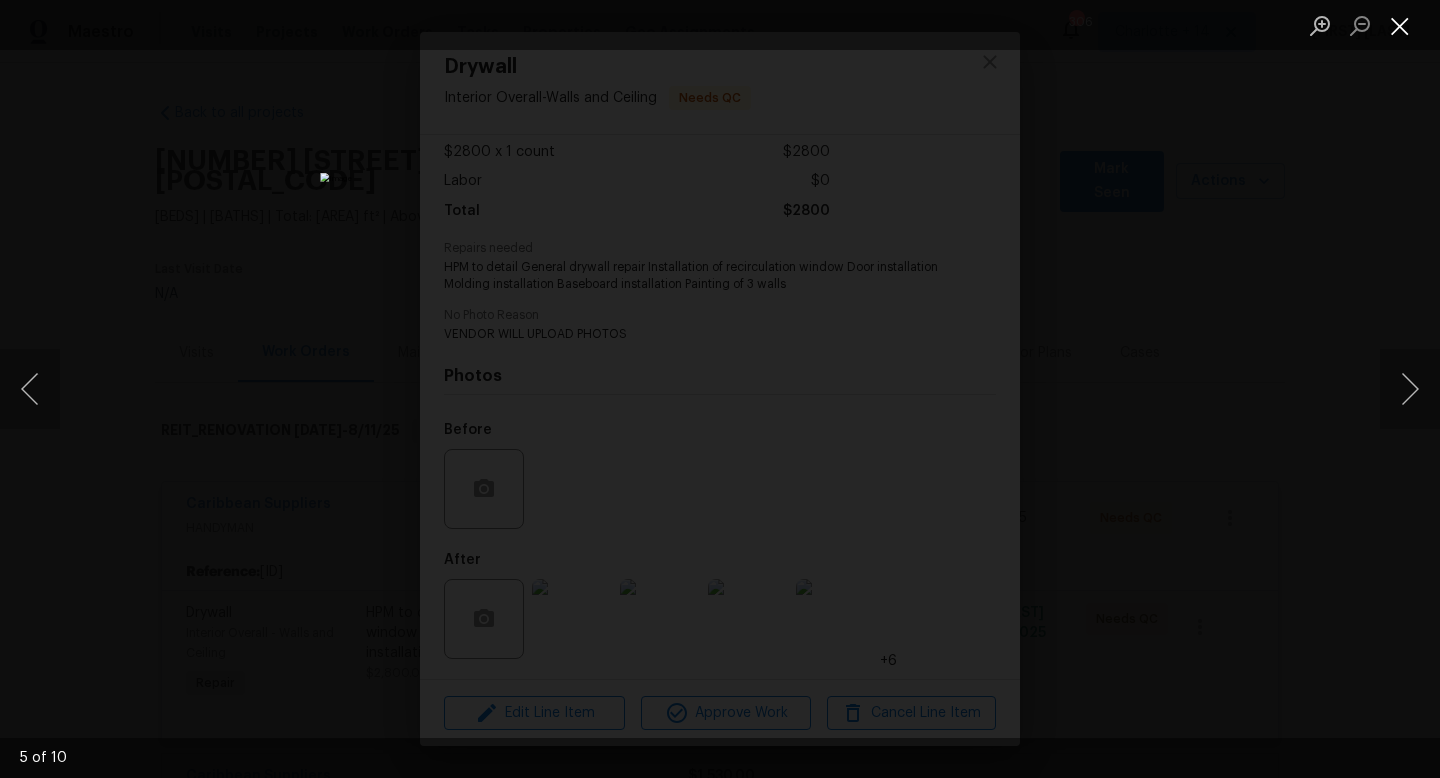 click at bounding box center (1400, 25) 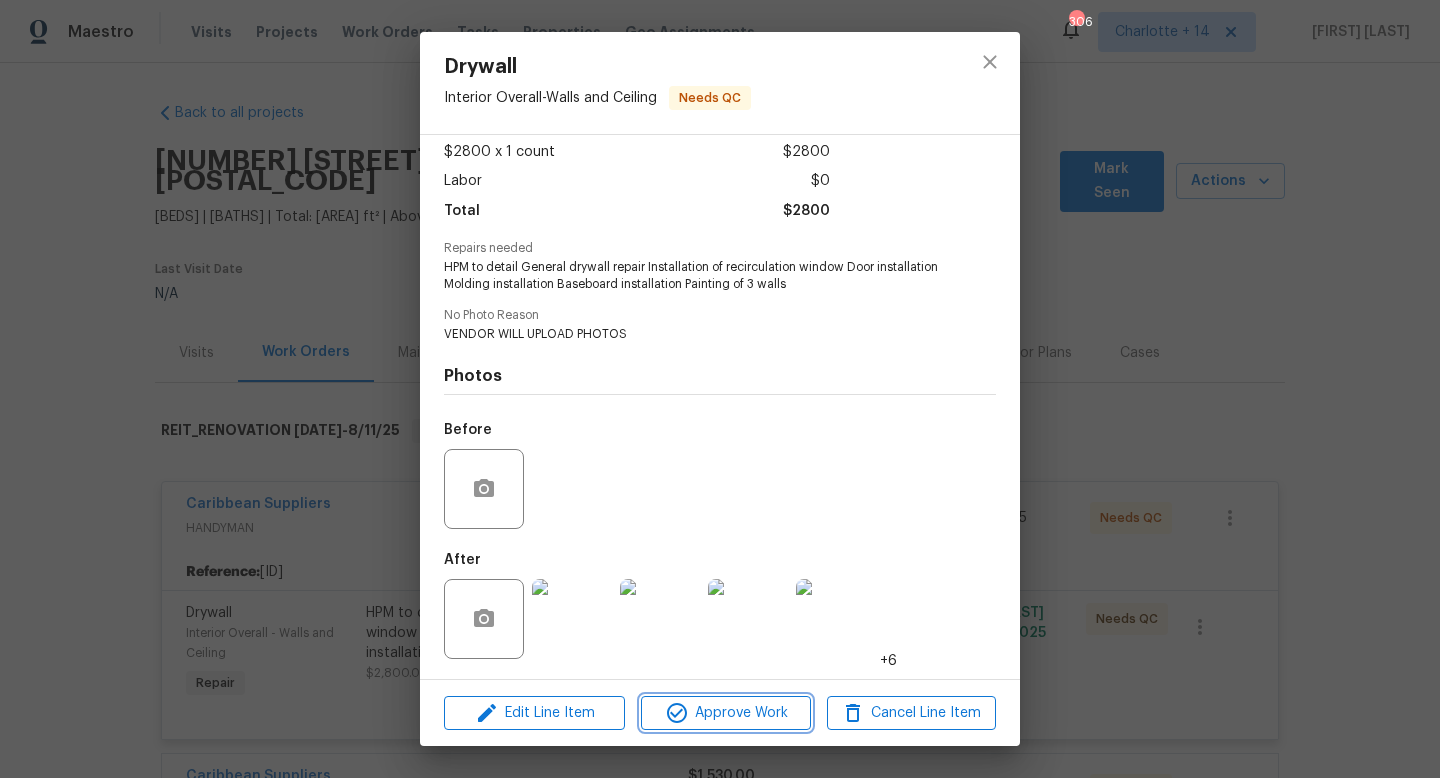 click on "Approve Work" at bounding box center (725, 713) 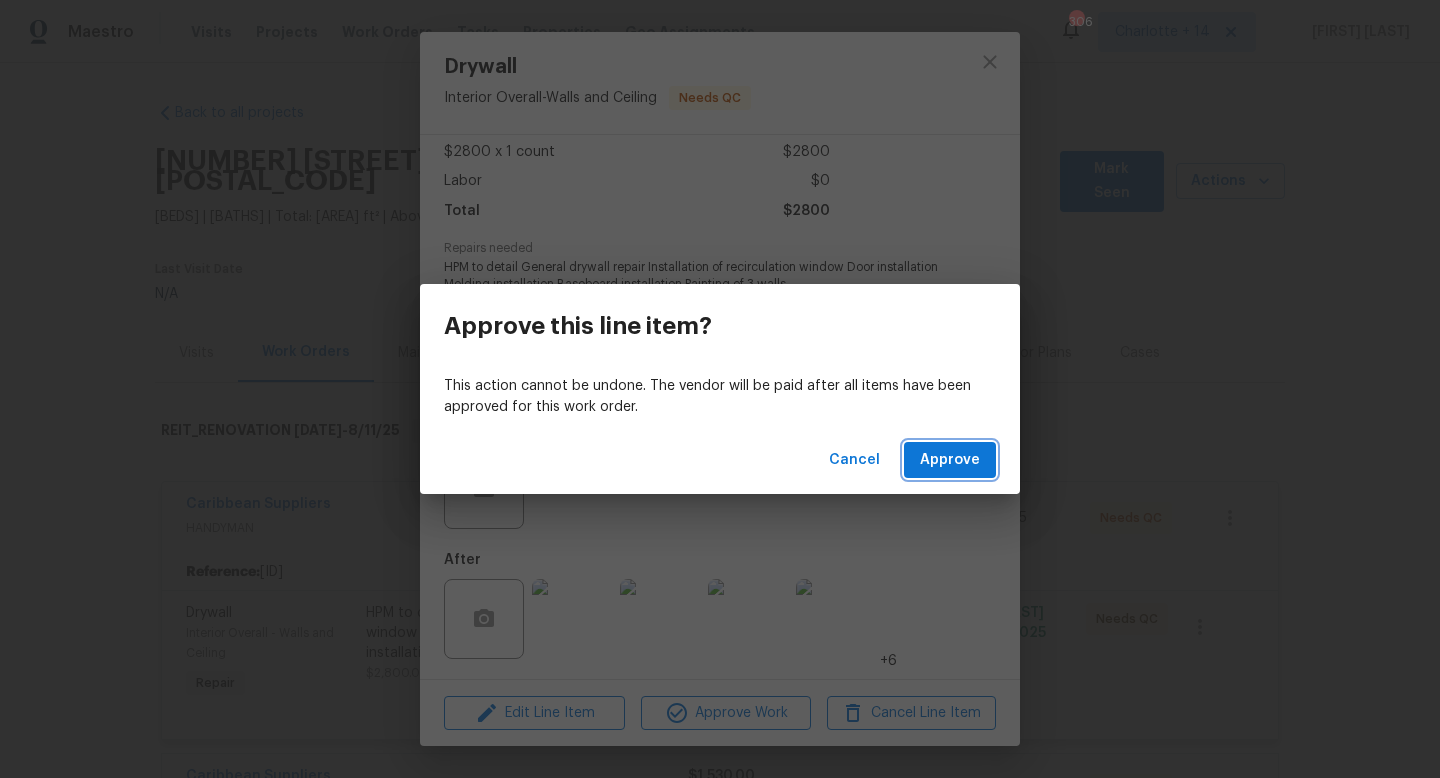 click on "Approve" at bounding box center (950, 460) 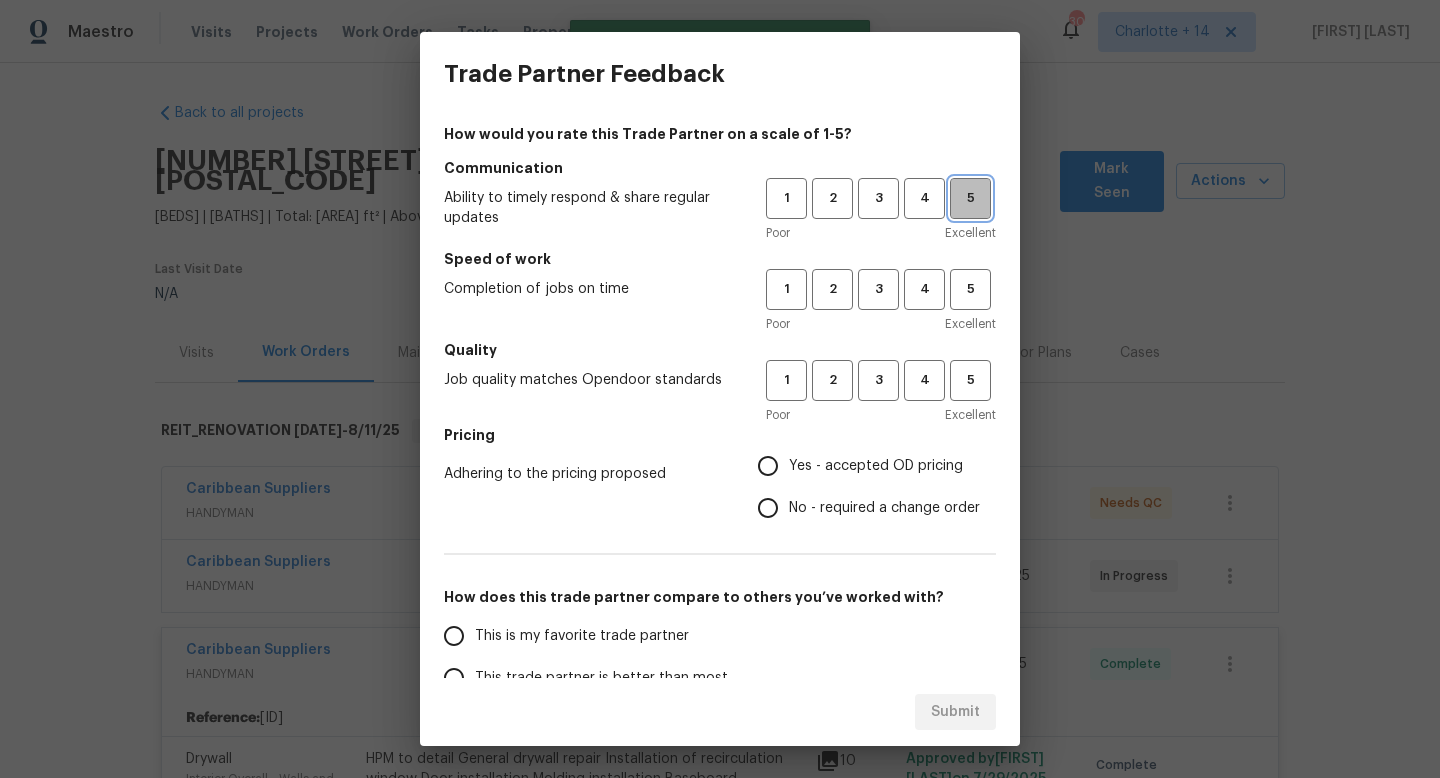 click on "5" at bounding box center (970, 198) 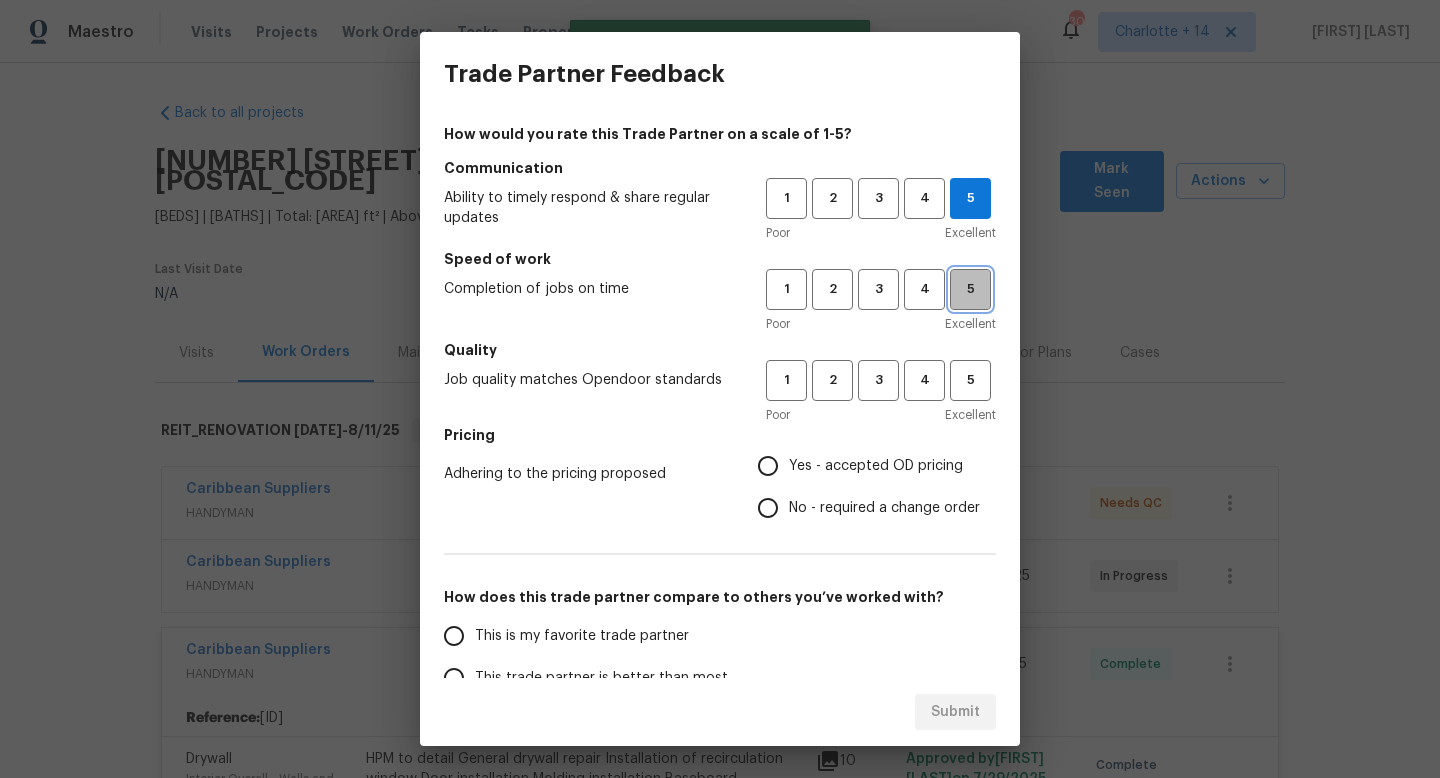 click on "5" at bounding box center (970, 289) 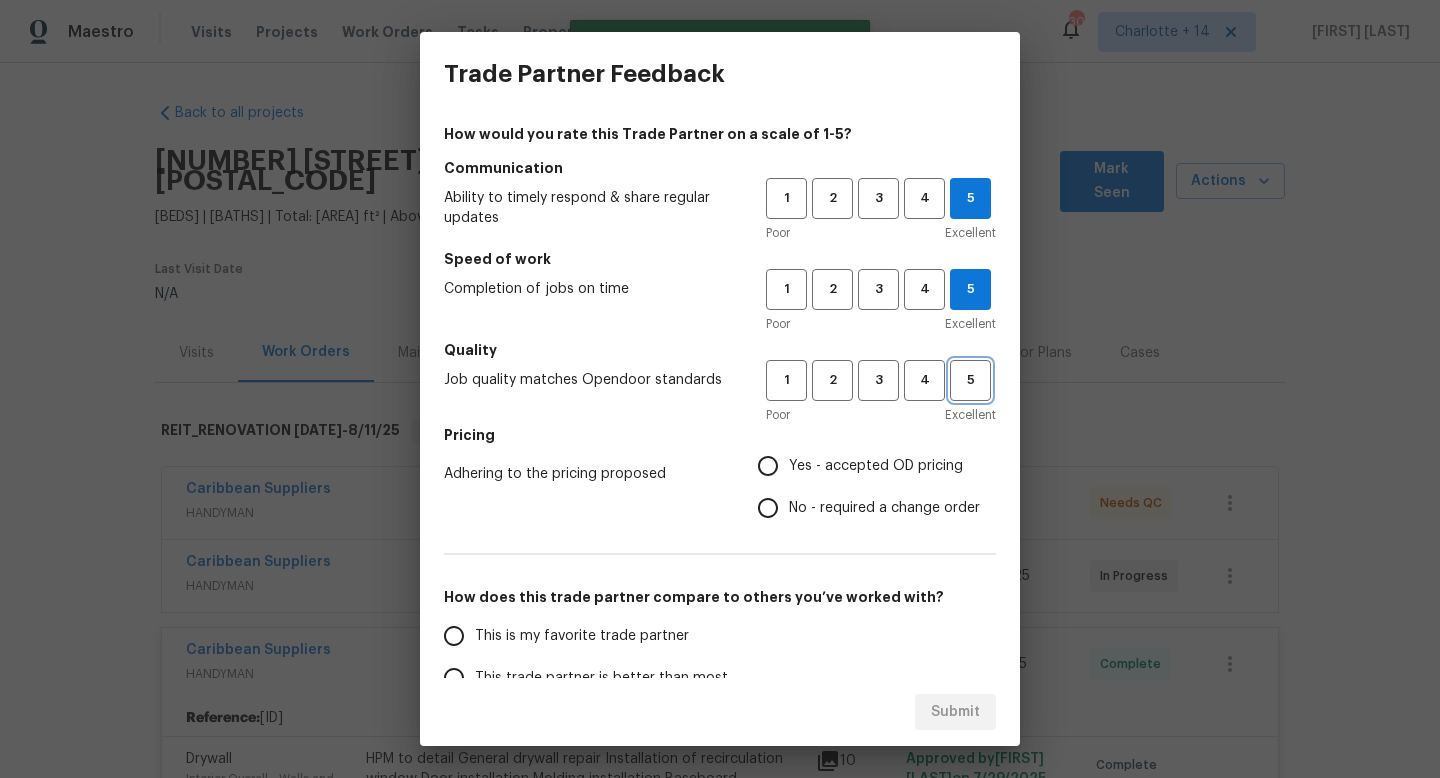 click on "5" at bounding box center (970, 380) 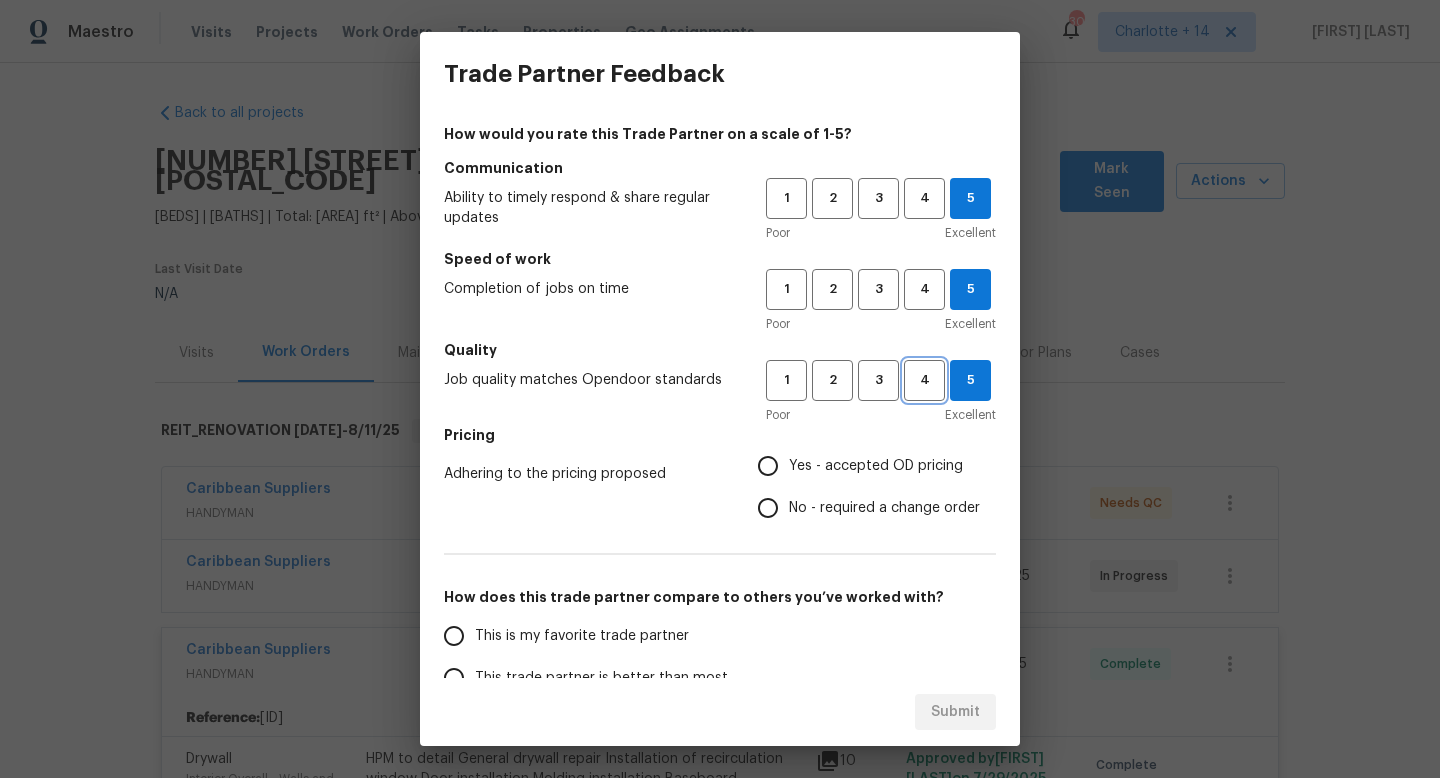 click on "4" at bounding box center [924, 380] 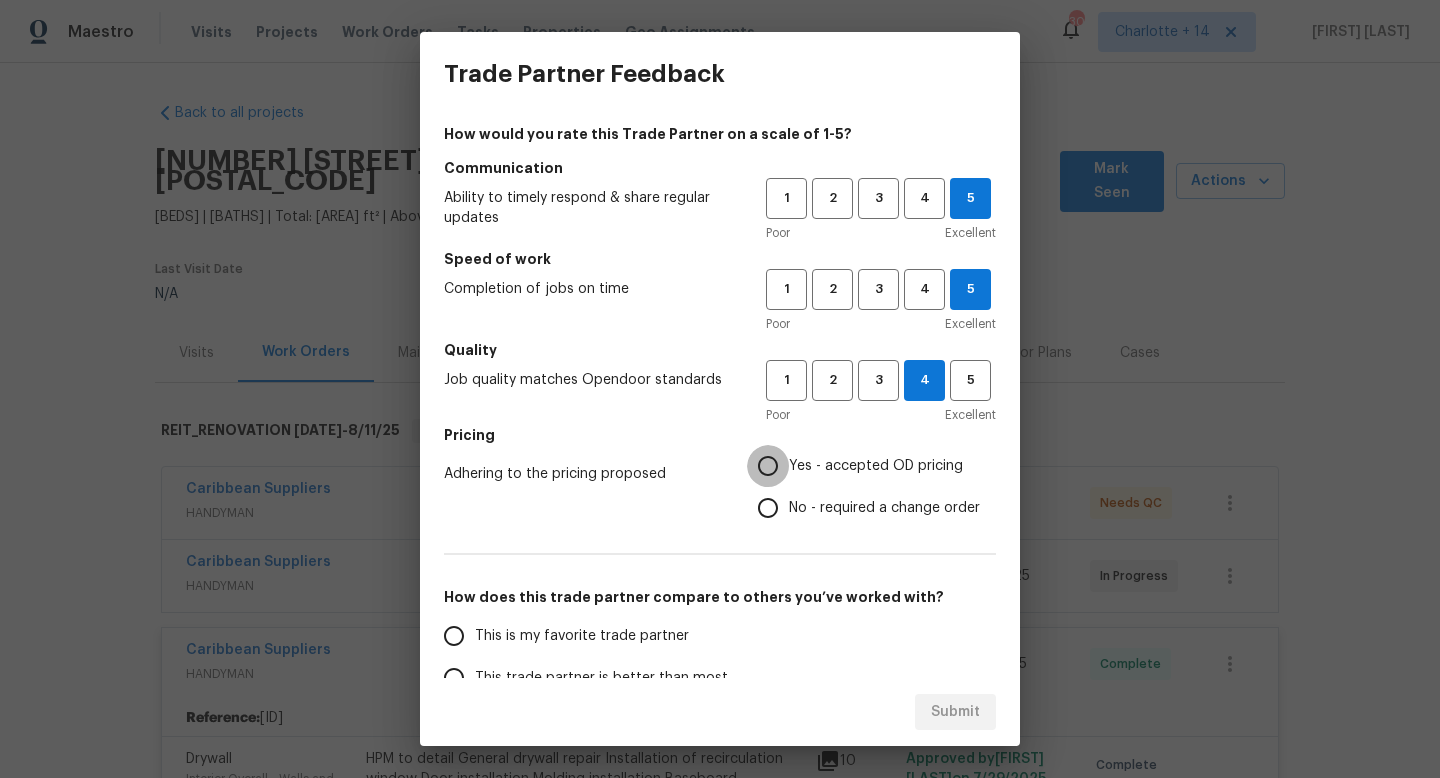 click on "Yes - accepted OD pricing" at bounding box center (768, 466) 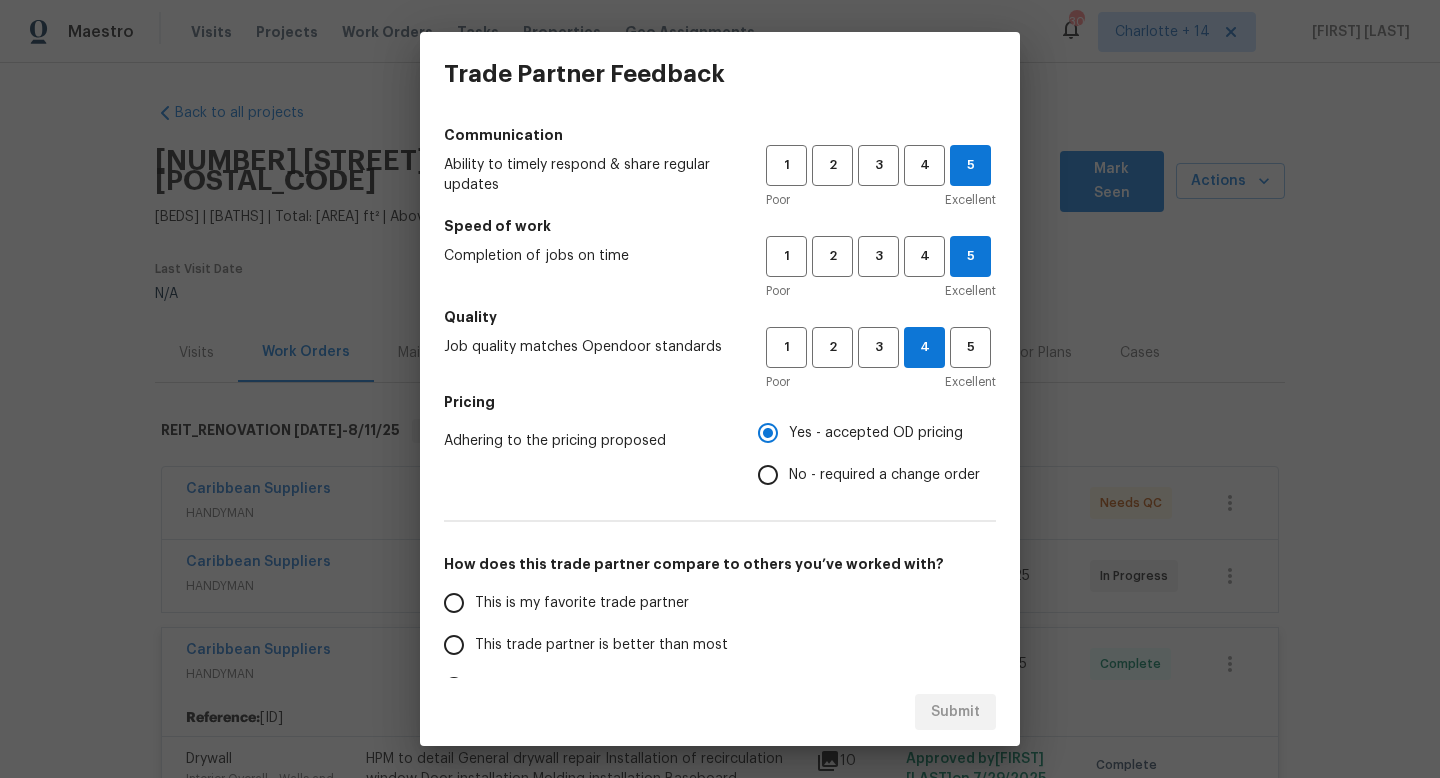 scroll, scrollTop: 43, scrollLeft: 0, axis: vertical 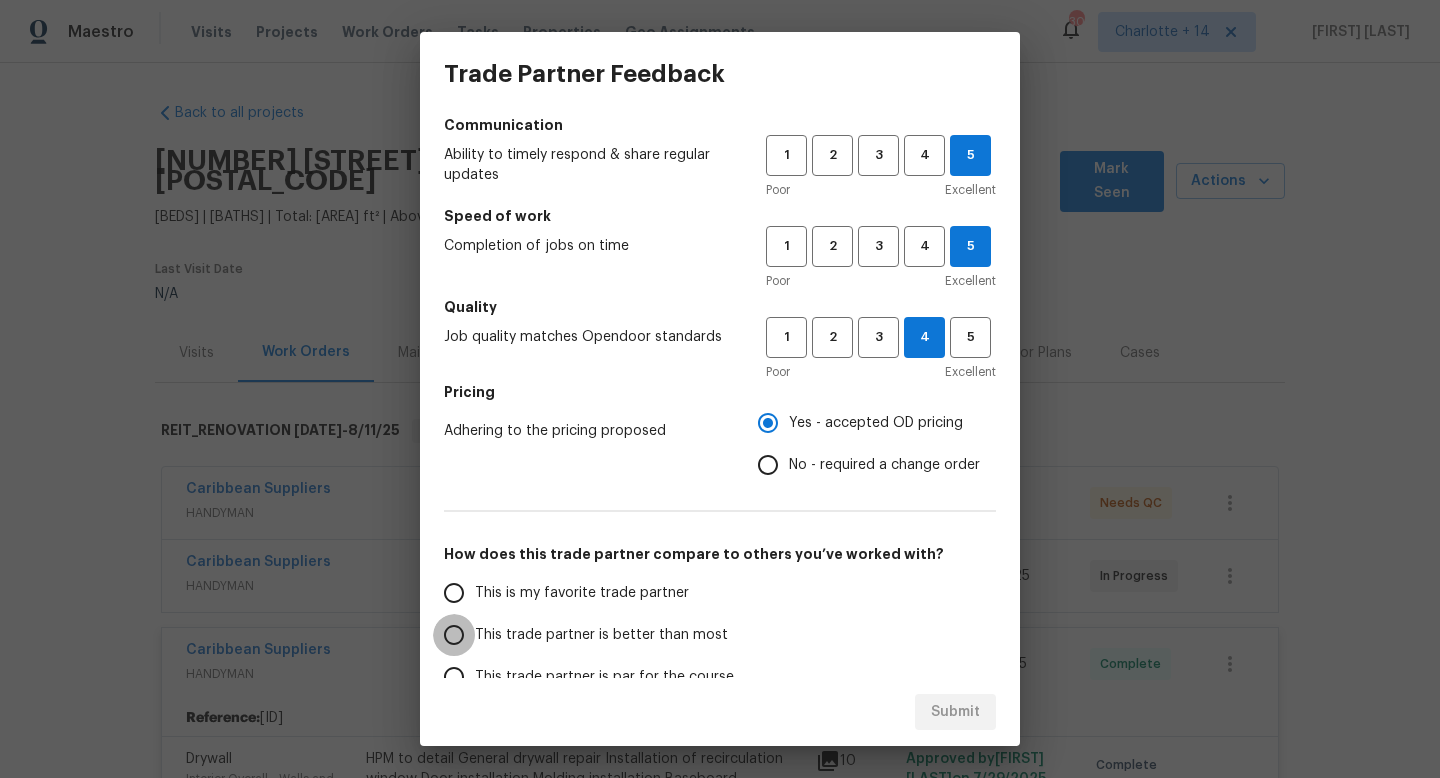 click on "This trade partner is better than most" at bounding box center (454, 635) 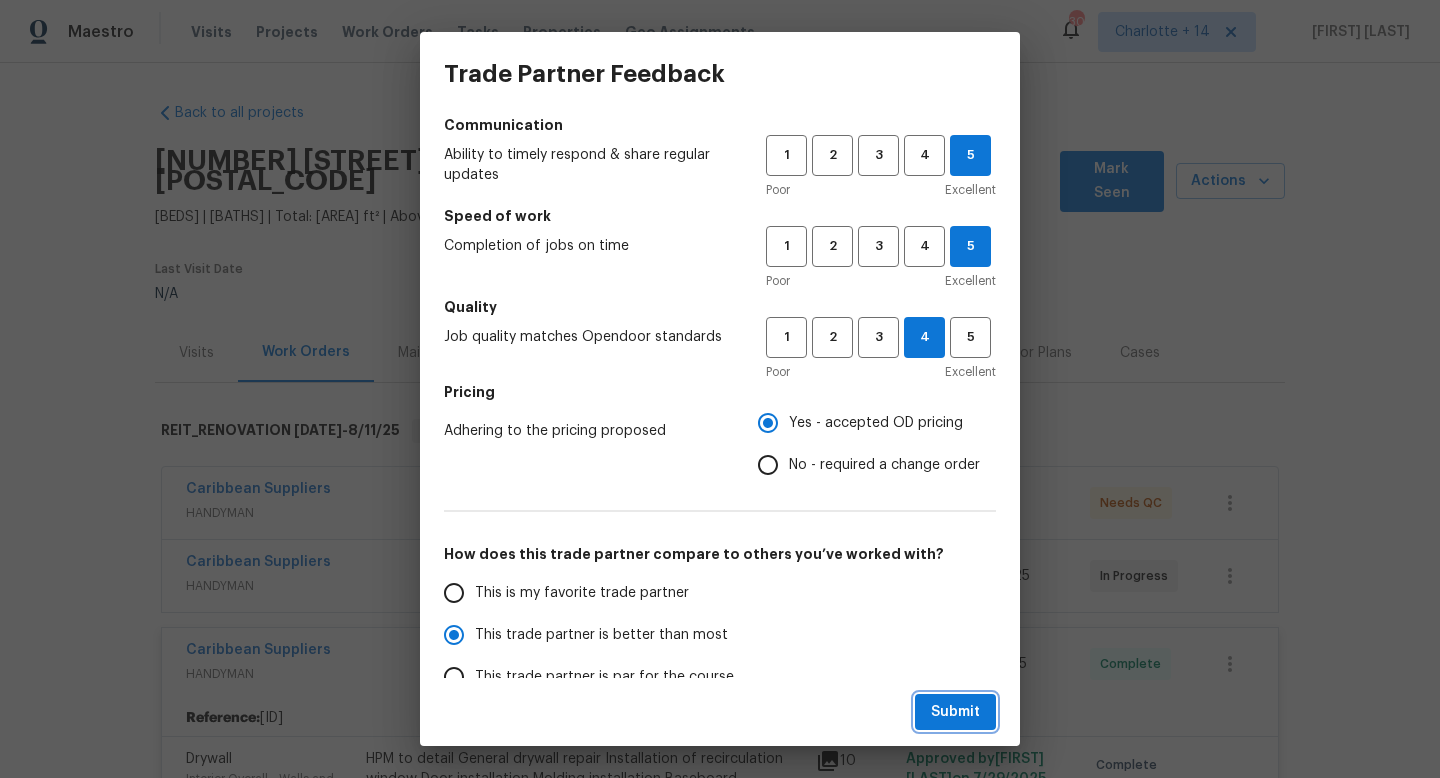 click on "Submit" at bounding box center (955, 712) 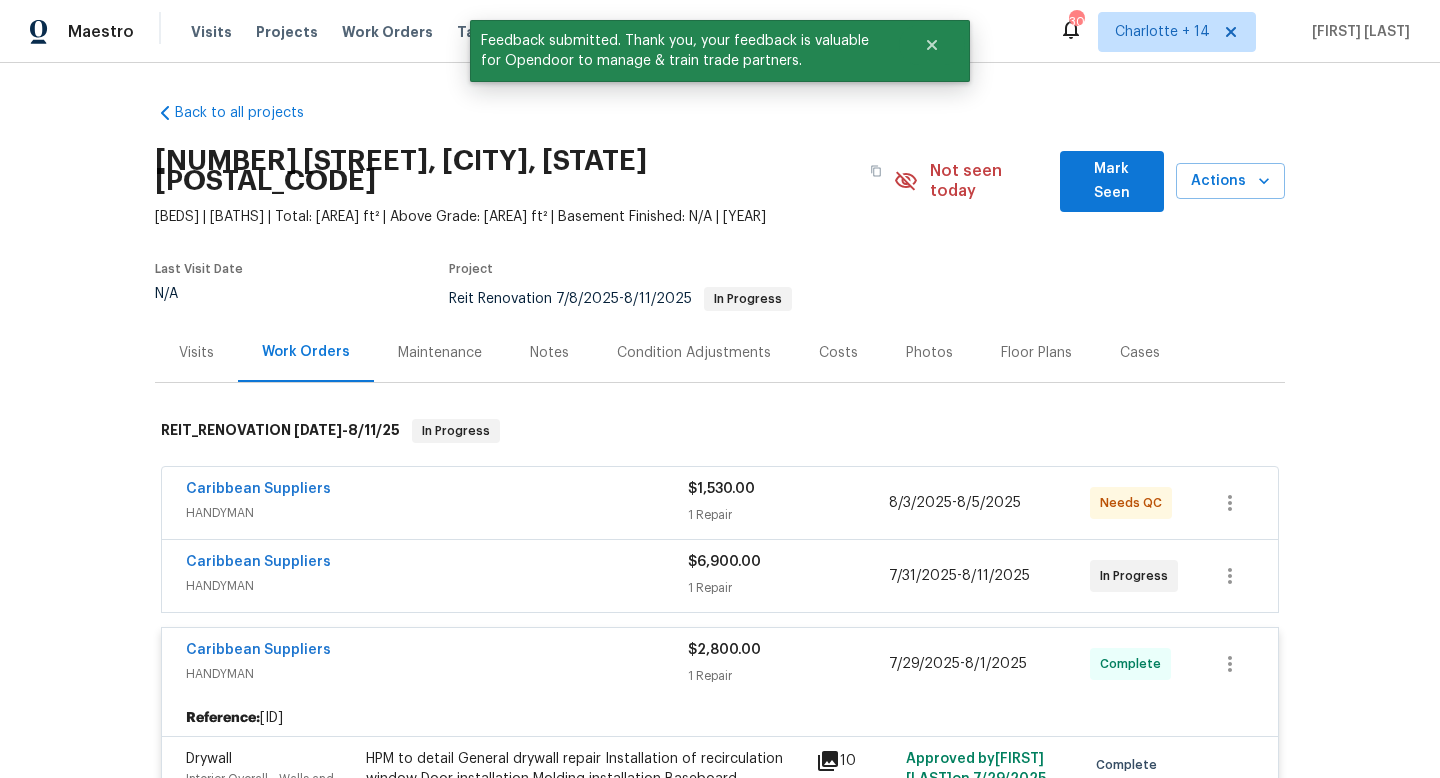 click on "Caribbean Suppliers" at bounding box center (437, 491) 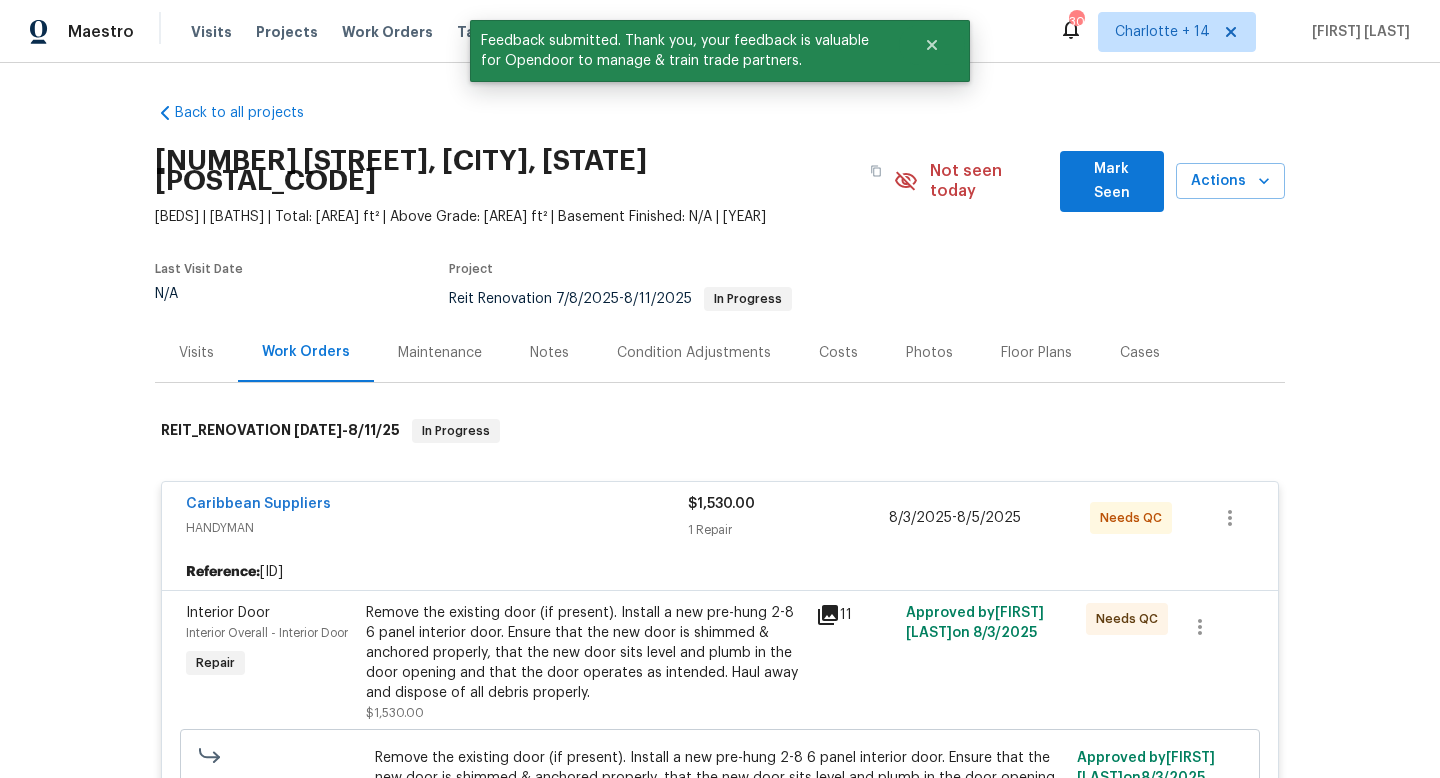 scroll, scrollTop: 43, scrollLeft: 0, axis: vertical 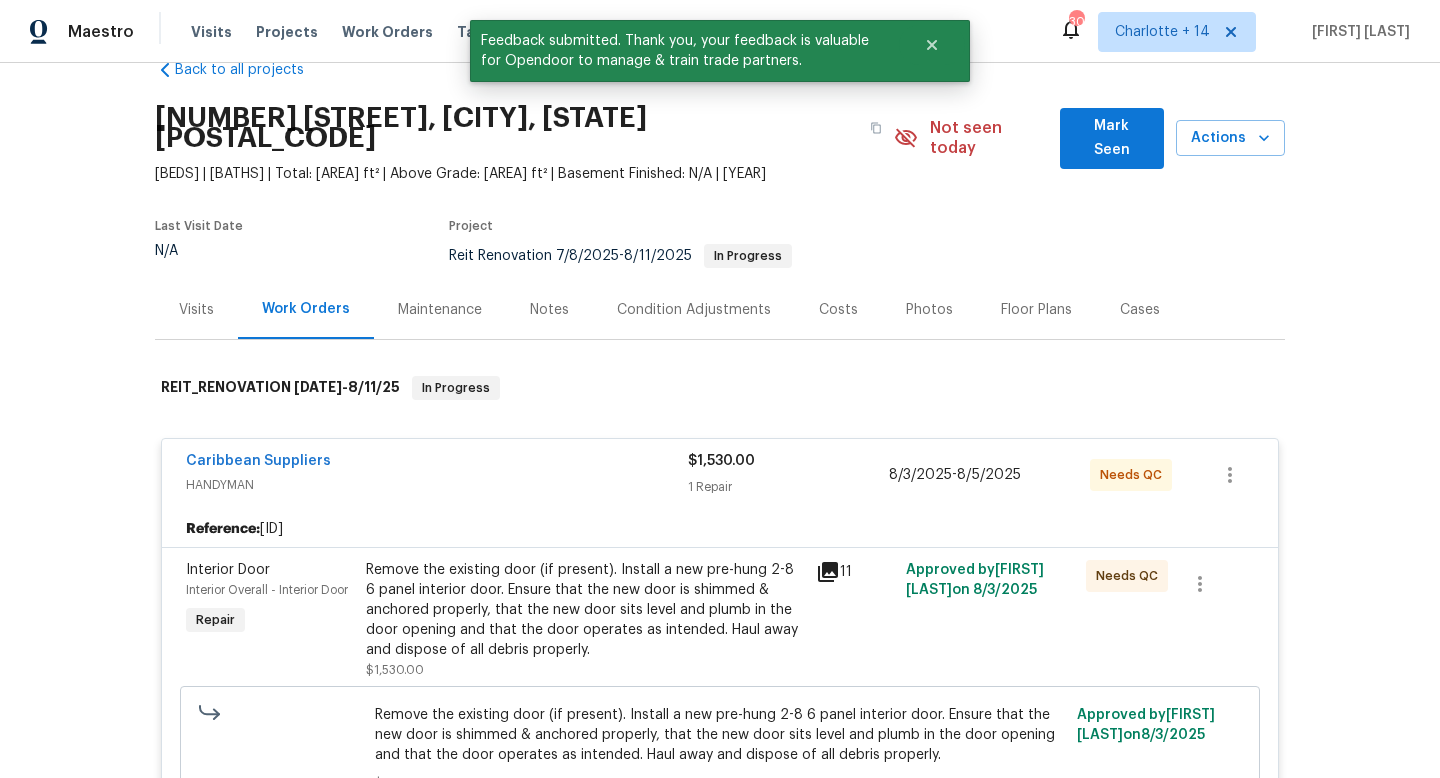 click on "Remove the existing door (if present). Install a new pre-hung 2-8 6 panel interior door. Ensure that the new door is shimmed & anchored properly, that the new door sits level and plumb in the door opening and that the door operates as intended. Haul away and dispose of all debris properly." at bounding box center (585, 610) 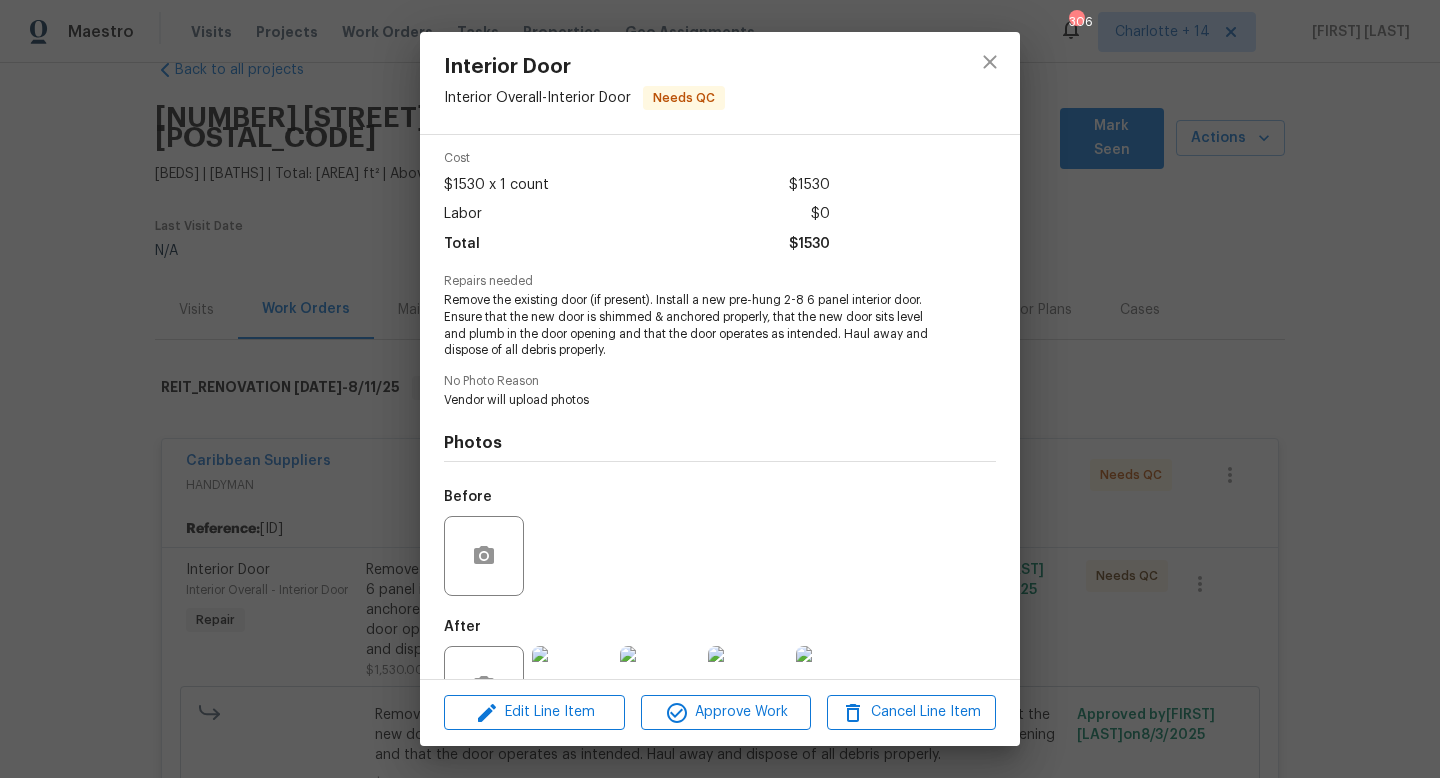 scroll, scrollTop: 143, scrollLeft: 0, axis: vertical 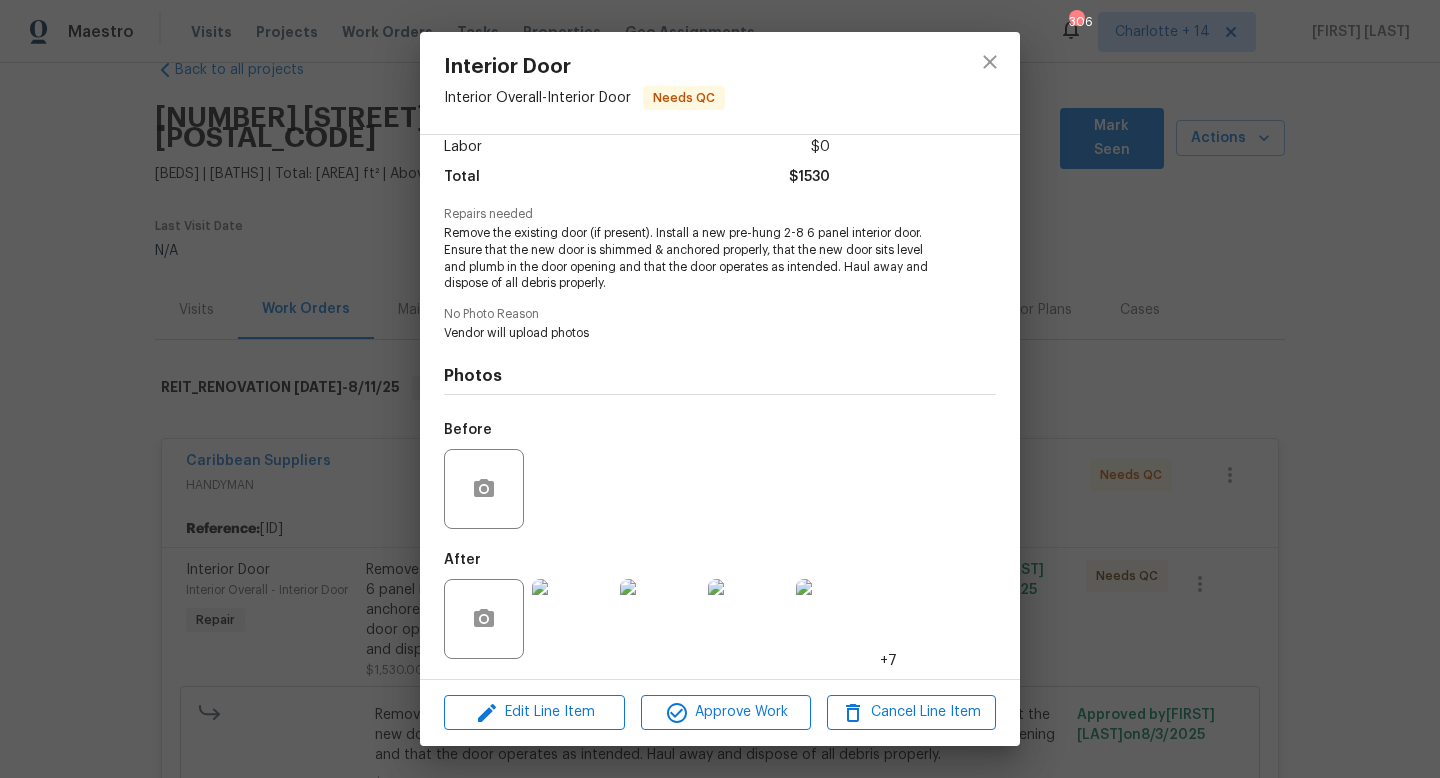 click at bounding box center (572, 619) 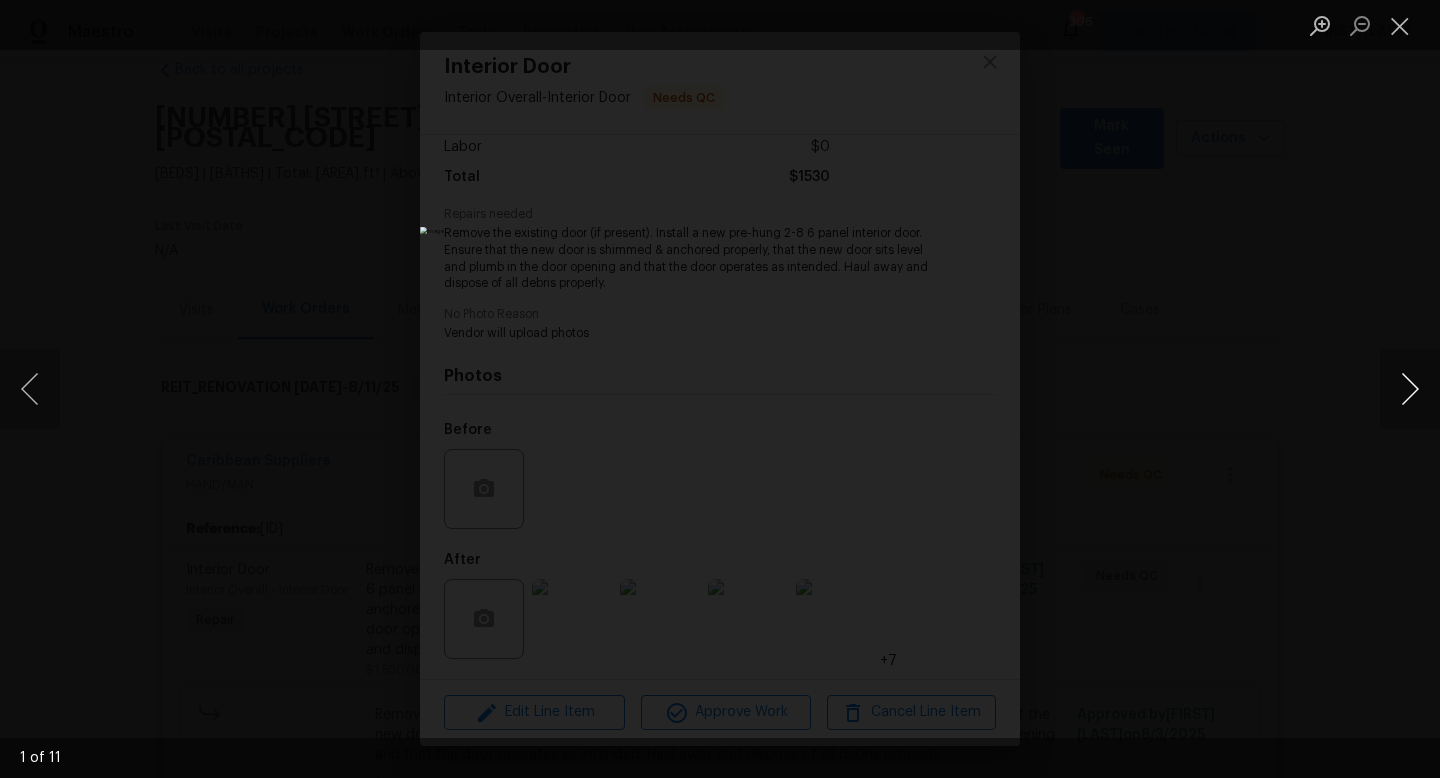 click at bounding box center [1410, 389] 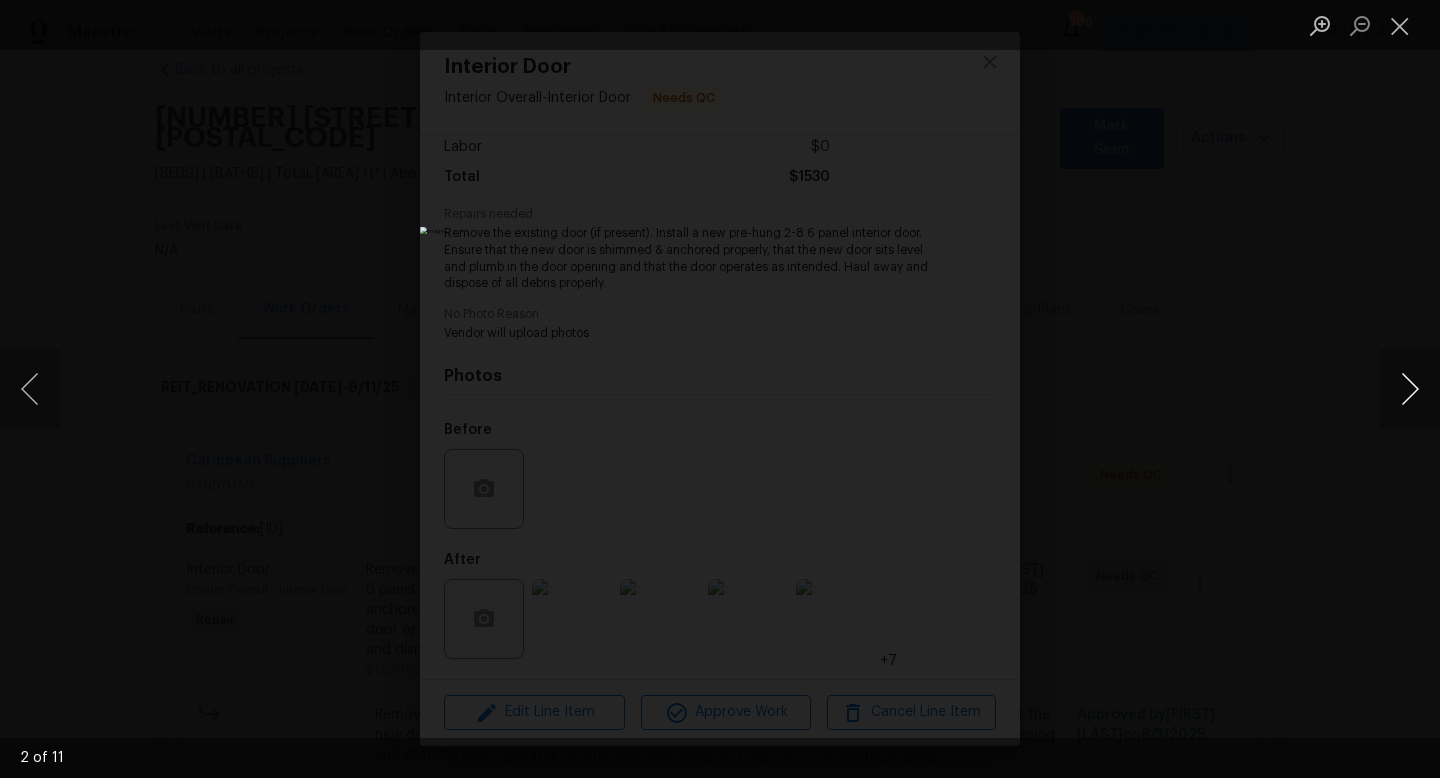 click at bounding box center (1410, 389) 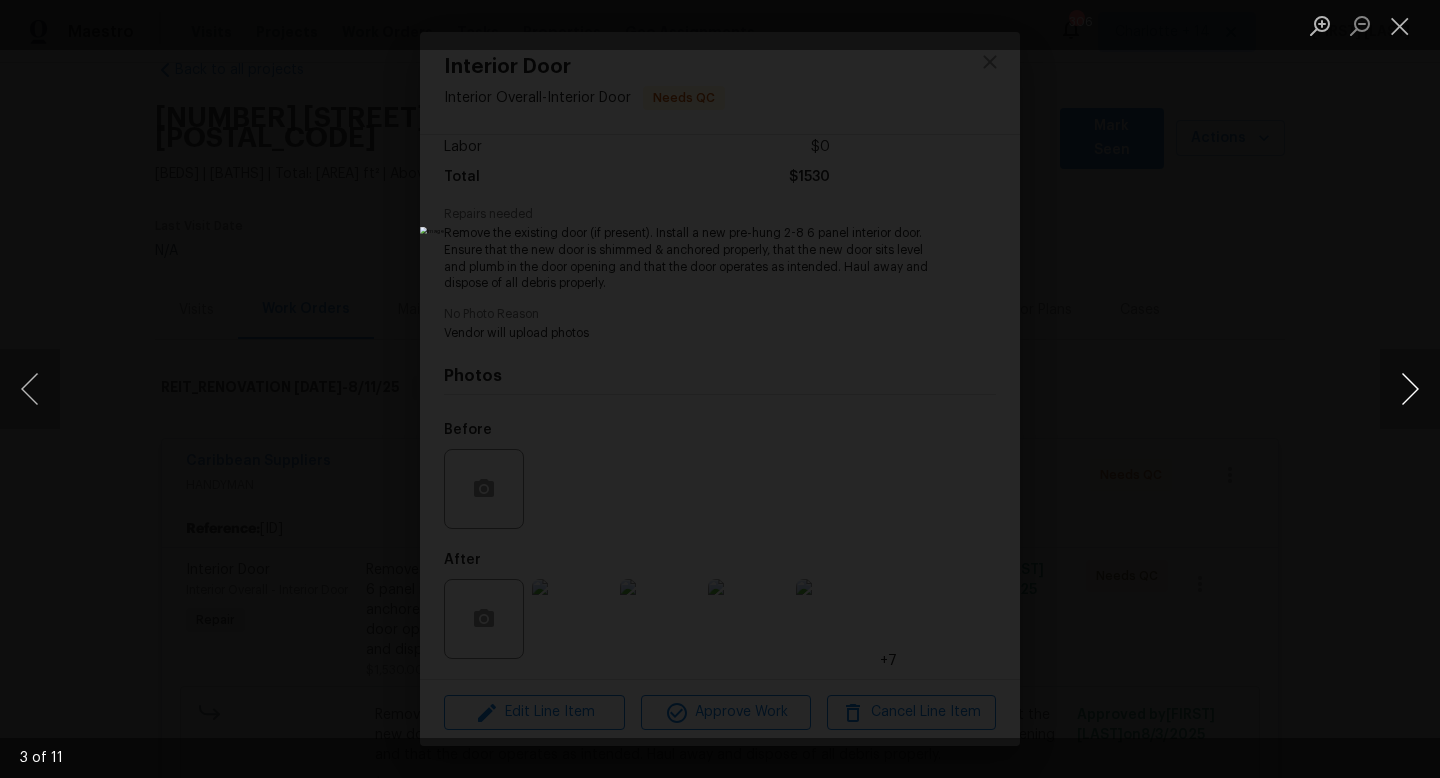 click at bounding box center [1410, 389] 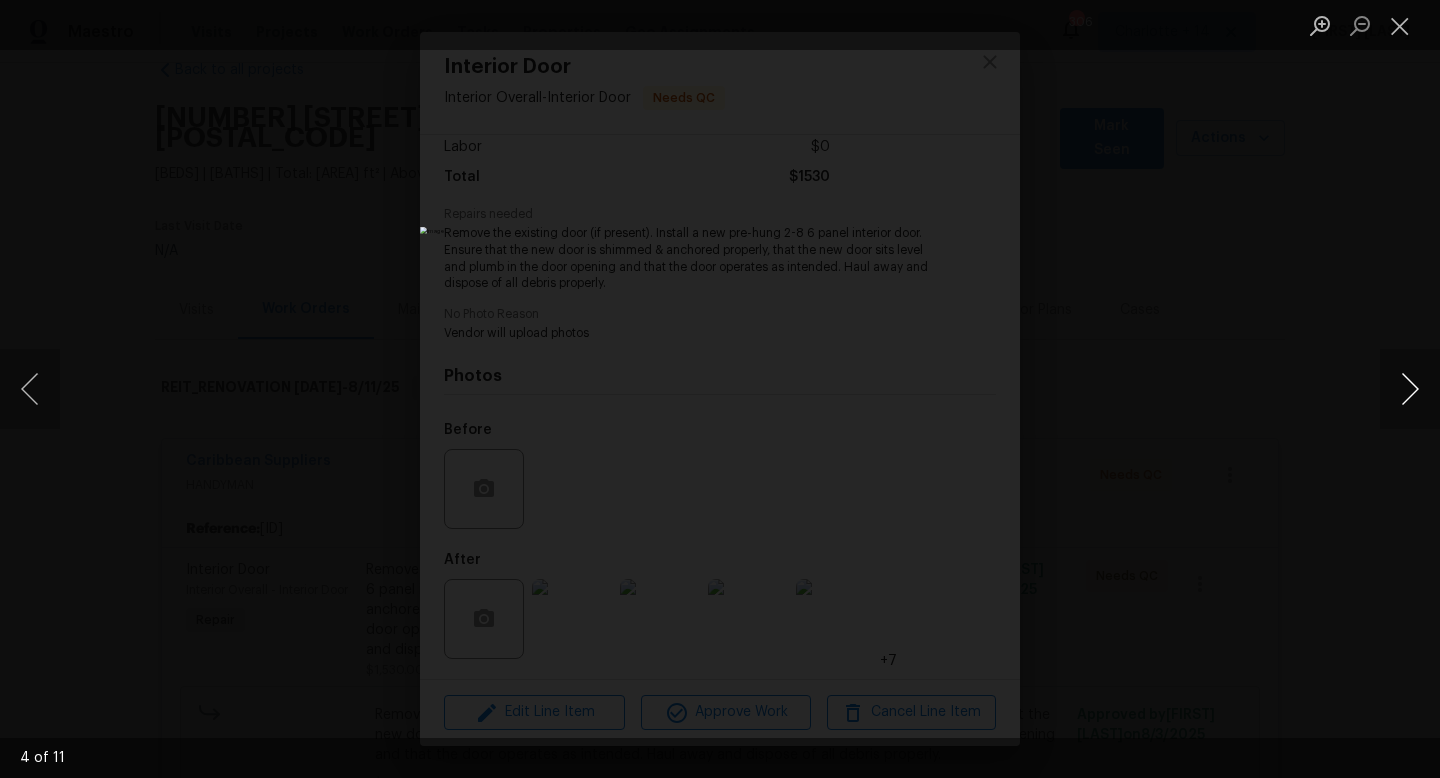 click at bounding box center [1410, 389] 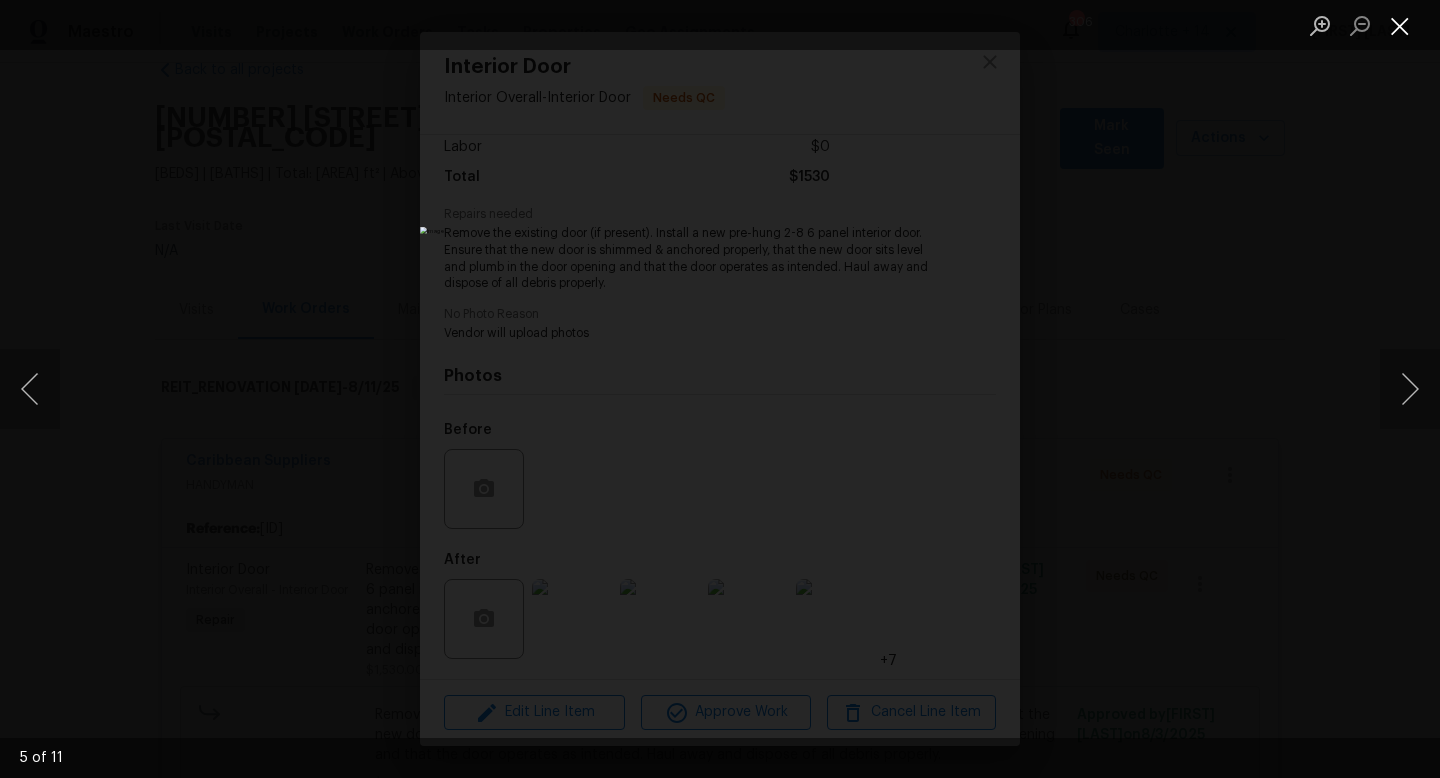 click at bounding box center (1400, 25) 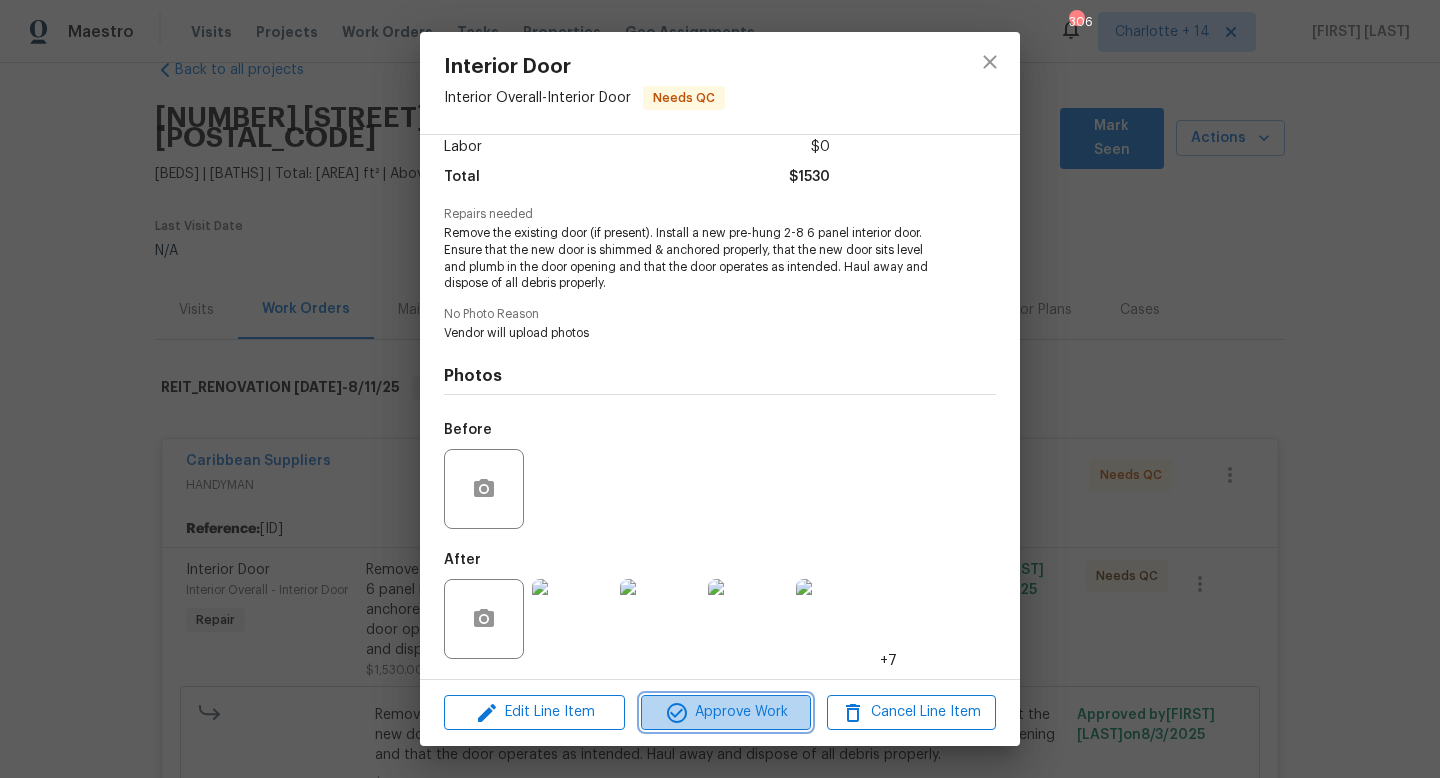 click on "Approve Work" at bounding box center (725, 712) 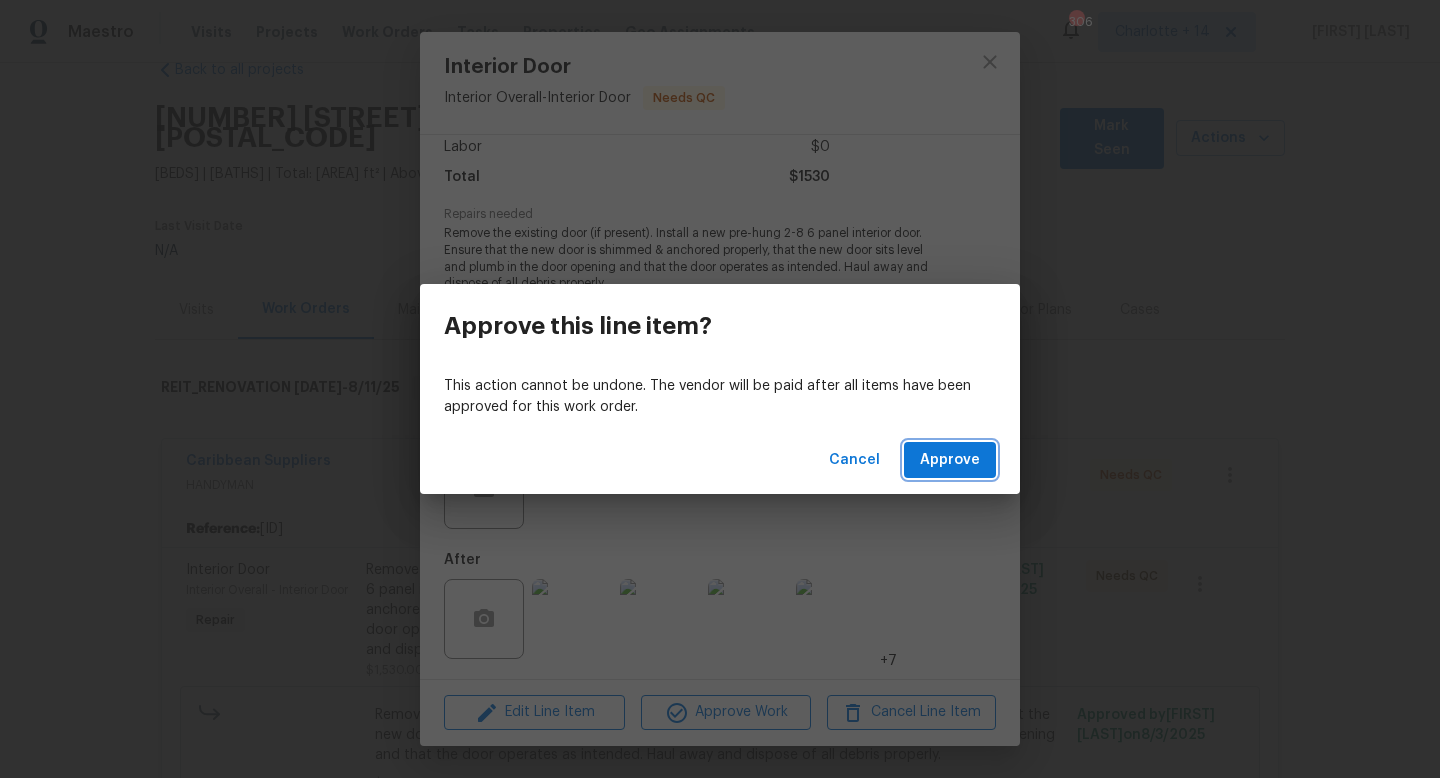 click on "Approve" at bounding box center [950, 460] 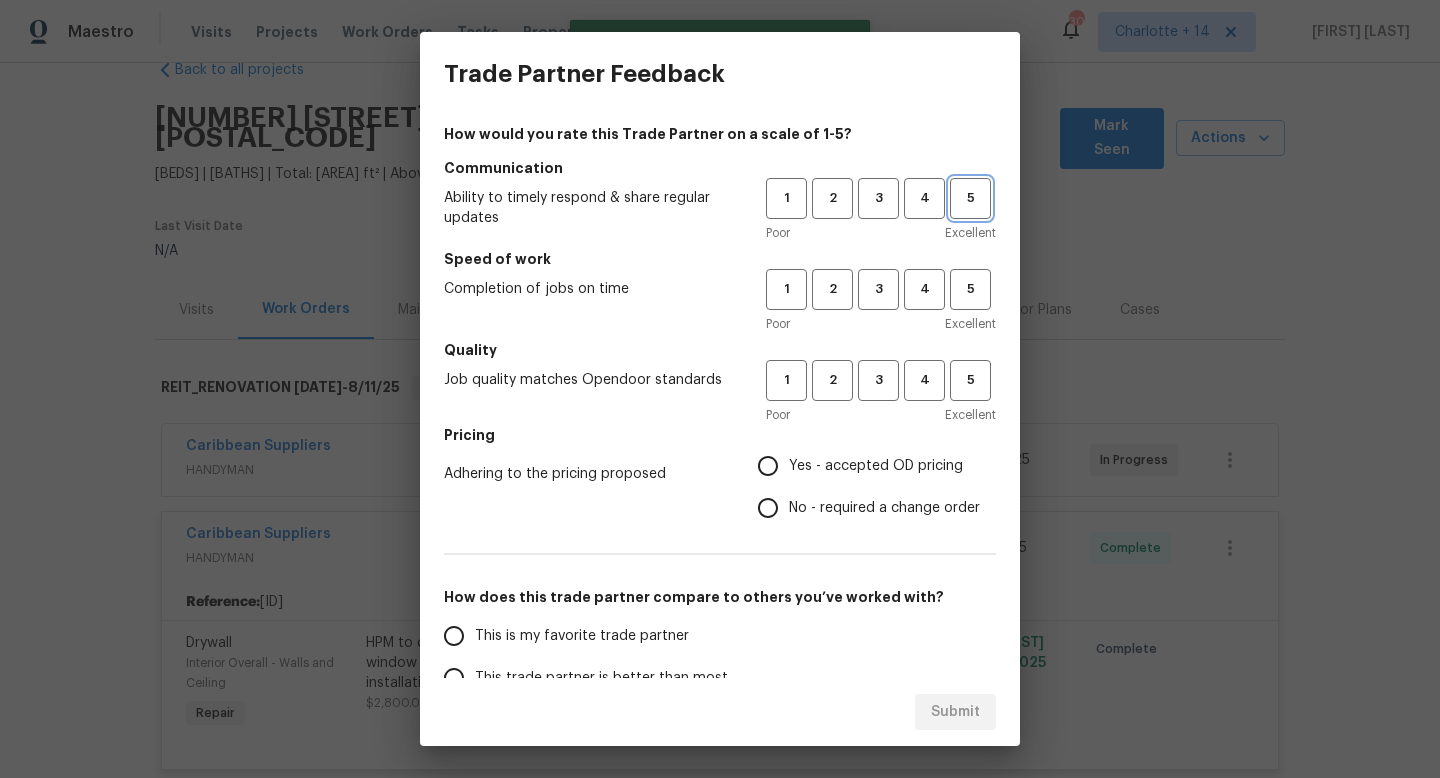 click on "5" at bounding box center [970, 198] 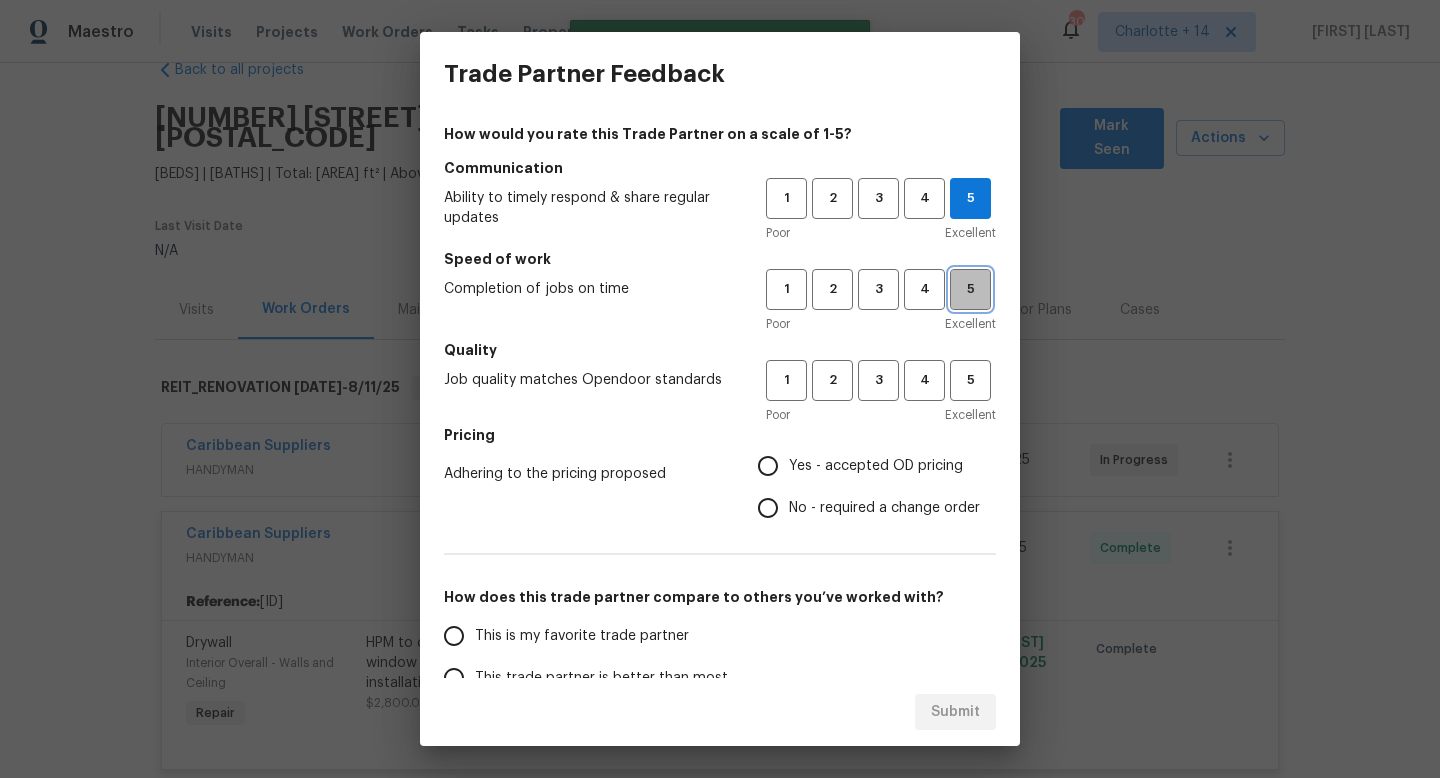 click on "5" at bounding box center (970, 289) 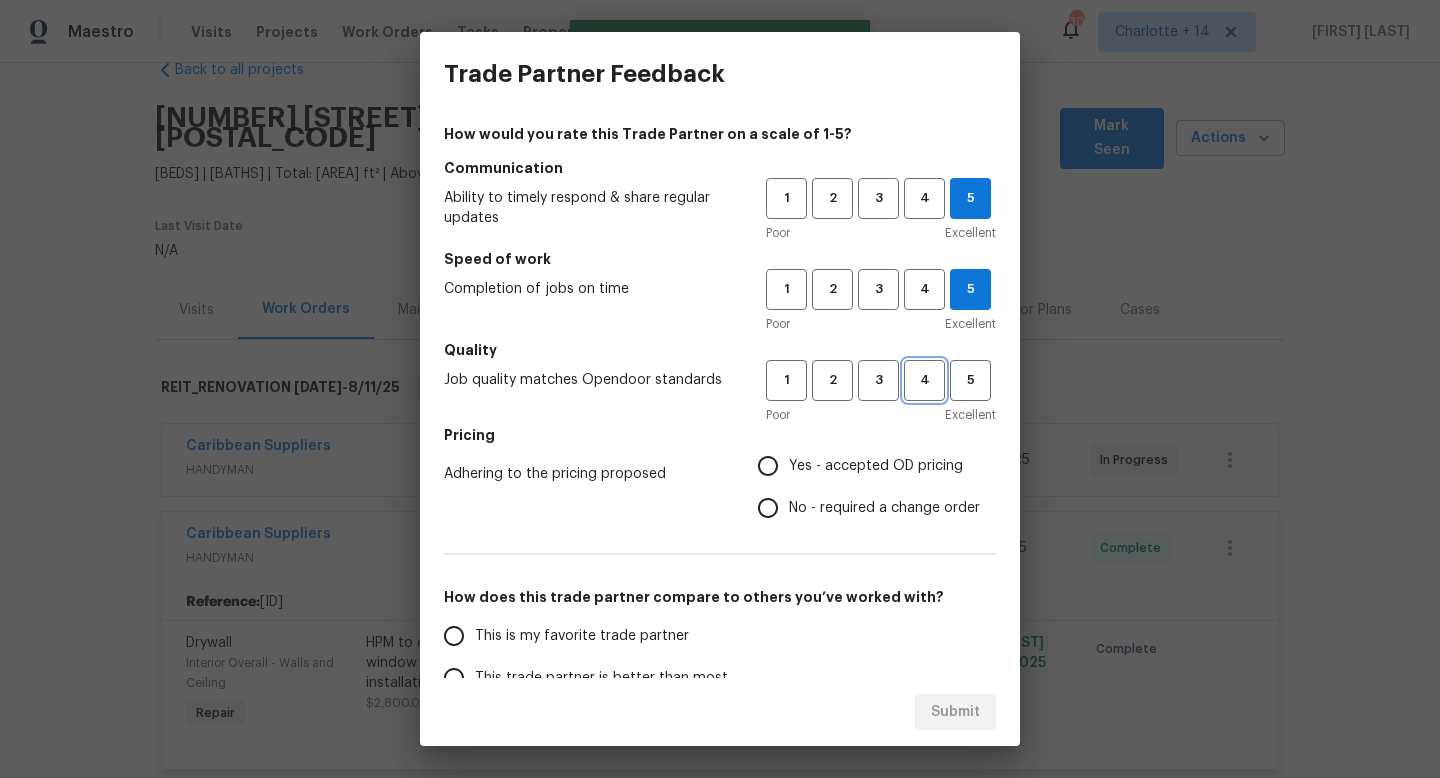 click on "4" at bounding box center (924, 380) 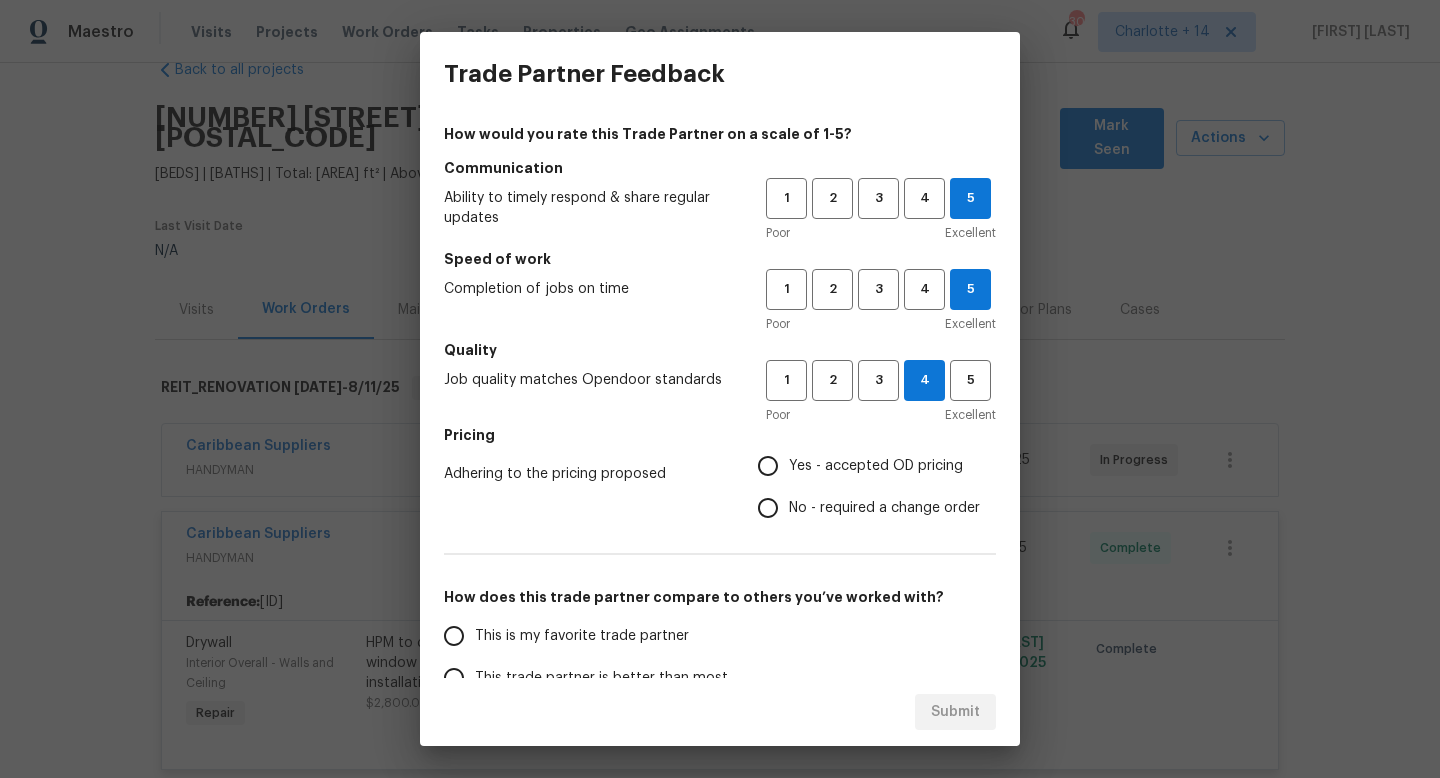 click on "Yes - accepted OD pricing" at bounding box center [768, 466] 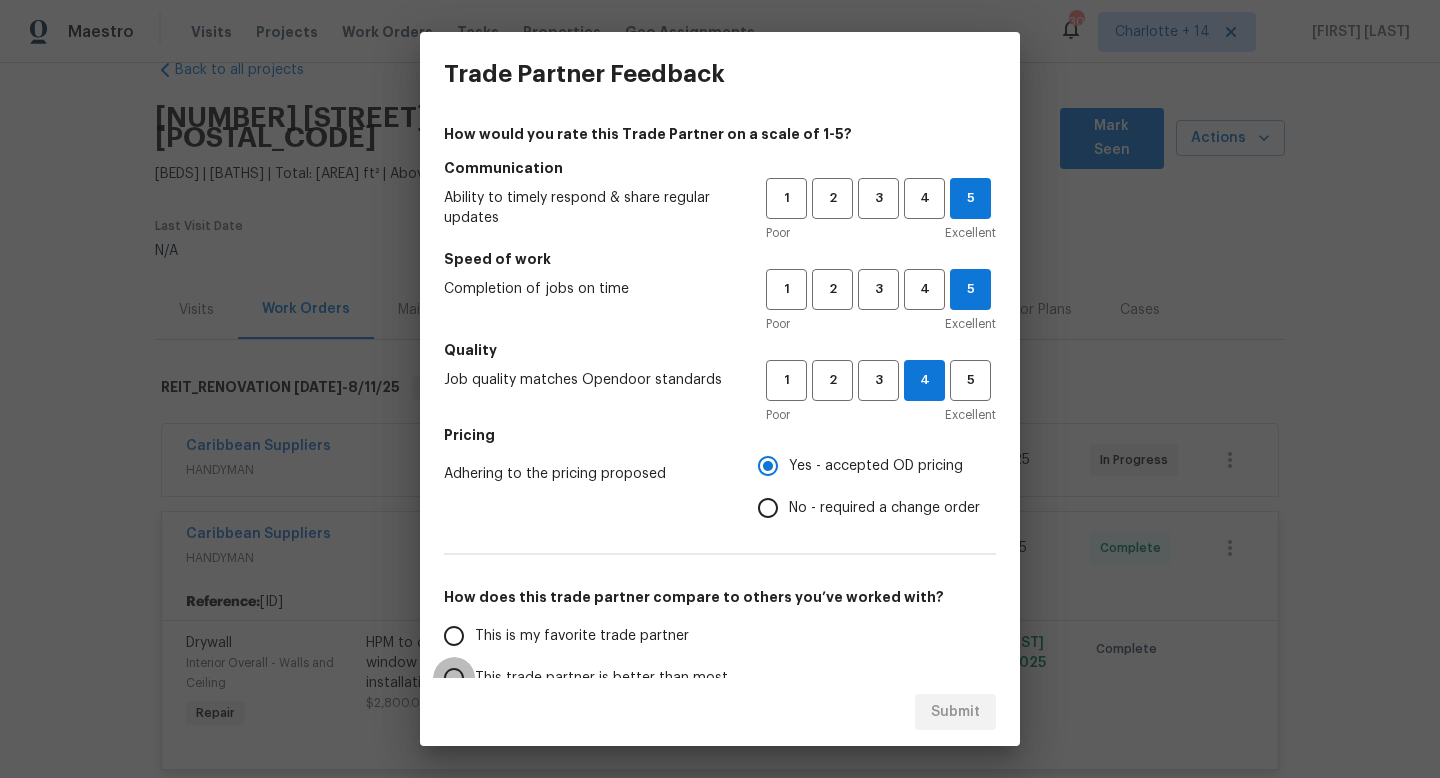 click on "This trade partner is better than most" at bounding box center [454, 678] 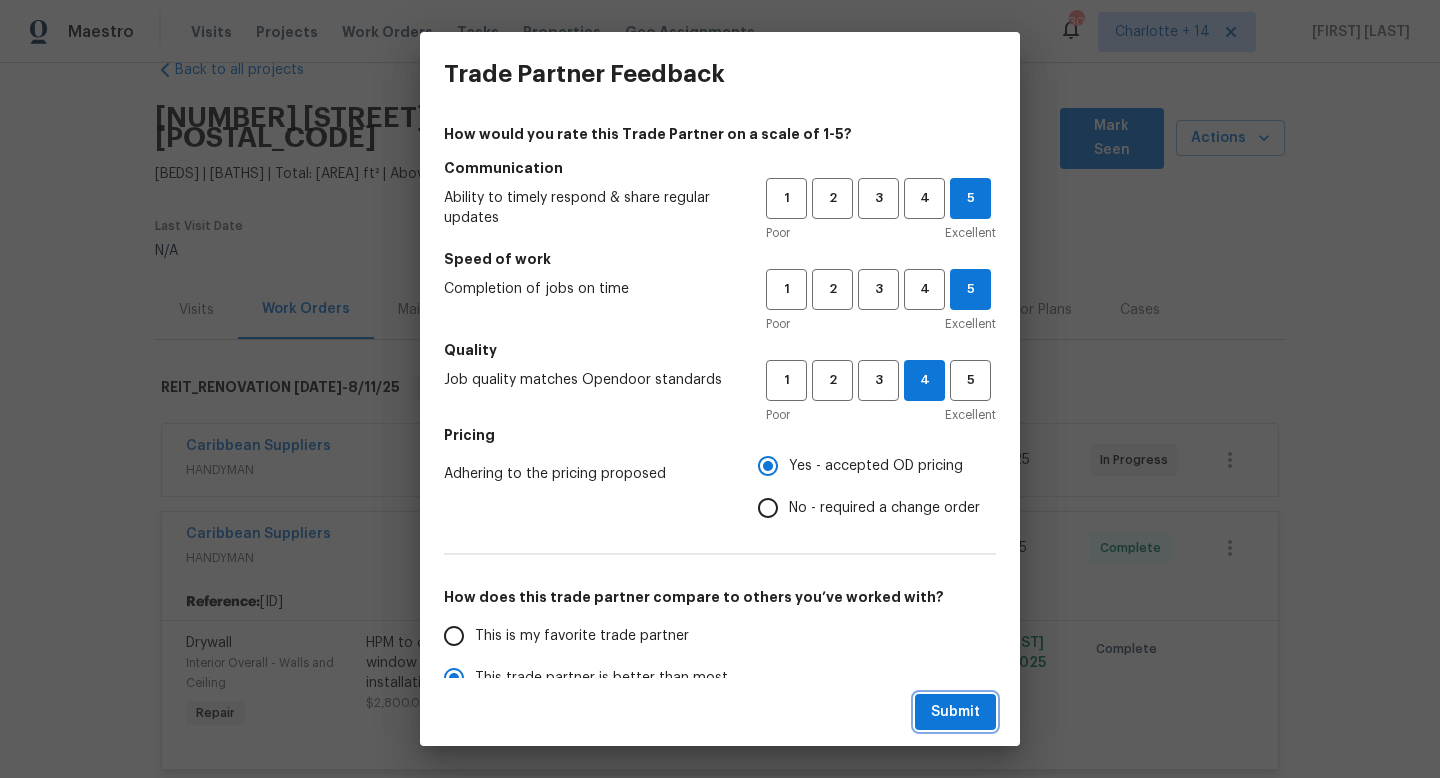 click on "Submit" at bounding box center [955, 712] 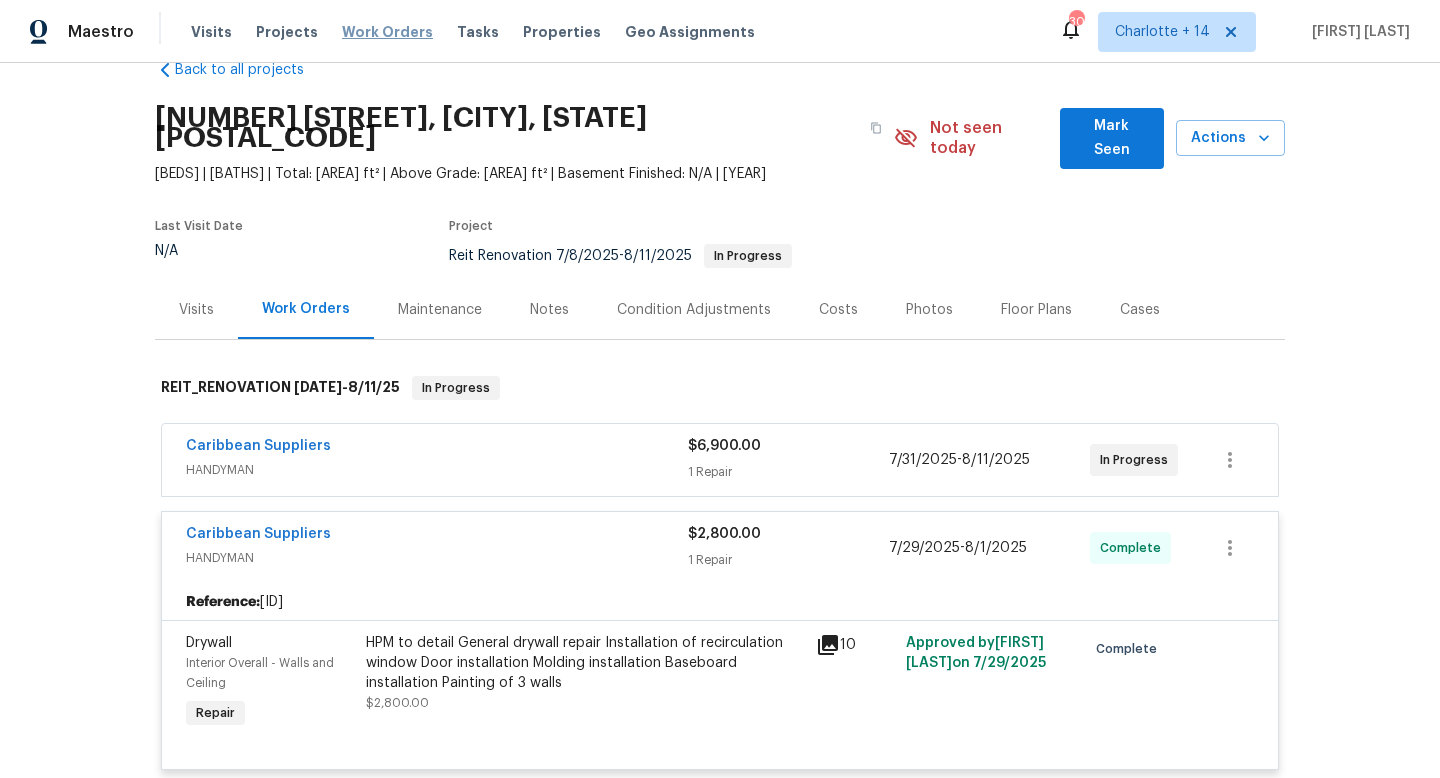 click on "Work Orders" at bounding box center (387, 32) 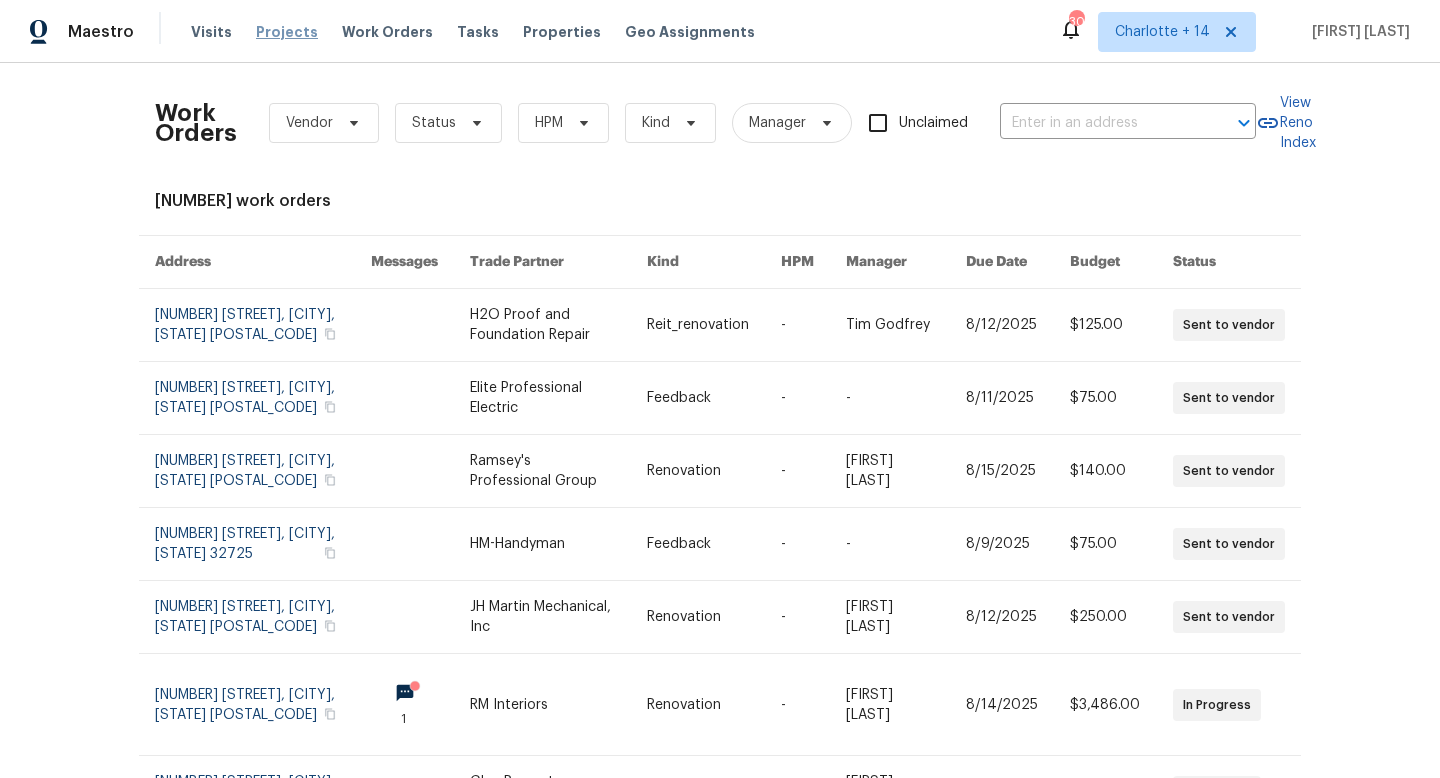 click on "Projects" at bounding box center [287, 32] 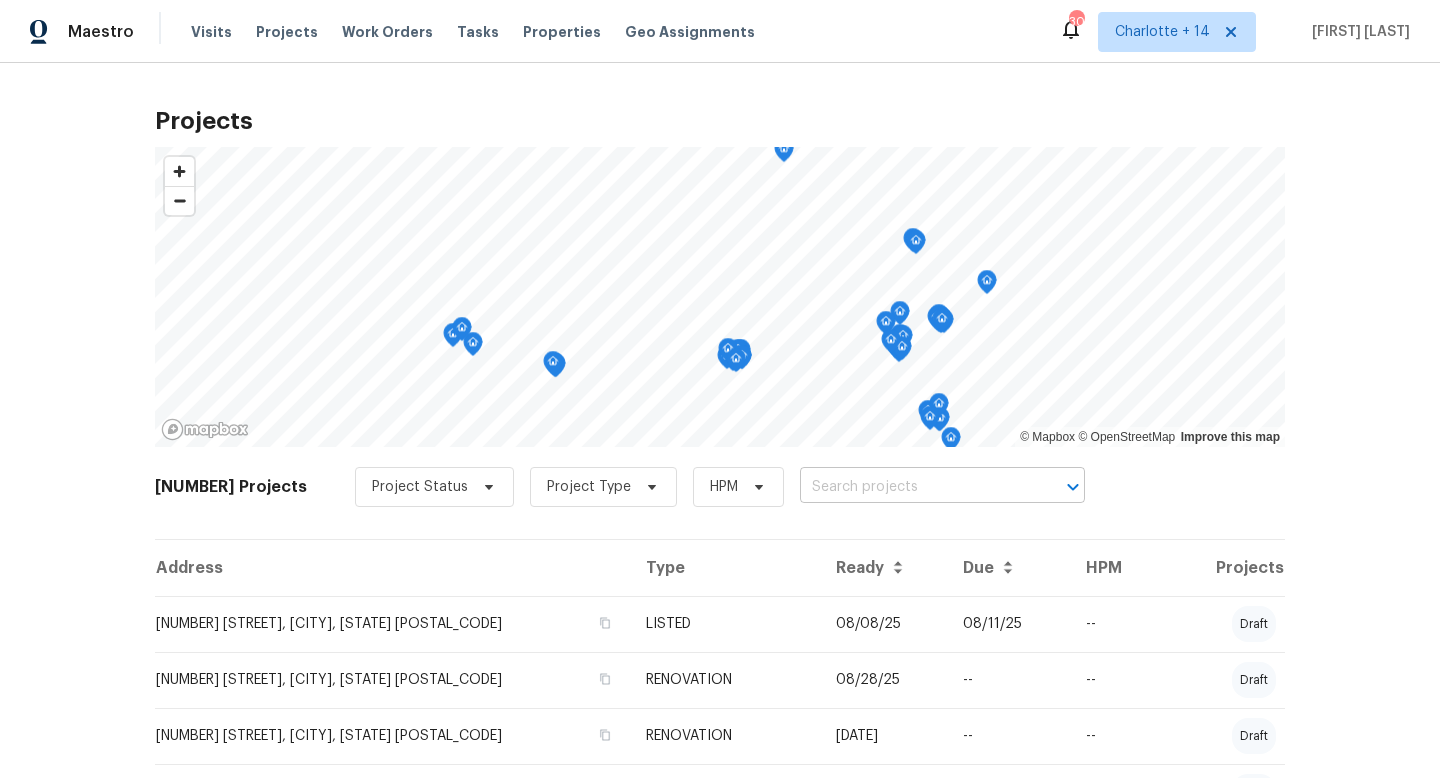 click at bounding box center [914, 487] 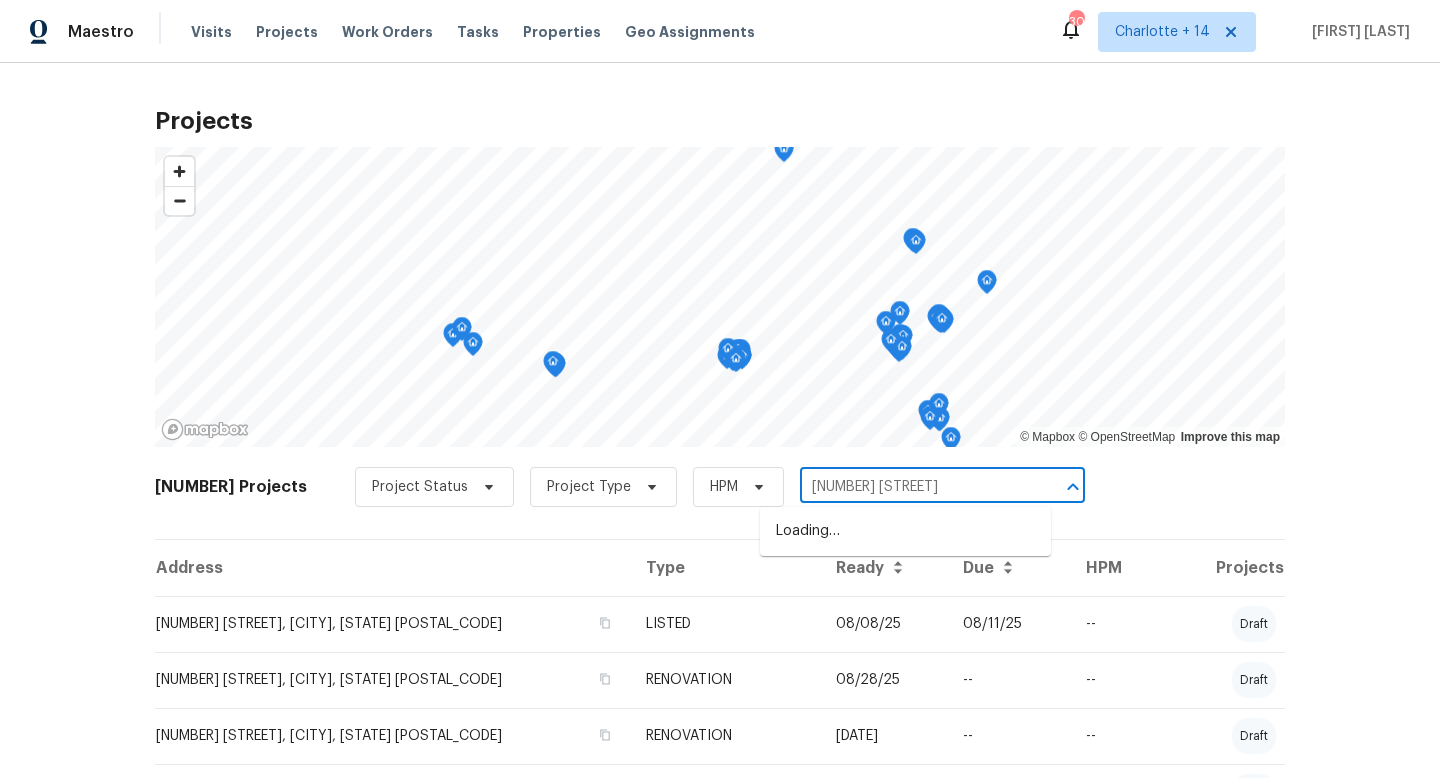 type on "104 bir" 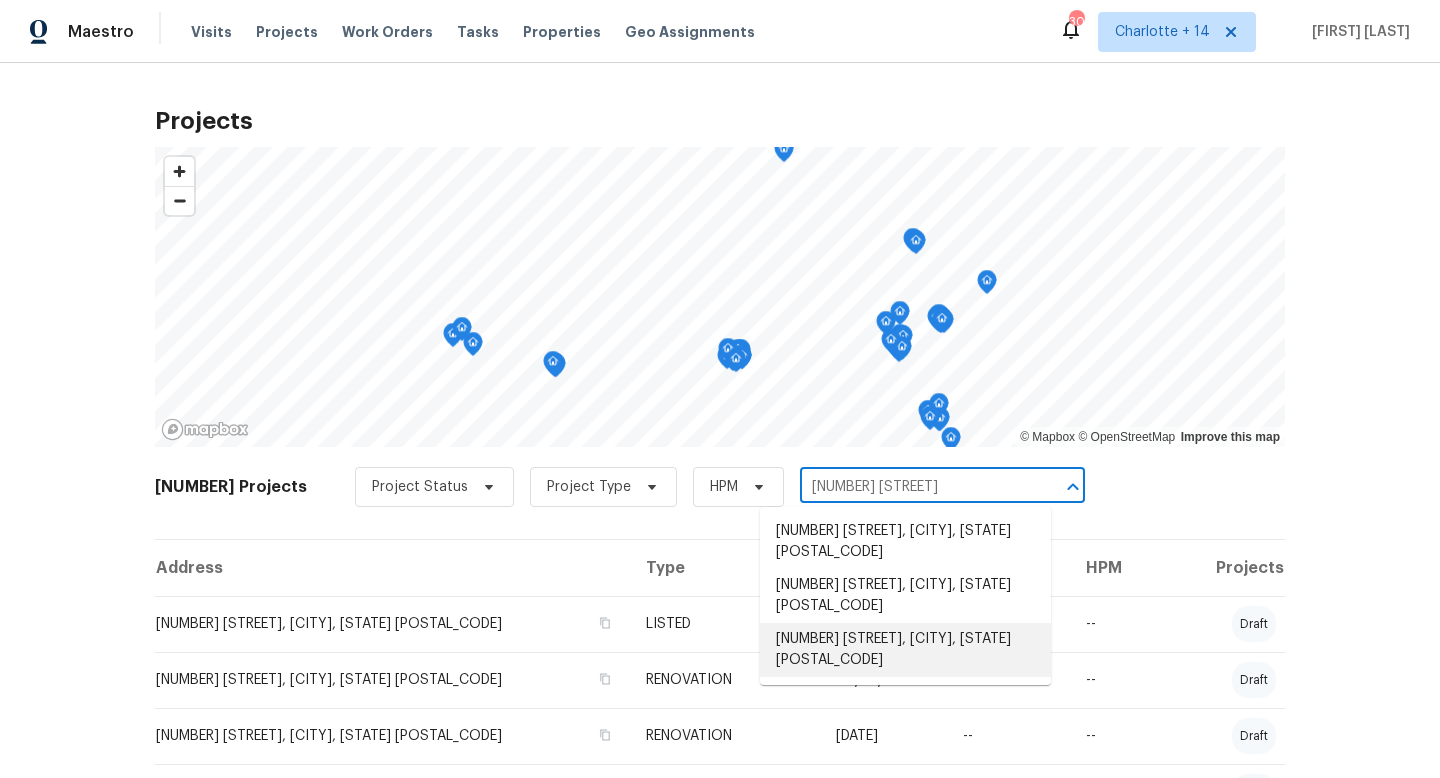 click on "[NUMBER] [STREET], [CITY], [STATE] [POSTAL_CODE]" at bounding box center [905, 650] 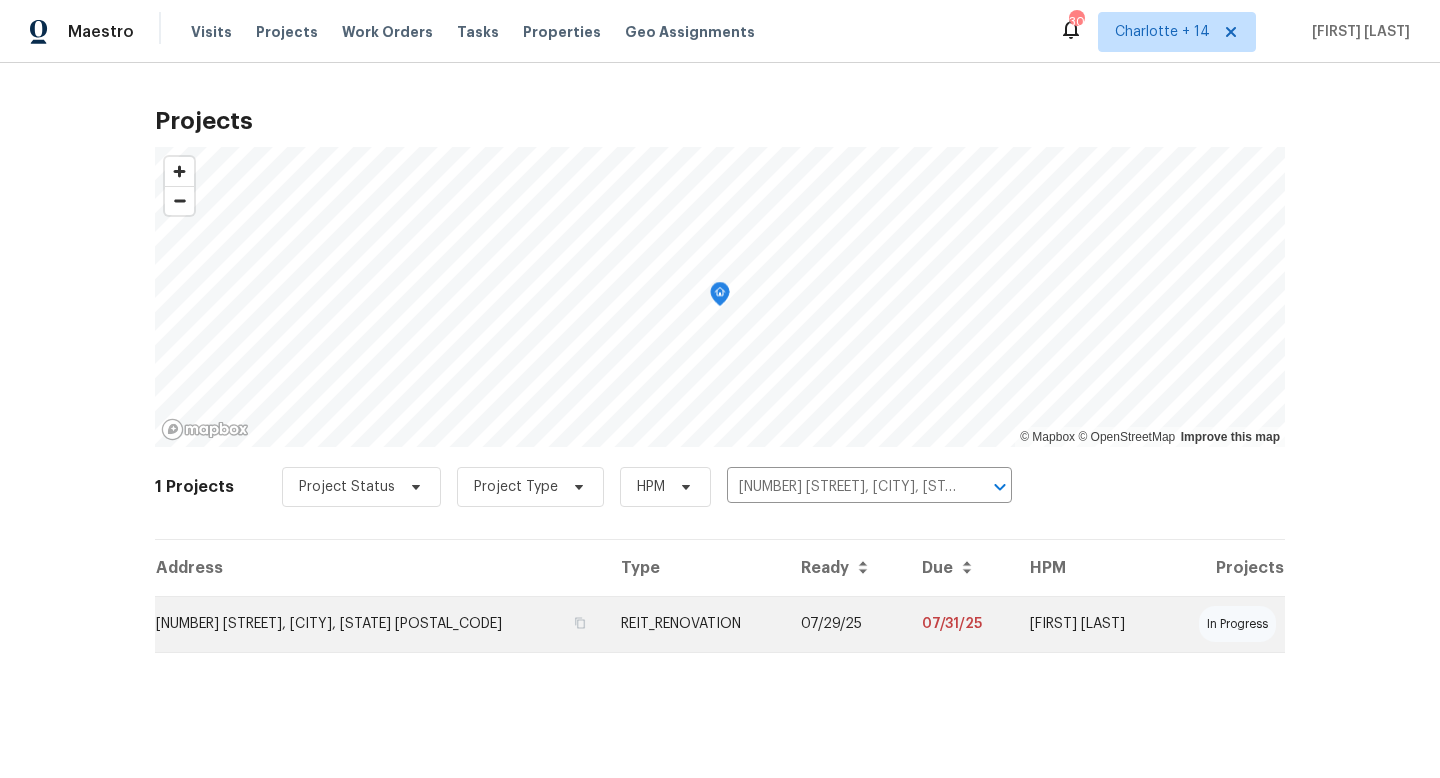click on "REIT_RENOVATION" at bounding box center [695, 624] 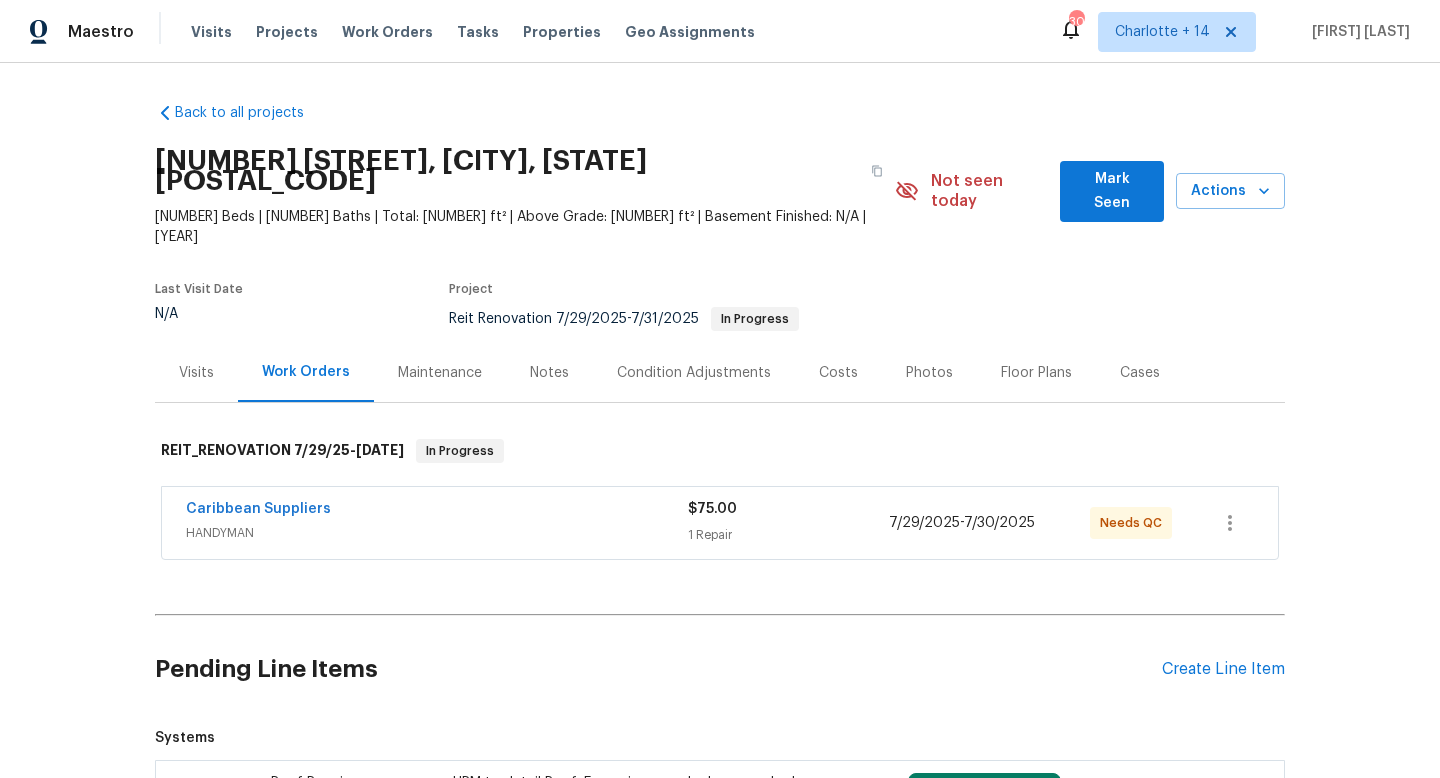 click on "1 Repair" at bounding box center [788, 535] 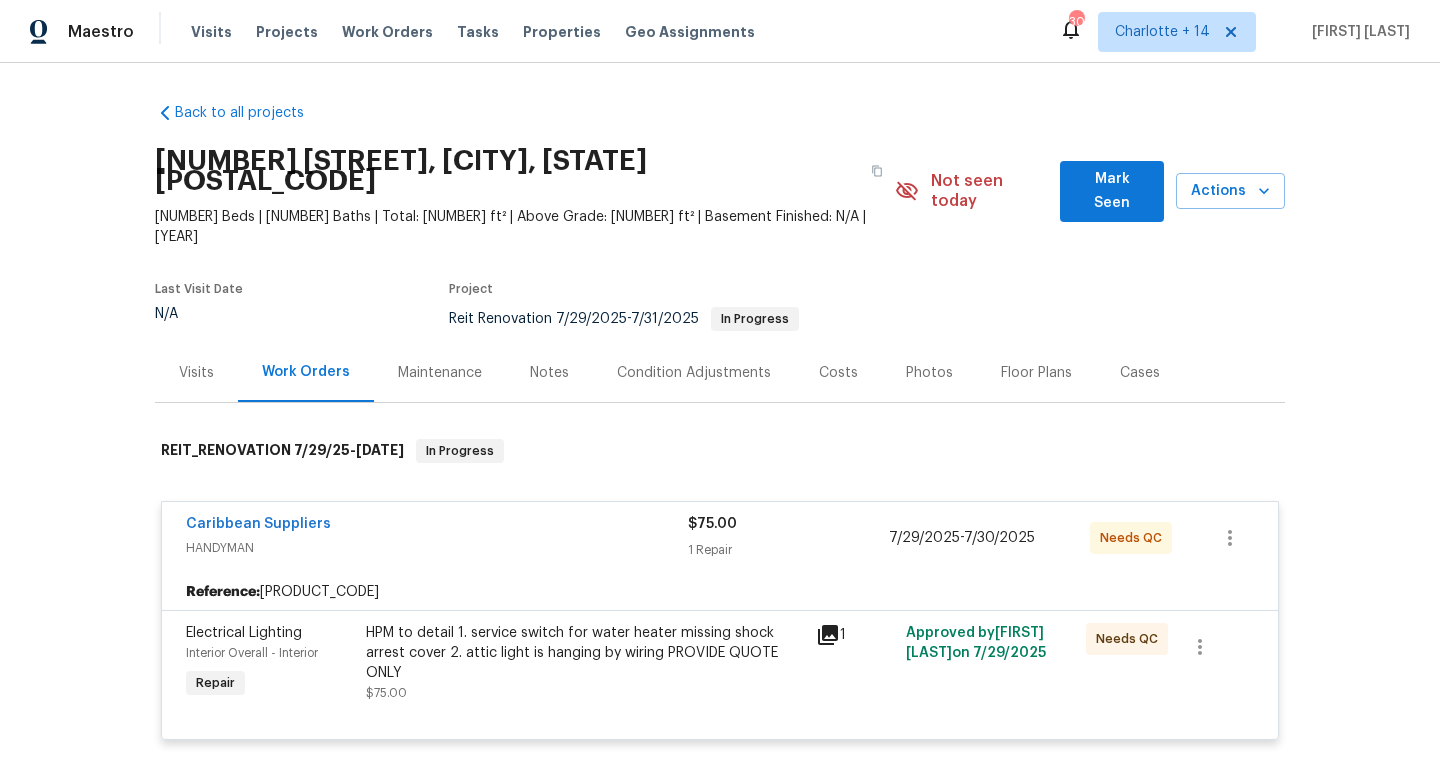 scroll, scrollTop: 64, scrollLeft: 0, axis: vertical 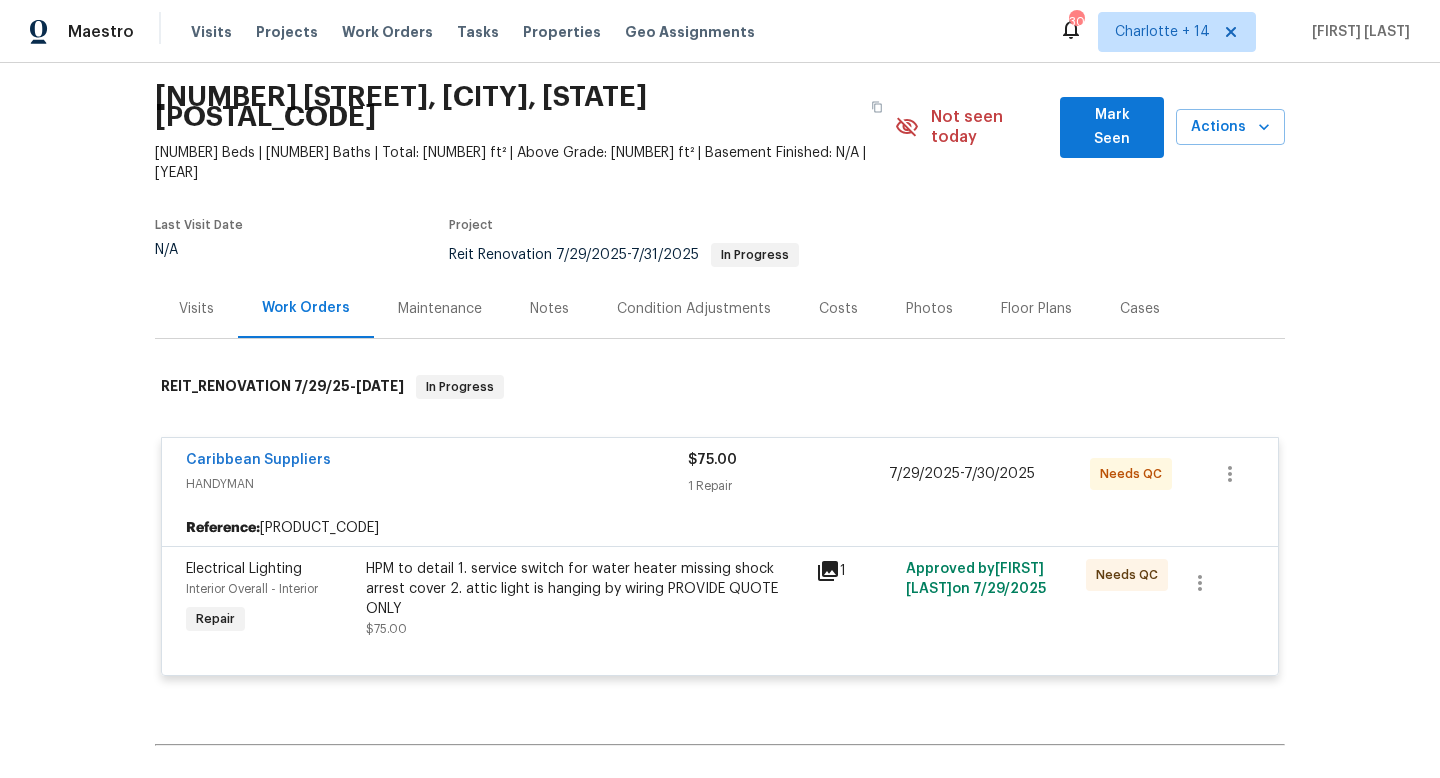 click on "HPM to detail
1. service switch for water heater missing shock arrest cover
2. attic light is hanging by wiring
PROVIDE QUOTE ONLY" at bounding box center [585, 589] 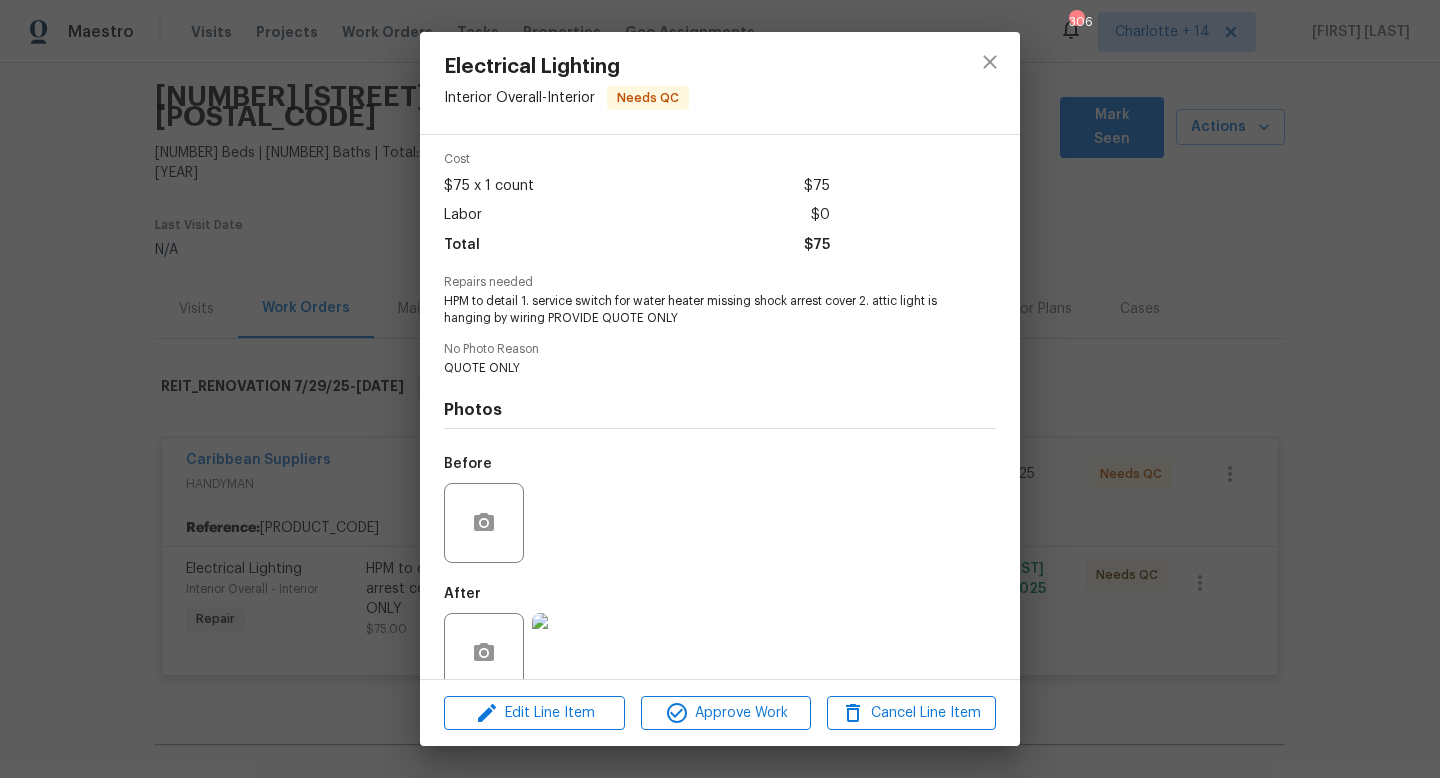 scroll, scrollTop: 109, scrollLeft: 0, axis: vertical 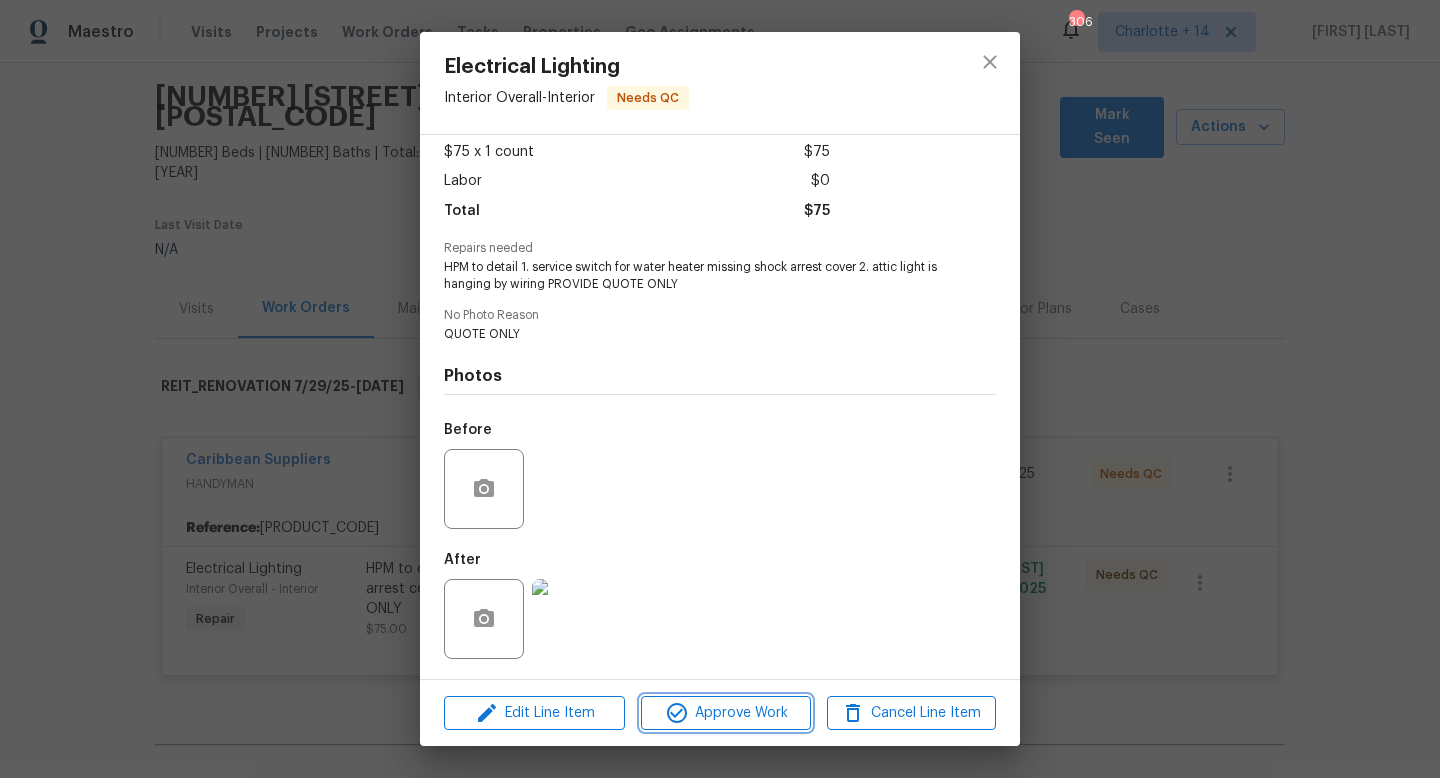 click on "Approve Work" at bounding box center [725, 713] 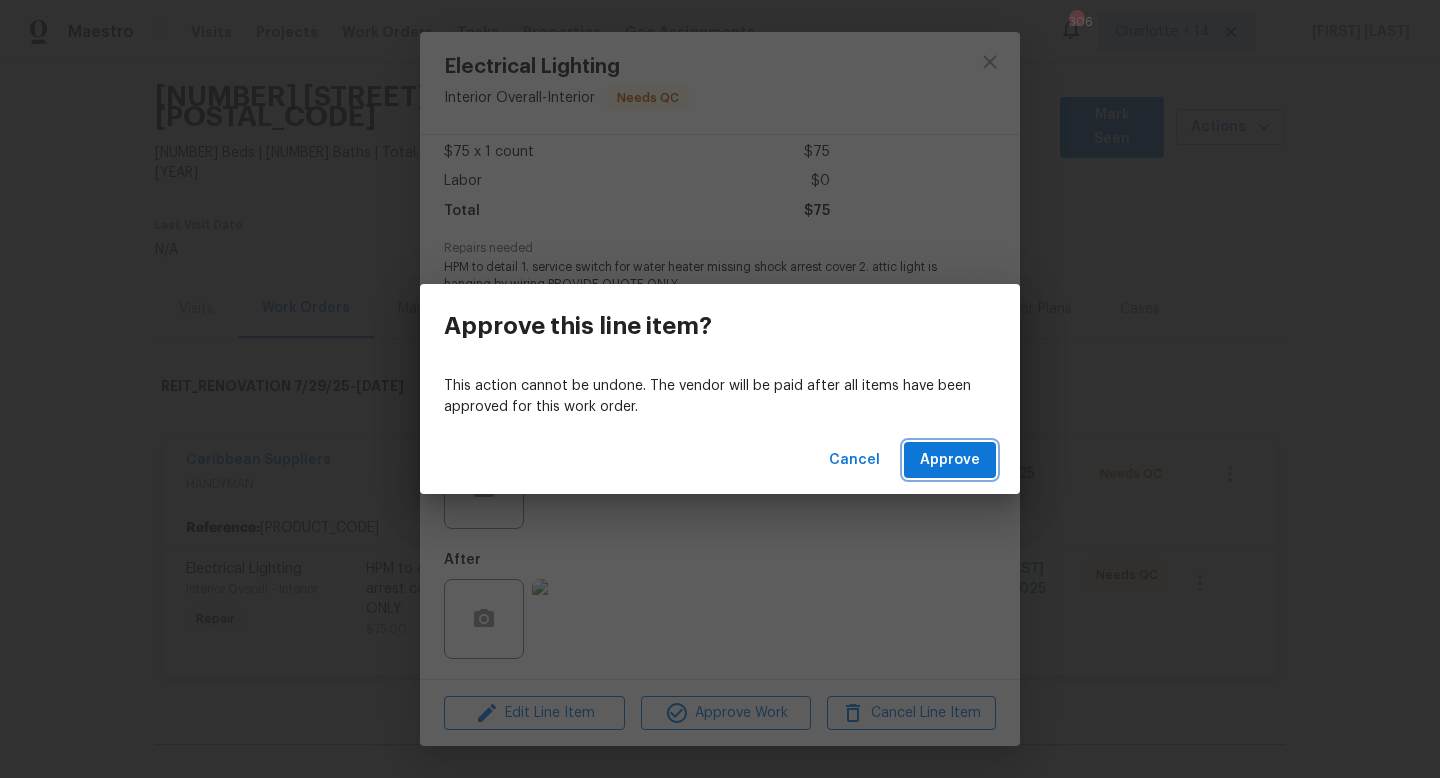 click on "Approve" at bounding box center (950, 460) 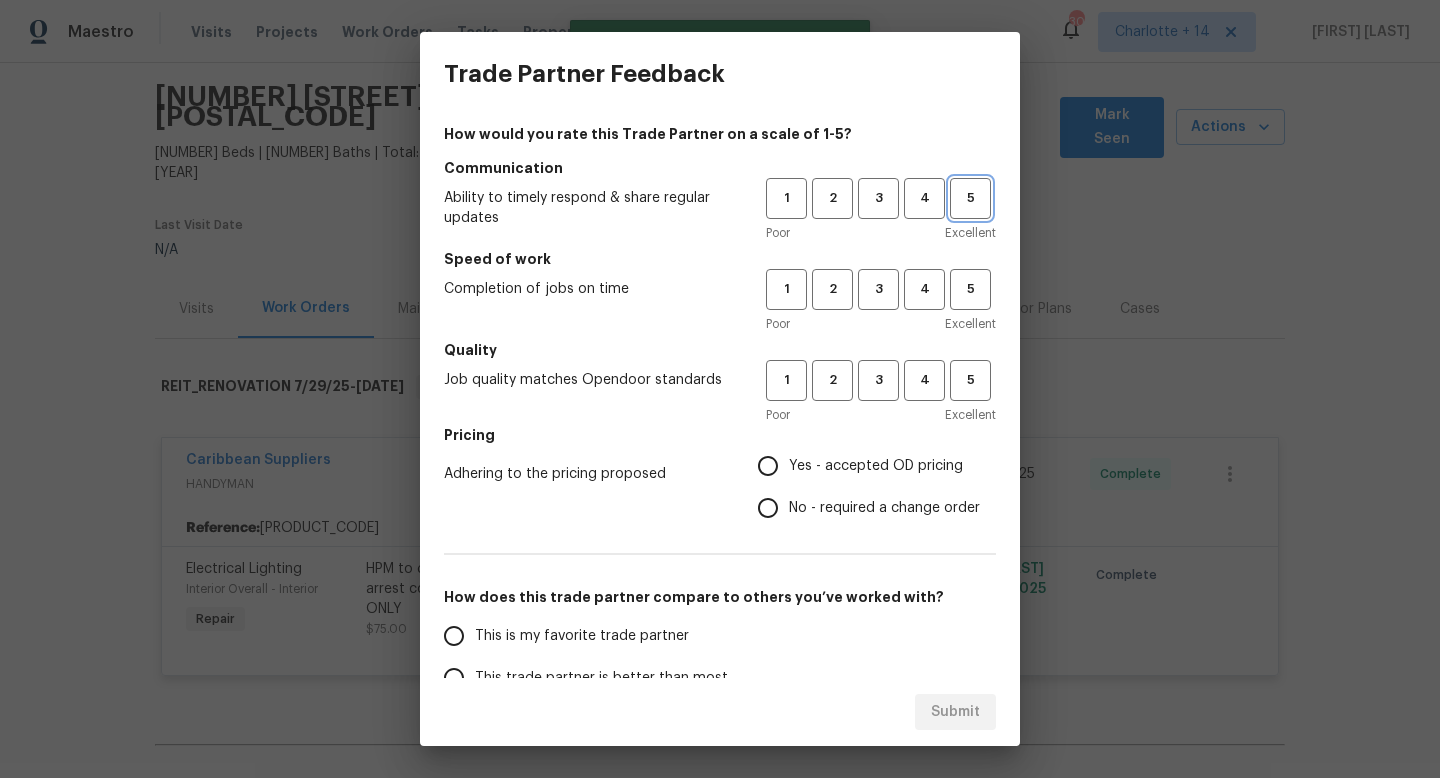 click on "5" at bounding box center [970, 198] 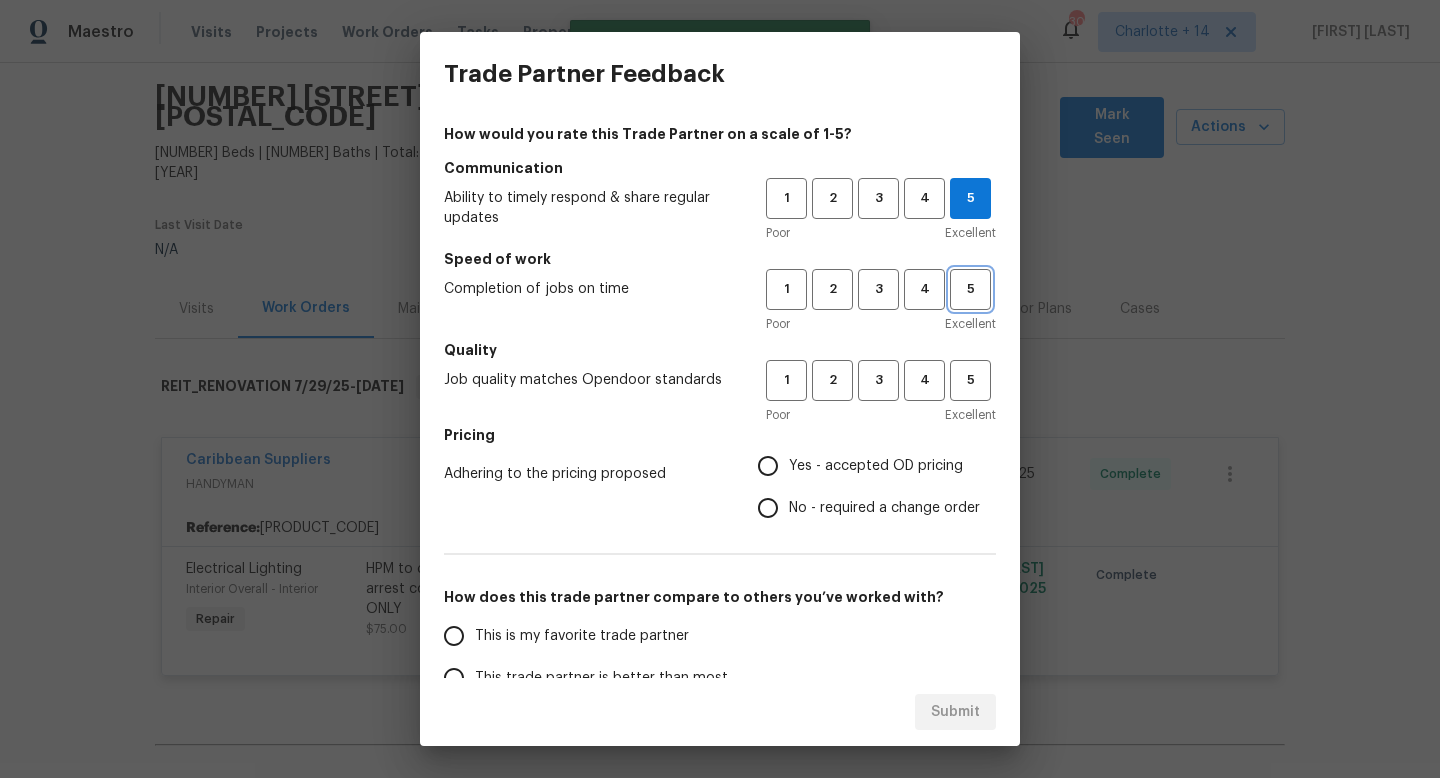 click on "5" at bounding box center (970, 289) 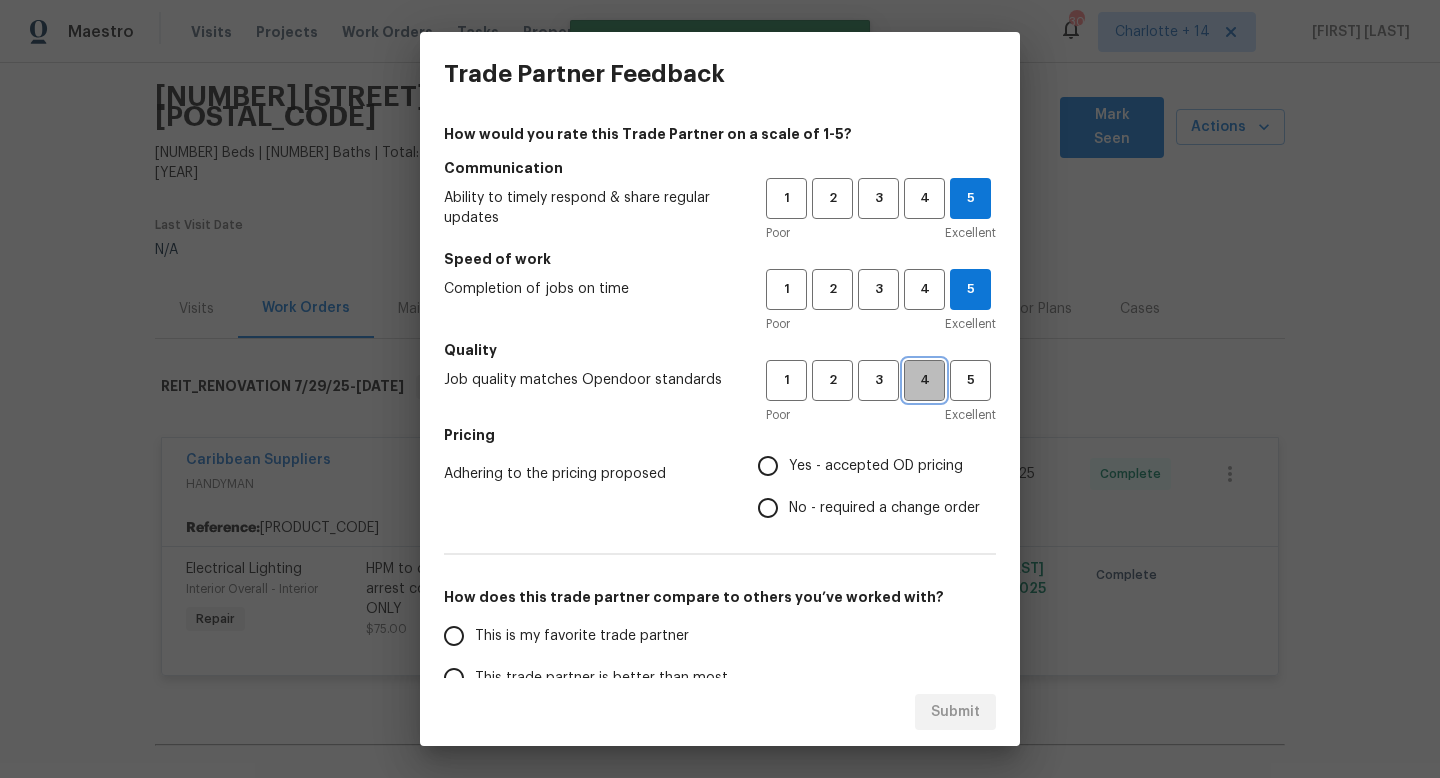 click on "4" at bounding box center (924, 380) 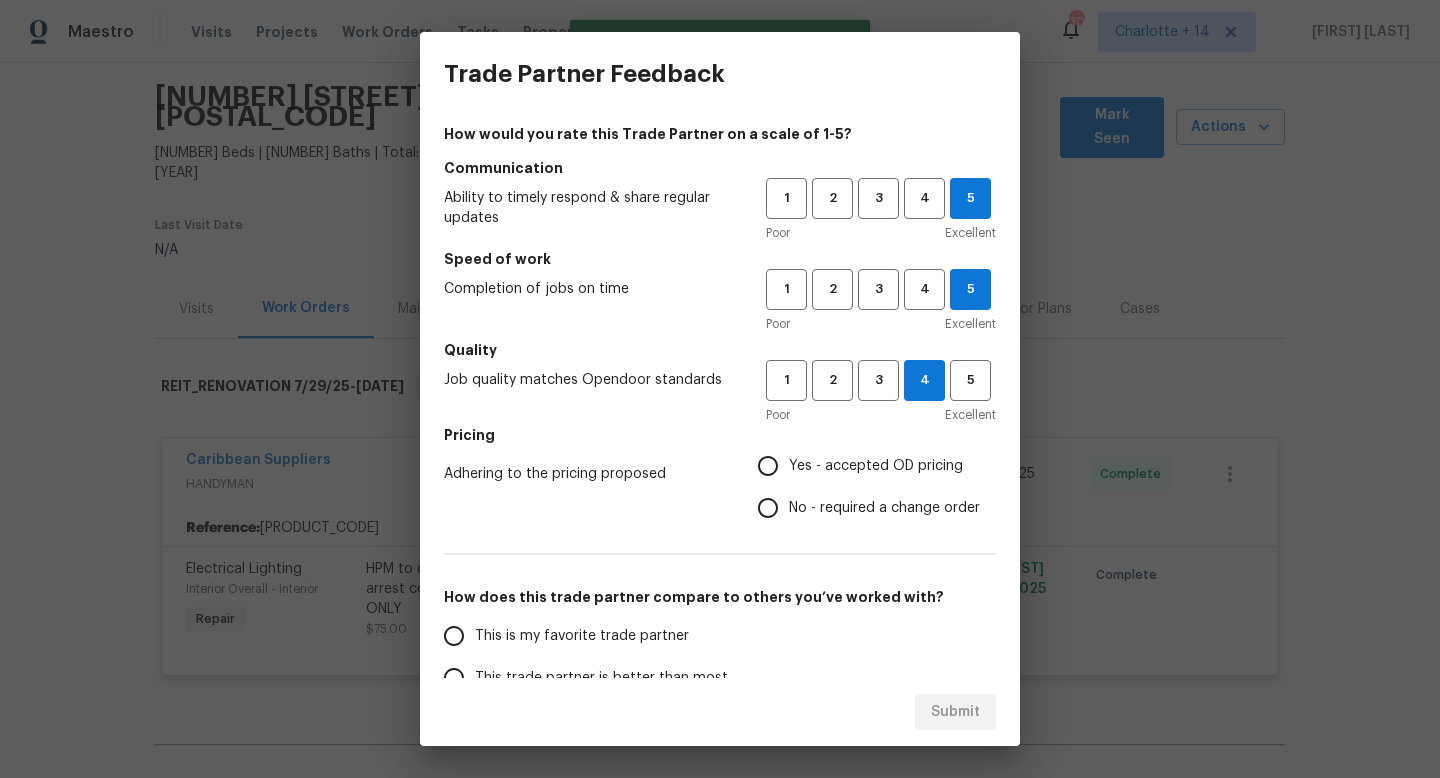 click on "Yes - accepted OD pricing" at bounding box center (768, 466) 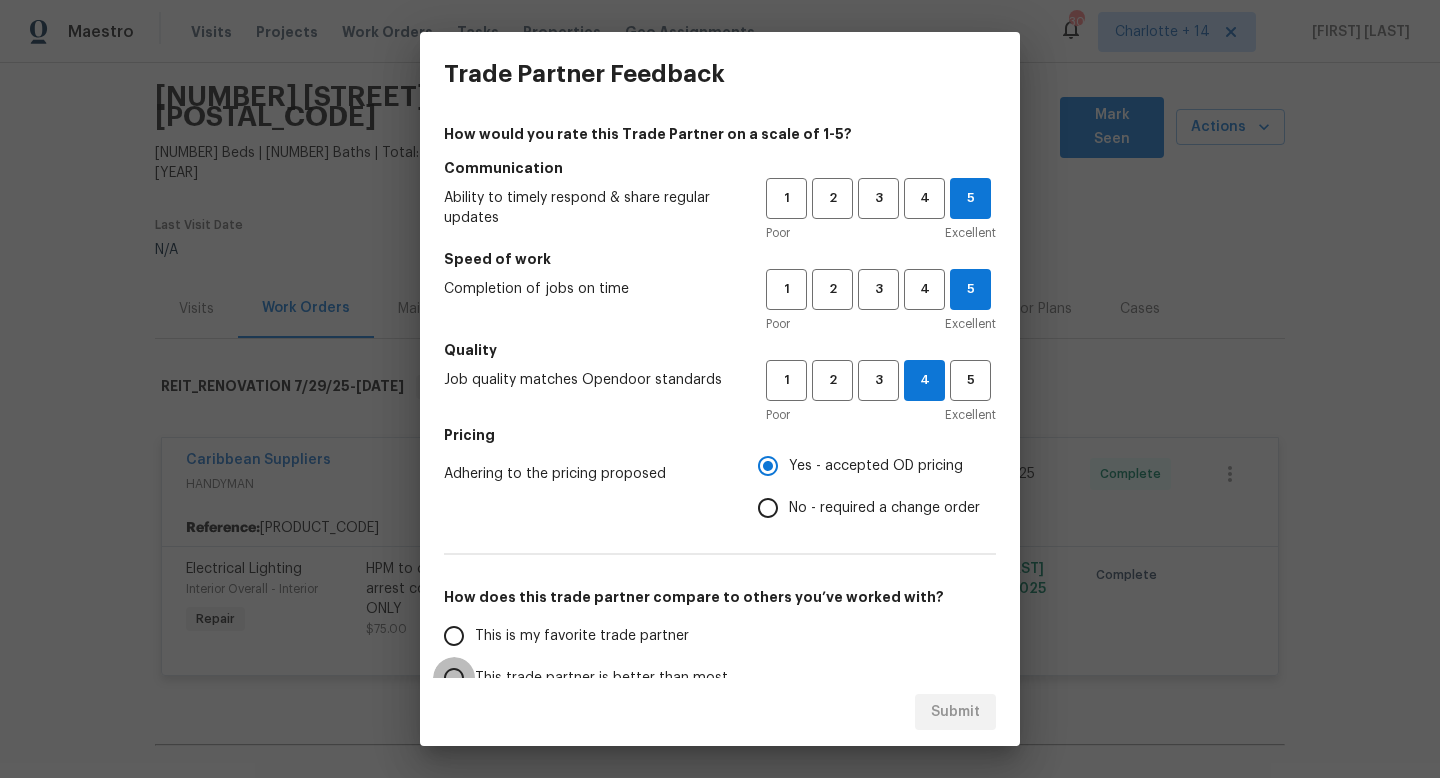 click on "This trade partner is better than most" at bounding box center [454, 678] 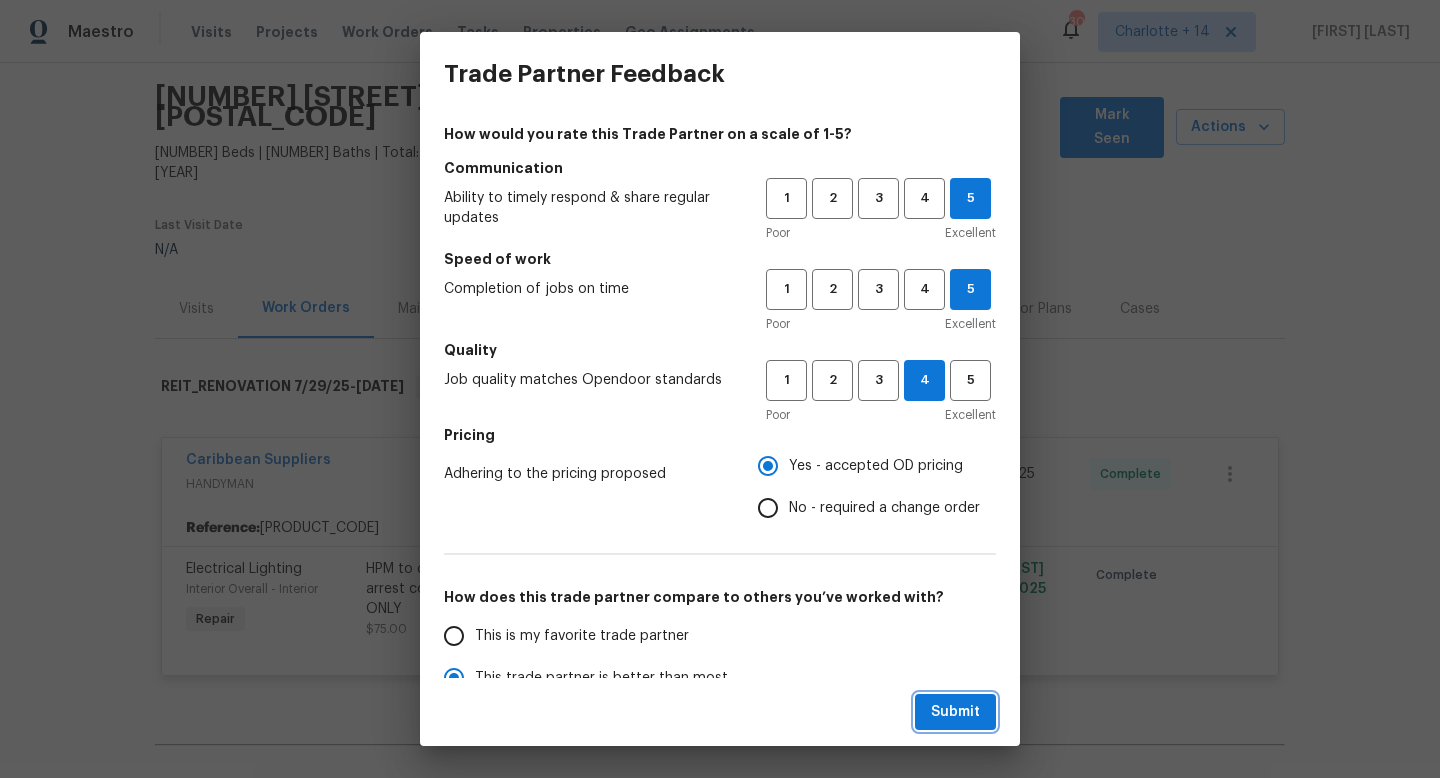 click on "Submit" at bounding box center (955, 712) 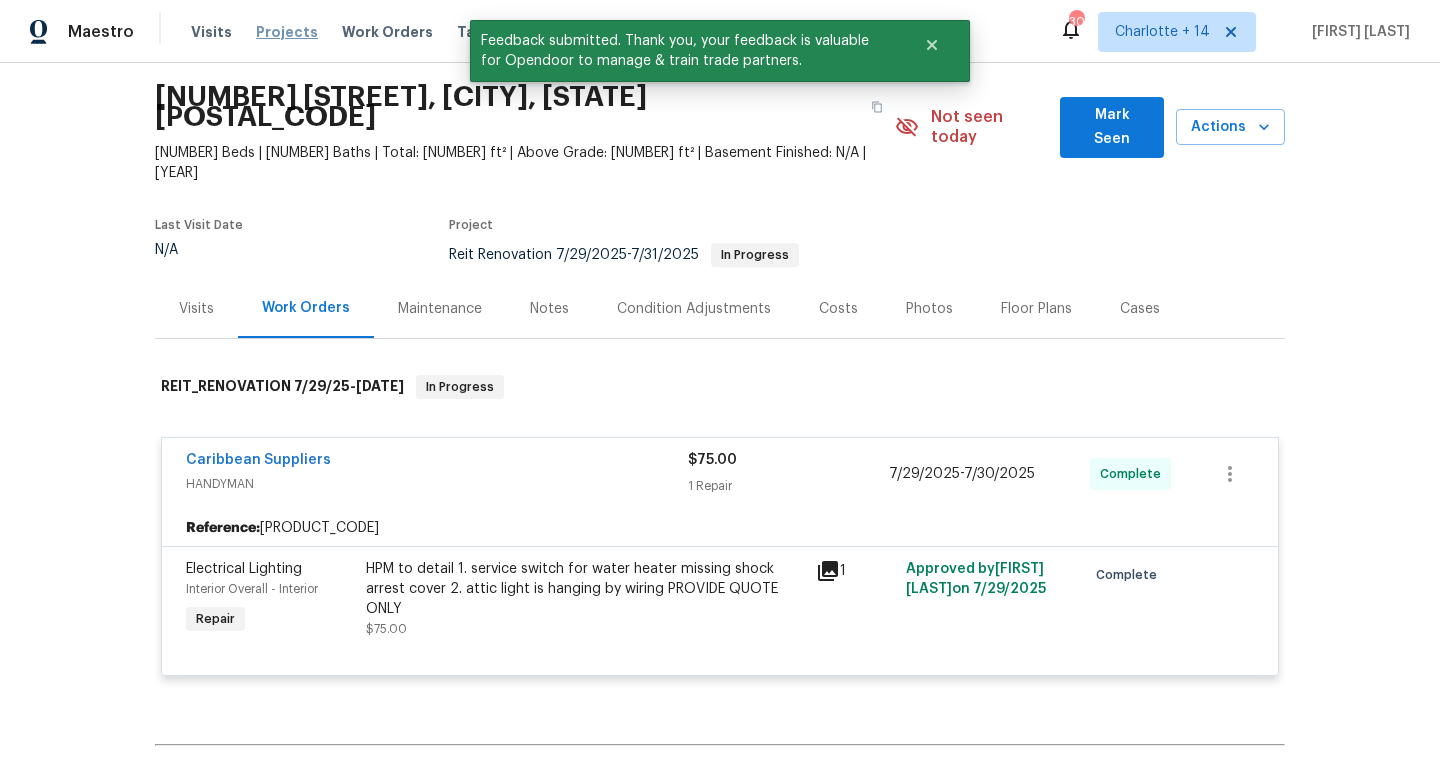 click on "Projects" at bounding box center (287, 32) 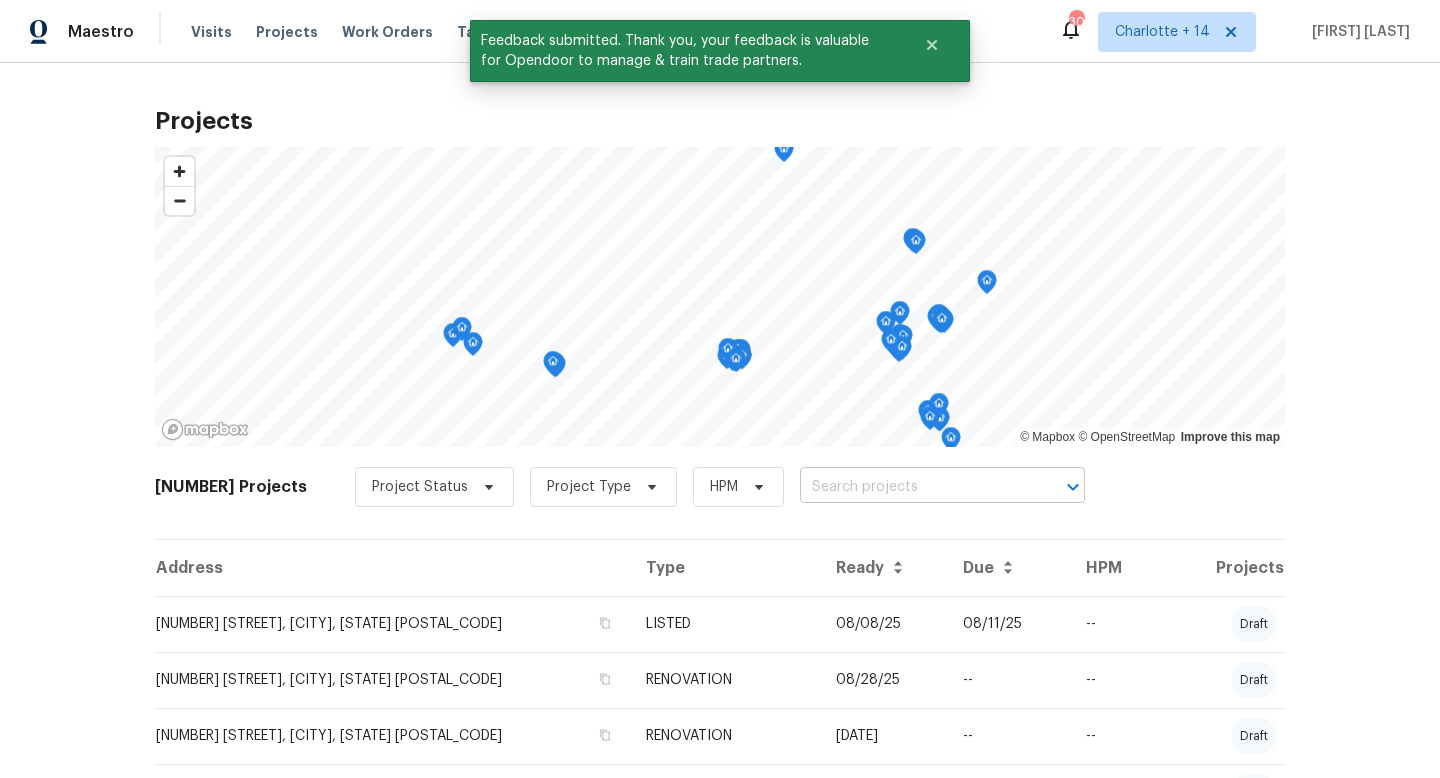 click at bounding box center [914, 487] 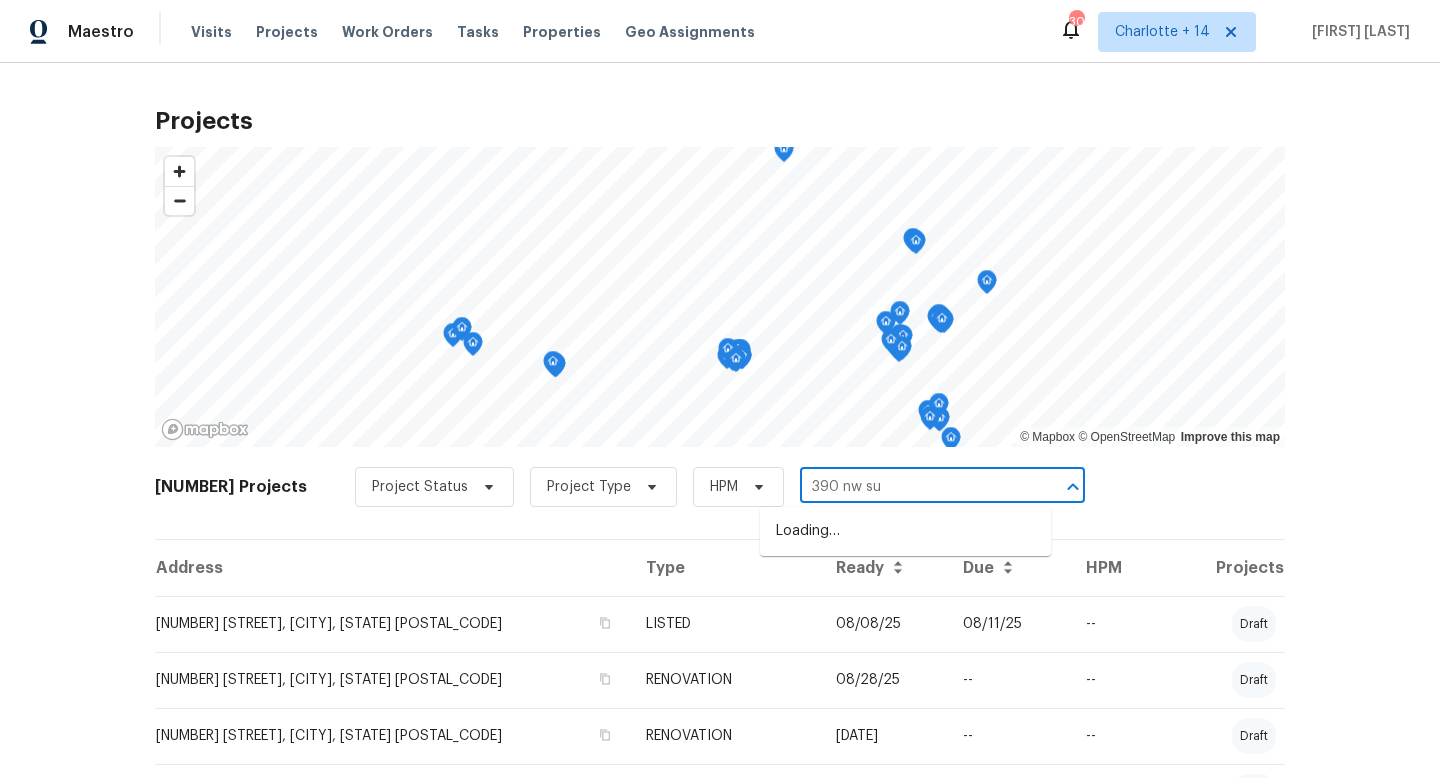type on "390 nw sun" 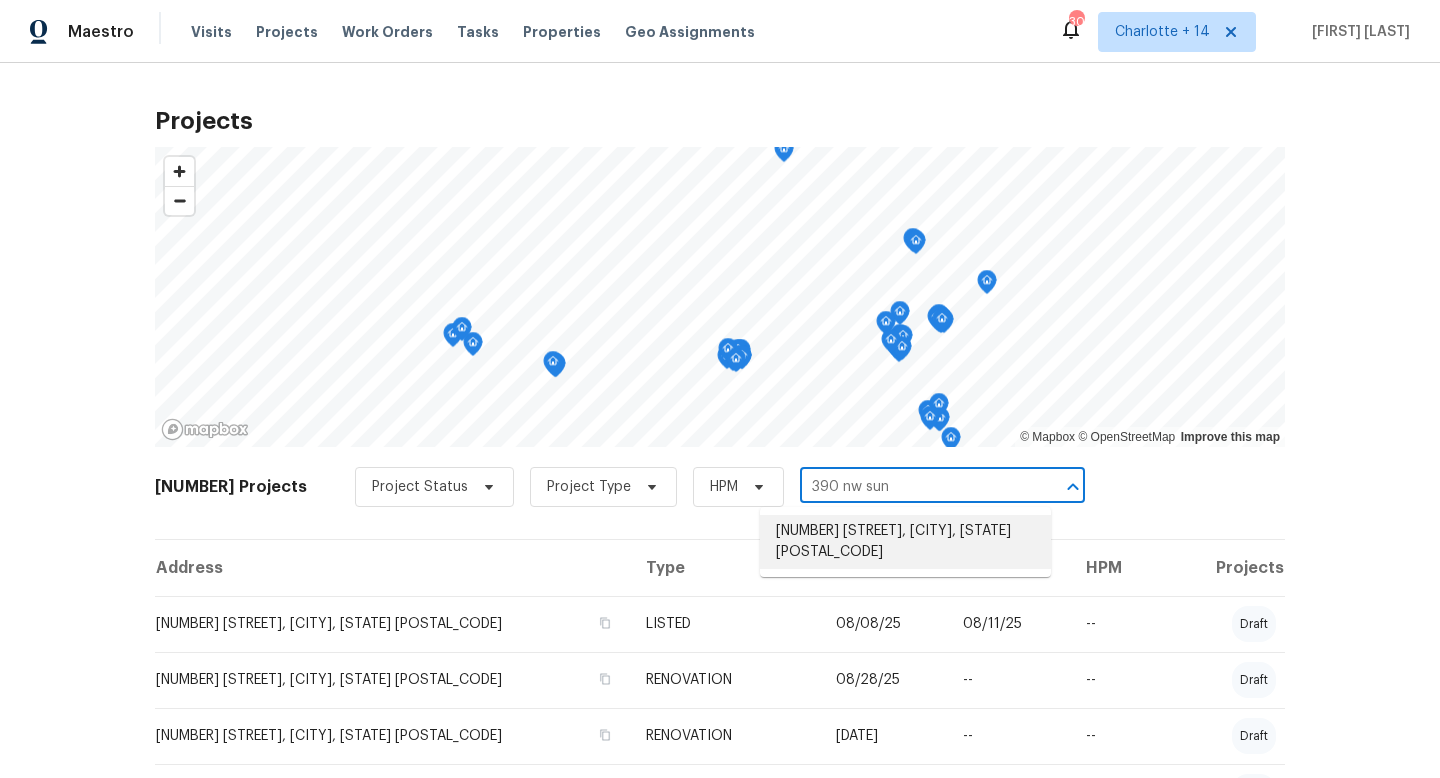 click on "390 NW Sunview Way, Port Saint Lucie, FL 34986" at bounding box center [905, 542] 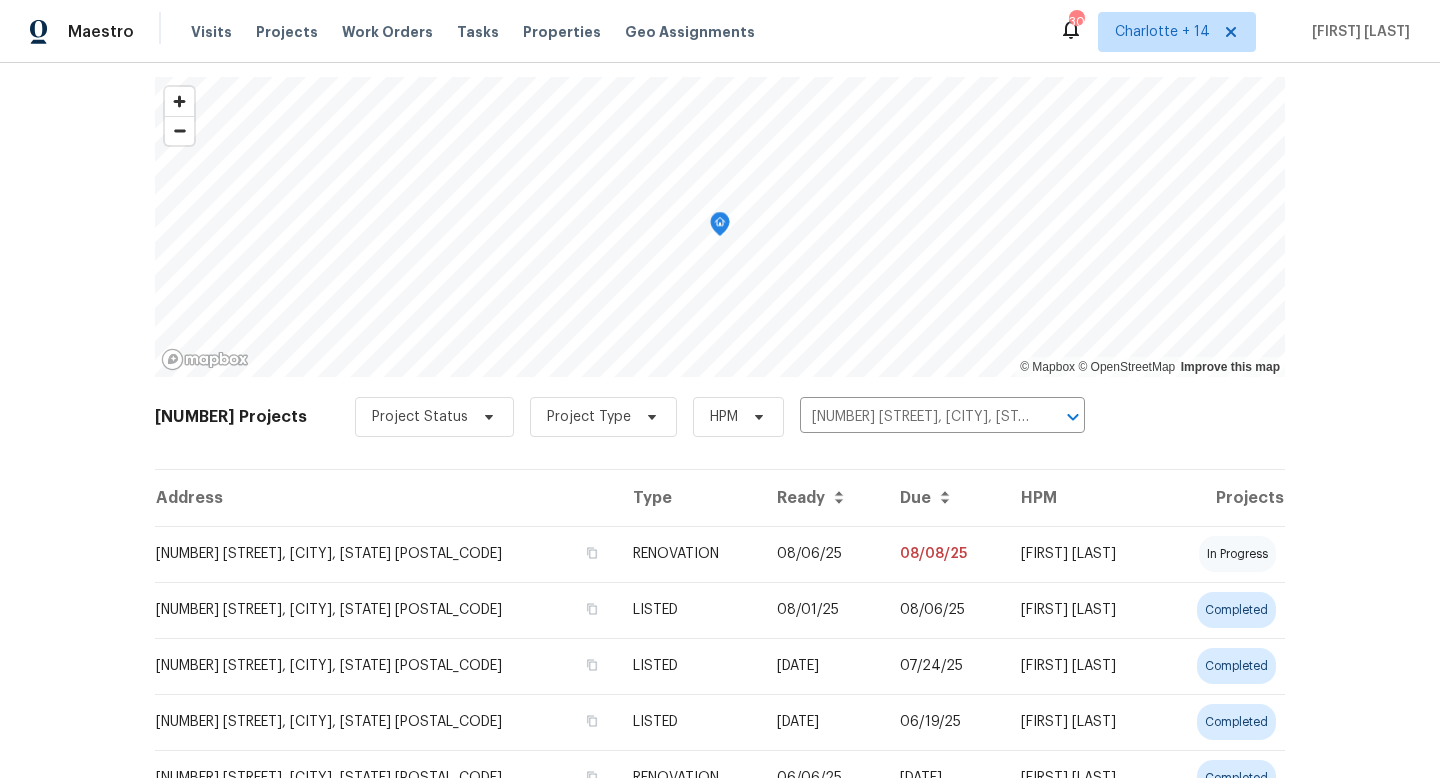 scroll, scrollTop: 73, scrollLeft: 0, axis: vertical 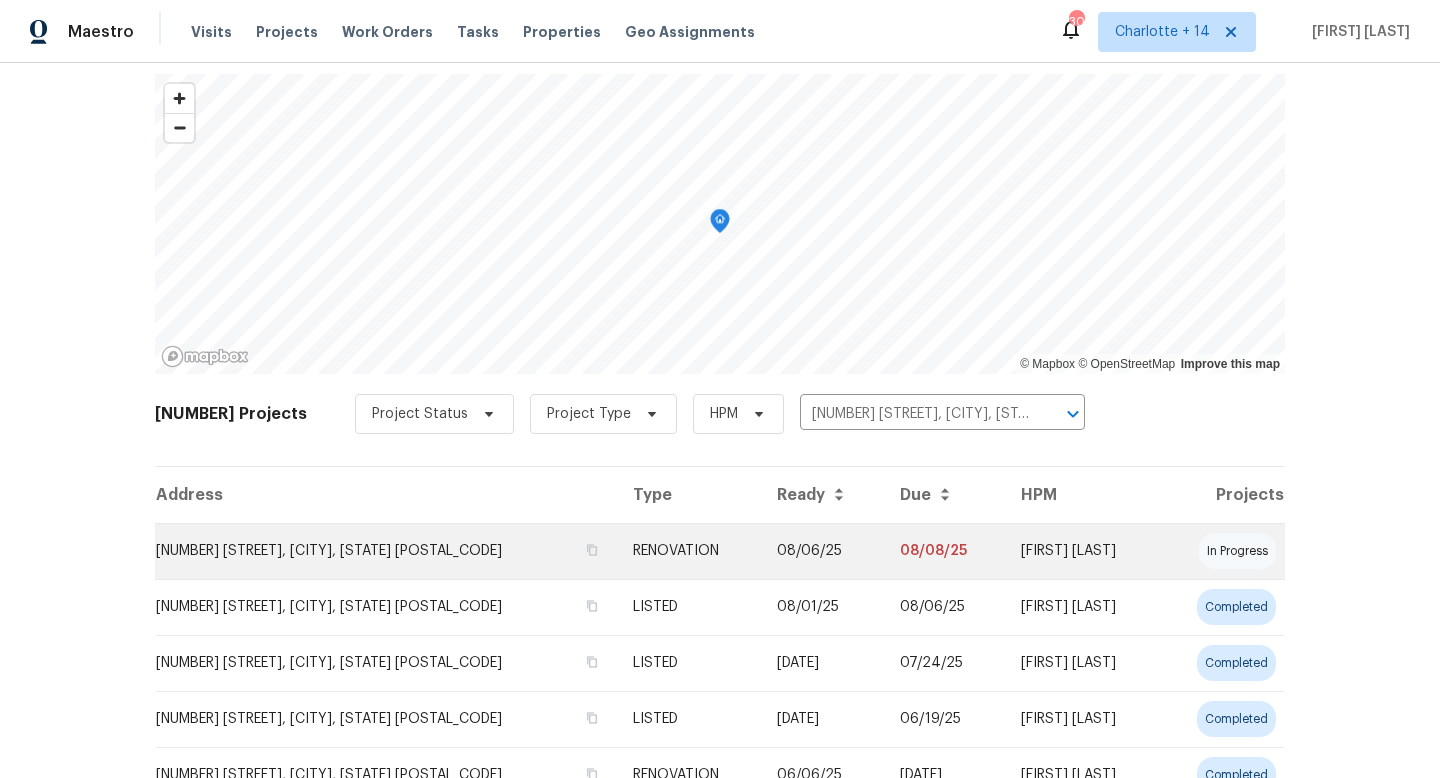click on "RENOVATION" at bounding box center [688, 551] 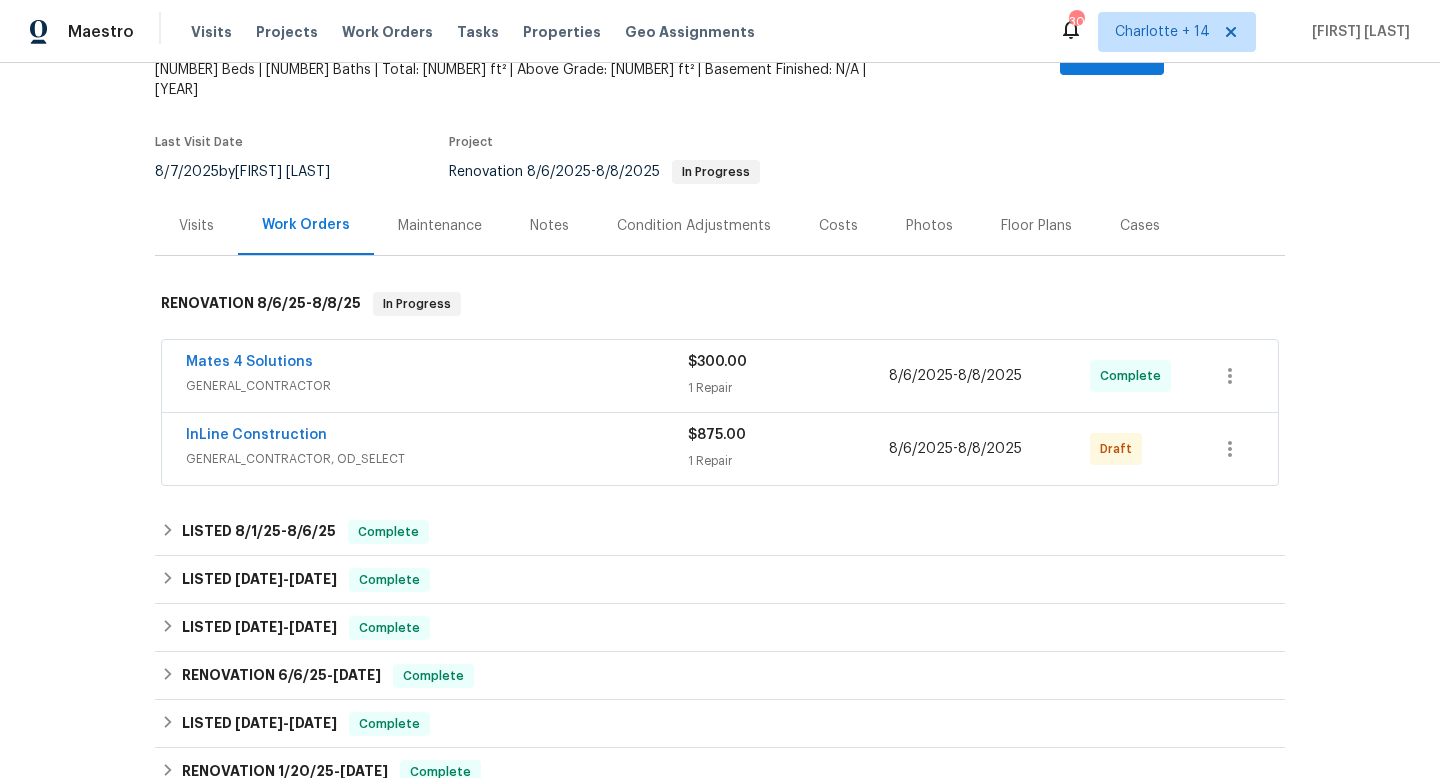 scroll, scrollTop: 144, scrollLeft: 0, axis: vertical 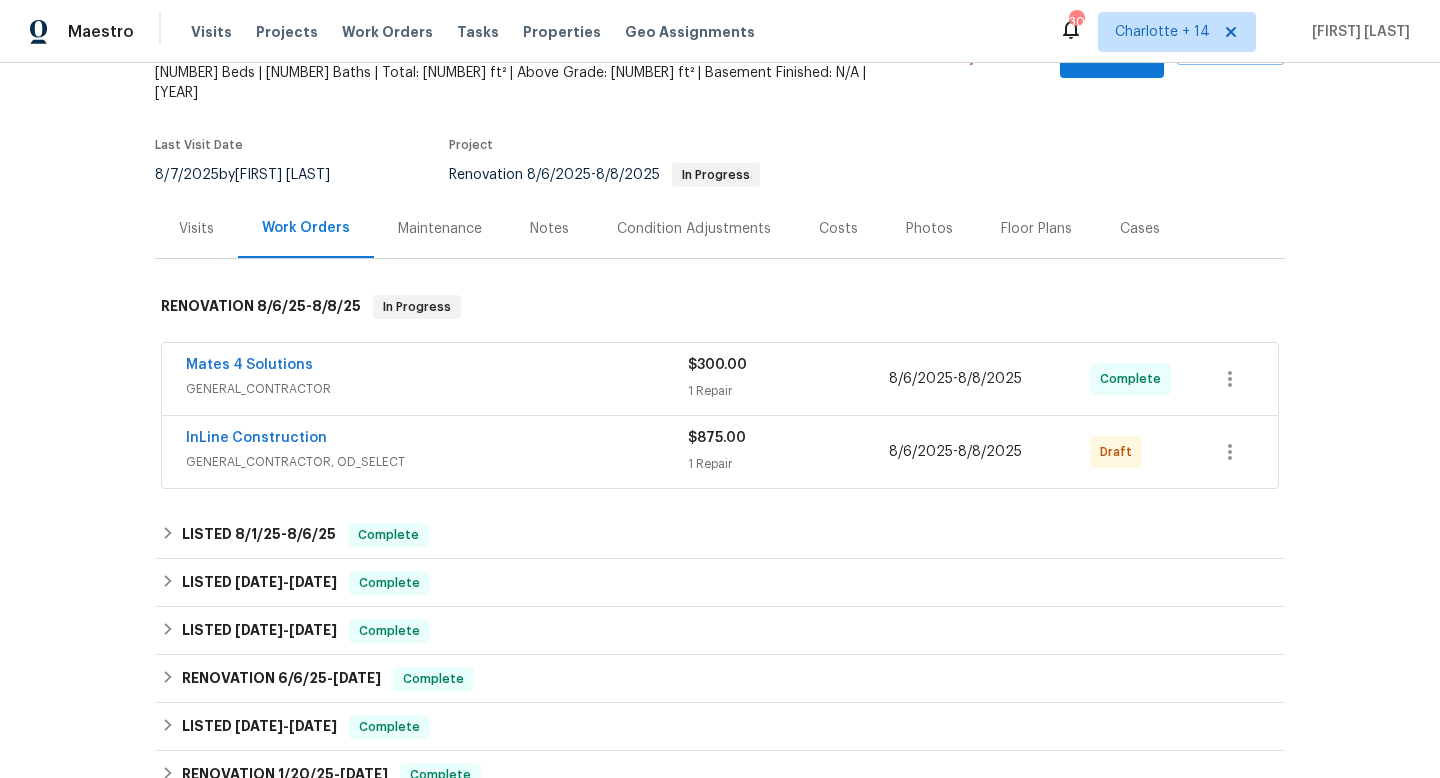 click on "InLine Construction" at bounding box center [437, 440] 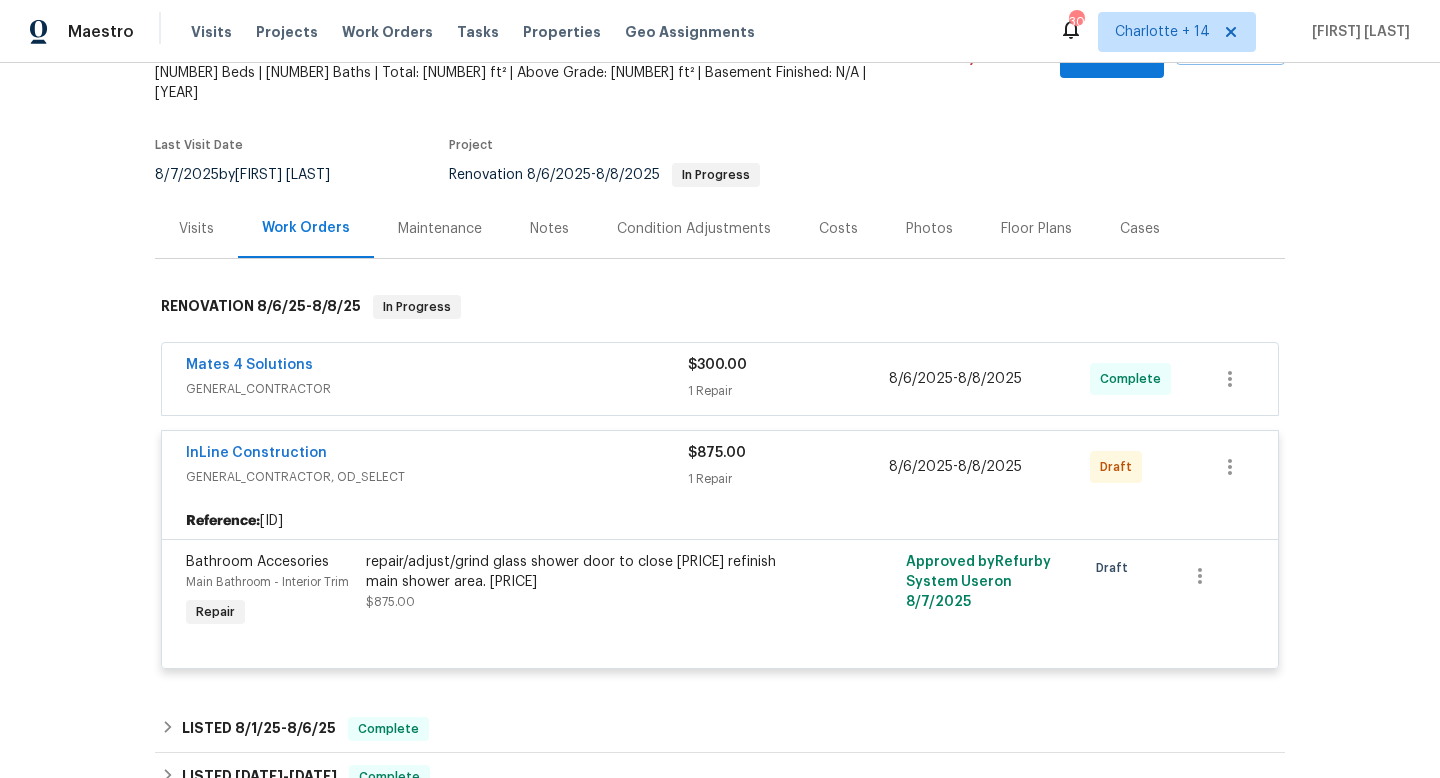 click on "GENERAL_CONTRACTOR" at bounding box center (437, 389) 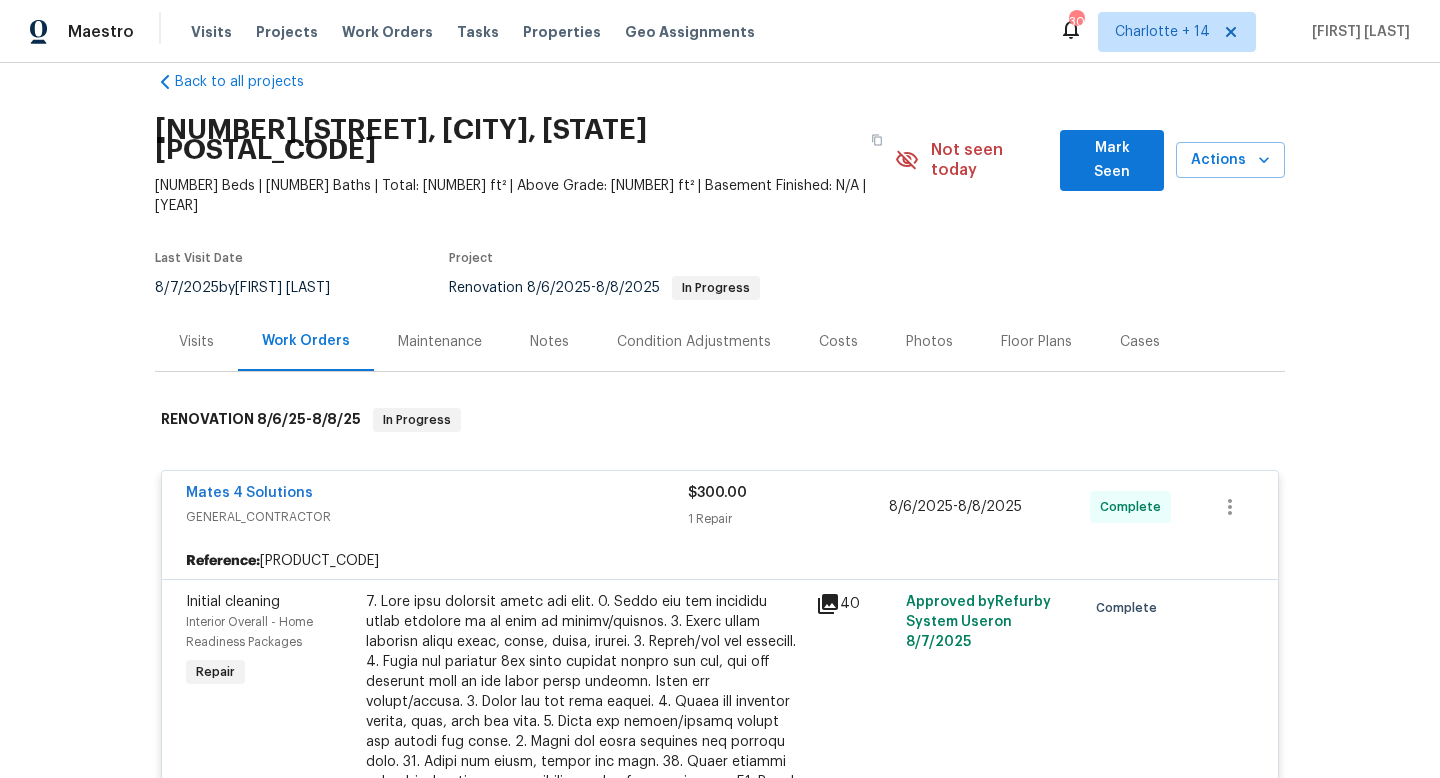 scroll, scrollTop: 0, scrollLeft: 0, axis: both 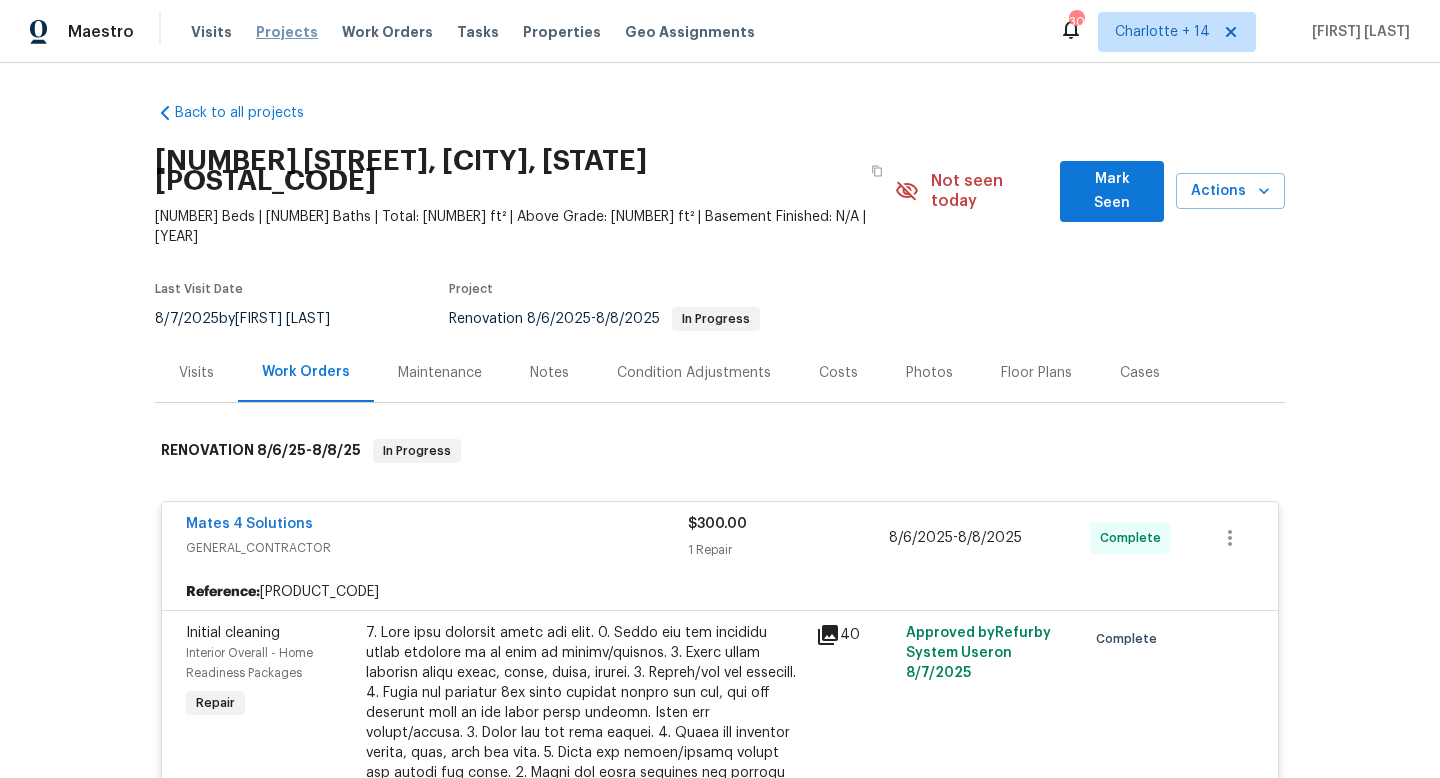 click on "Projects" at bounding box center (287, 32) 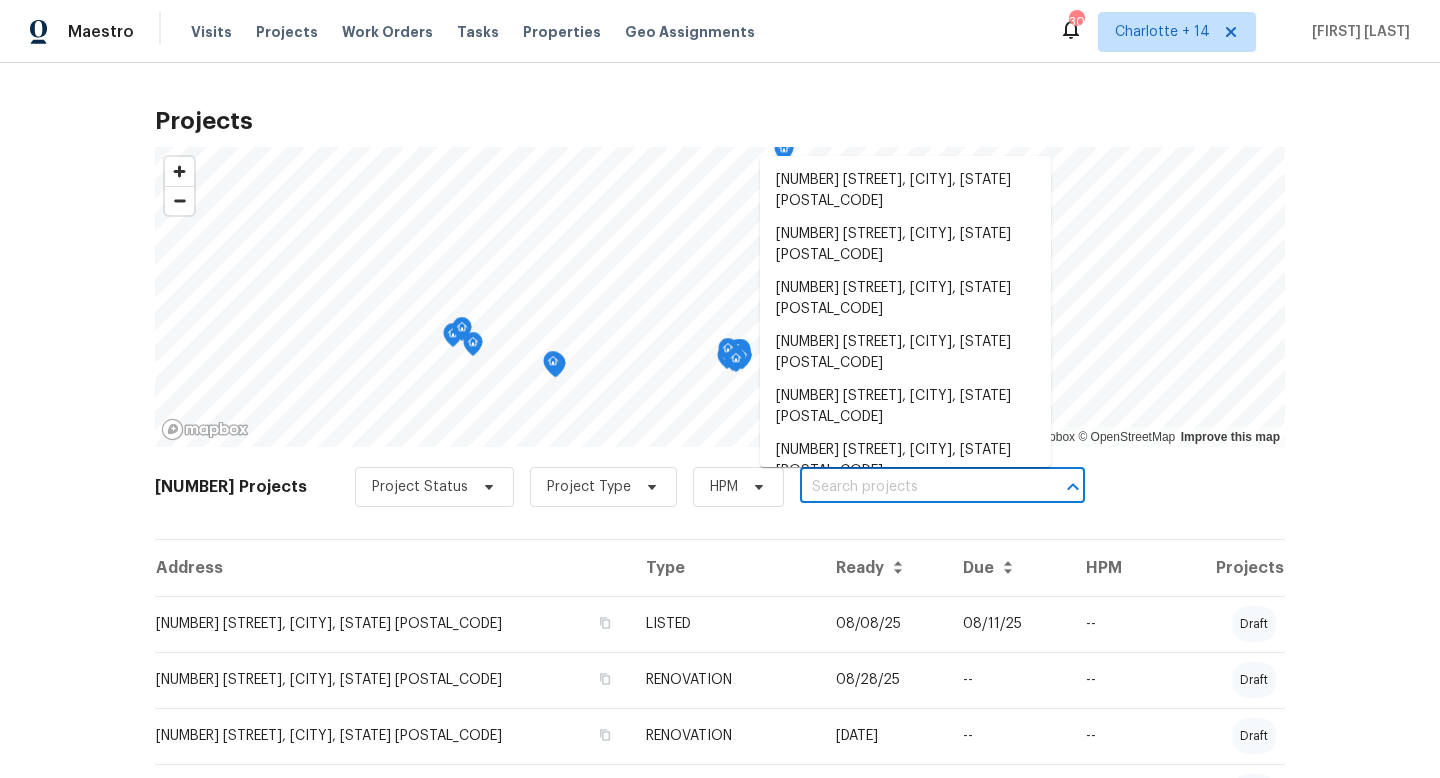 click at bounding box center (914, 487) 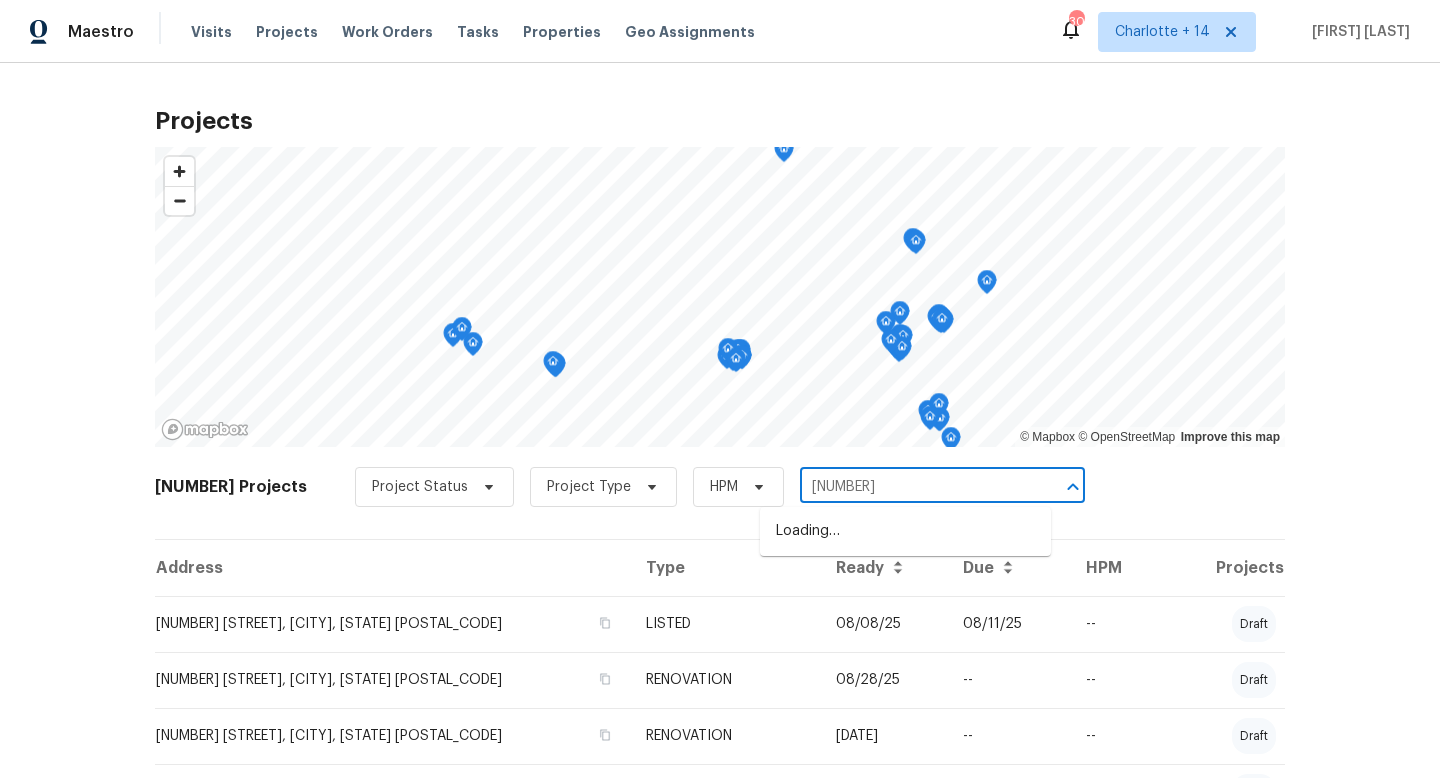type on "5600 a" 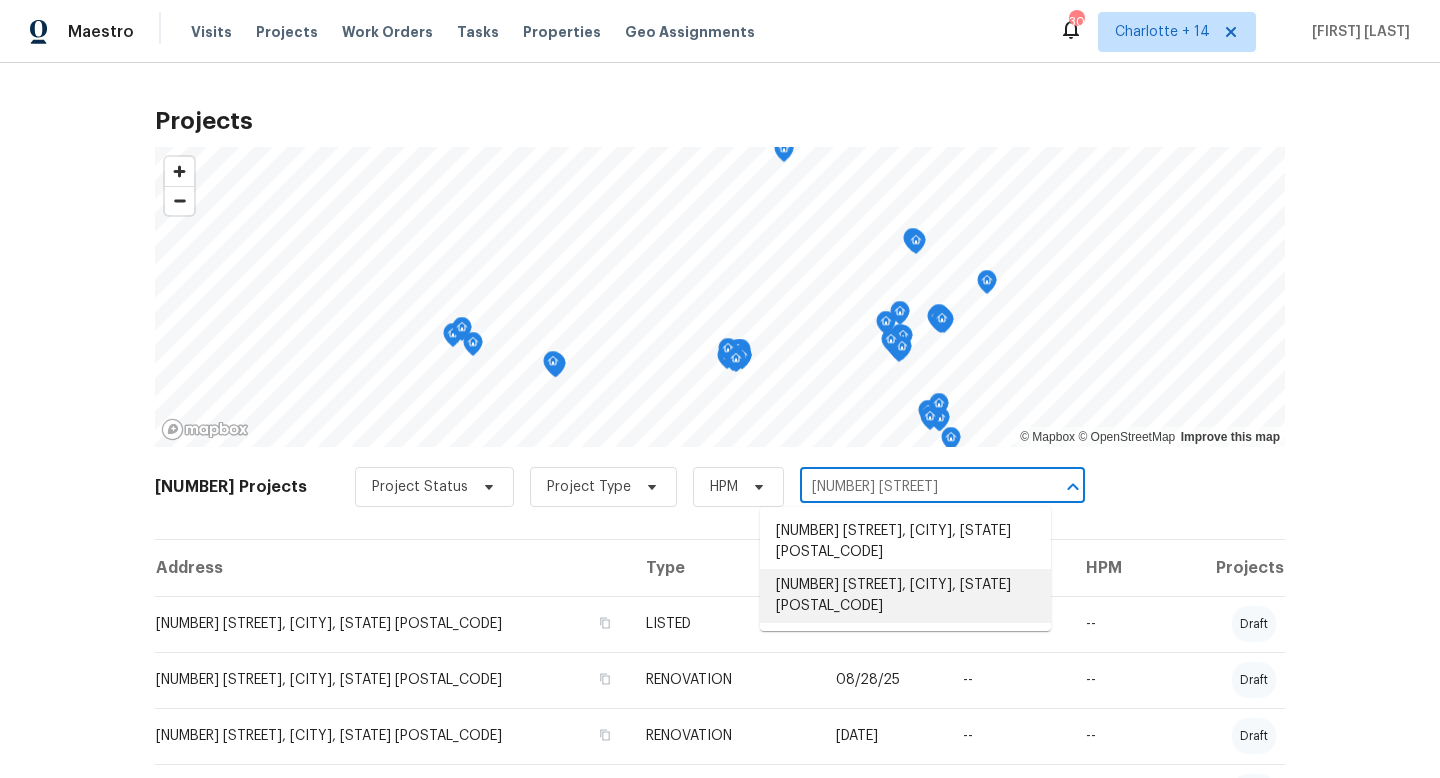 click on "[NUMBER] [STREET], [CITY], [STATE] [POSTAL_CODE]" at bounding box center (905, 596) 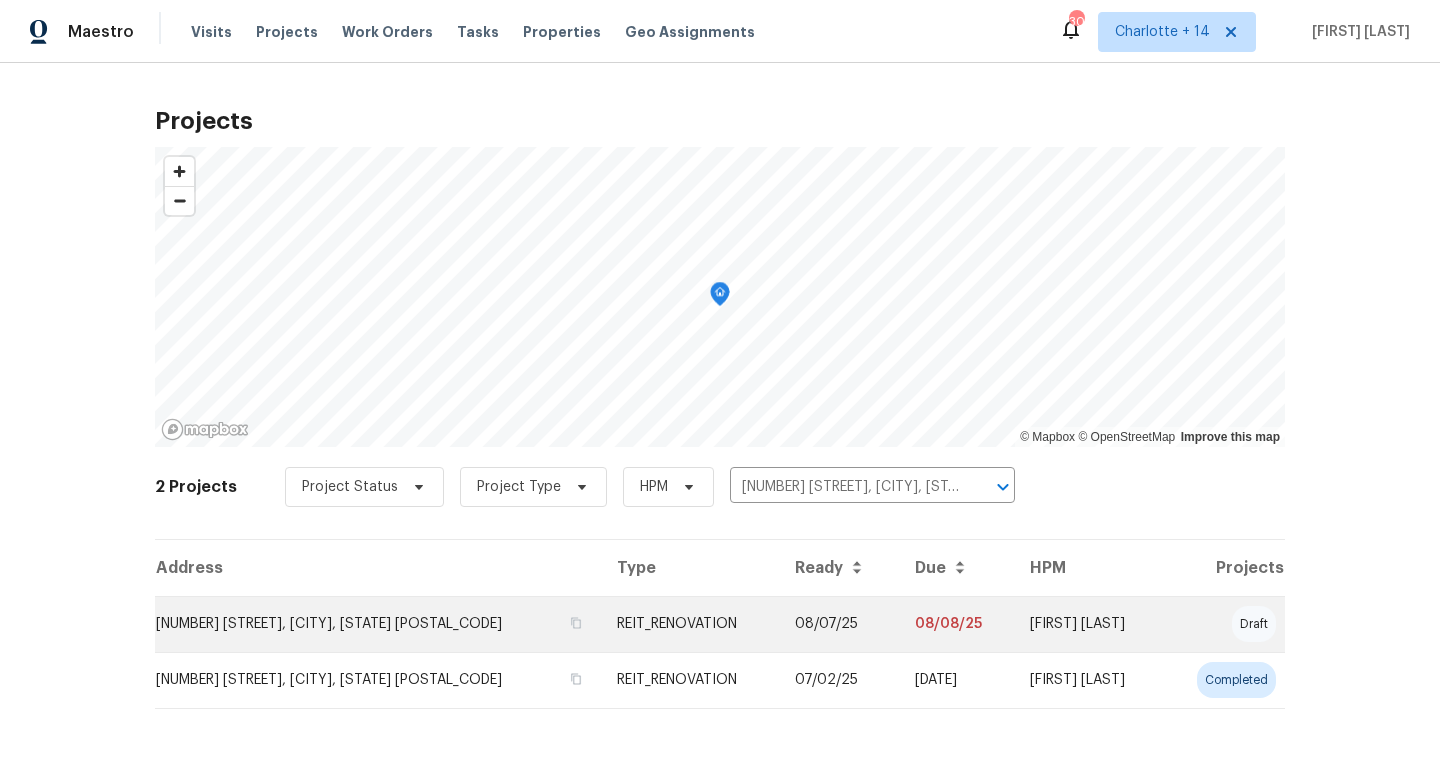 click on "[NUMBER] [STREET], [CITY], [STATE] [POSTAL_CODE]" at bounding box center (378, 624) 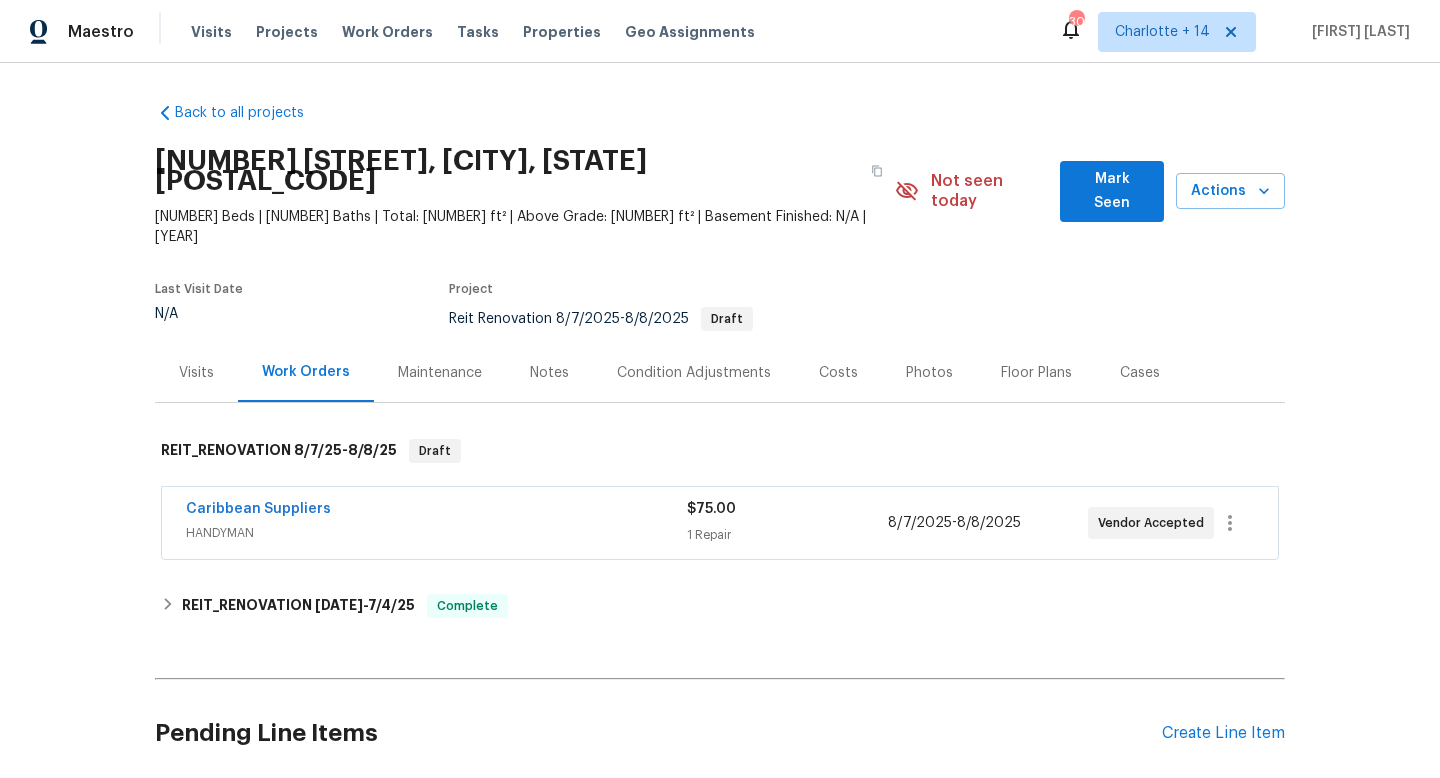 click on "[NUMBER] [STREET], [CITY], [STATE] [POSTAL_CODE]" at bounding box center (507, 171) 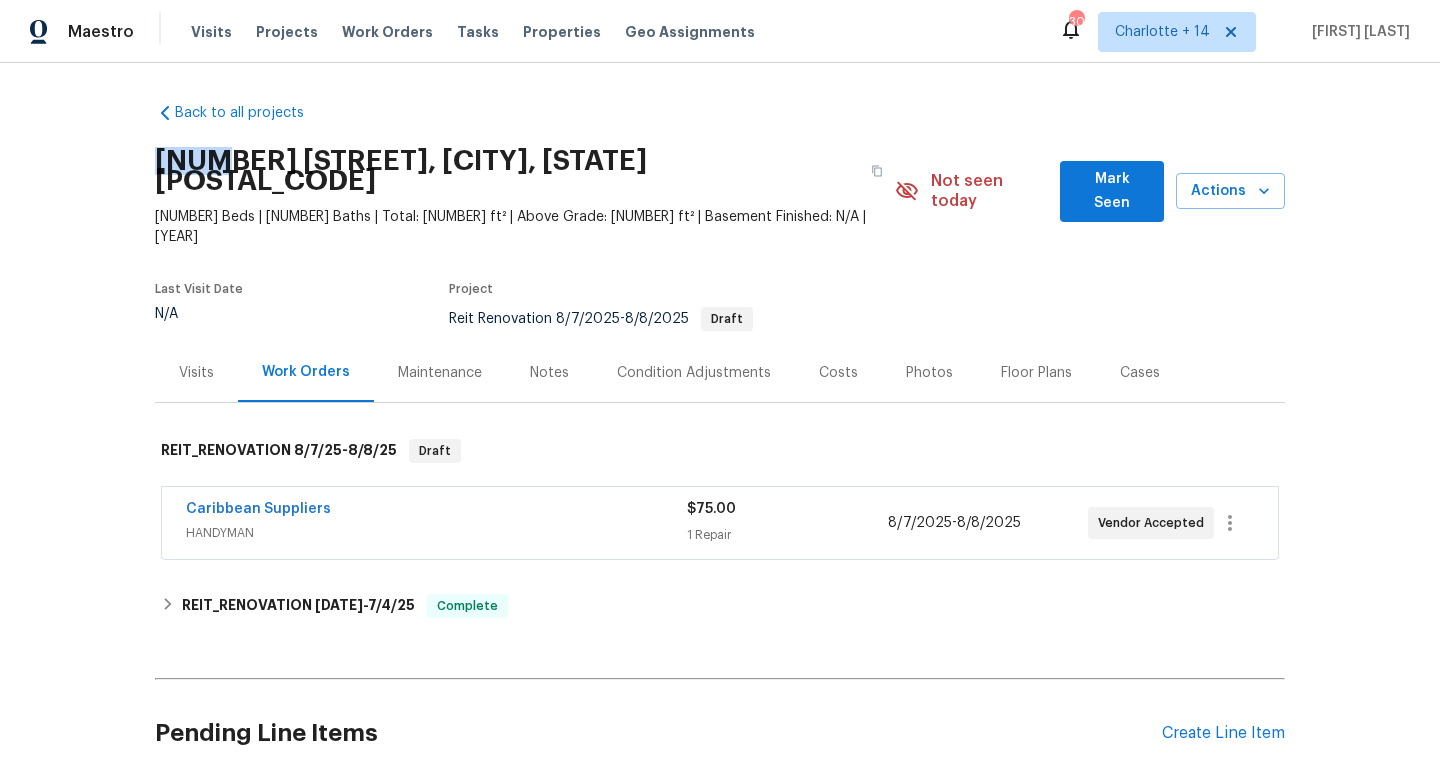 click on "[NUMBER] [STREET], [CITY], [STATE] [POSTAL_CODE]" at bounding box center [507, 171] 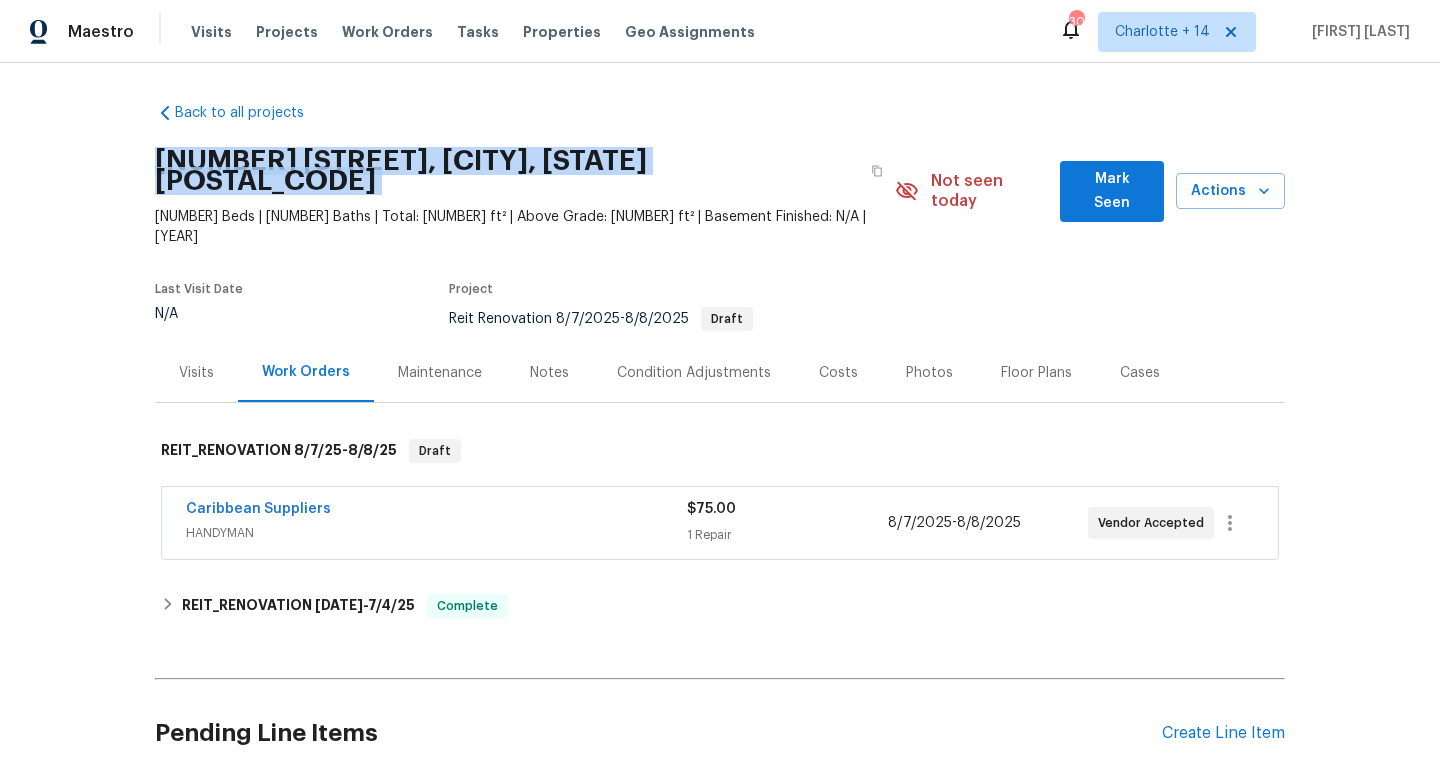 click on "[NUMBER] [STREET], [CITY], [STATE] [POSTAL_CODE]" at bounding box center (507, 171) 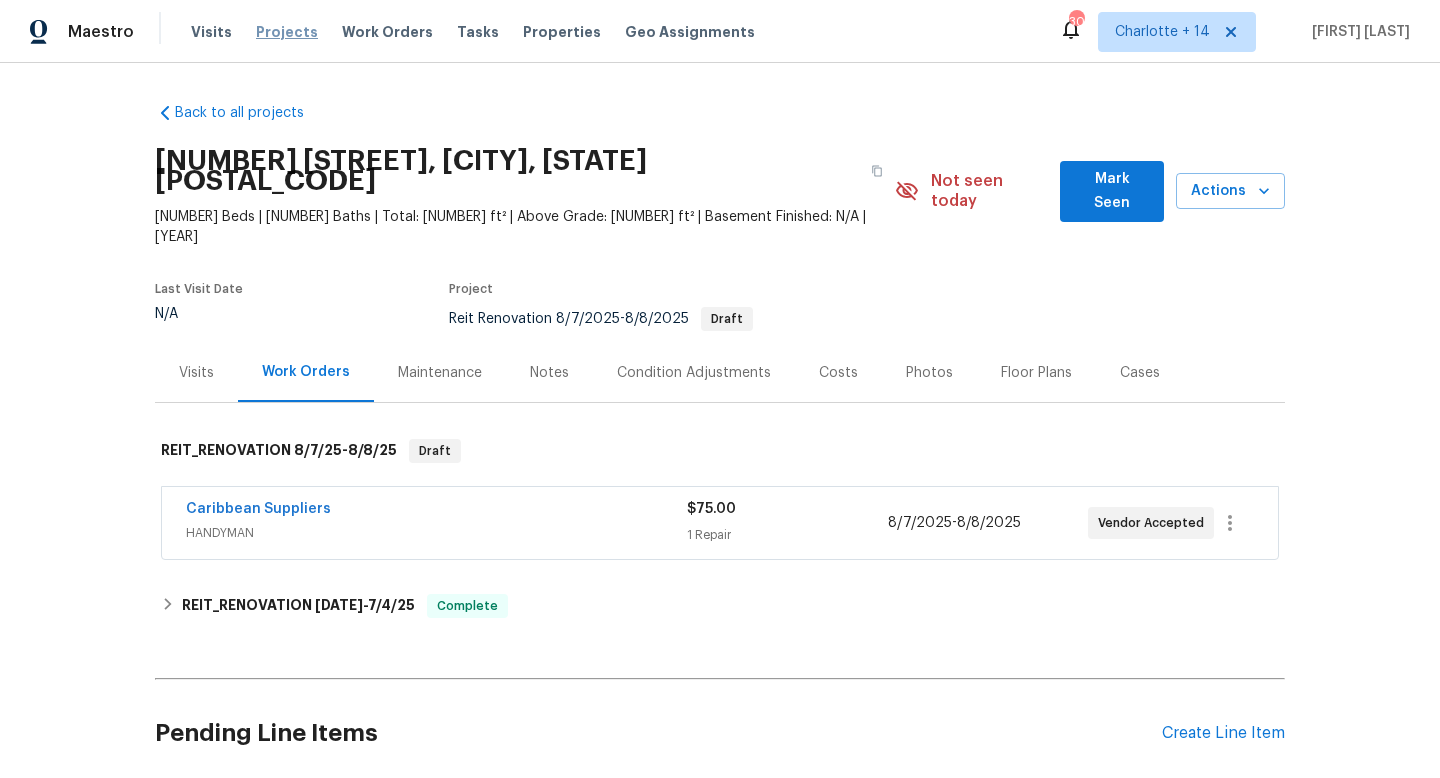 click on "Projects" at bounding box center (287, 32) 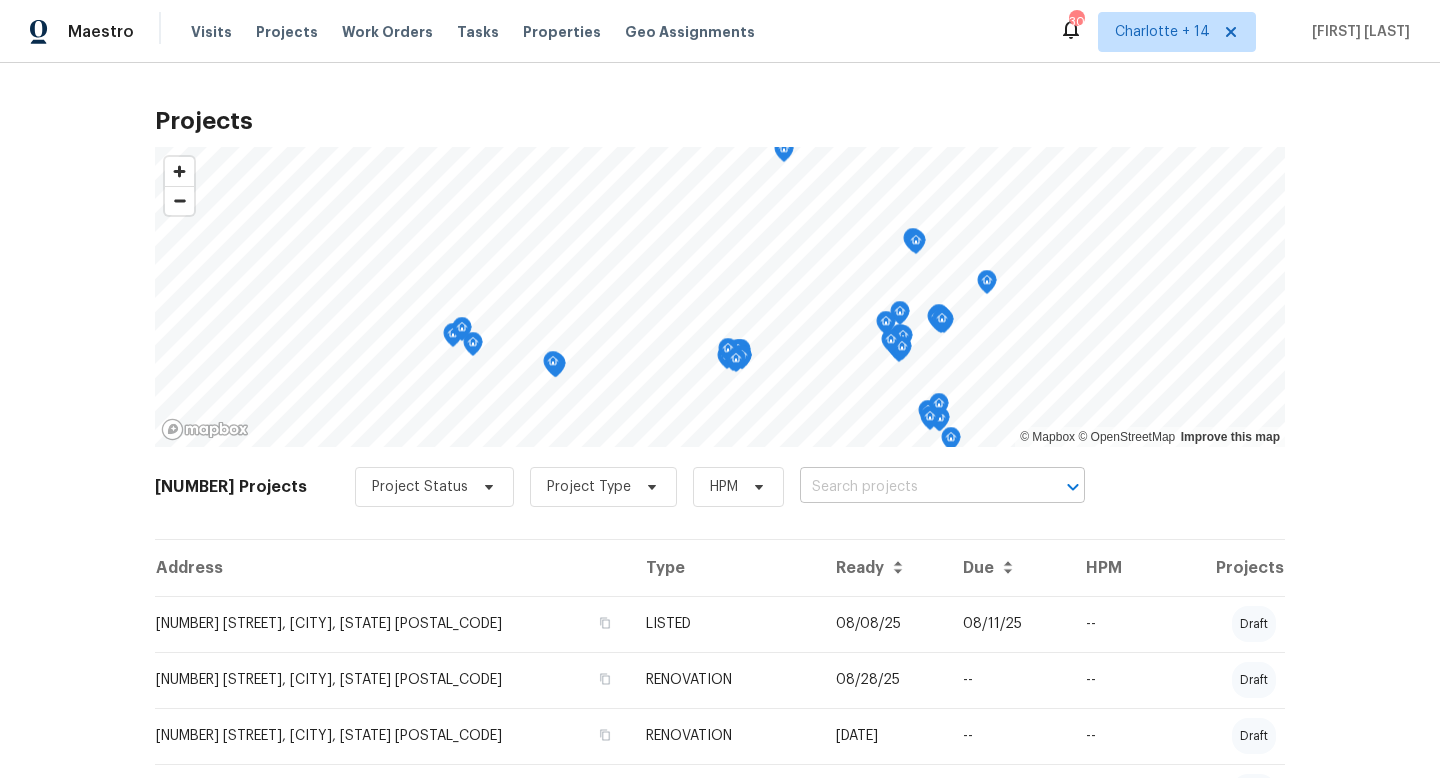click at bounding box center (914, 487) 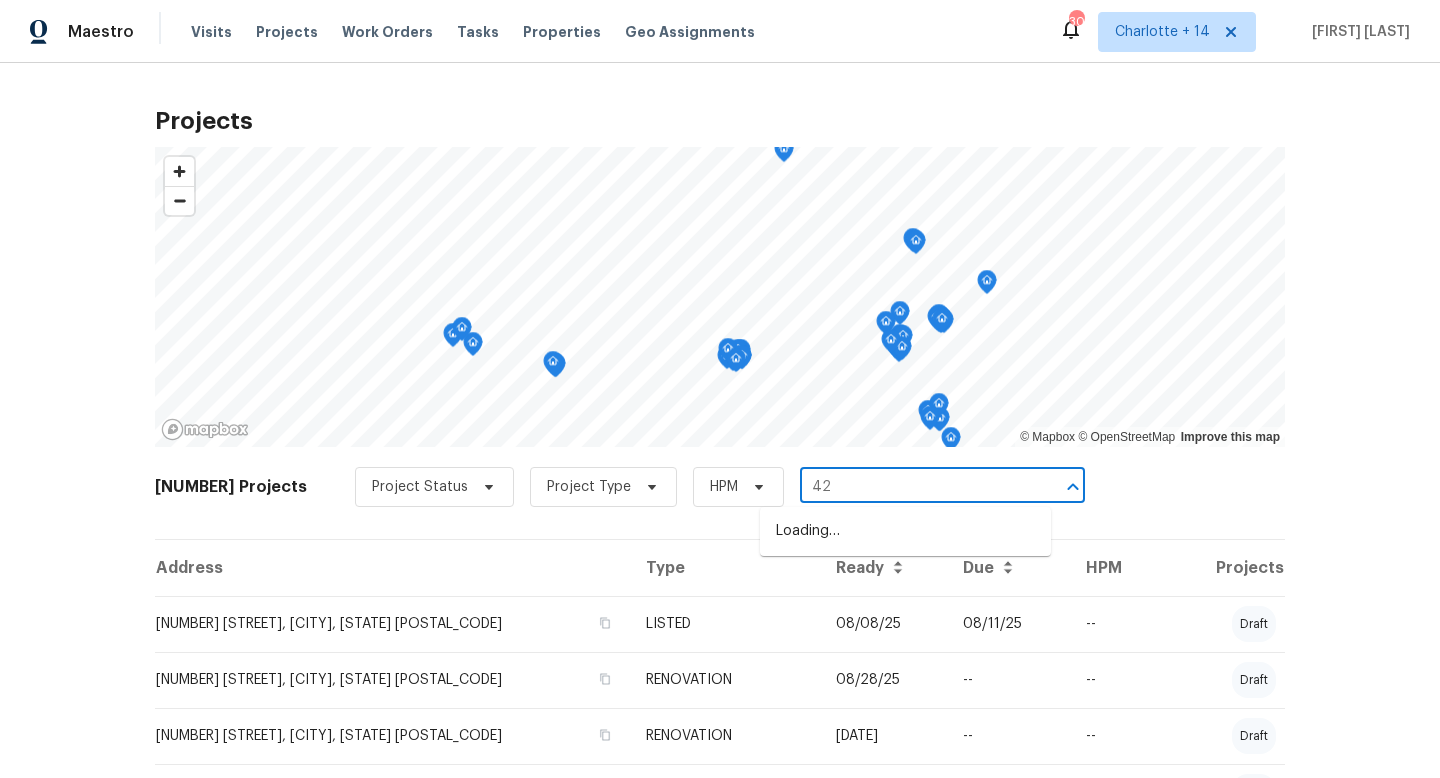 type on "4" 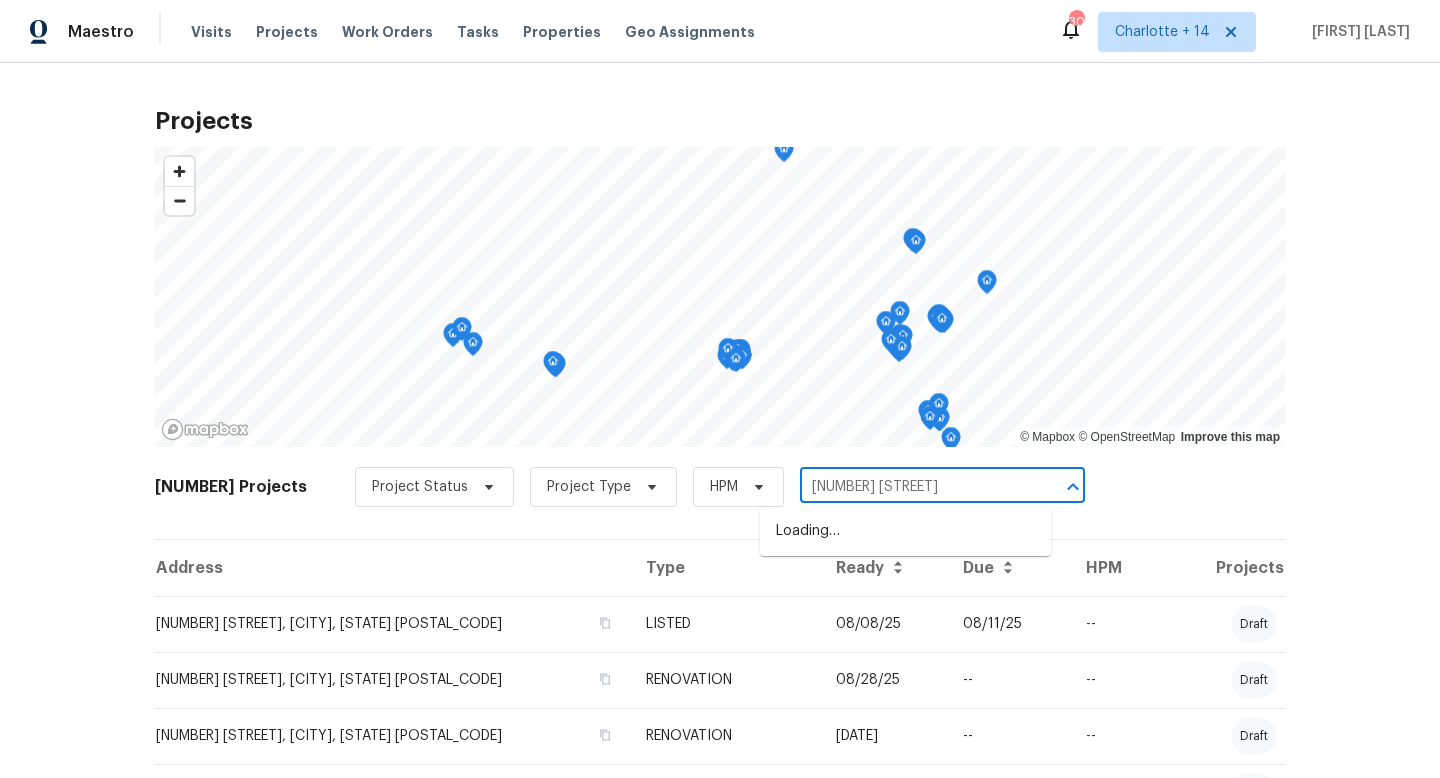 type on "3025 bon" 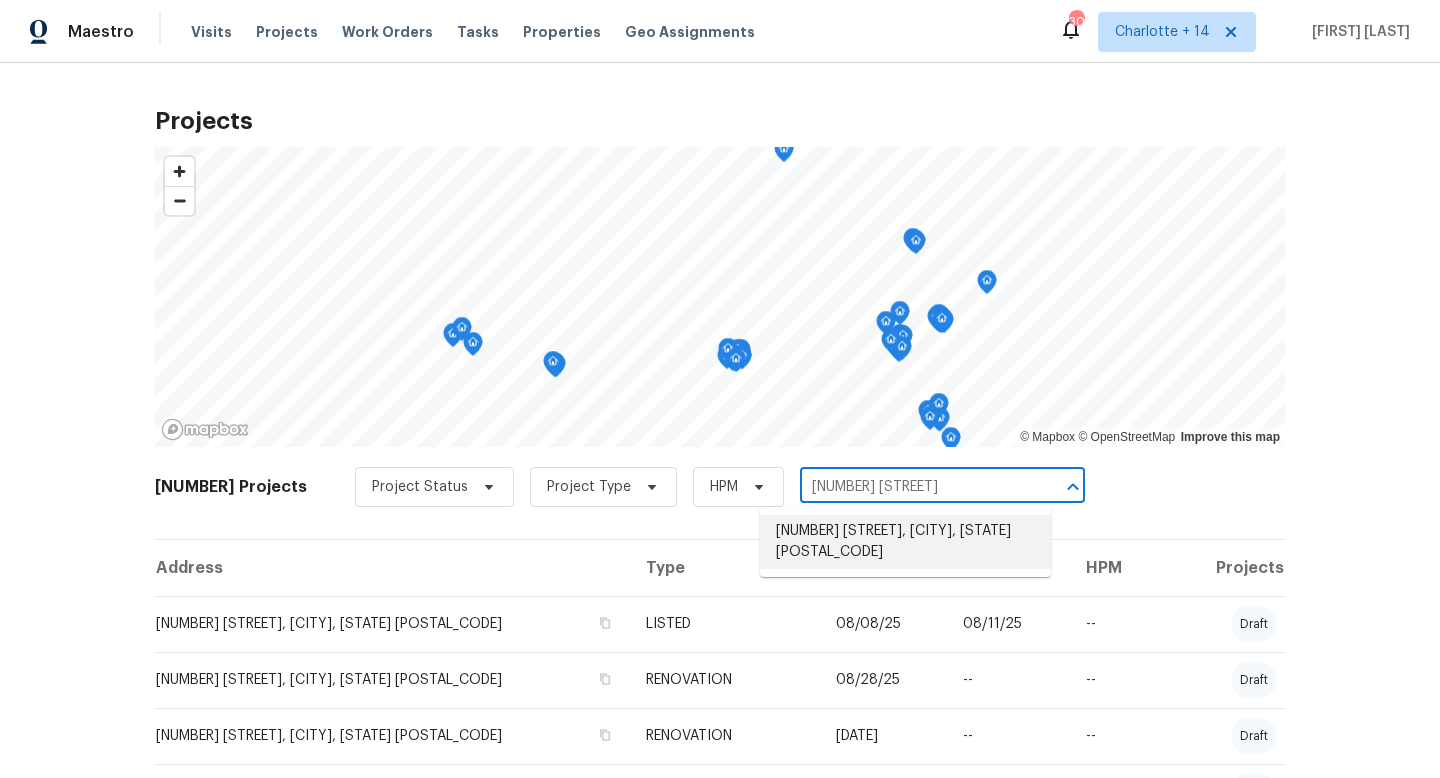 click on "3025 Bon Air Dr, Orlando, FL 32818" at bounding box center (905, 542) 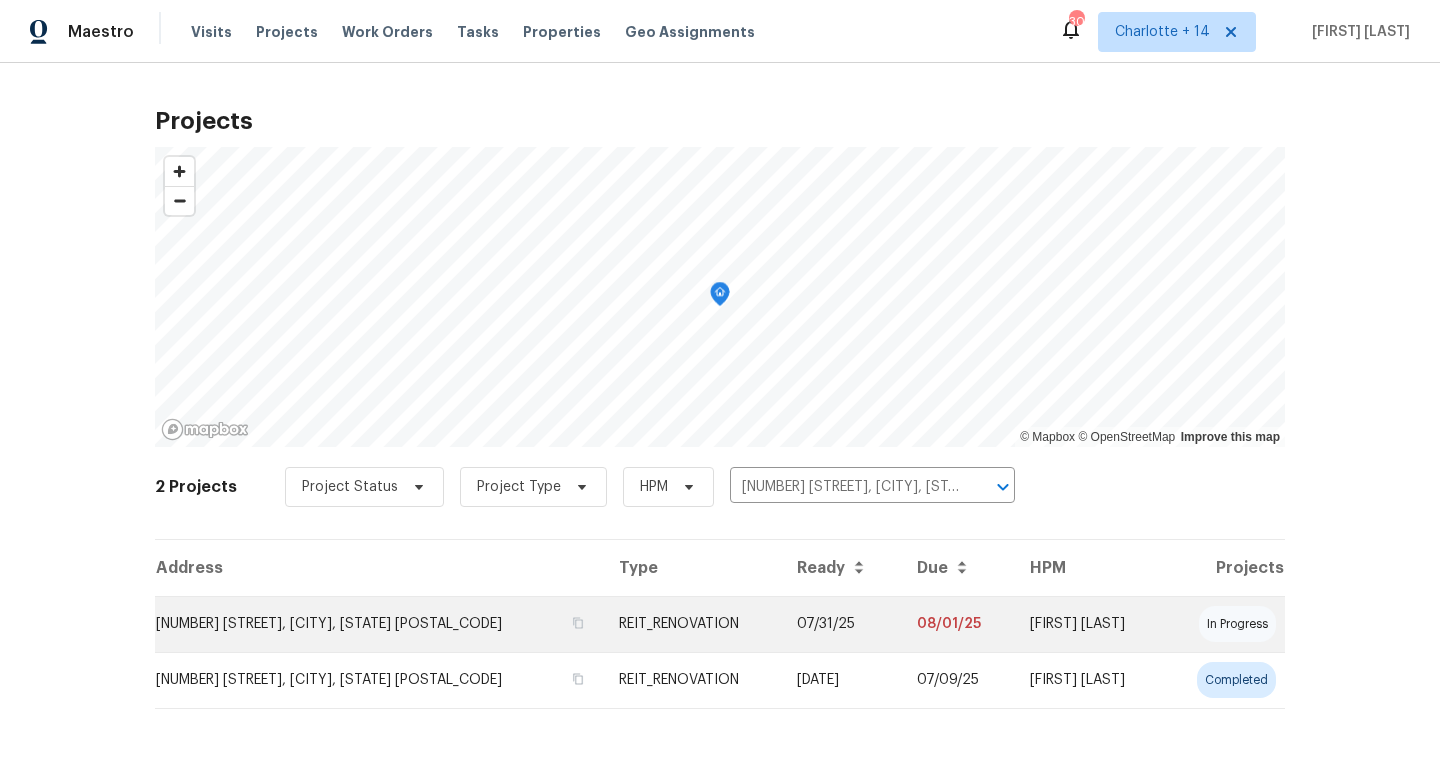 click on "REIT_RENOVATION" at bounding box center (692, 624) 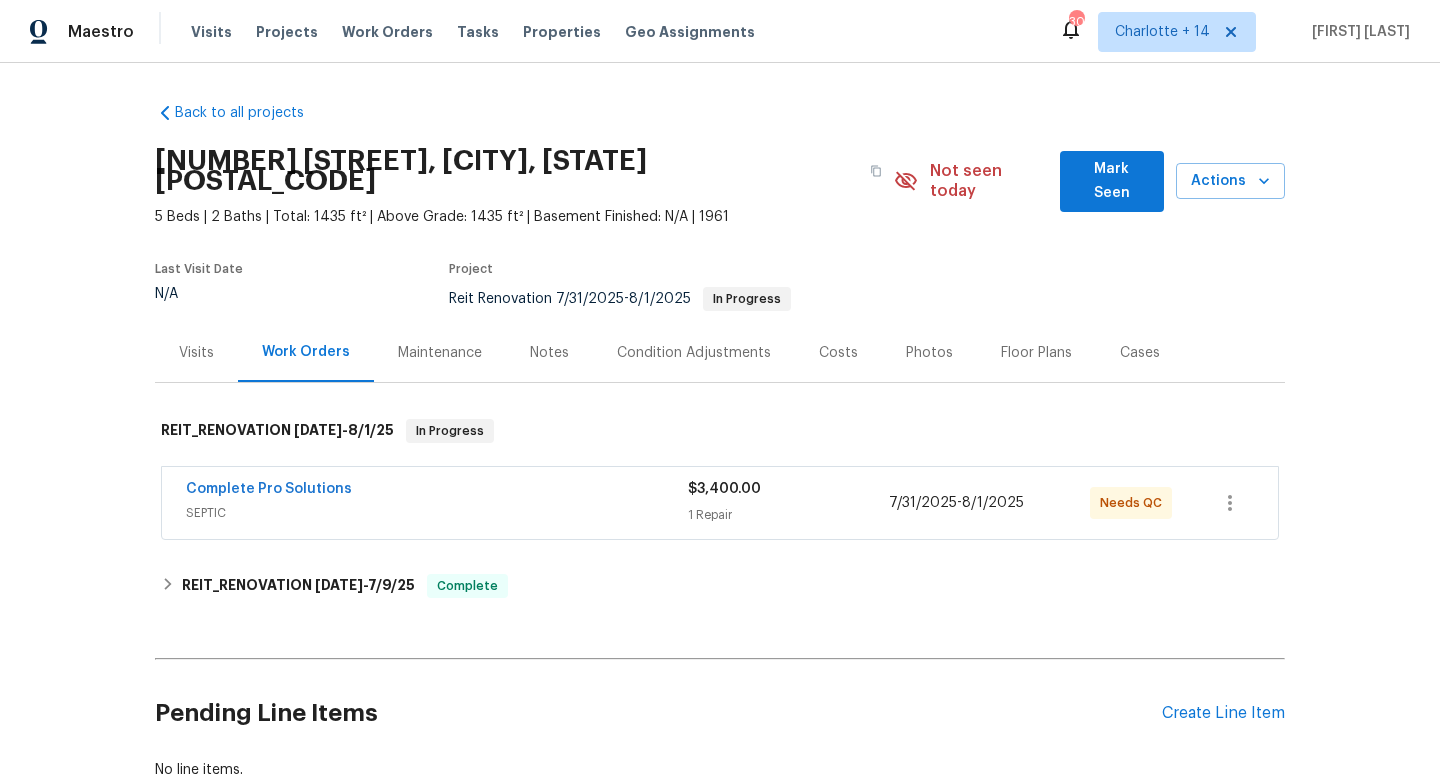 click on "SEPTIC" at bounding box center (437, 513) 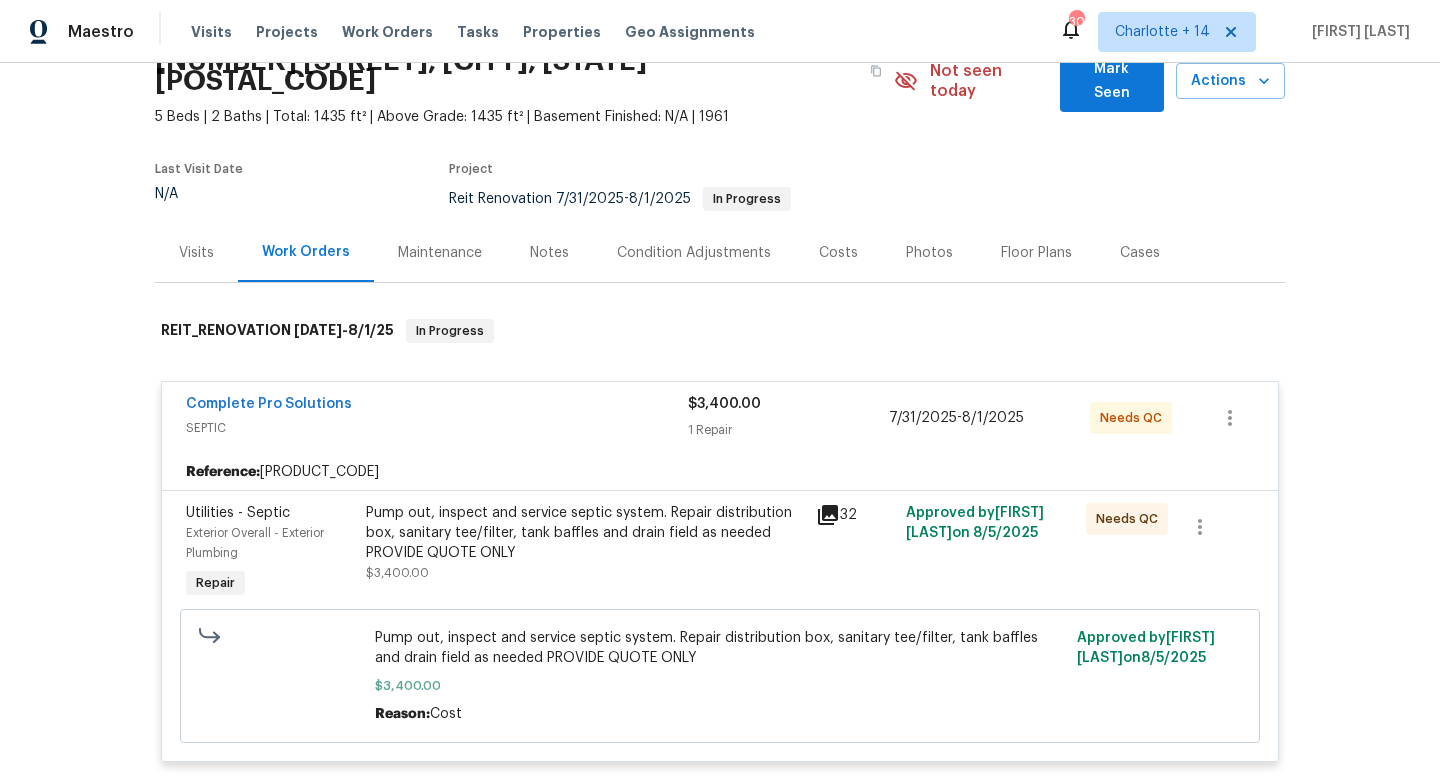 scroll, scrollTop: 107, scrollLeft: 0, axis: vertical 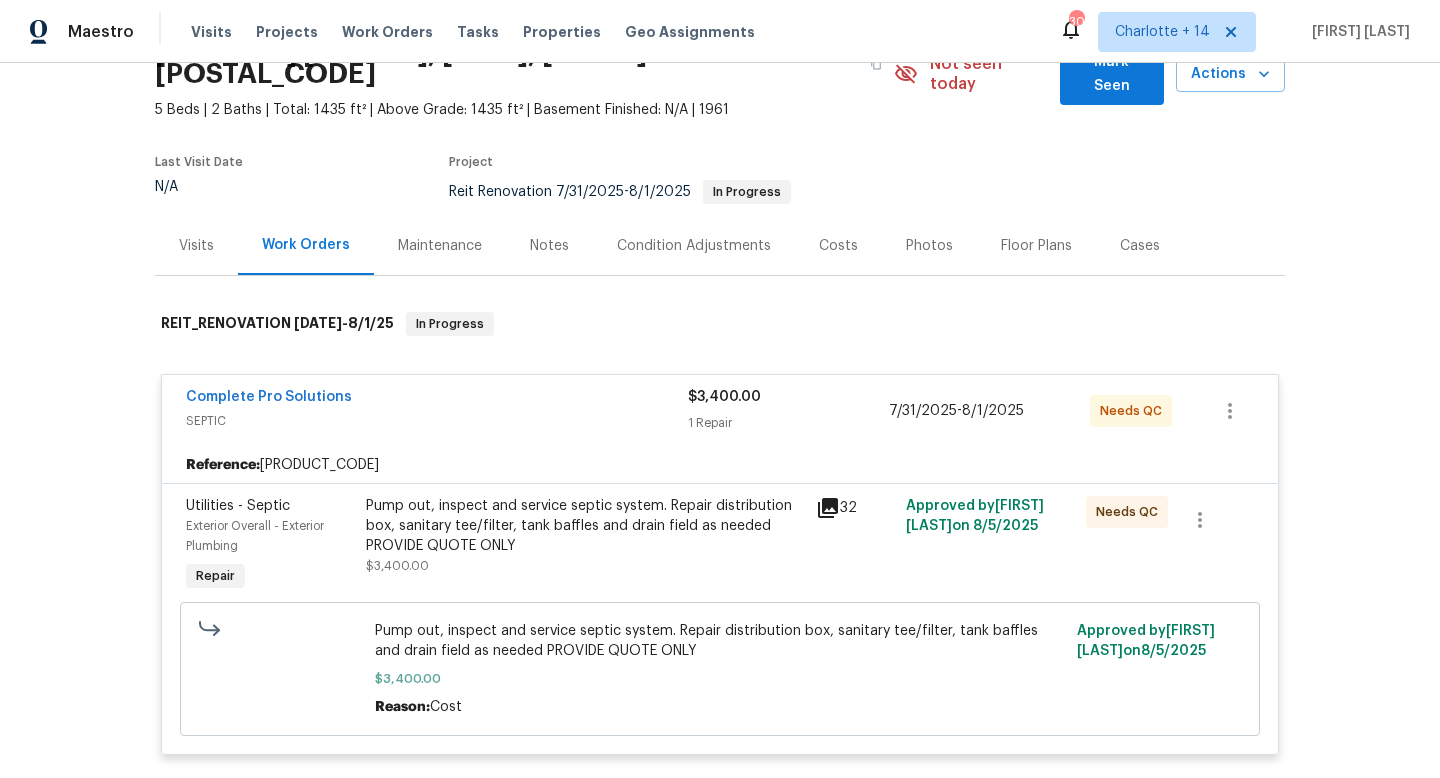 click on "Pump out, inspect and service septic system. Repair distribution box, sanitary tee/filter, tank baffles and drain field as needed
PROVIDE QUOTE ONLY" at bounding box center [585, 526] 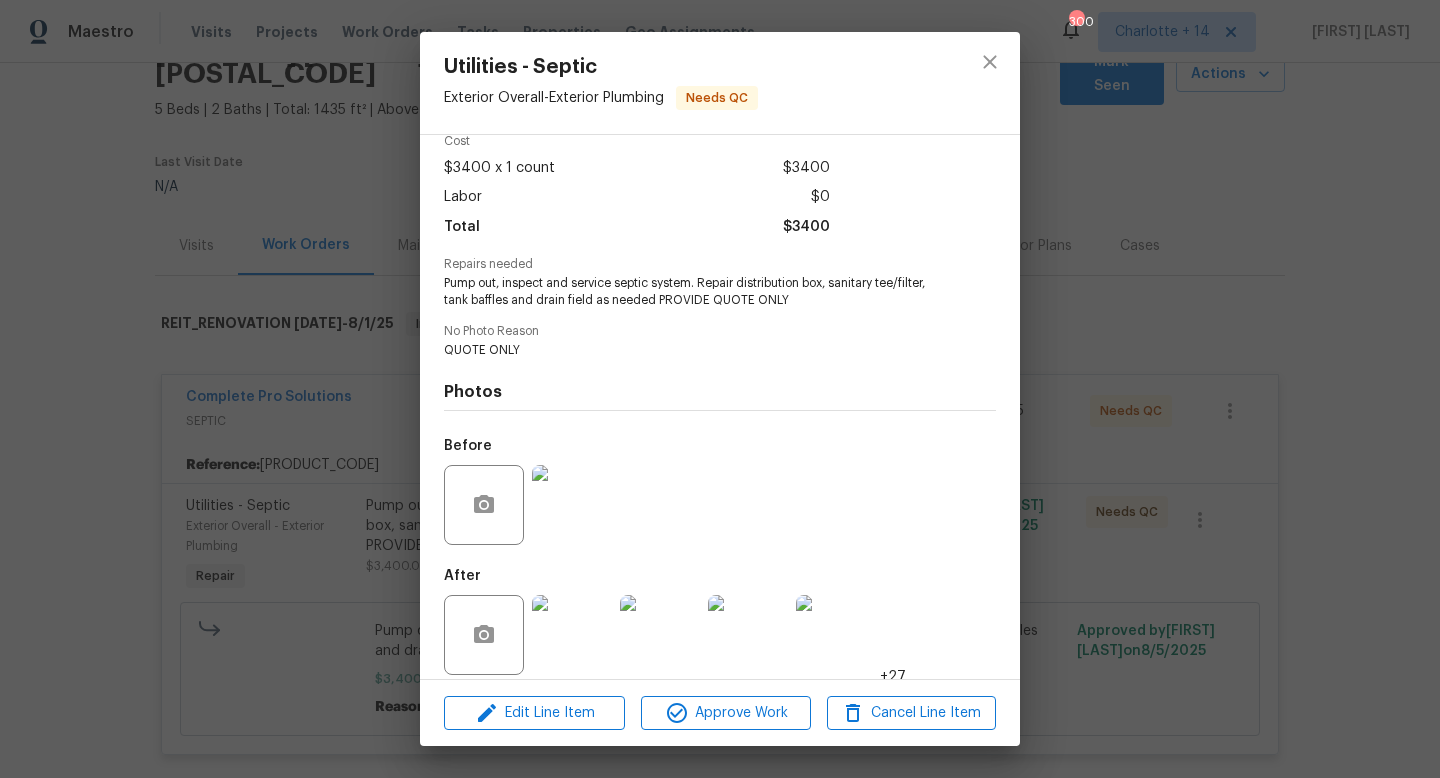 scroll, scrollTop: 106, scrollLeft: 0, axis: vertical 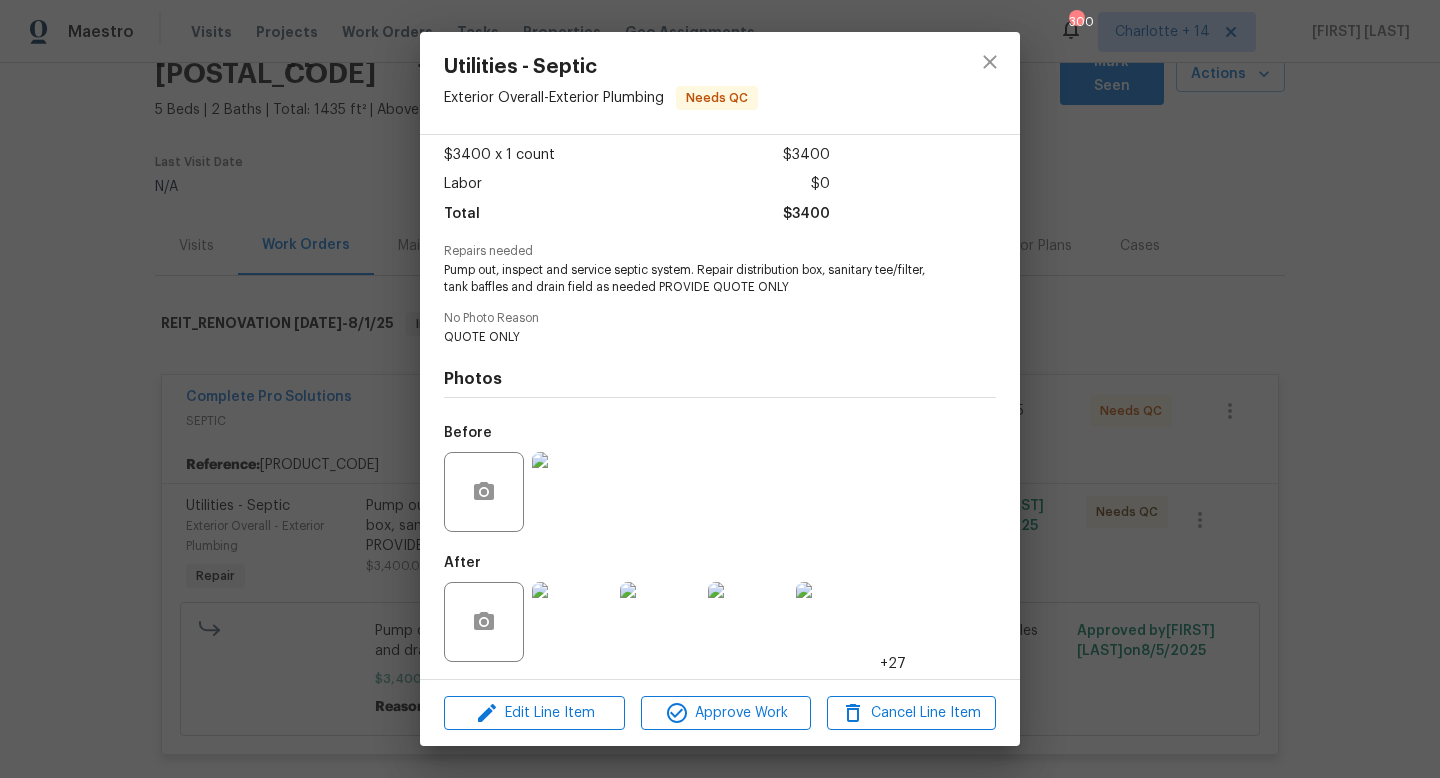 click at bounding box center (572, 622) 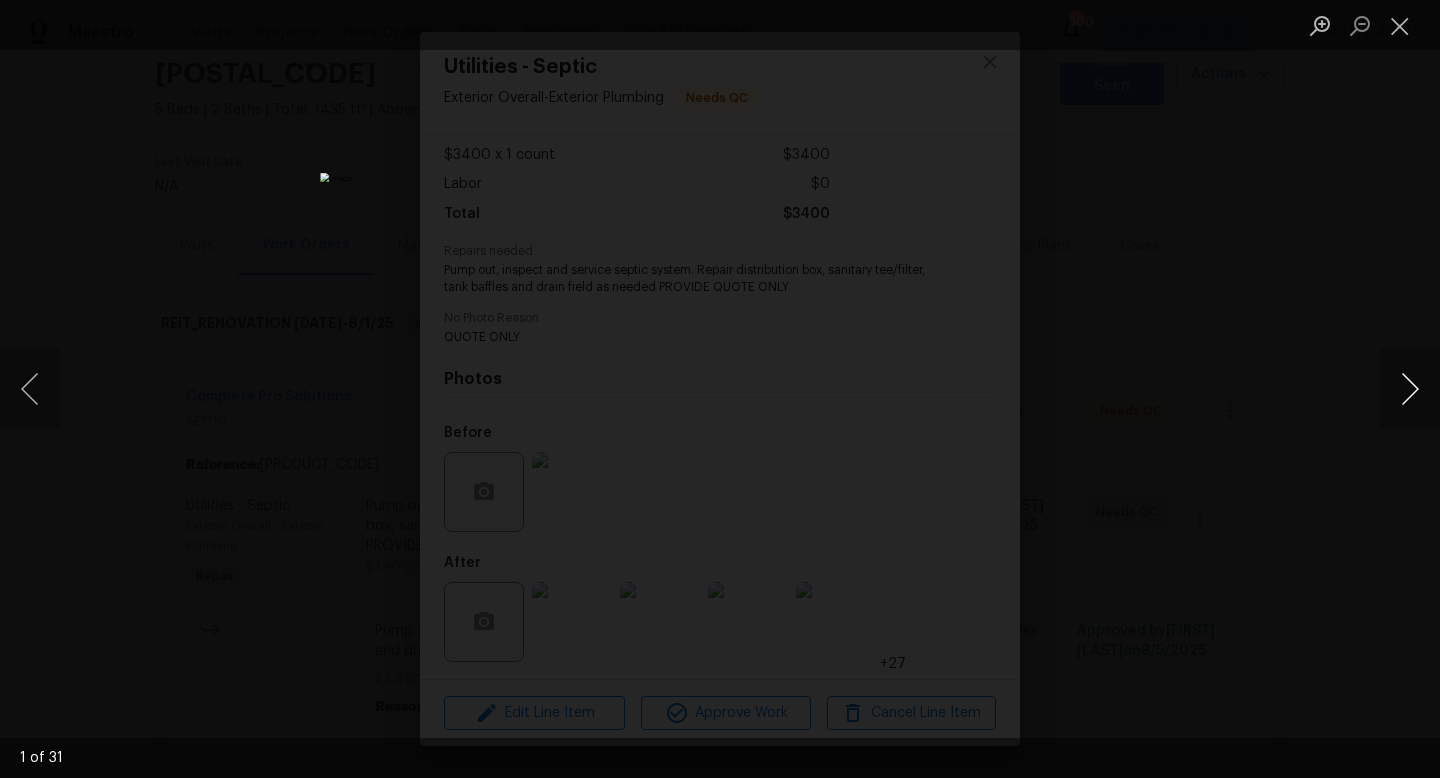 click at bounding box center [1410, 389] 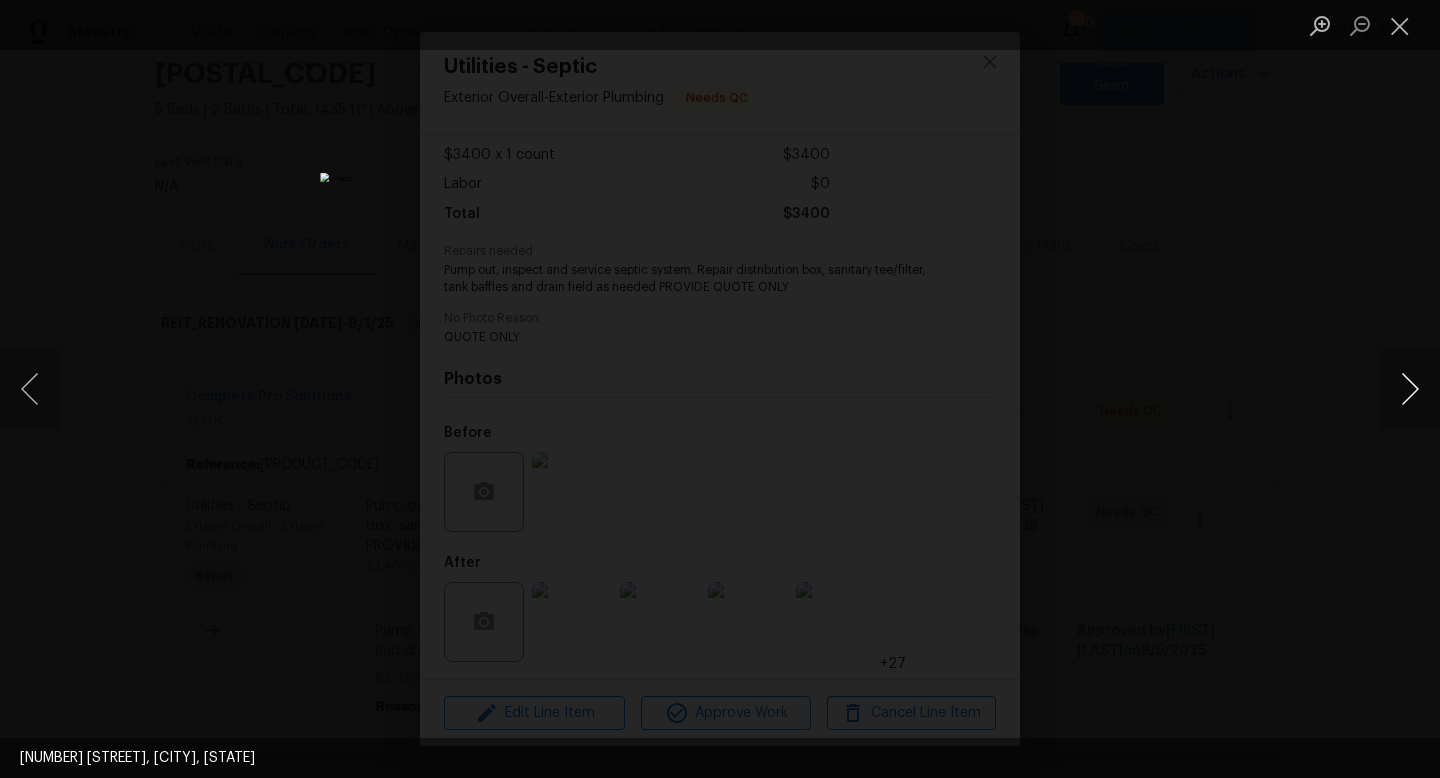 click at bounding box center (1410, 389) 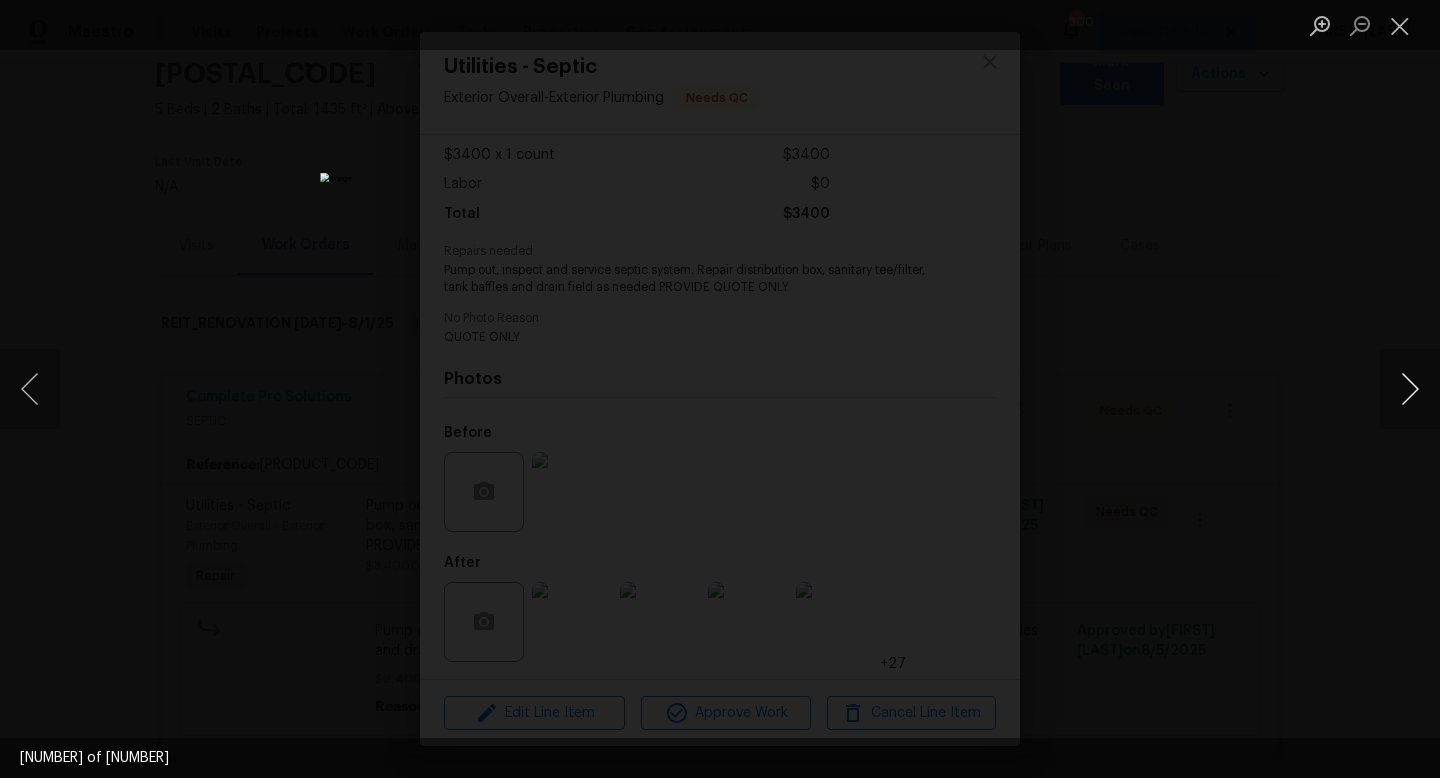click at bounding box center (1410, 389) 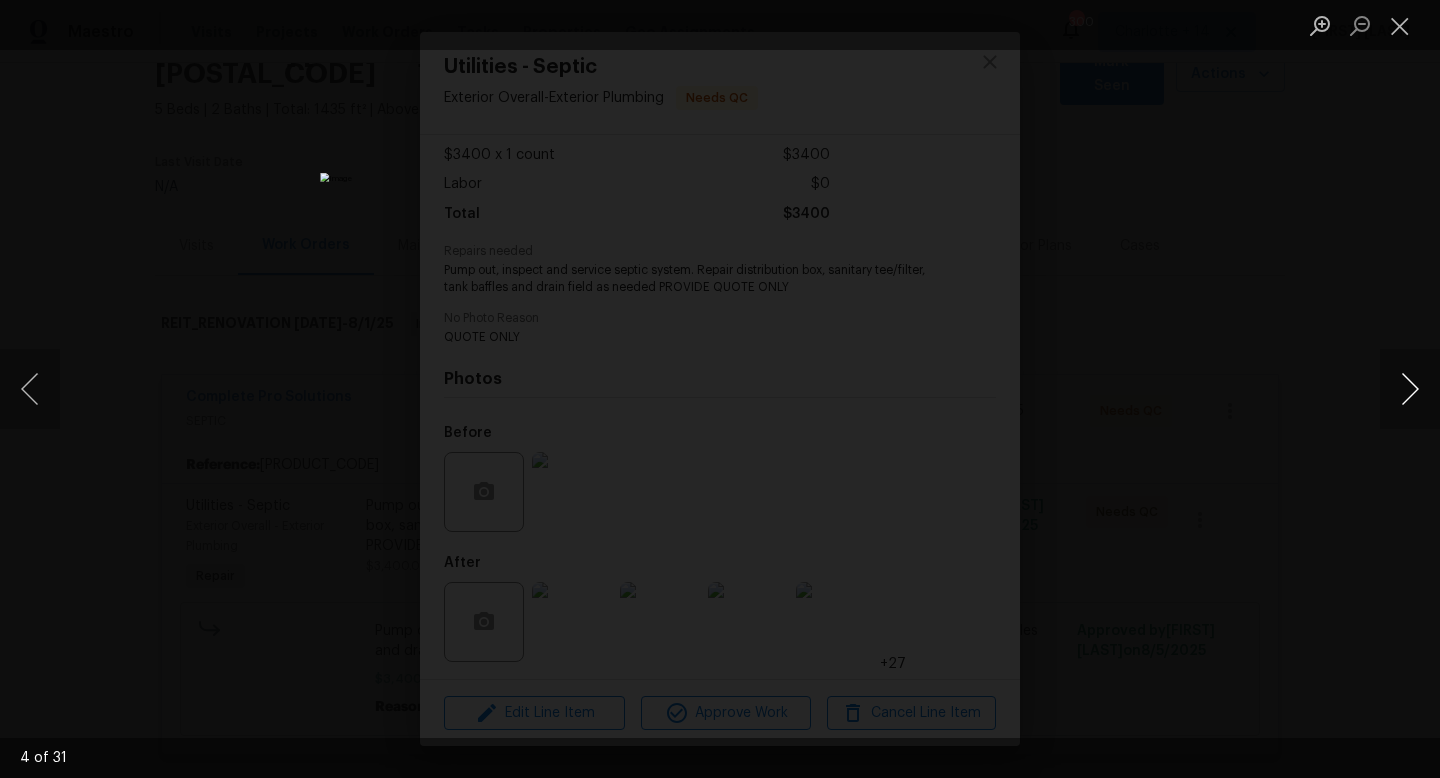 click at bounding box center [1410, 389] 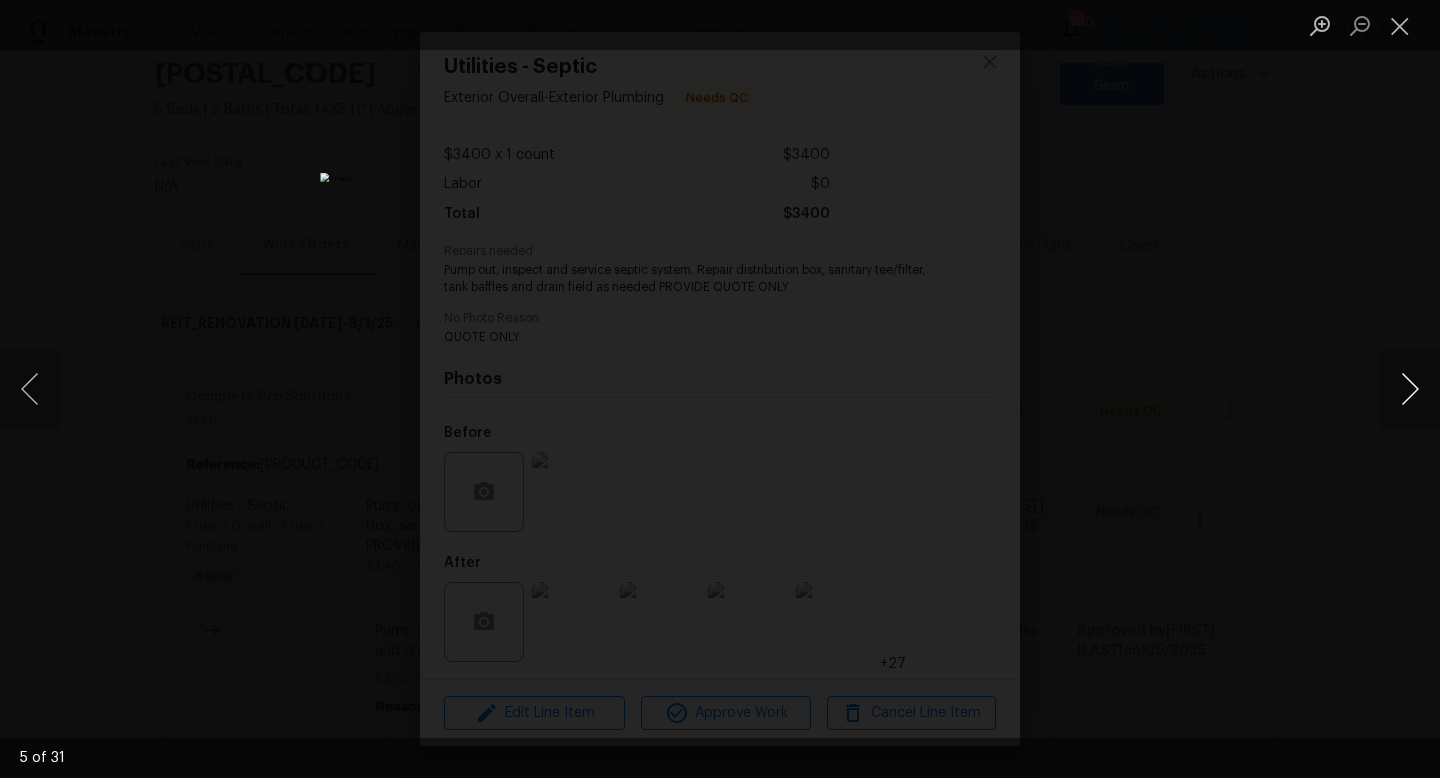 click at bounding box center [1410, 389] 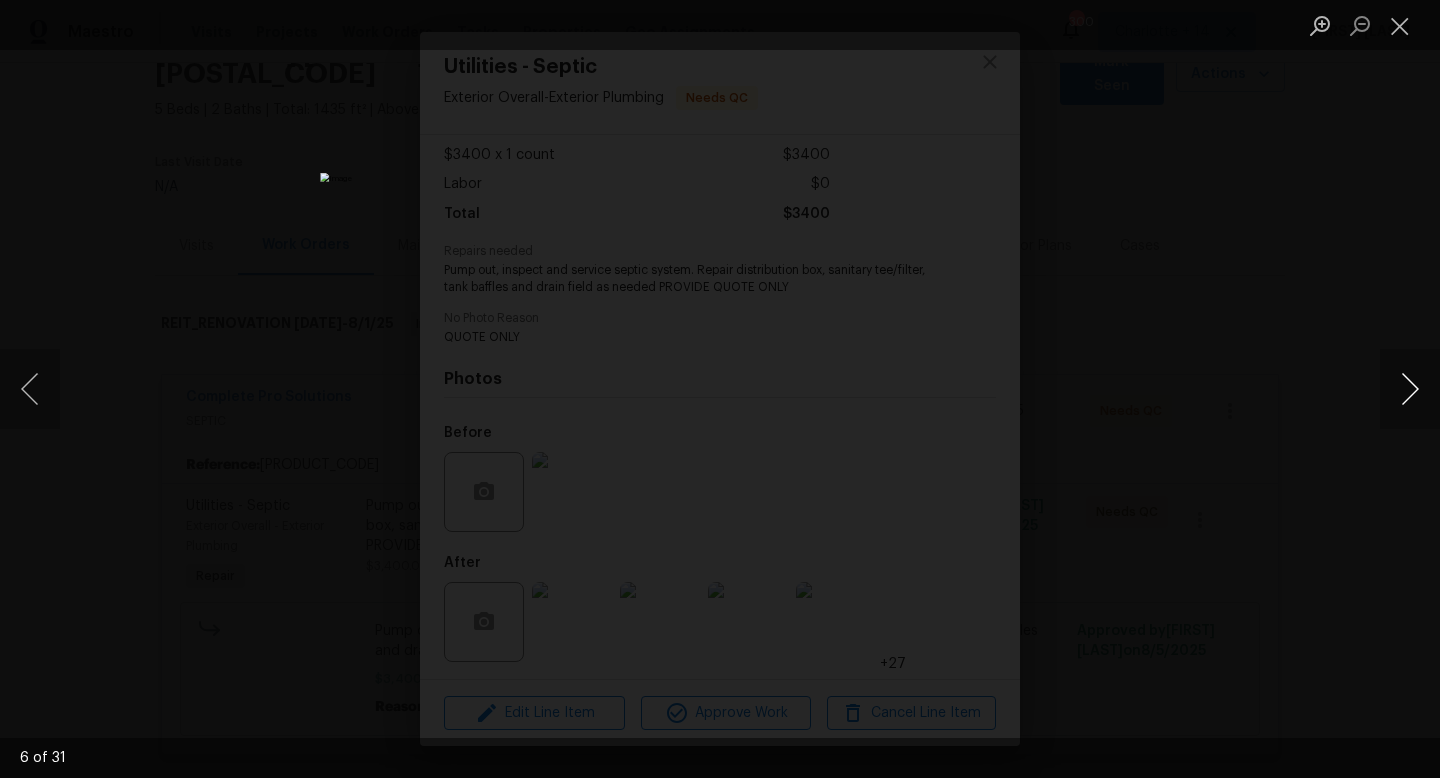 click at bounding box center [1410, 389] 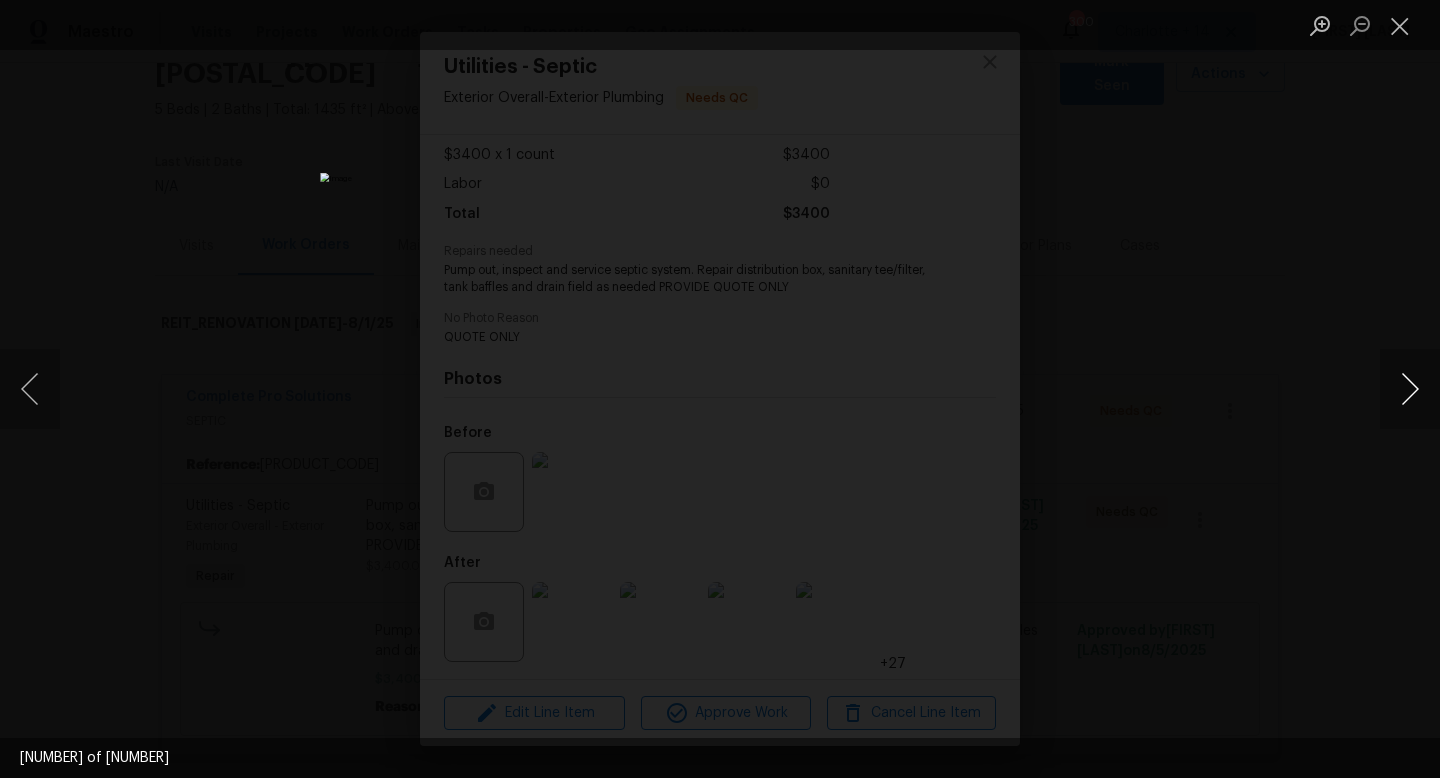 click at bounding box center (1410, 389) 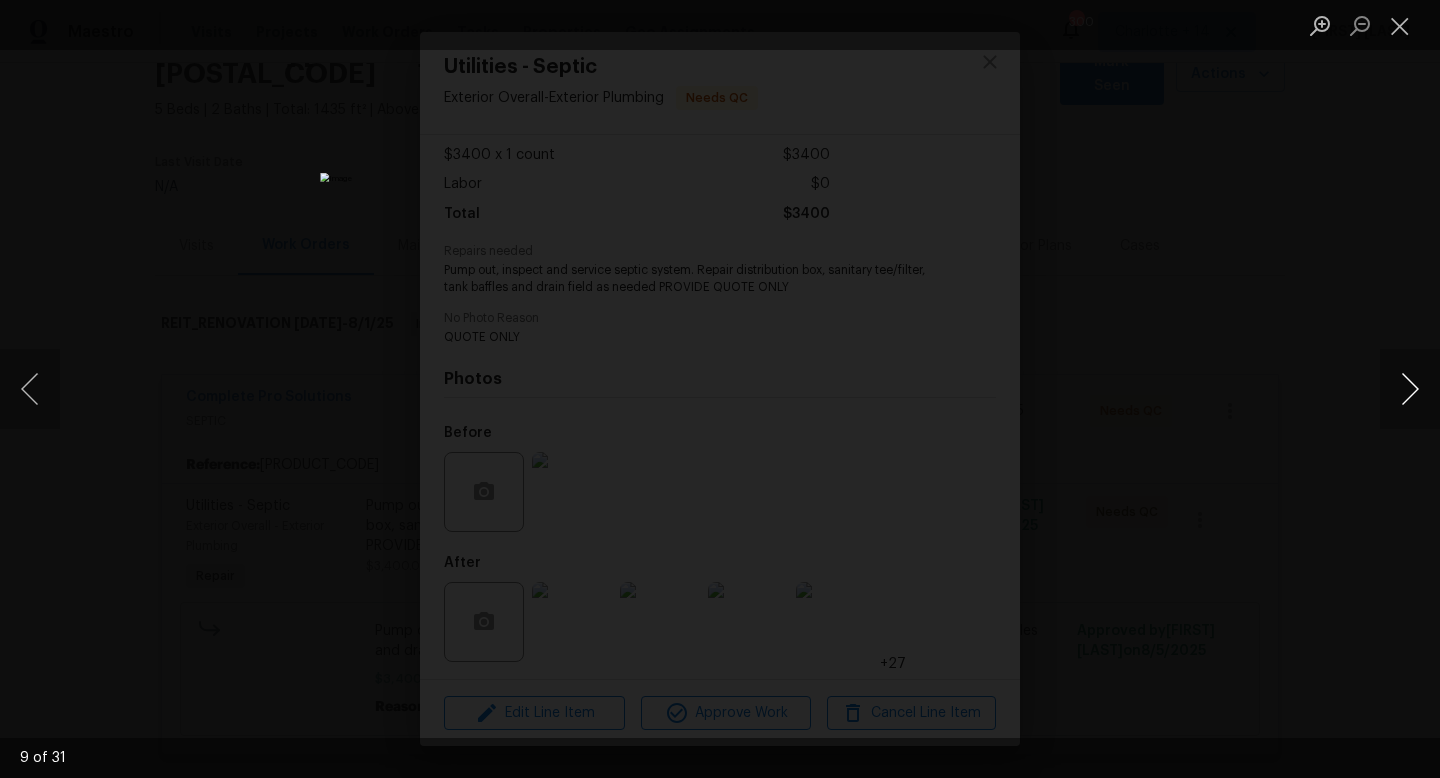 click at bounding box center [1410, 389] 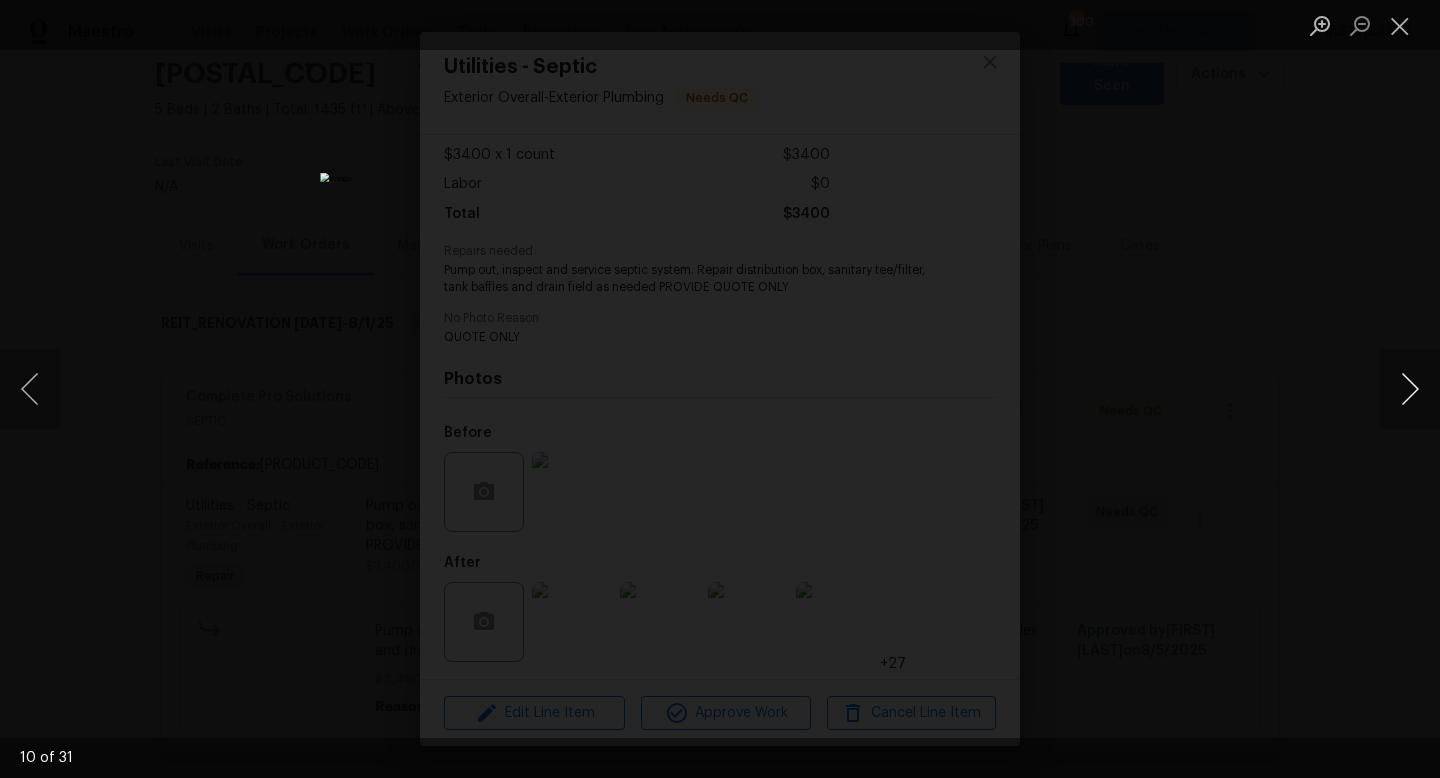 click at bounding box center [1410, 389] 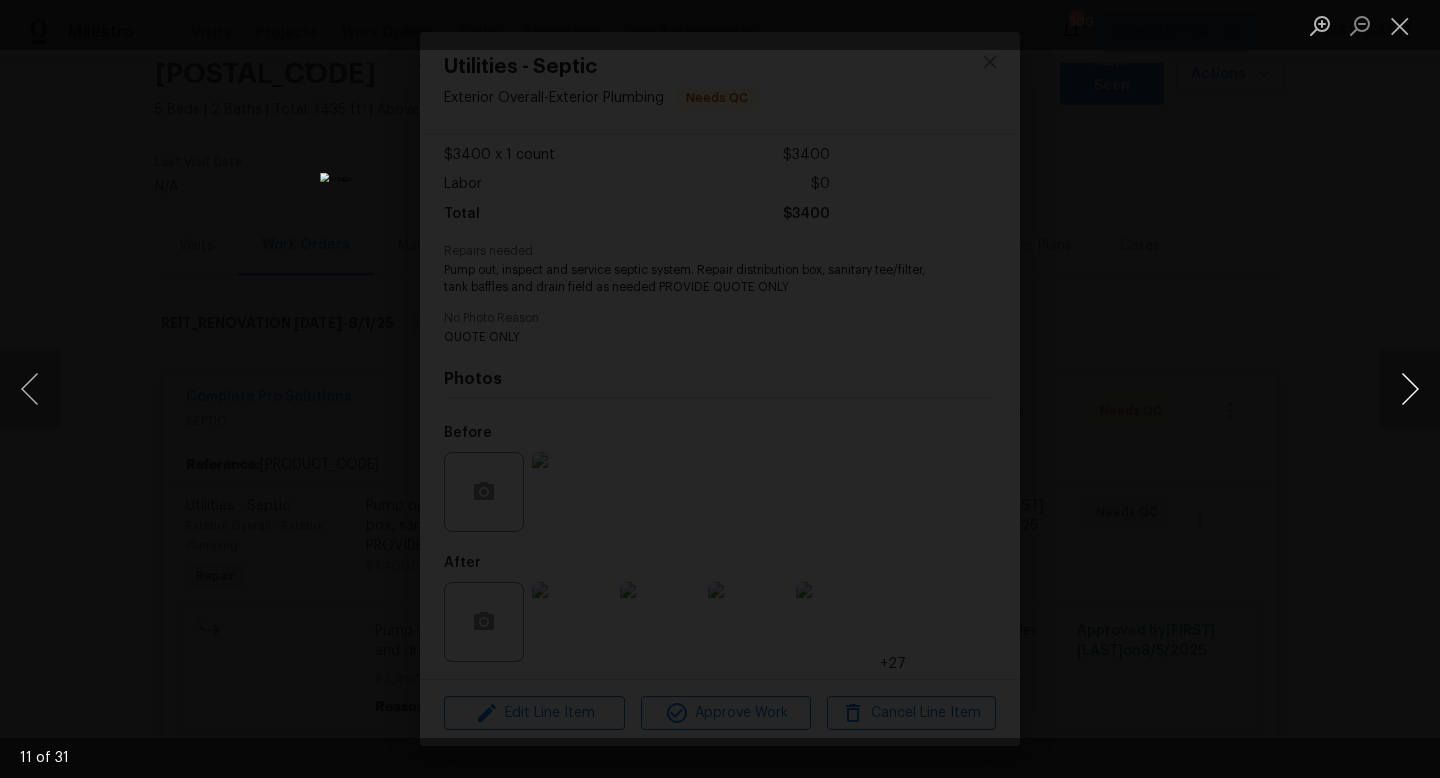 click at bounding box center [1410, 389] 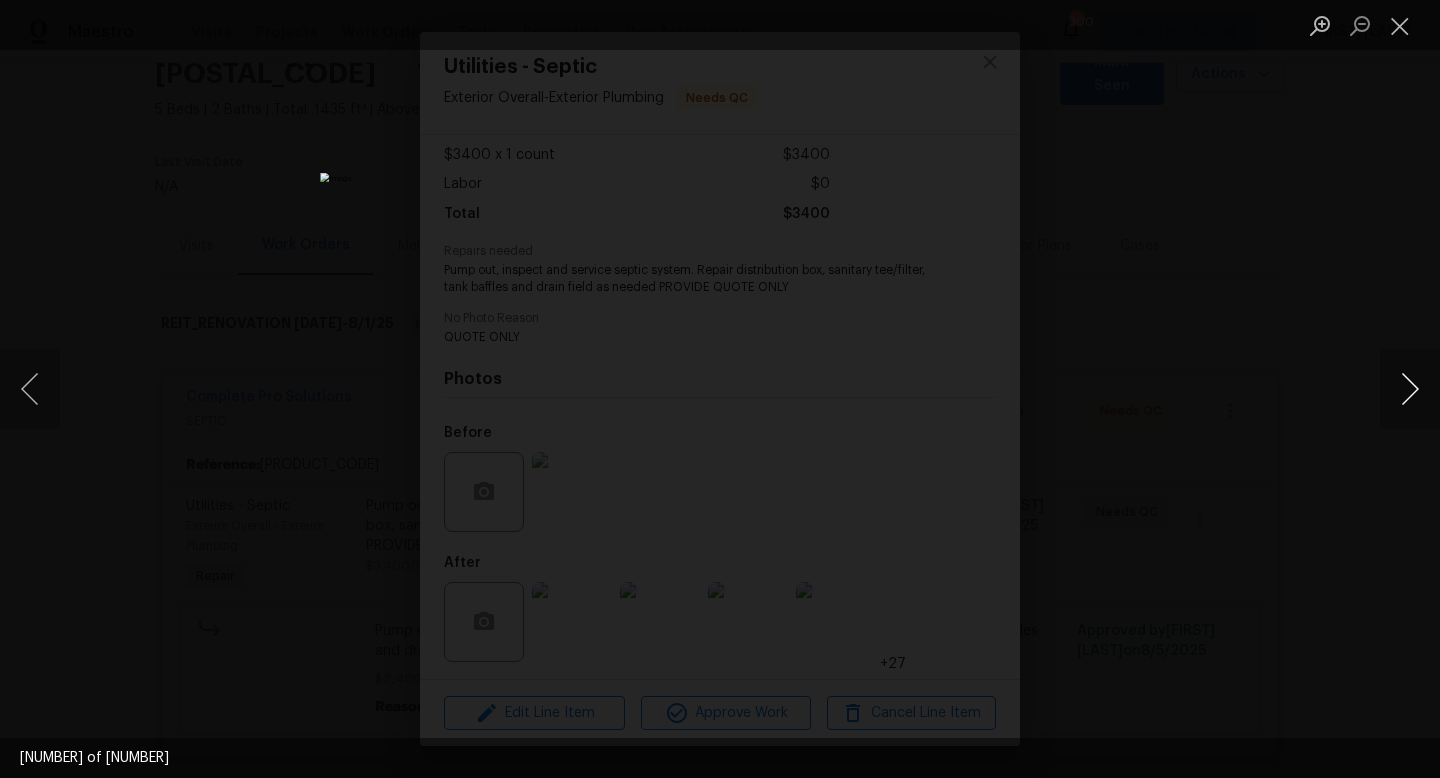 click at bounding box center [1410, 389] 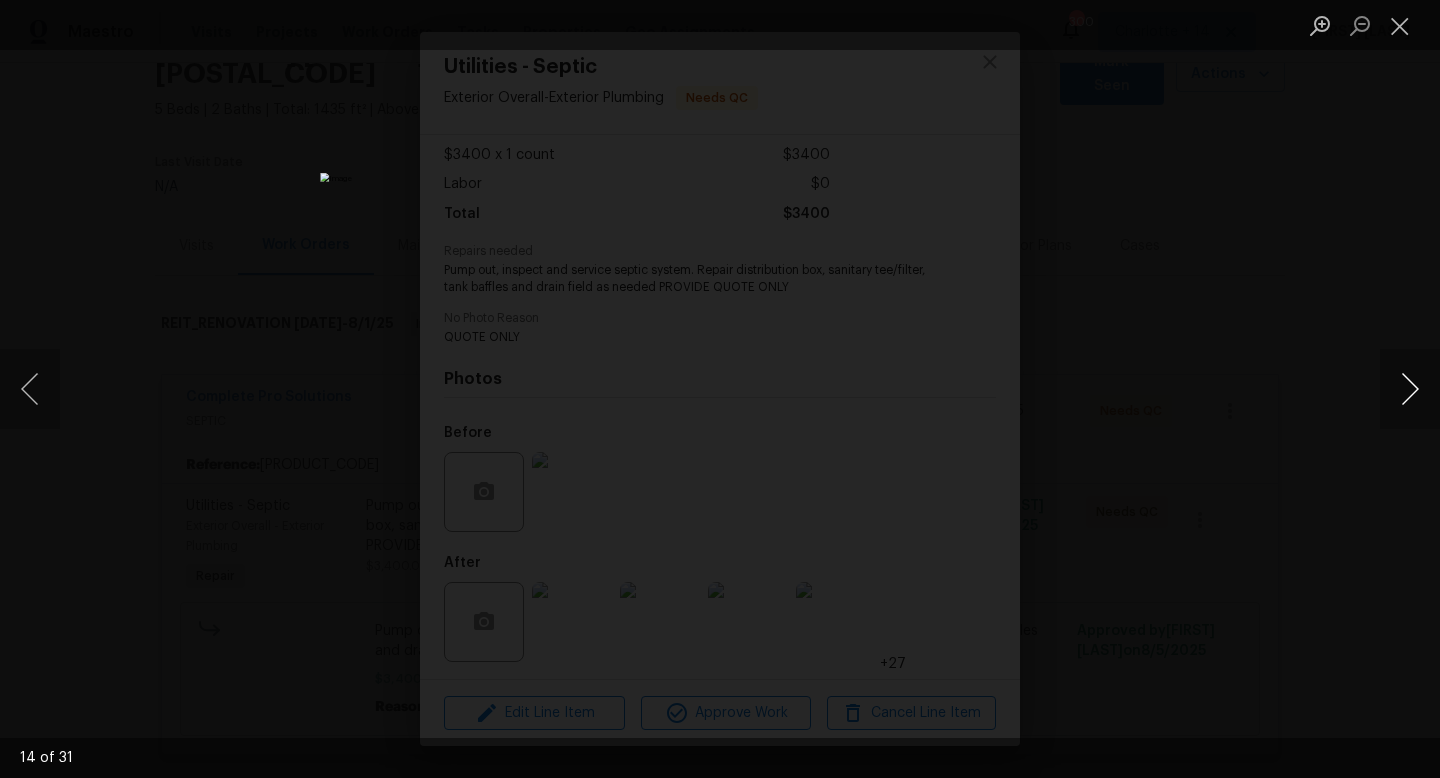 click at bounding box center (1410, 389) 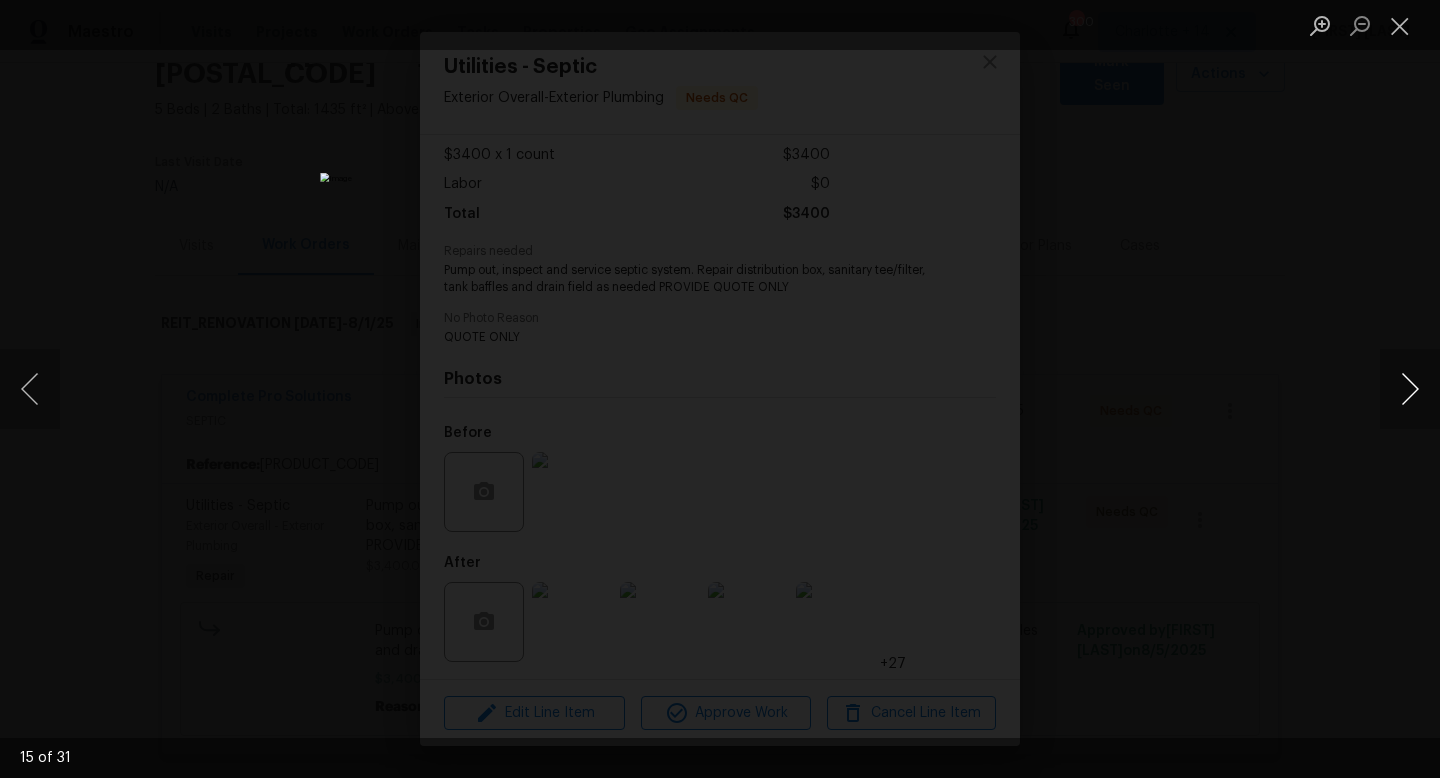 click at bounding box center [1410, 389] 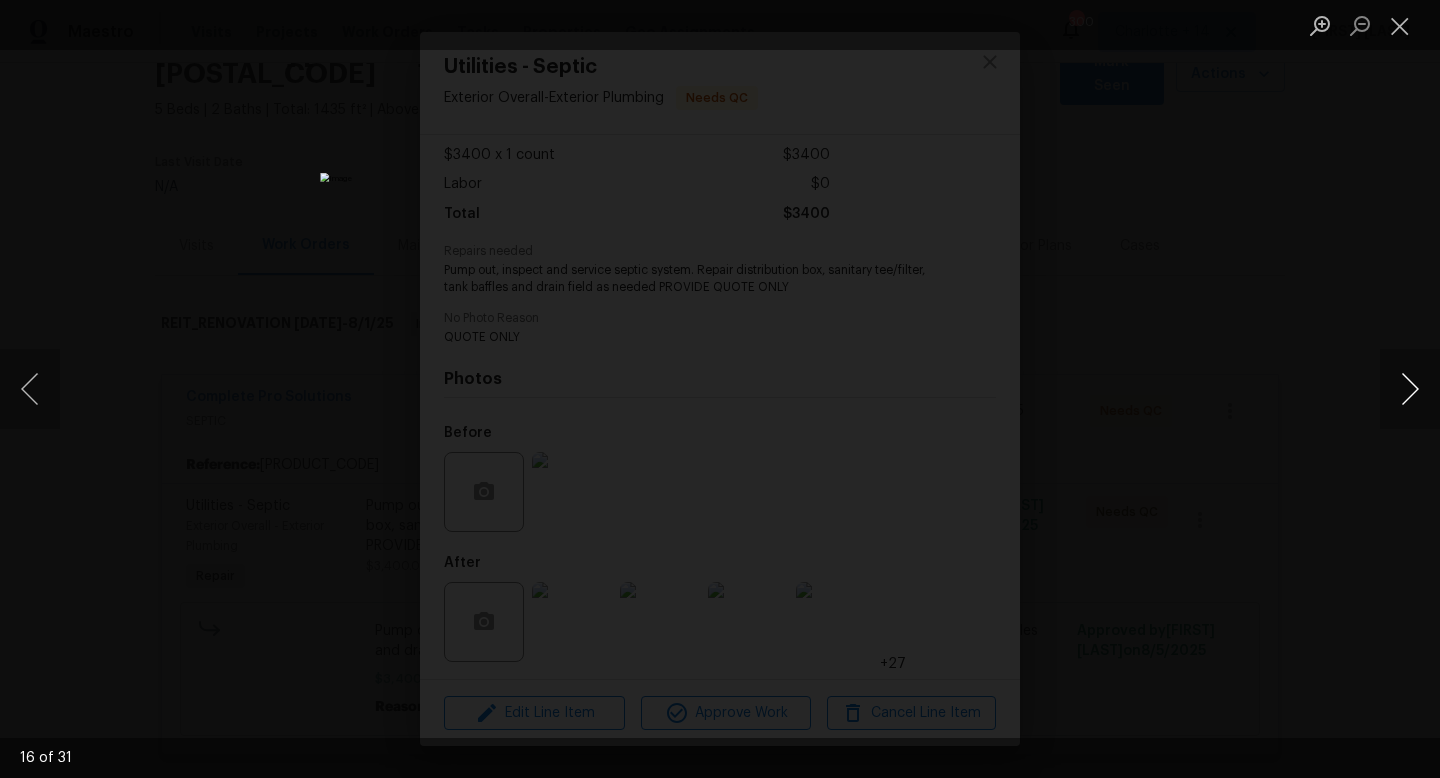 click at bounding box center [1410, 389] 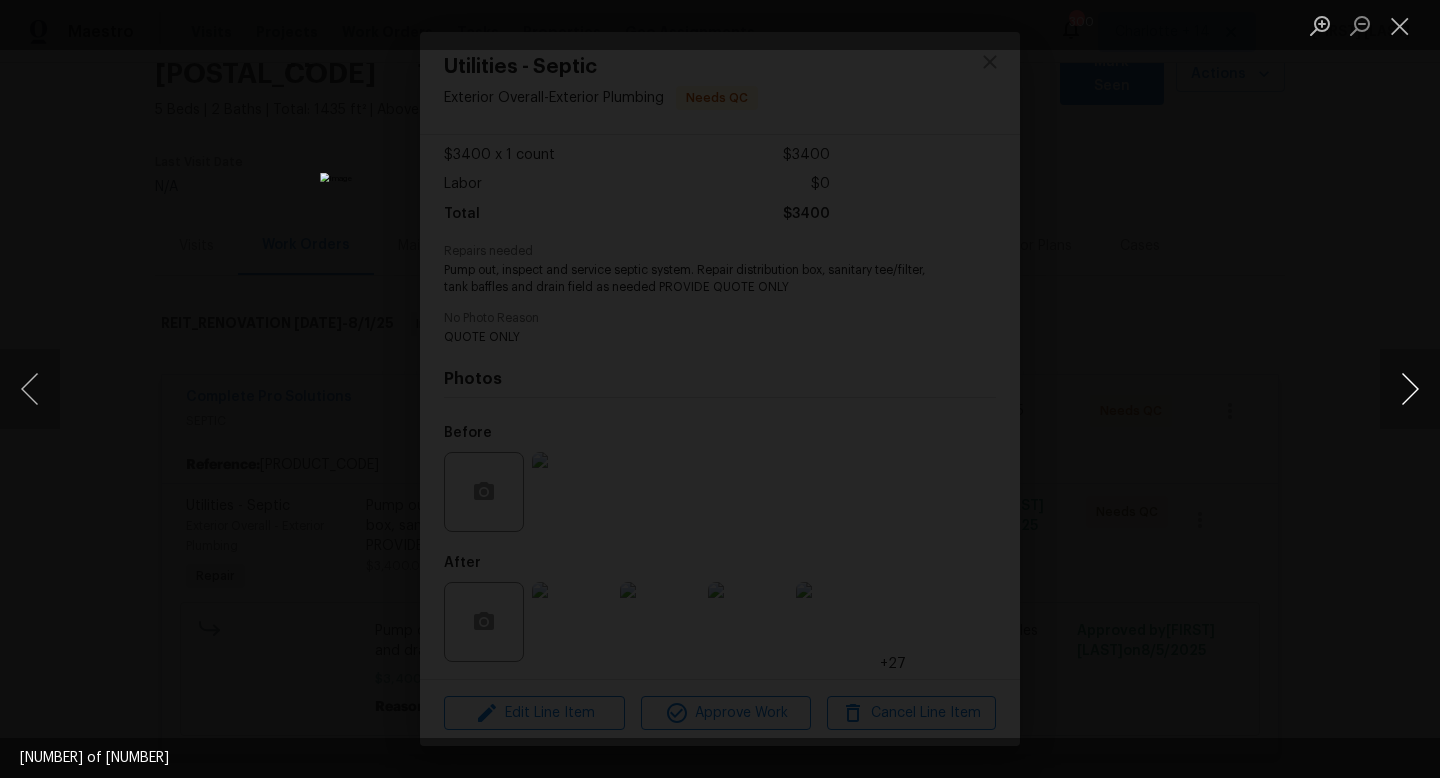click at bounding box center (1410, 389) 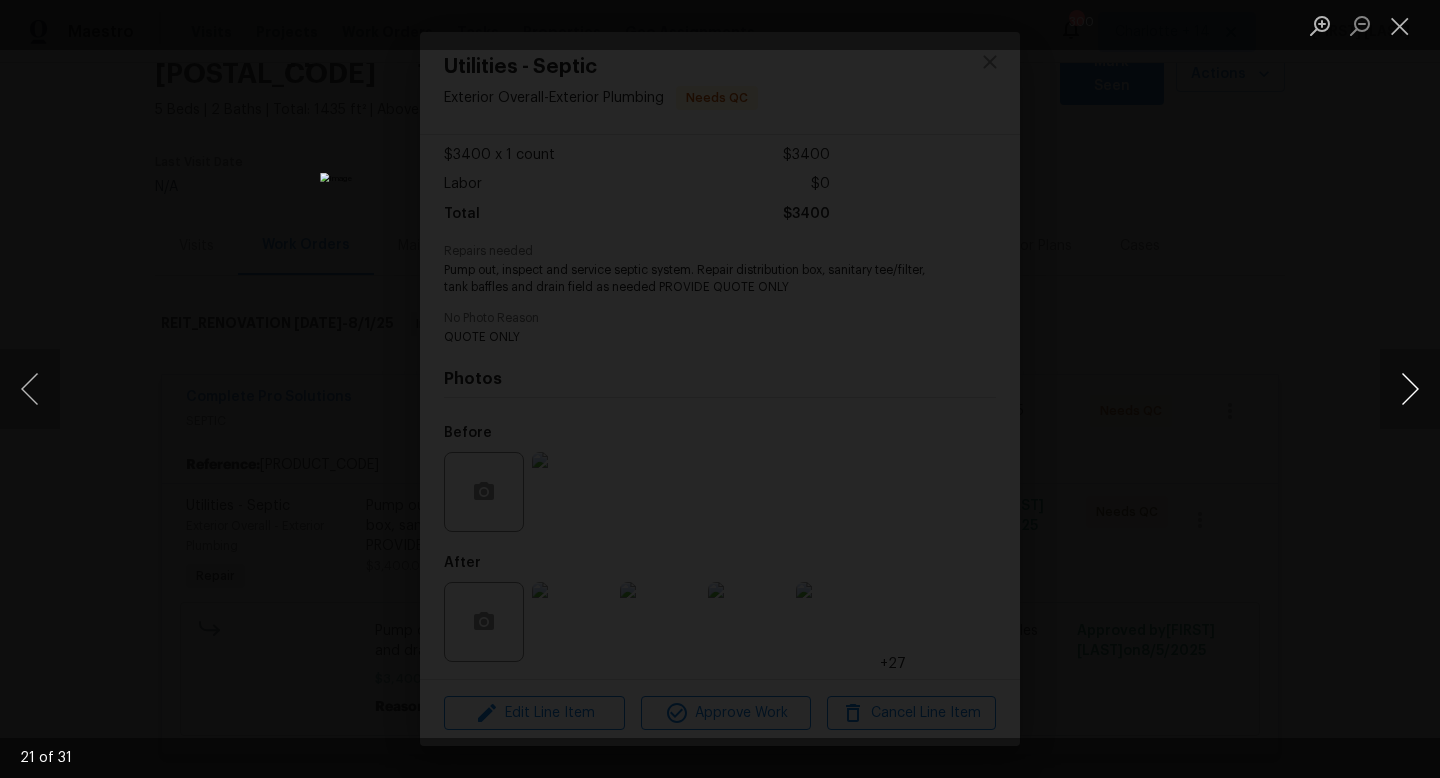 click at bounding box center (1410, 389) 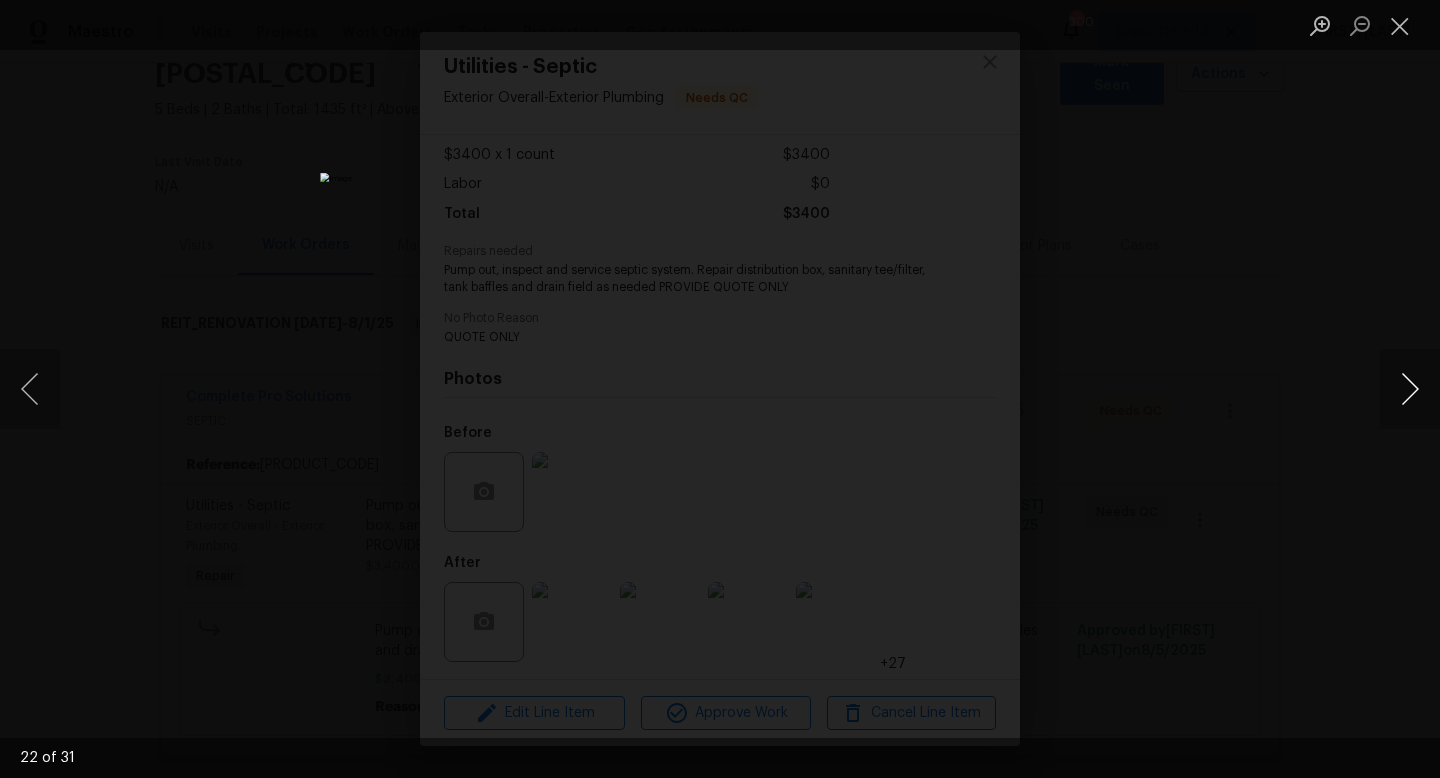click at bounding box center [1410, 389] 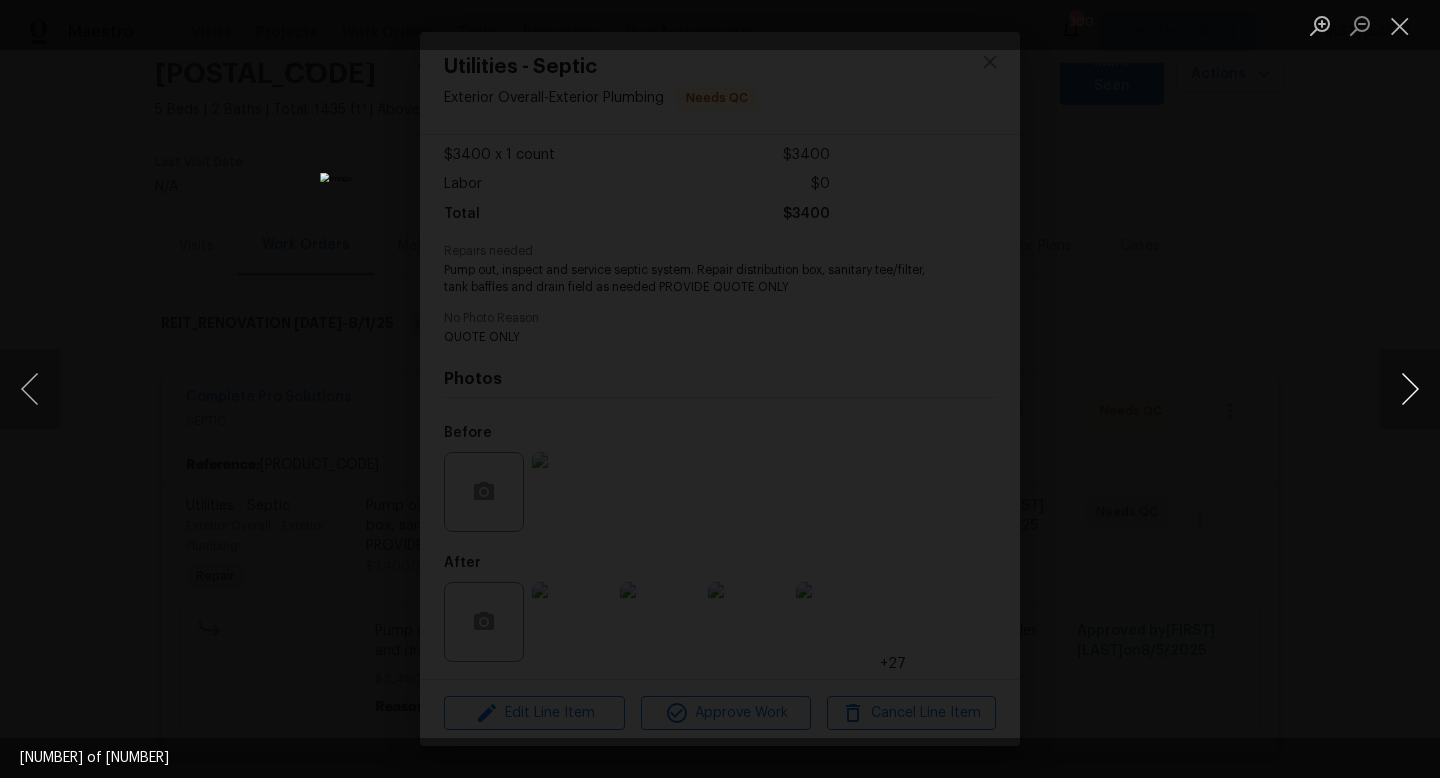 click at bounding box center (1410, 389) 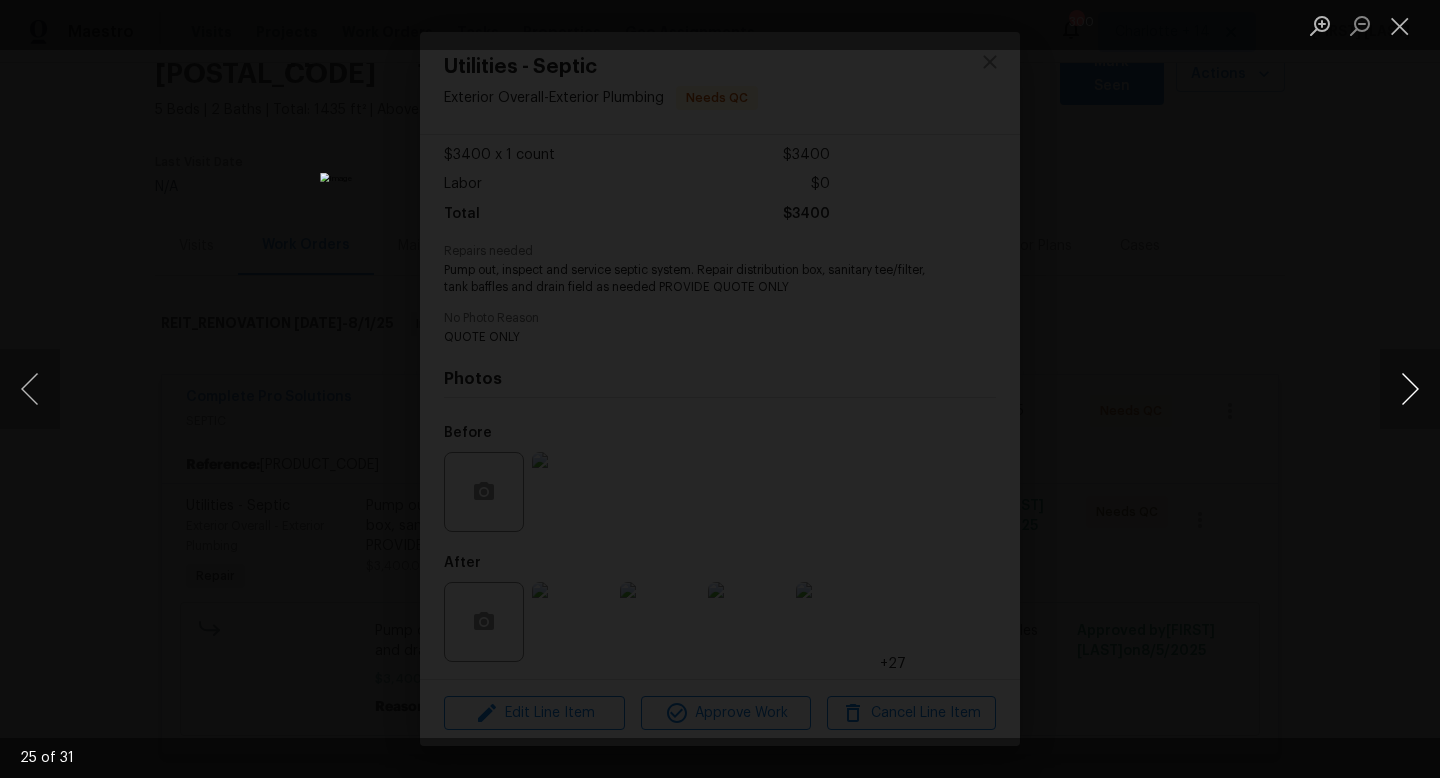 click at bounding box center (1410, 389) 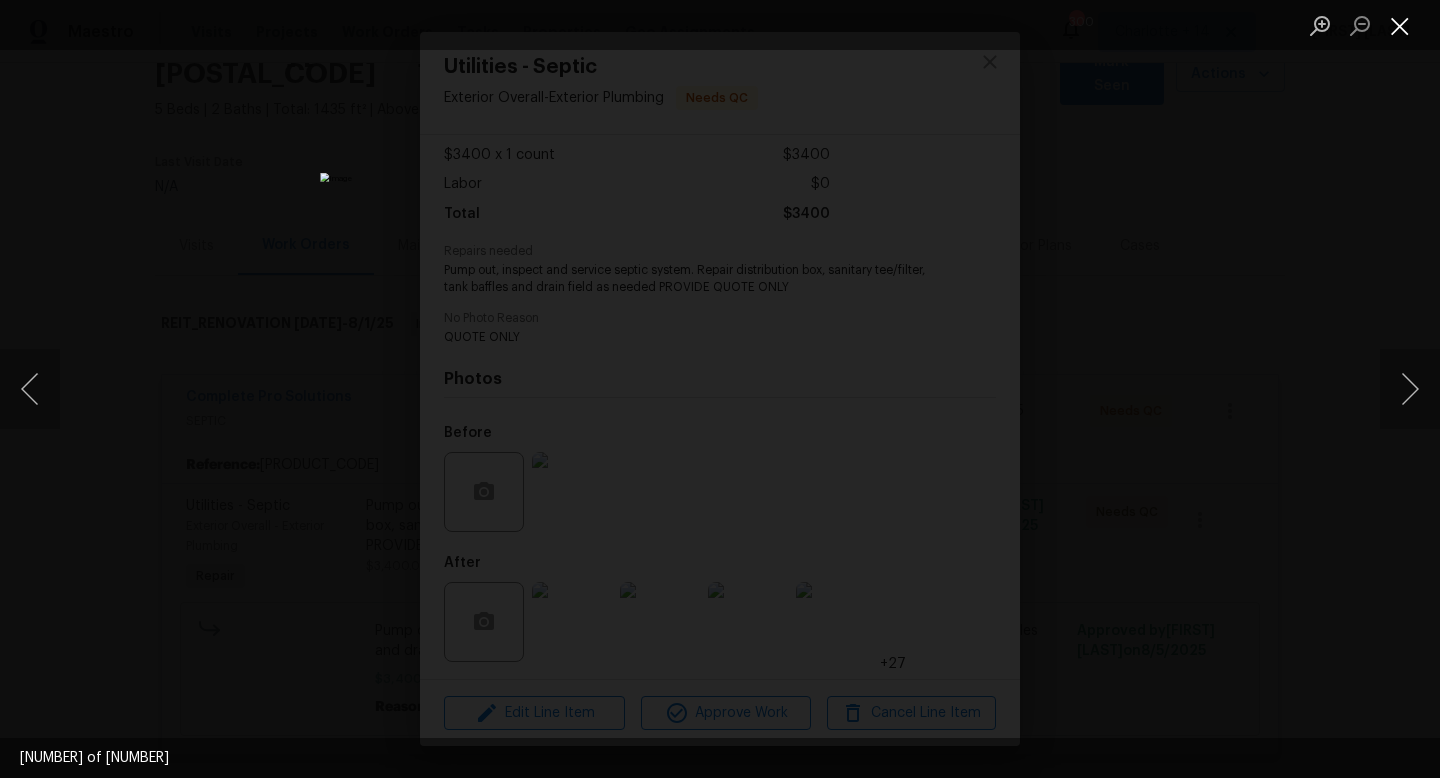 click at bounding box center (1400, 25) 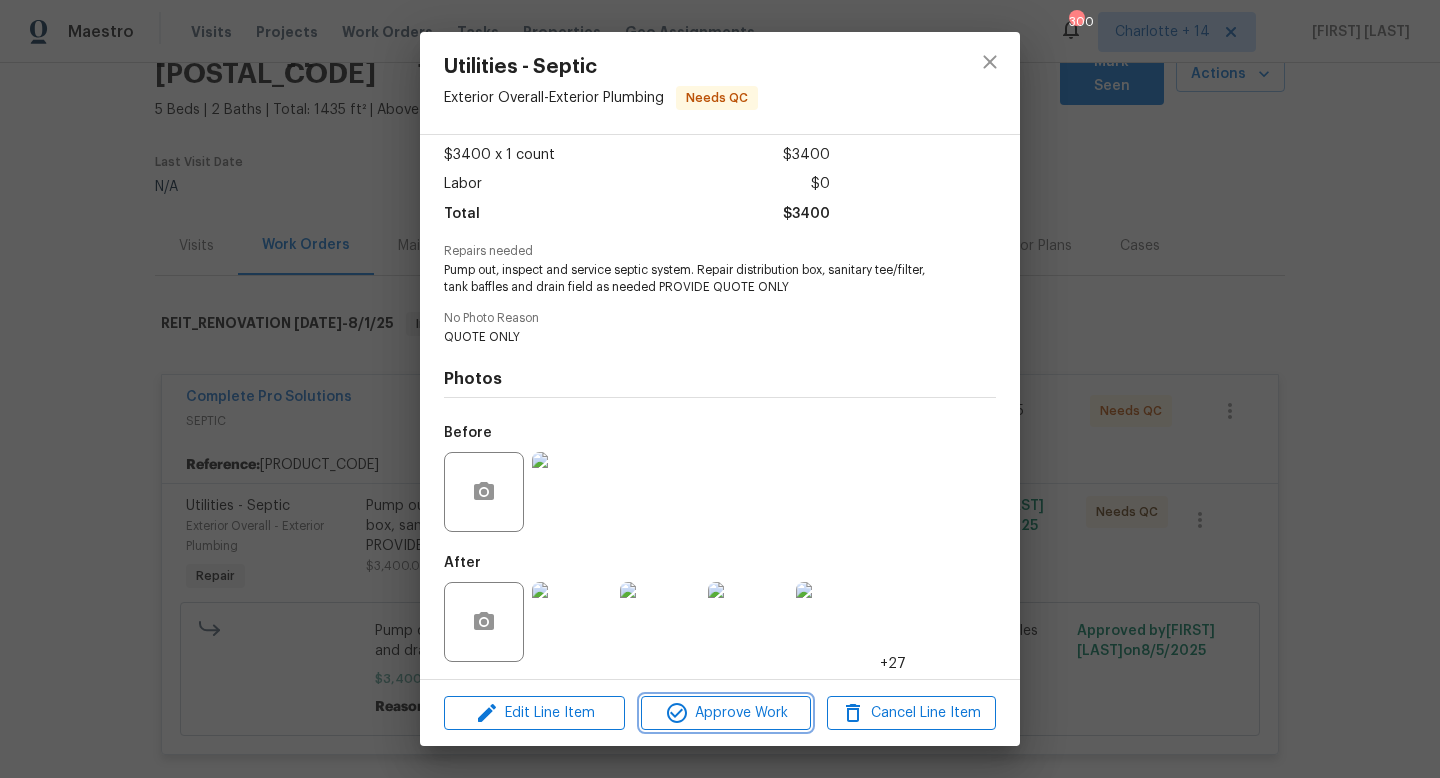 click on "Approve Work" at bounding box center (725, 713) 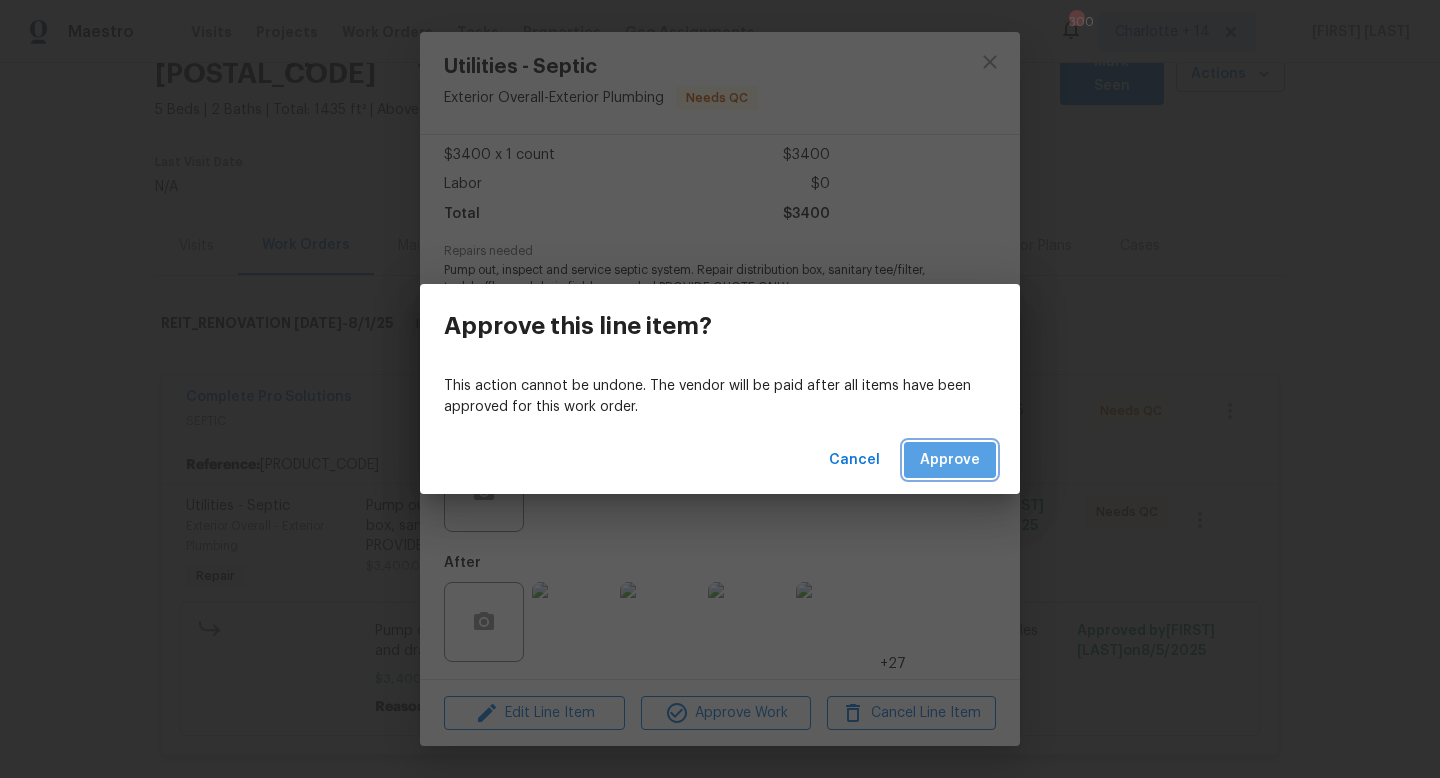 click on "Approve" at bounding box center [950, 460] 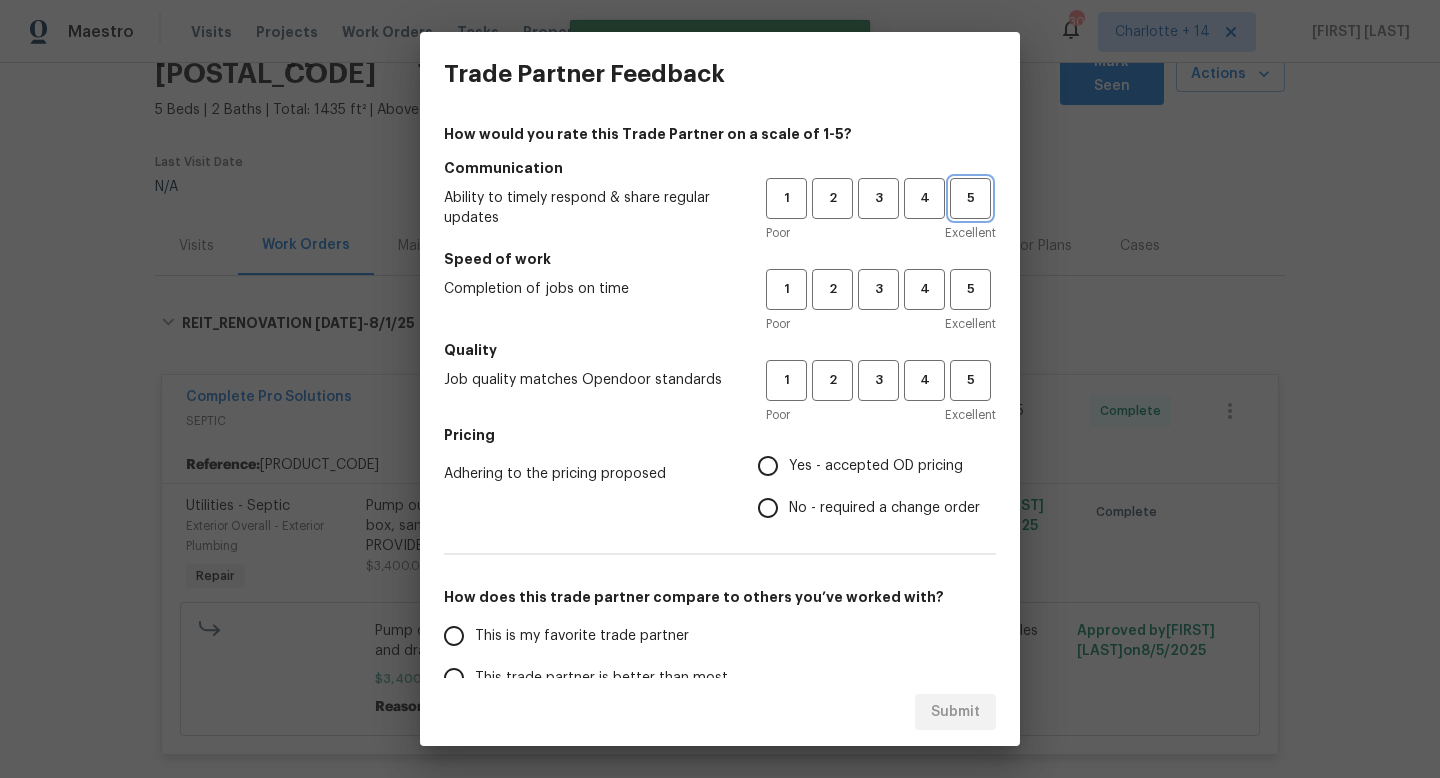click on "5" at bounding box center (970, 198) 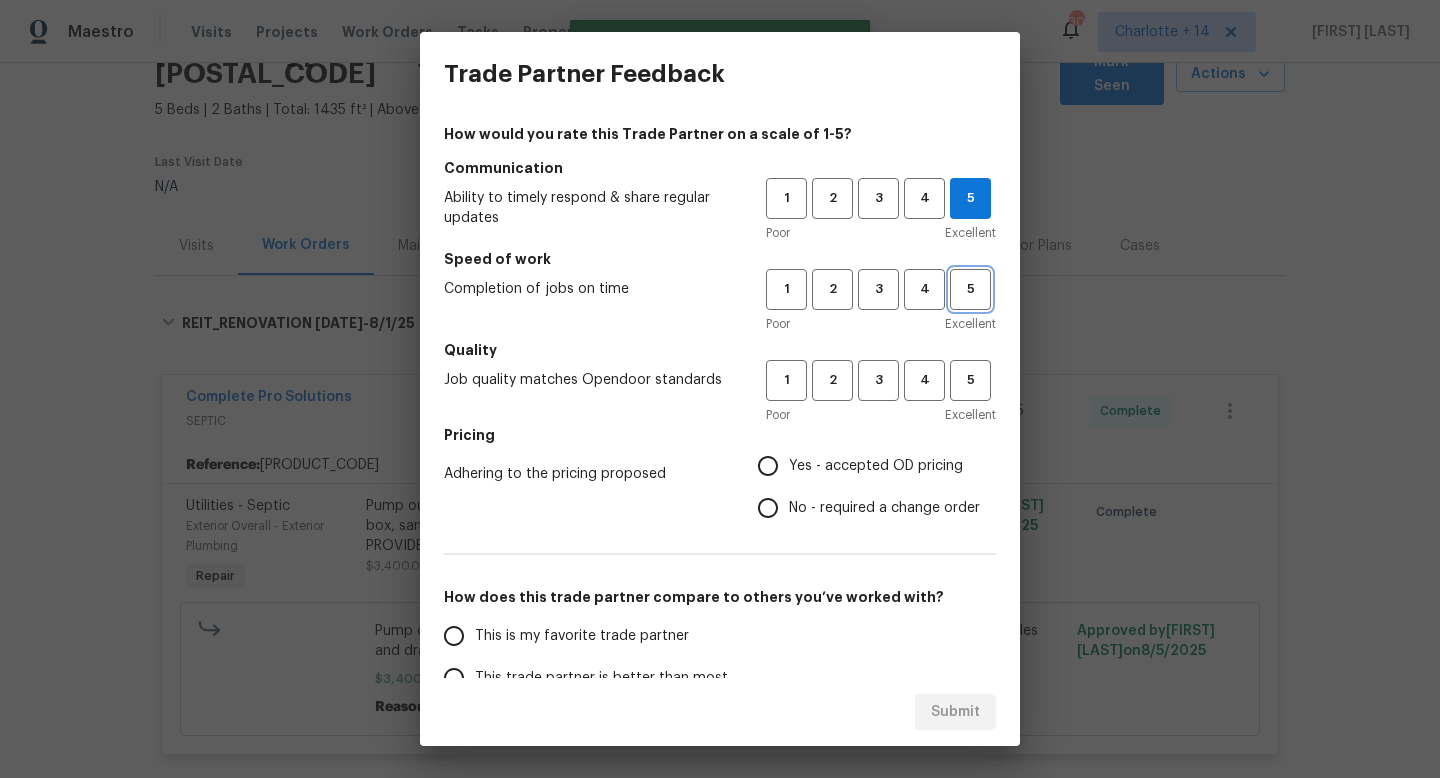 click on "5" at bounding box center [970, 289] 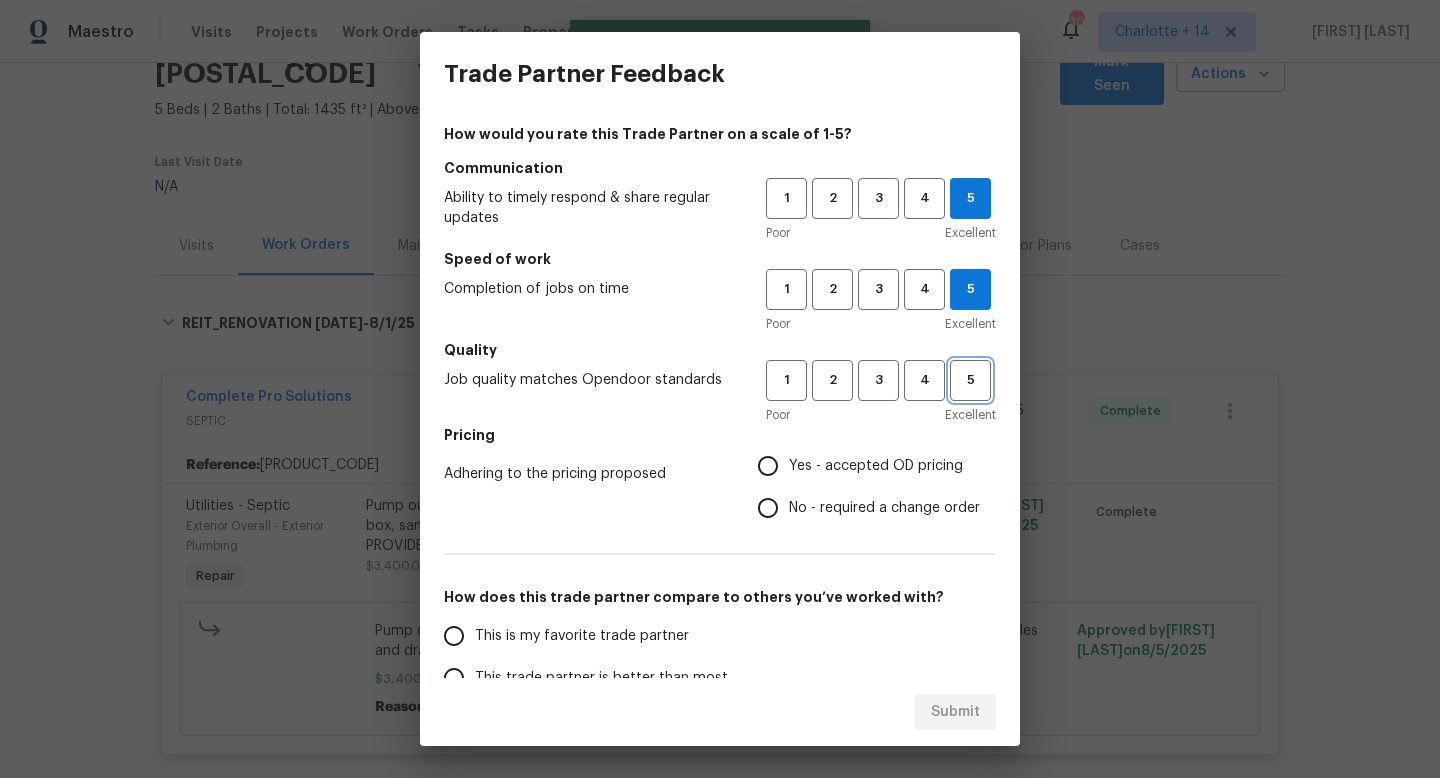 click on "5" at bounding box center [970, 380] 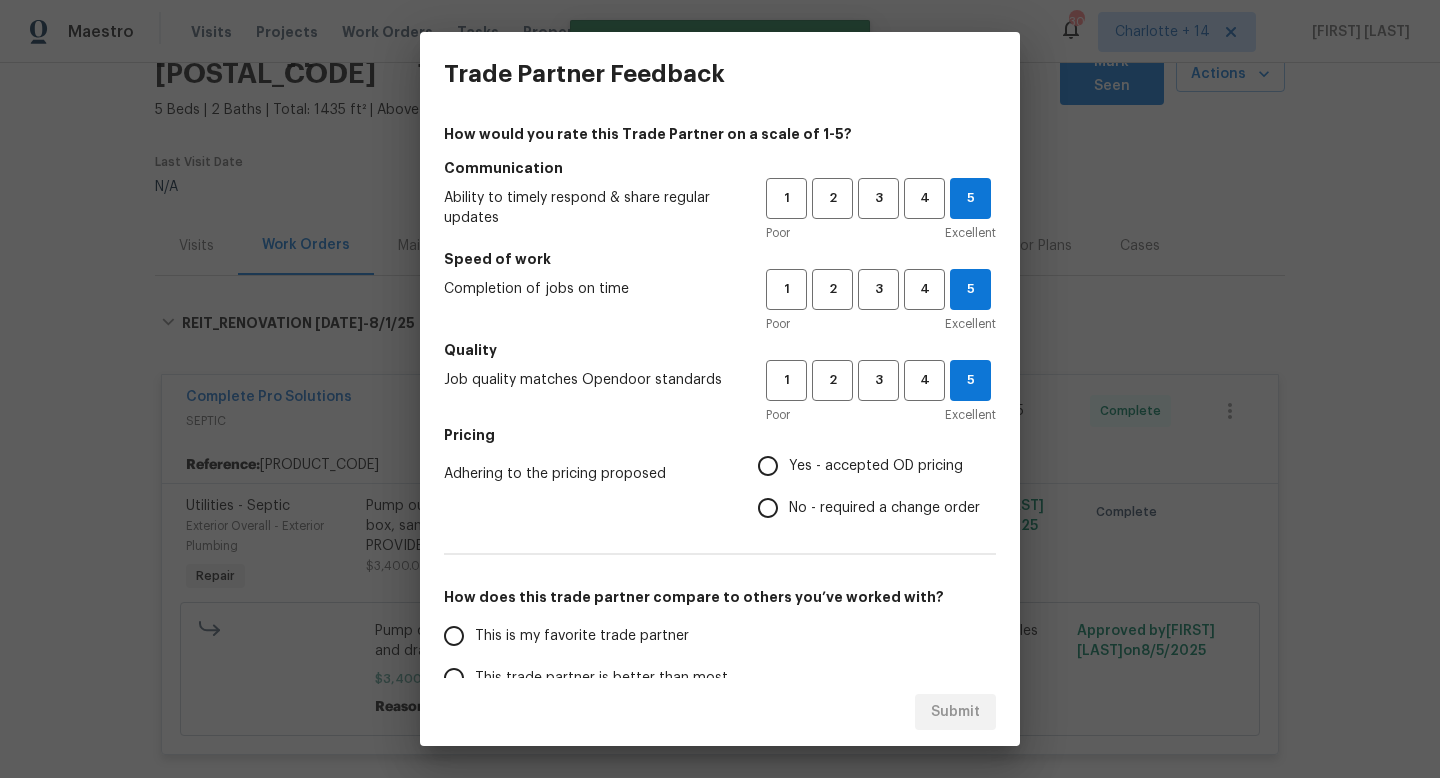 click on "Yes - accepted OD pricing" at bounding box center [768, 466] 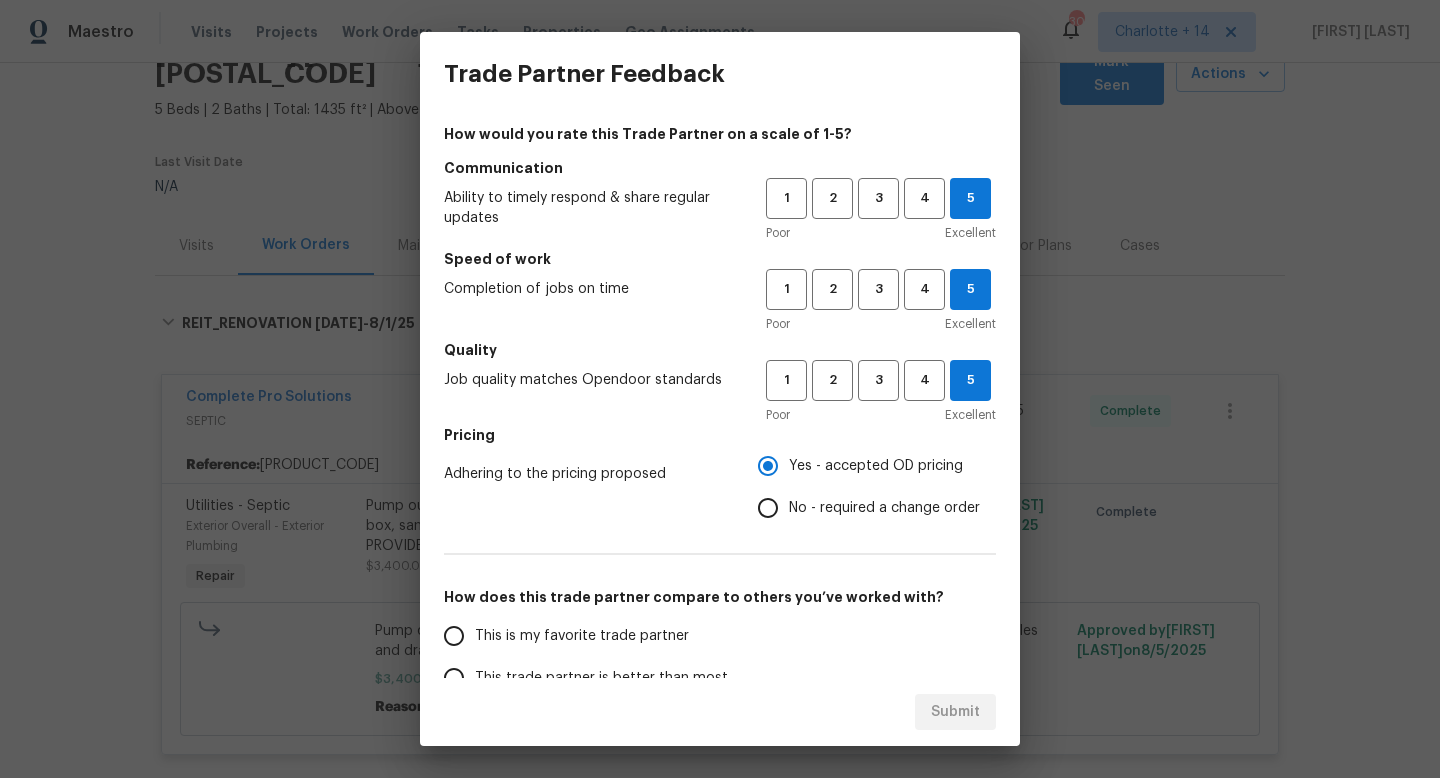click on "This is my favorite trade partner" at bounding box center (454, 636) 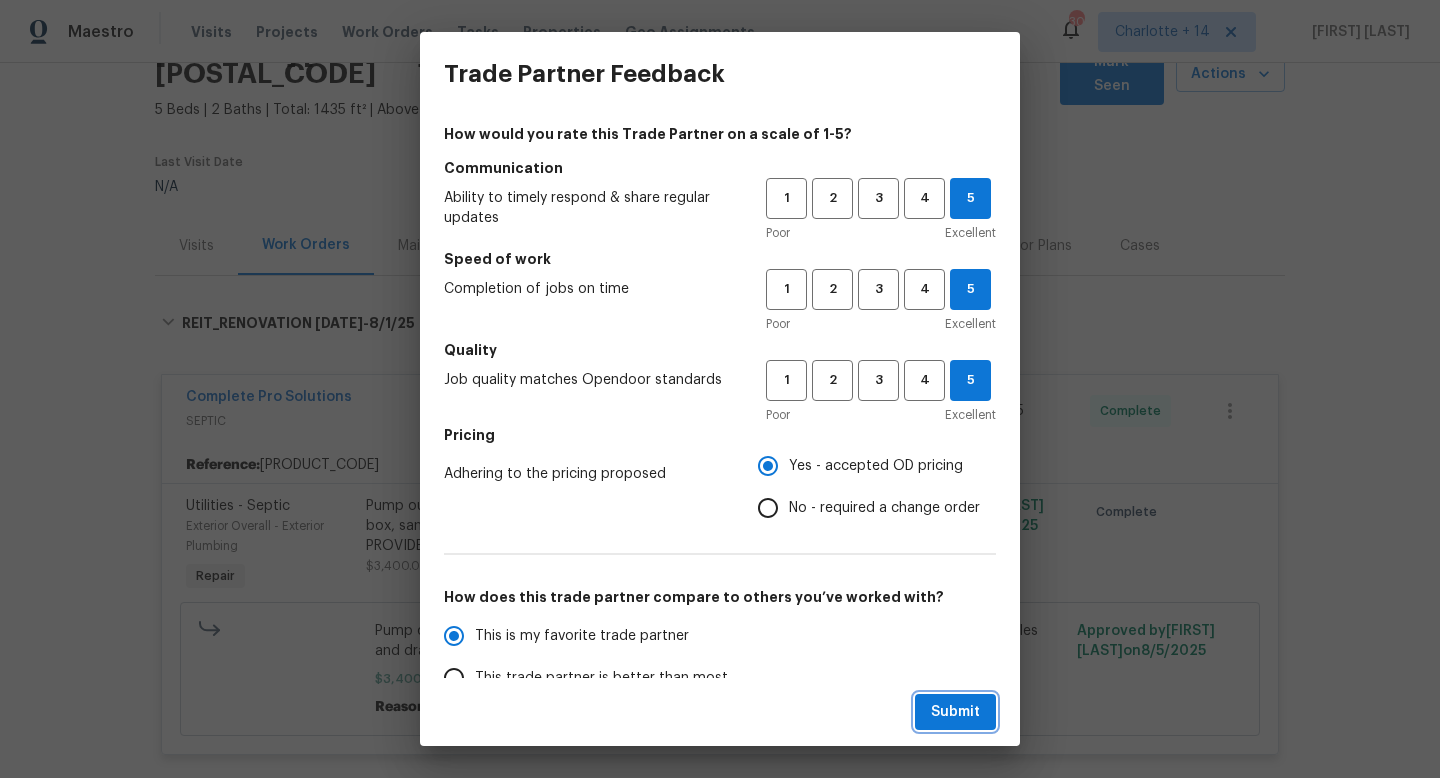 click on "Submit" at bounding box center (955, 712) 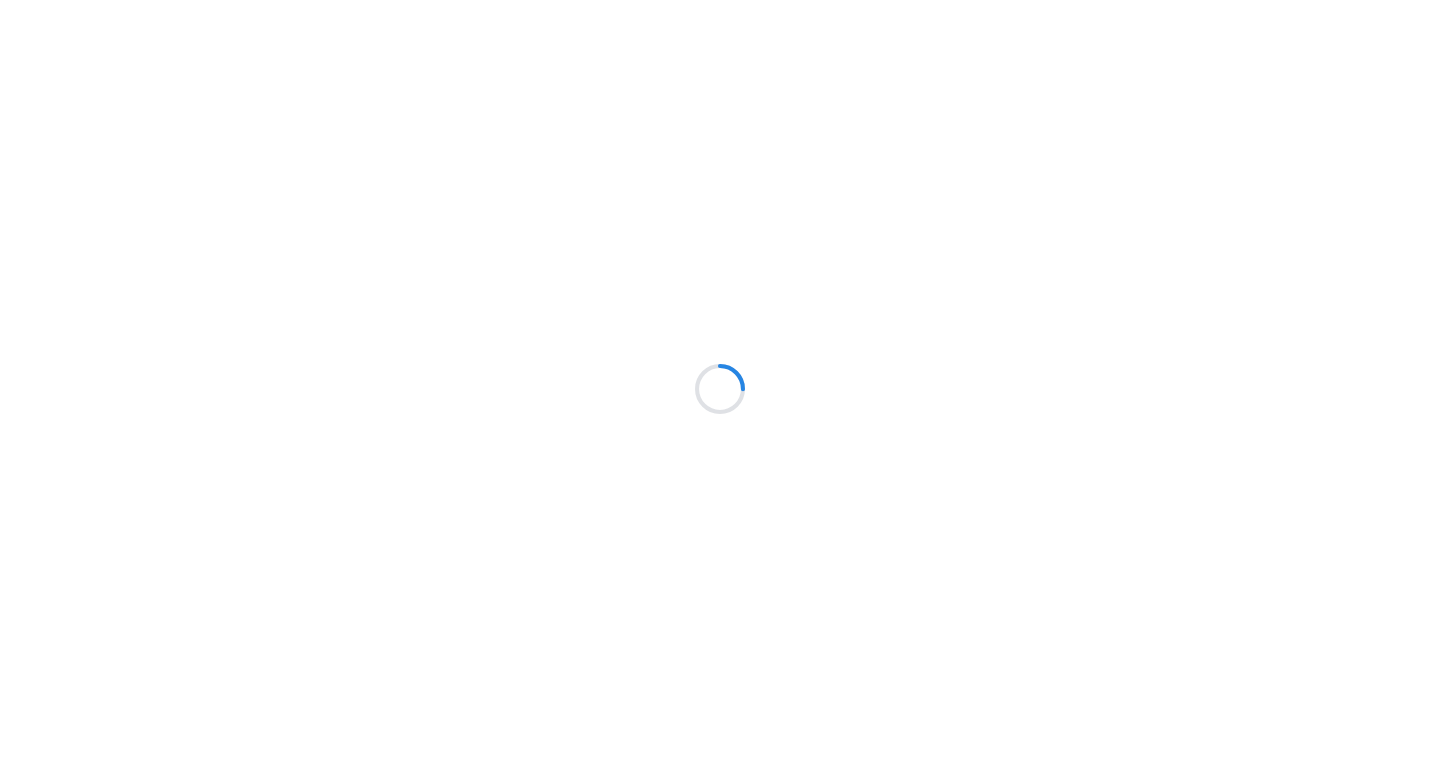 scroll, scrollTop: 0, scrollLeft: 0, axis: both 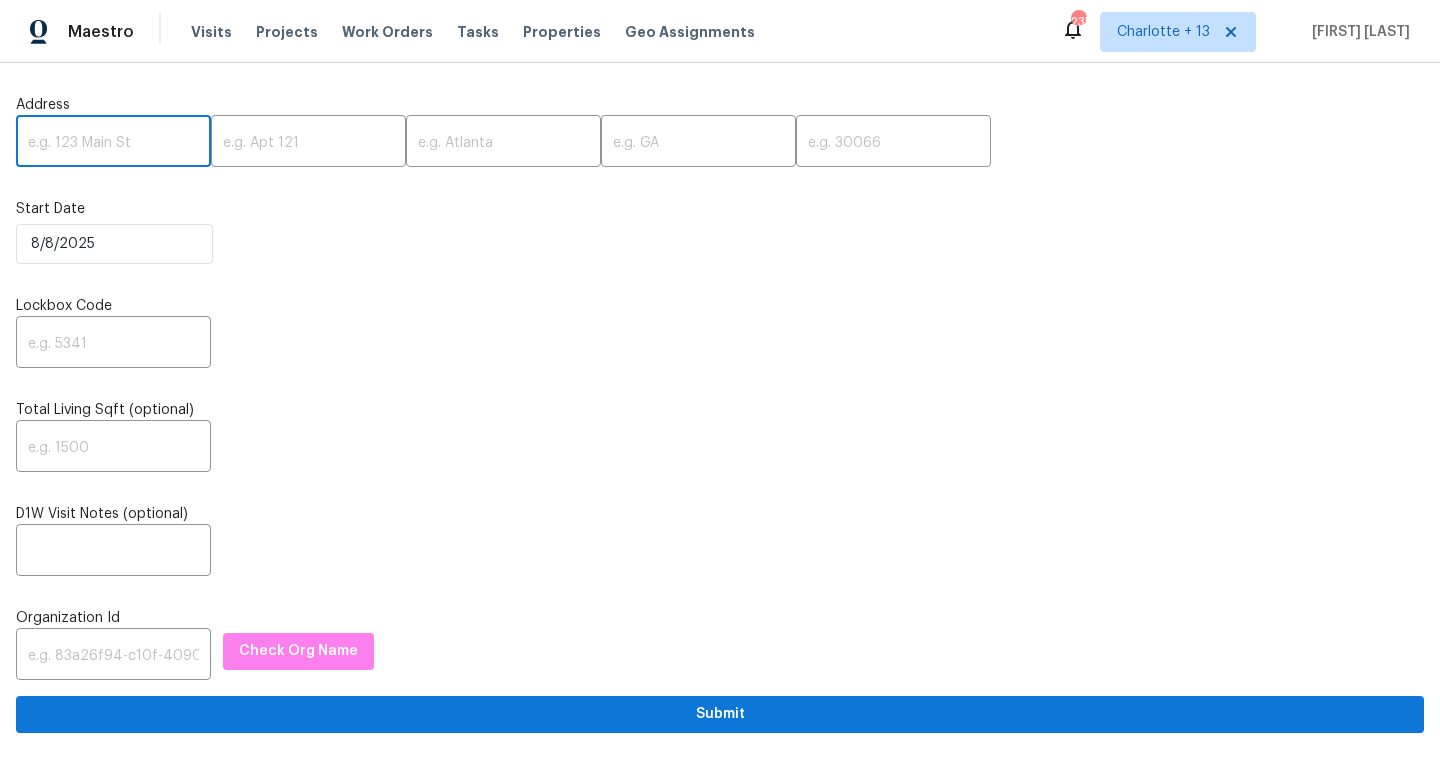 click at bounding box center (113, 143) 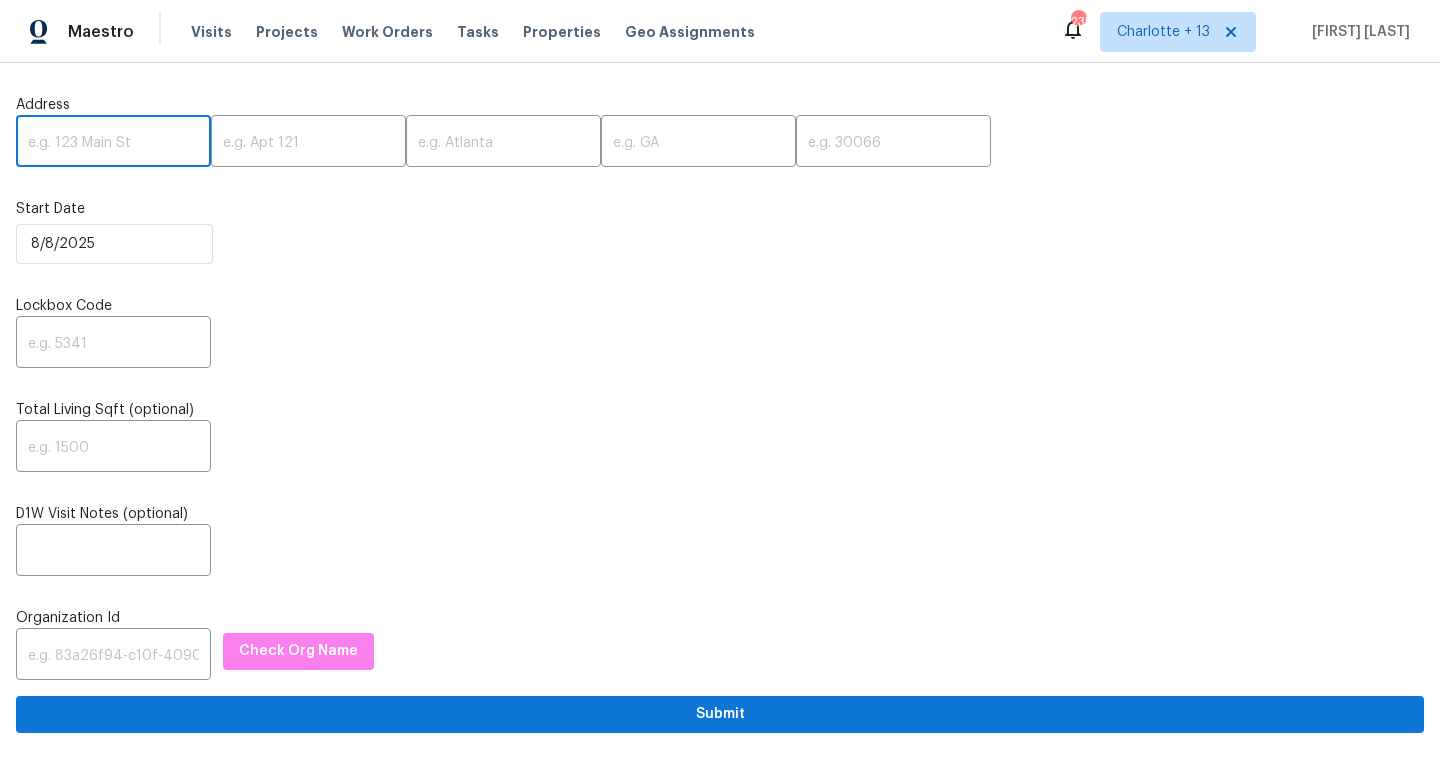 paste on "[NUMBER] [STREET], [CITY], [STATE] [POSTAL_CODE]" 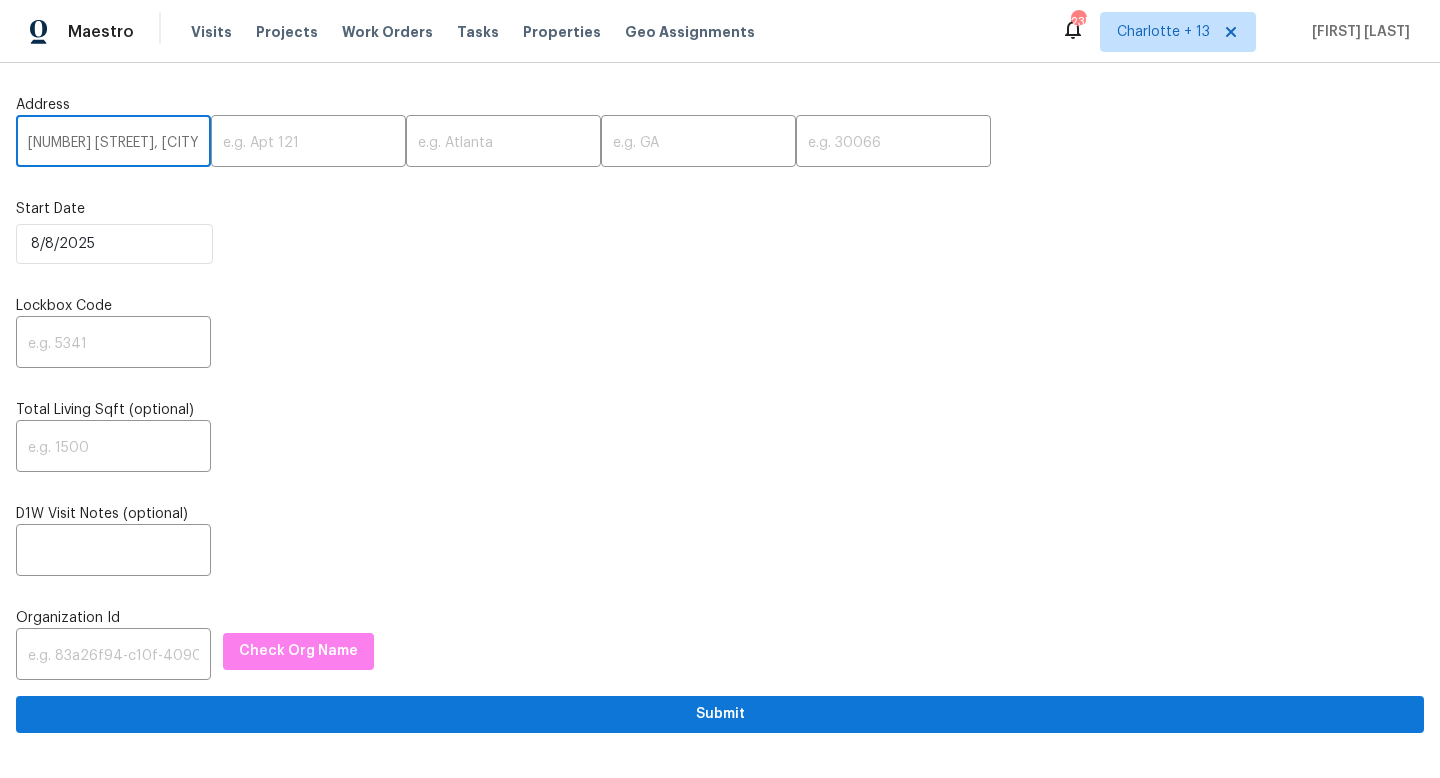 scroll, scrollTop: 0, scrollLeft: 70, axis: horizontal 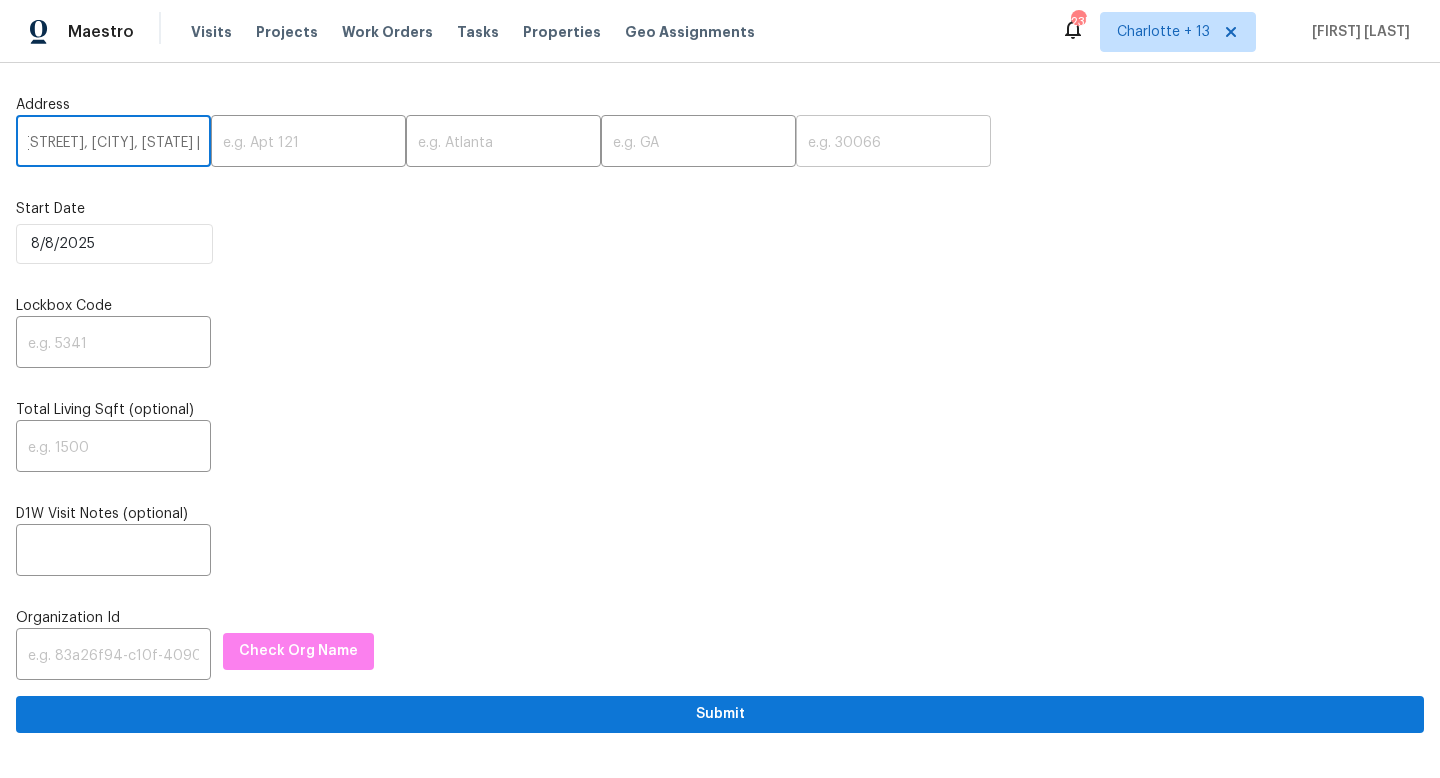 type on "[NUMBER] [STREET], [CITY], [STATE] [POSTAL_CODE]" 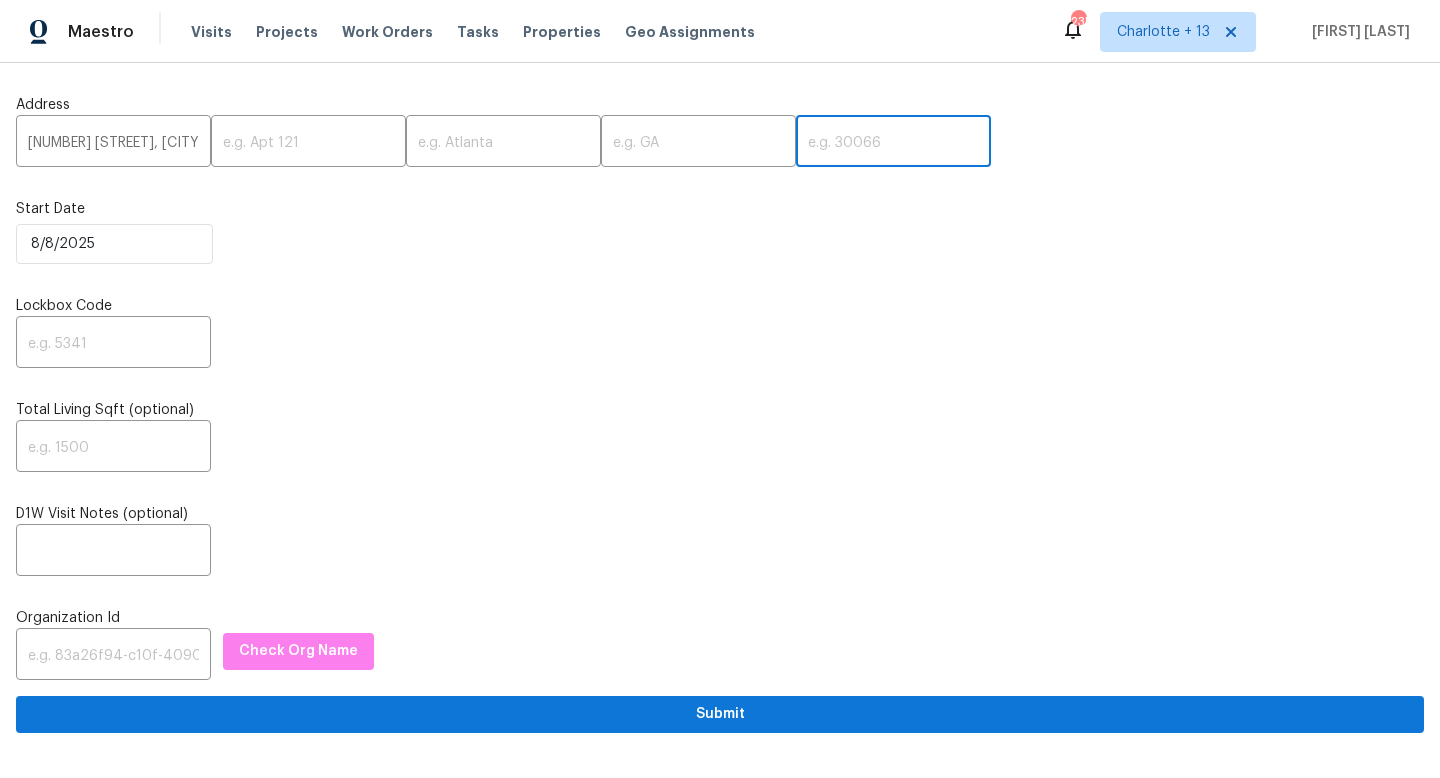 click at bounding box center [893, 143] 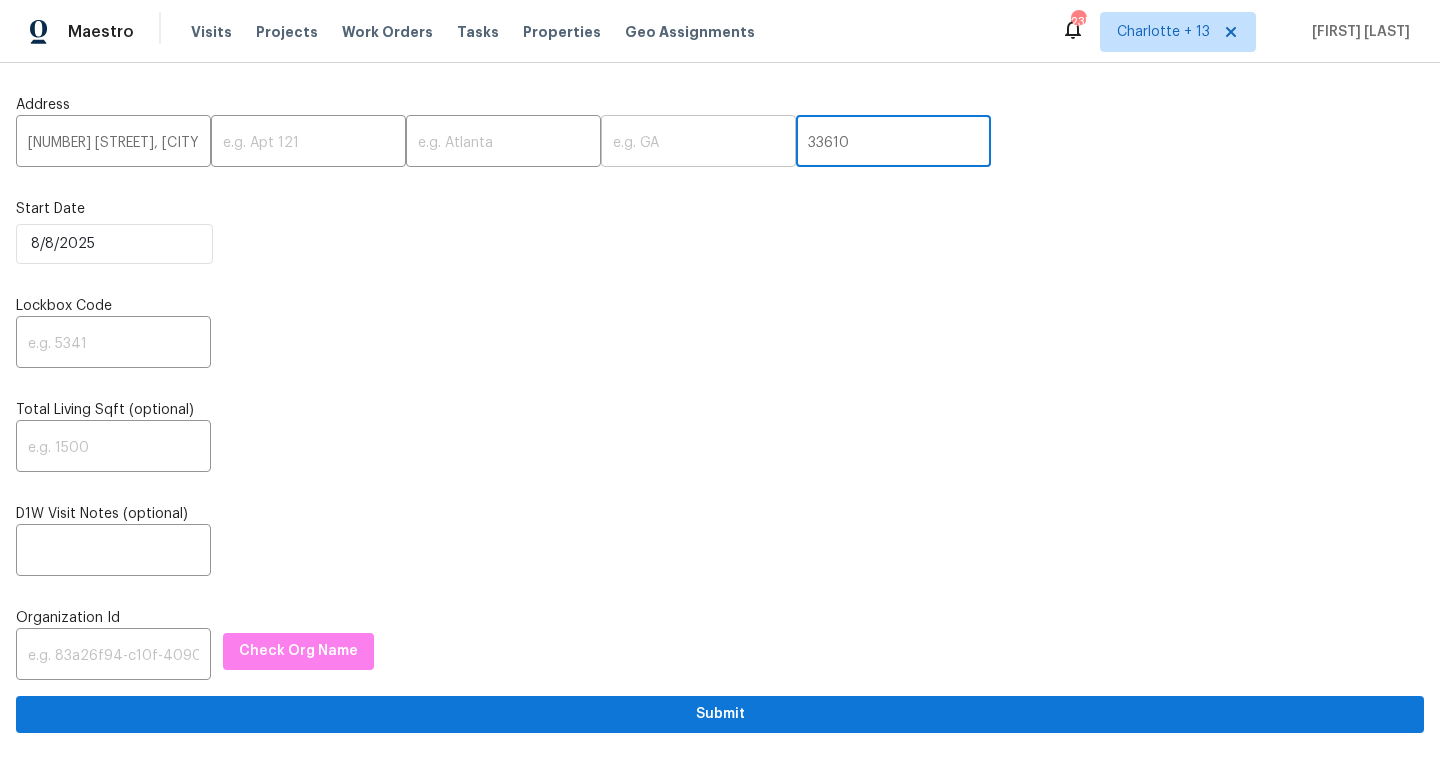type on "33610" 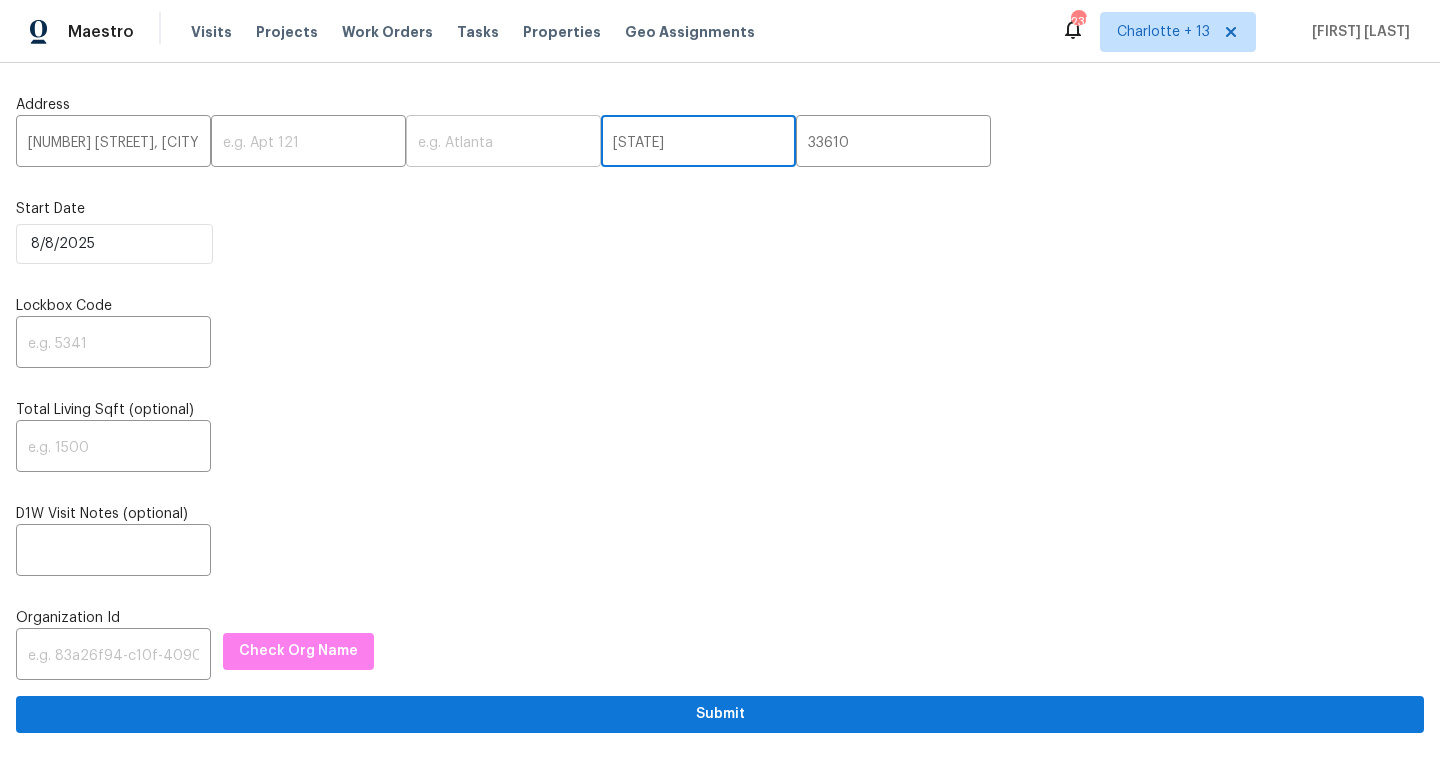 type on "[STATE]" 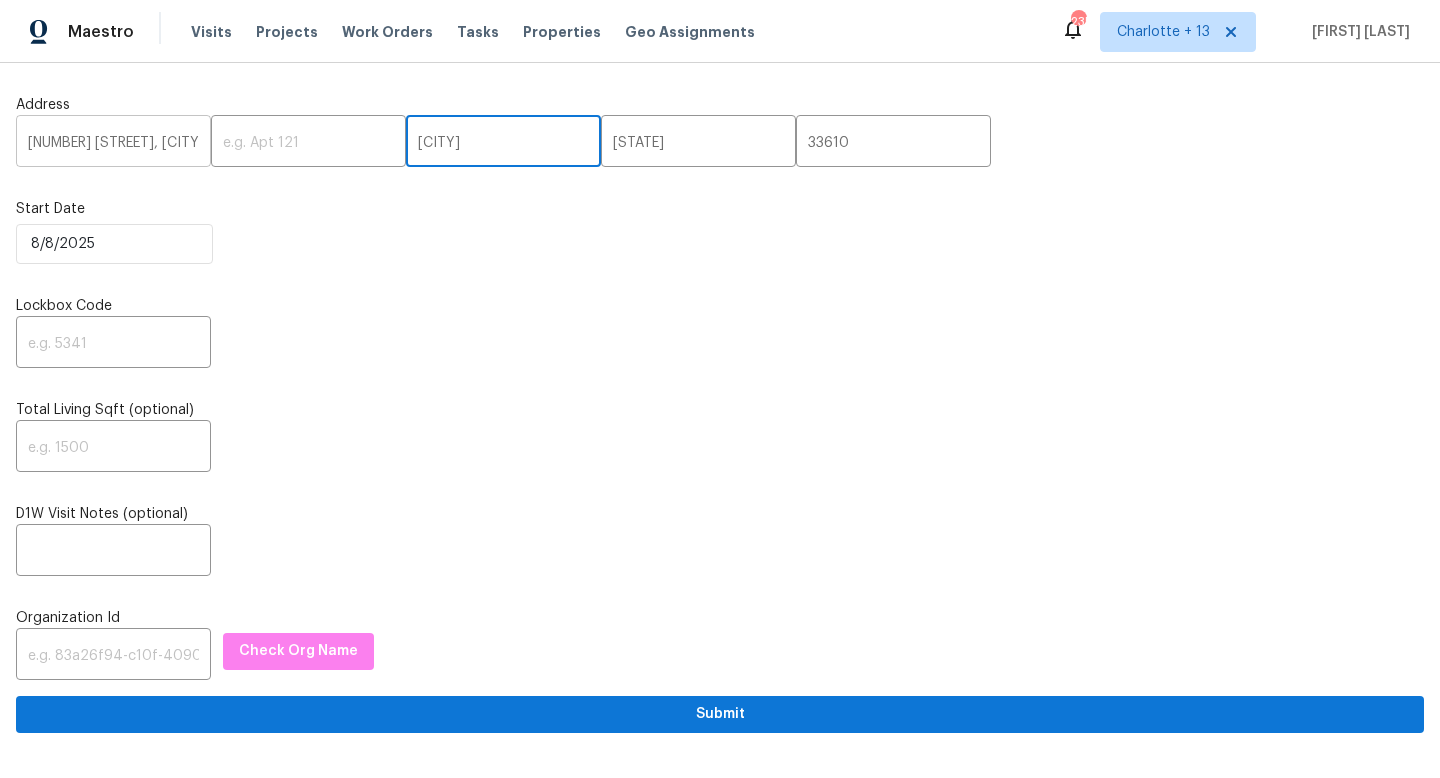 type on "[CITY]" 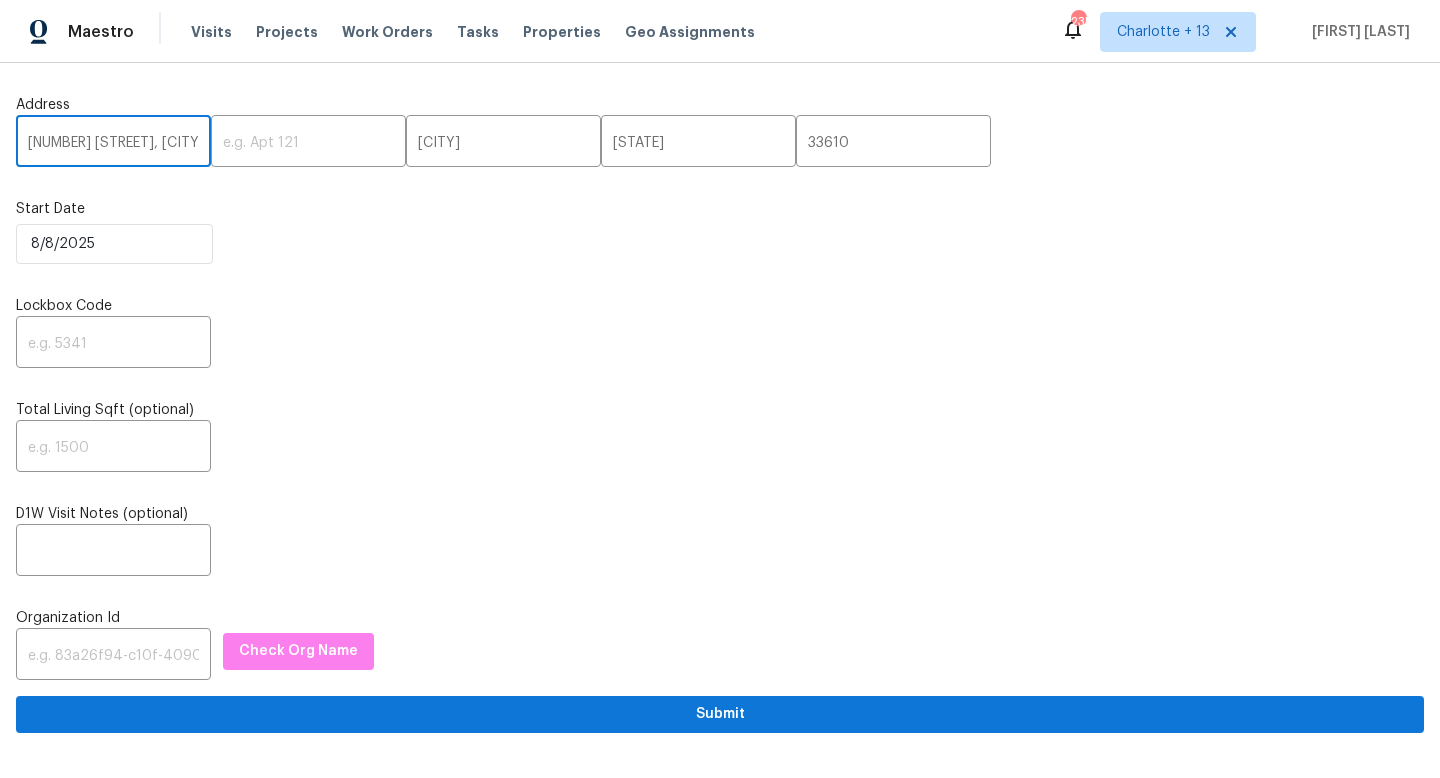 click on "[NUMBER] [STREET], [CITY], [STATE] [POSTAL_CODE]" at bounding box center (113, 143) 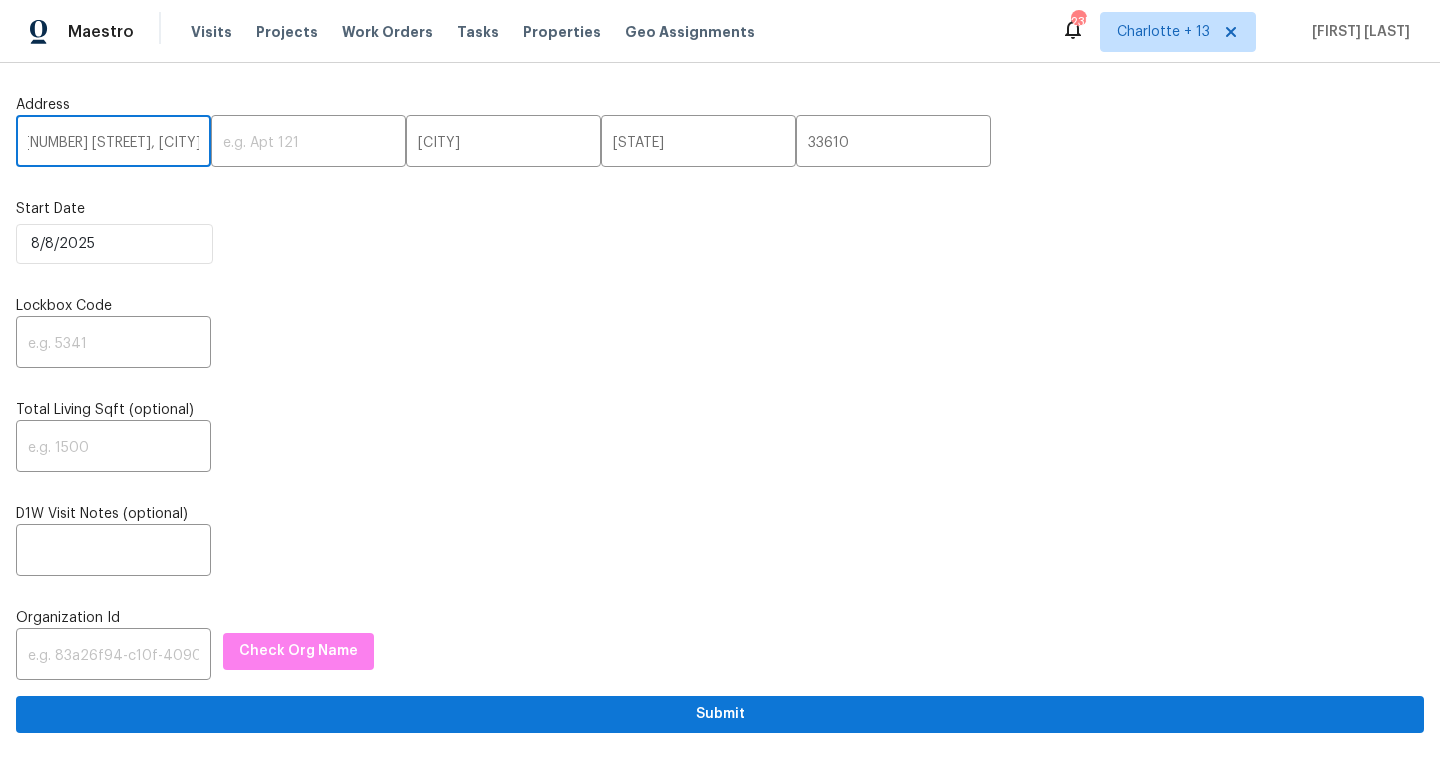 scroll, scrollTop: 0, scrollLeft: 0, axis: both 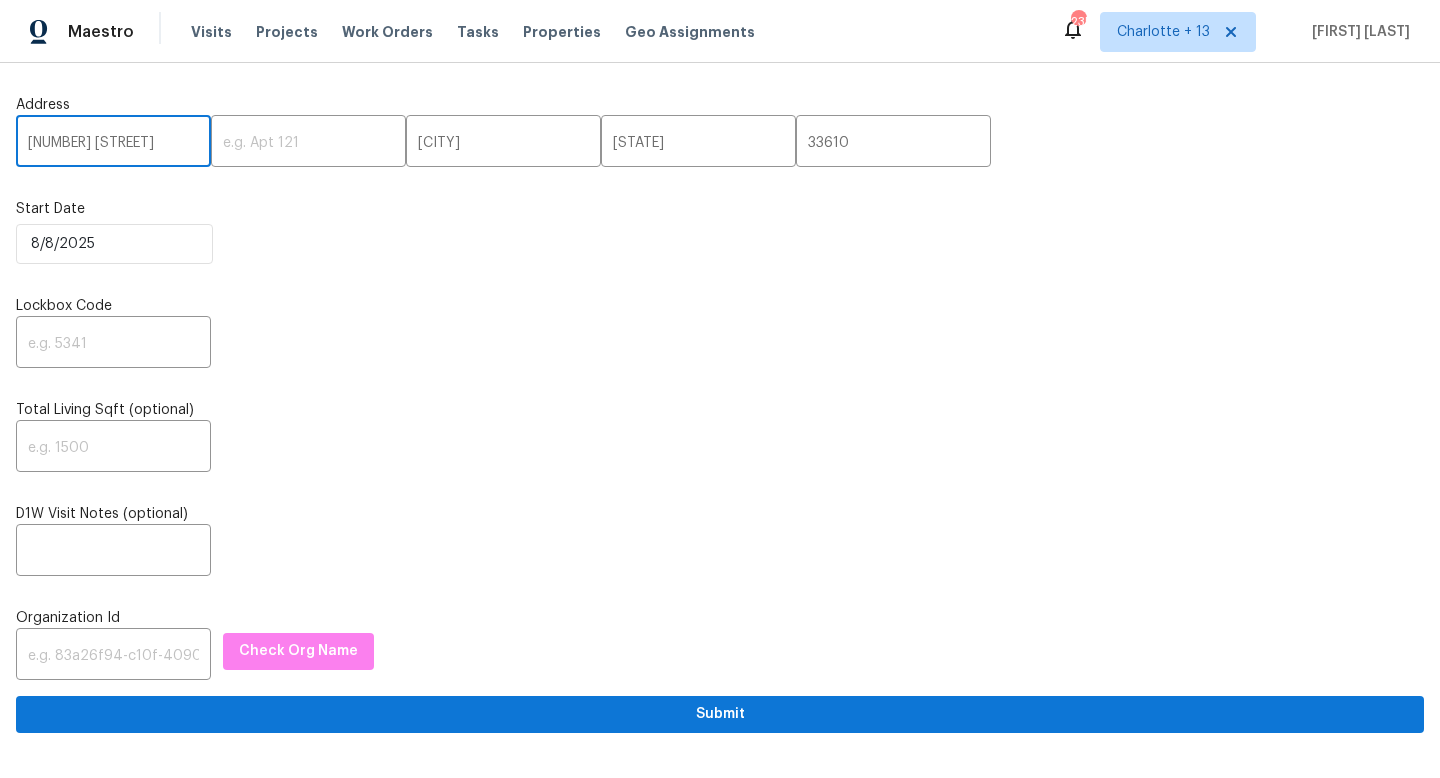 type on "[NUMBER] [STREET]" 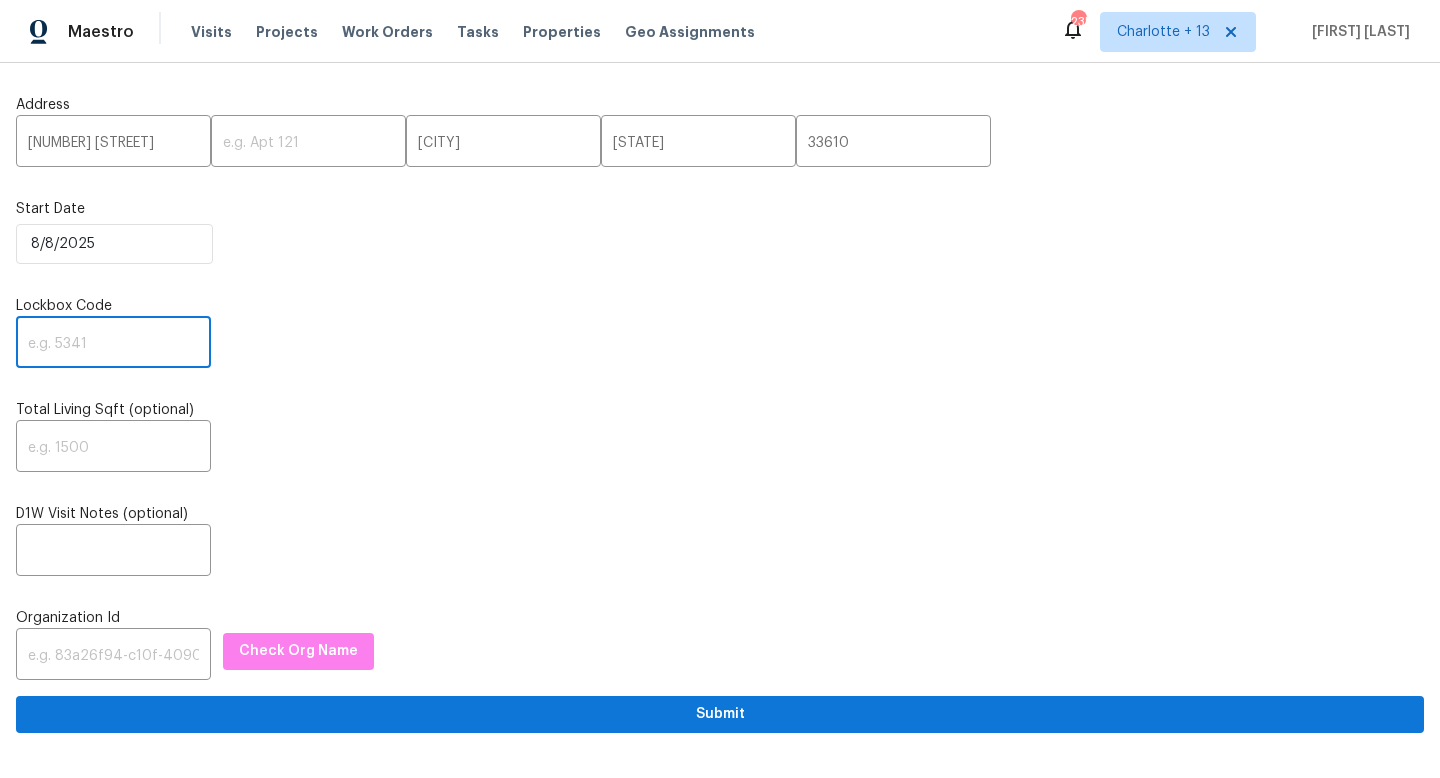click at bounding box center [113, 344] 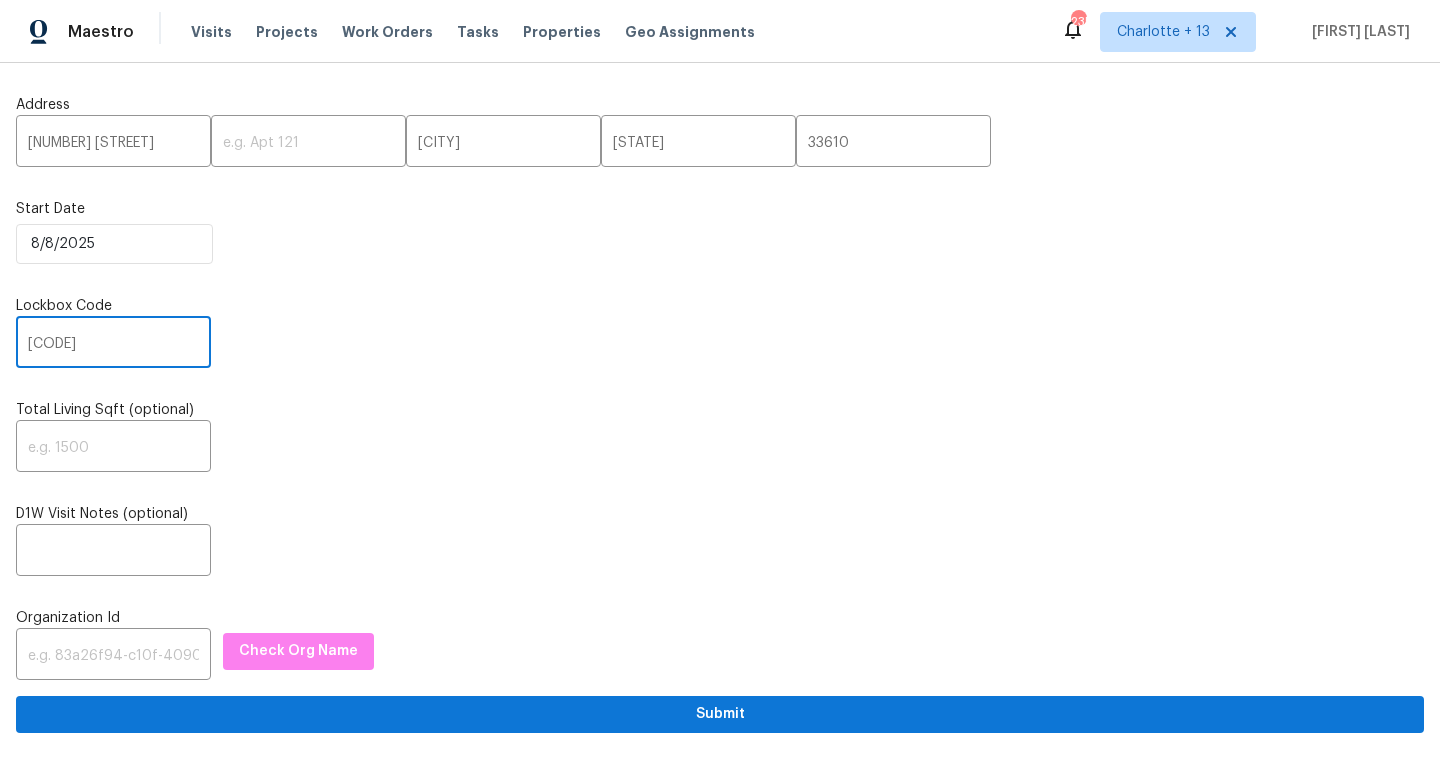 type on "[CODE]" 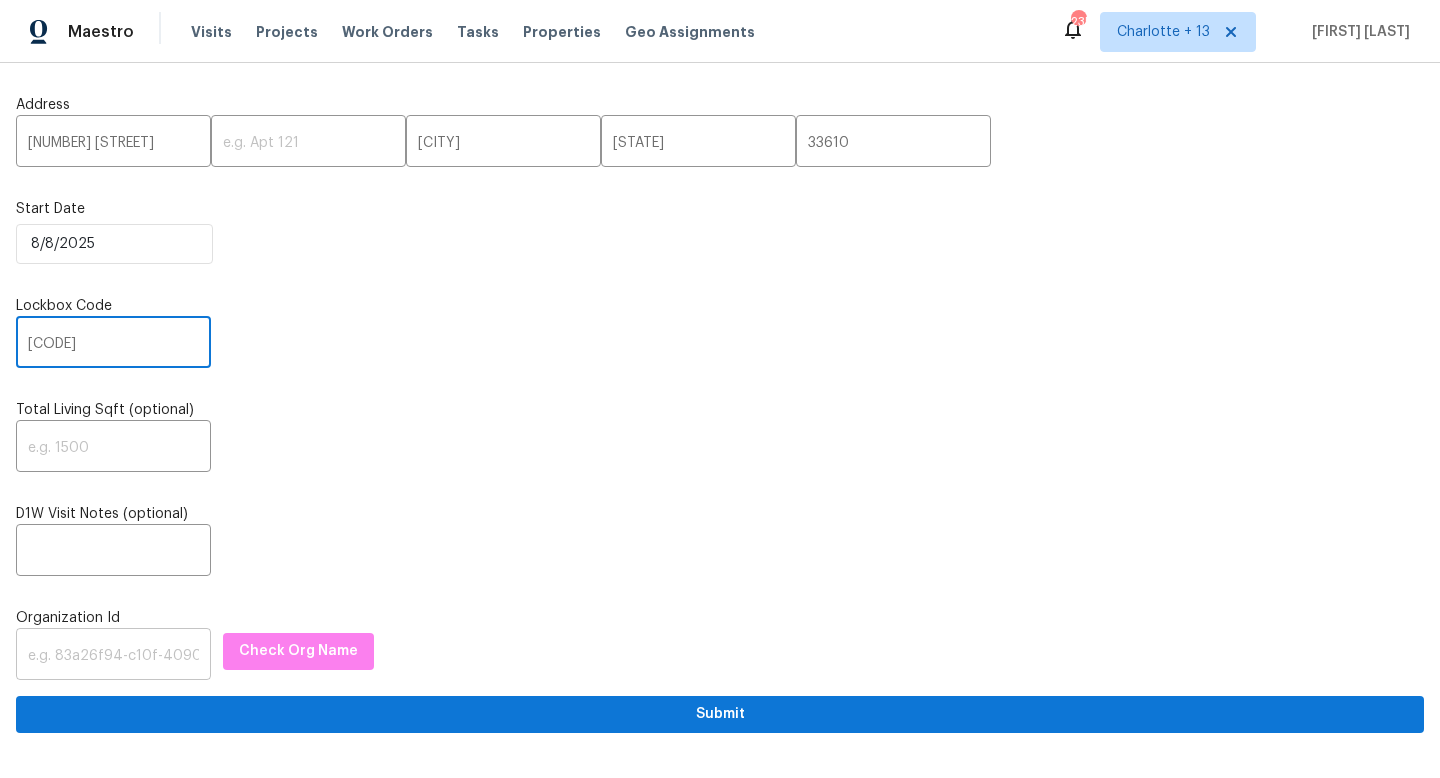 click at bounding box center [113, 656] 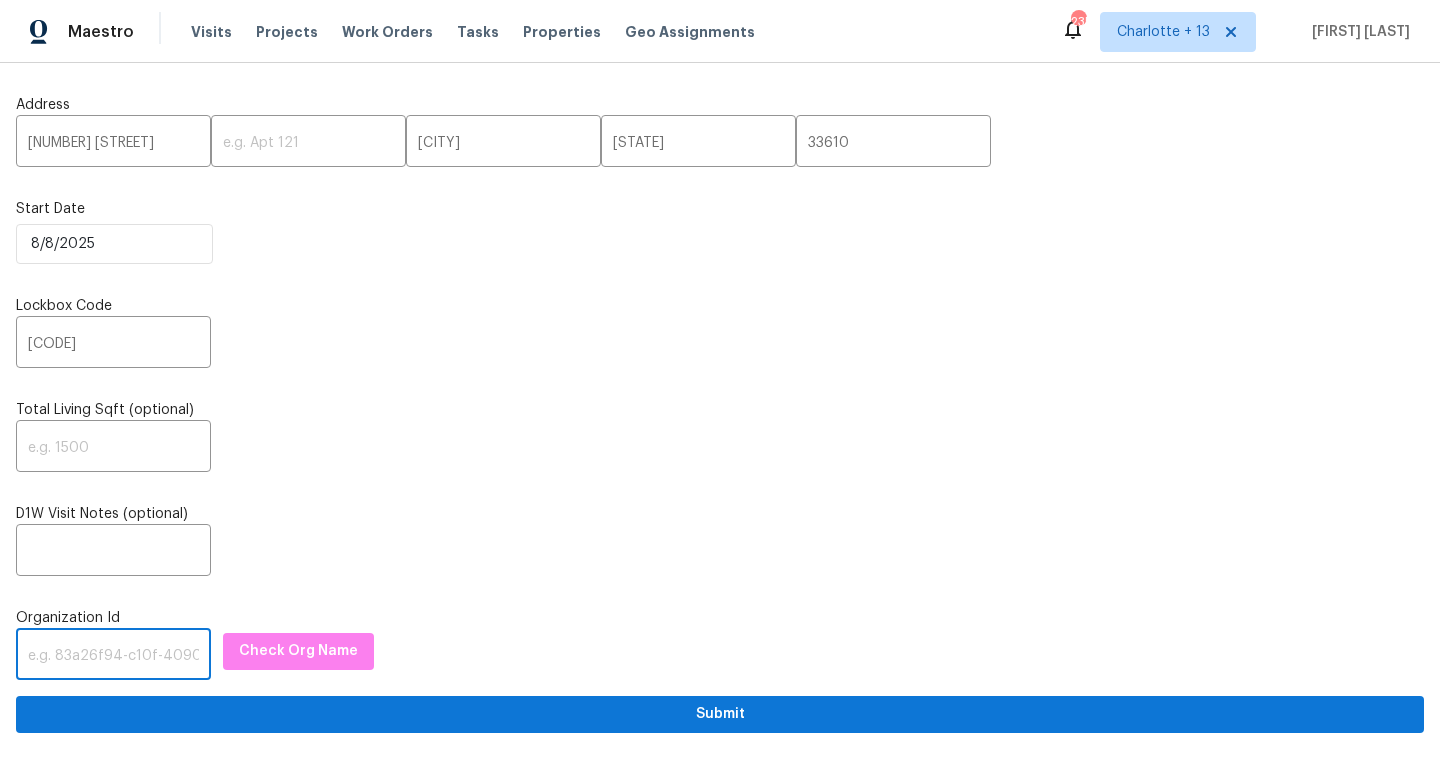 paste on "[UUID]" 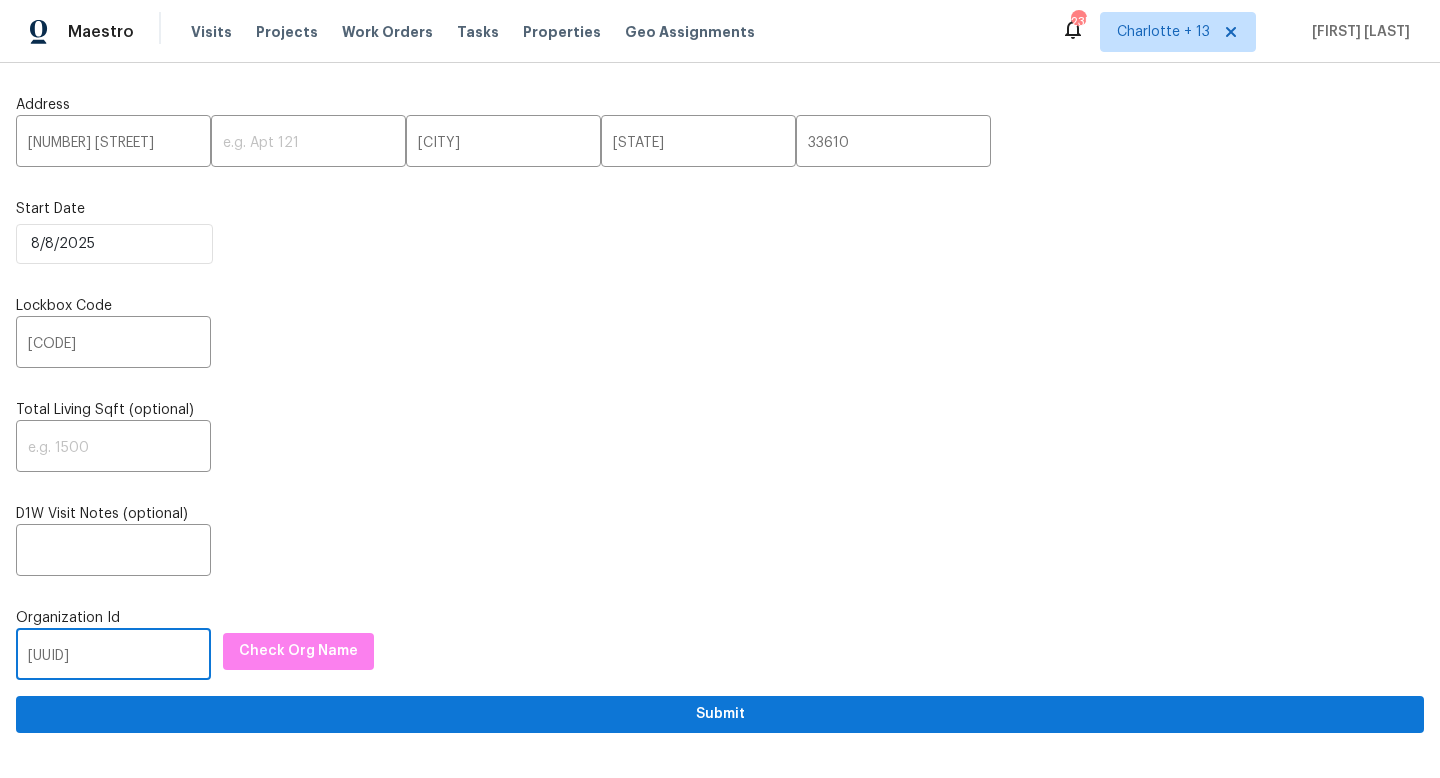 scroll, scrollTop: 0, scrollLeft: 116, axis: horizontal 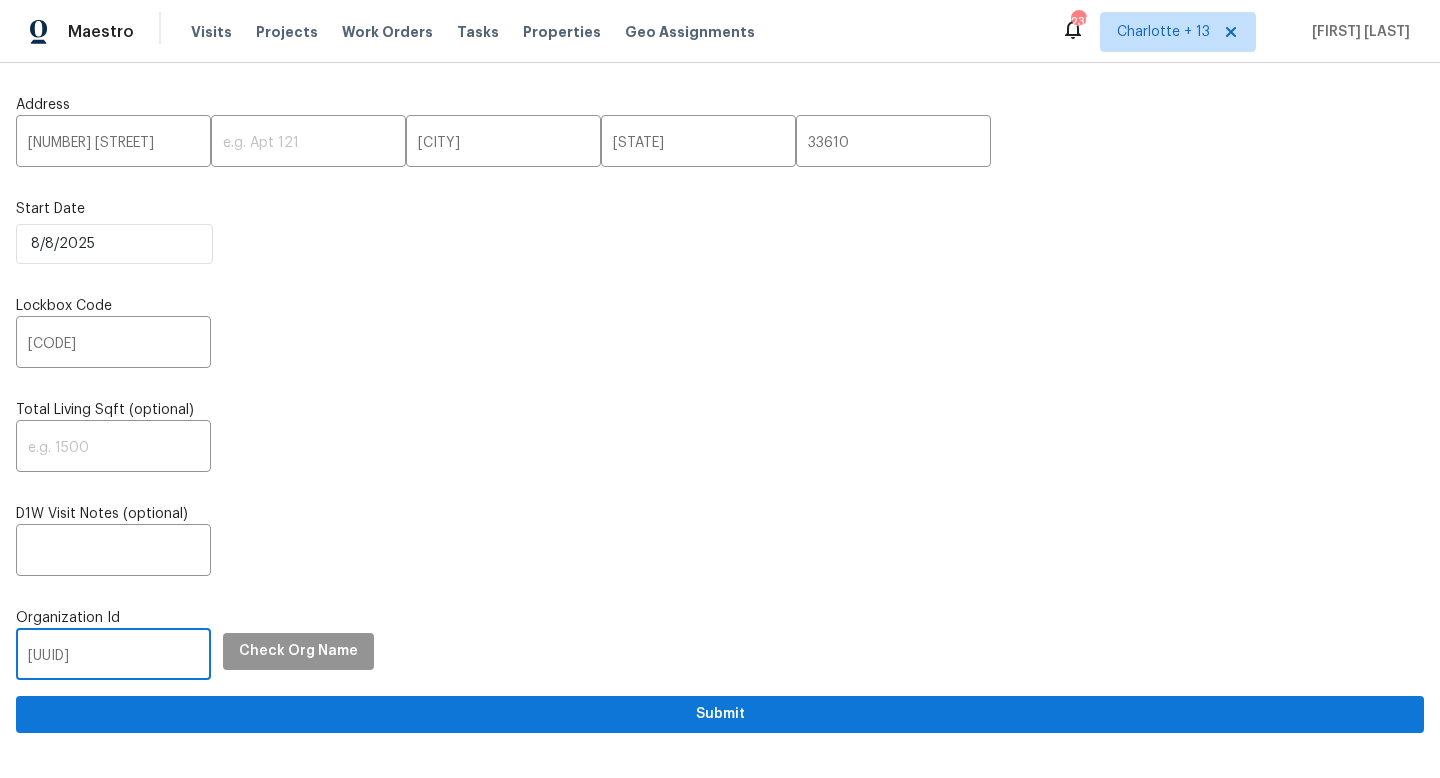 type on "[UUID]" 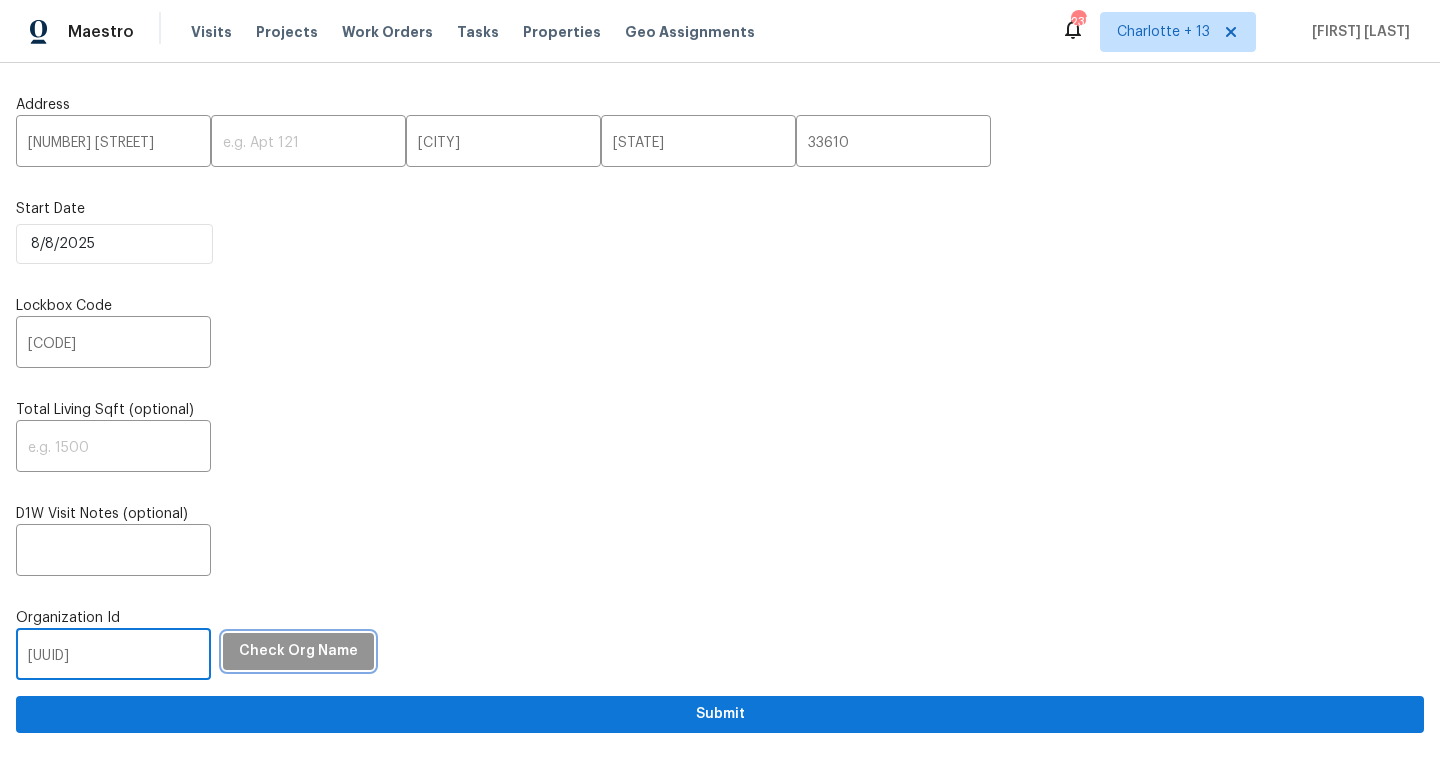 click on "Check Org Name" at bounding box center (298, 651) 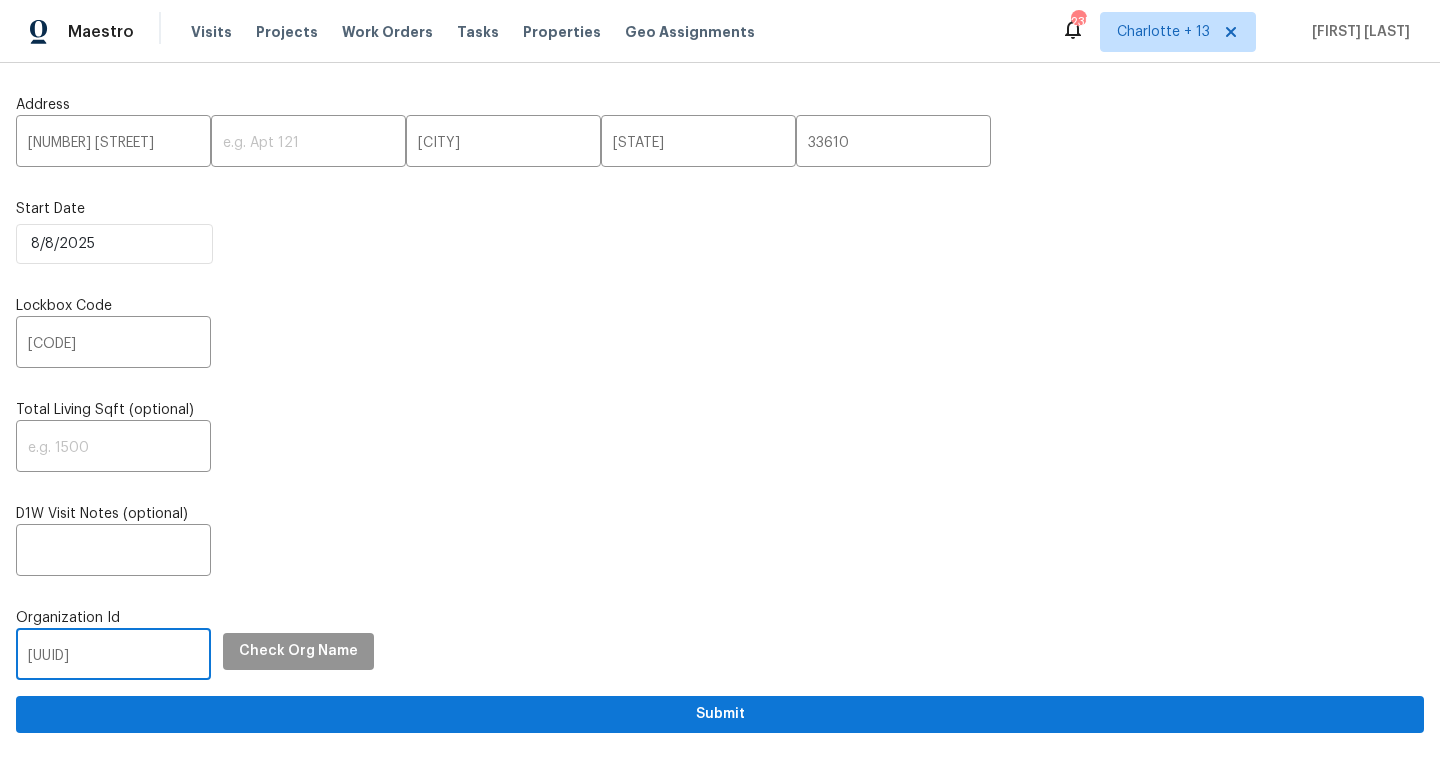 scroll, scrollTop: 0, scrollLeft: 0, axis: both 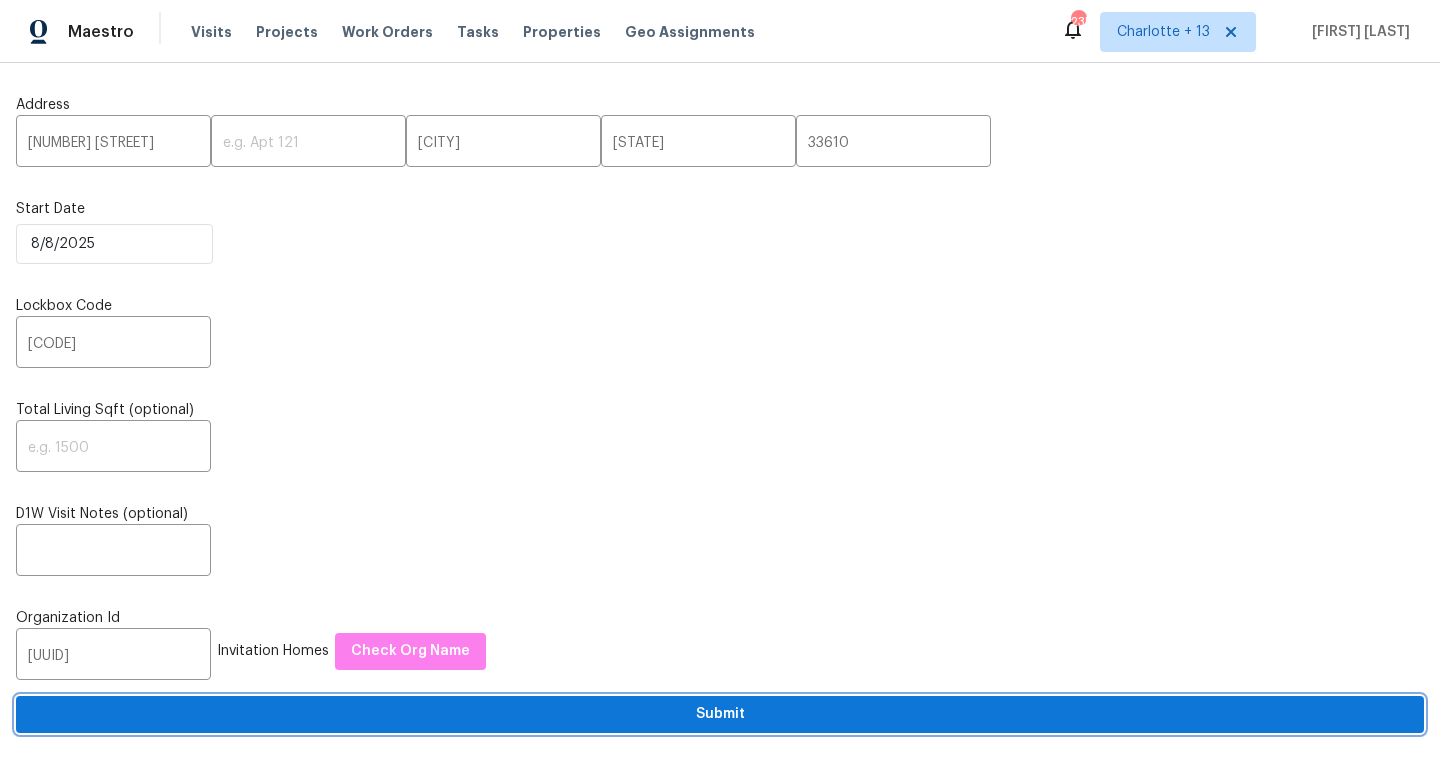 click on "Submit" at bounding box center [720, 714] 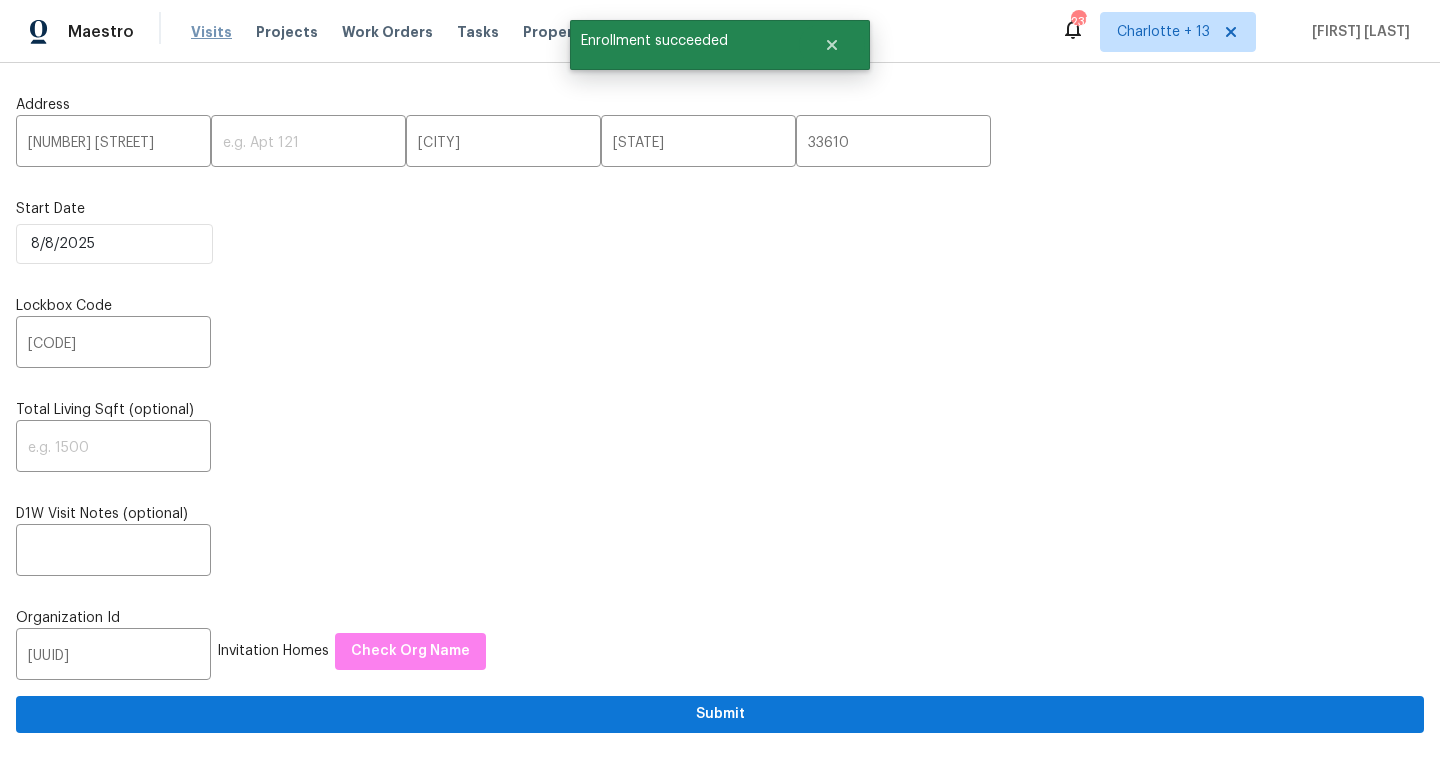 click on "Visits" at bounding box center [211, 32] 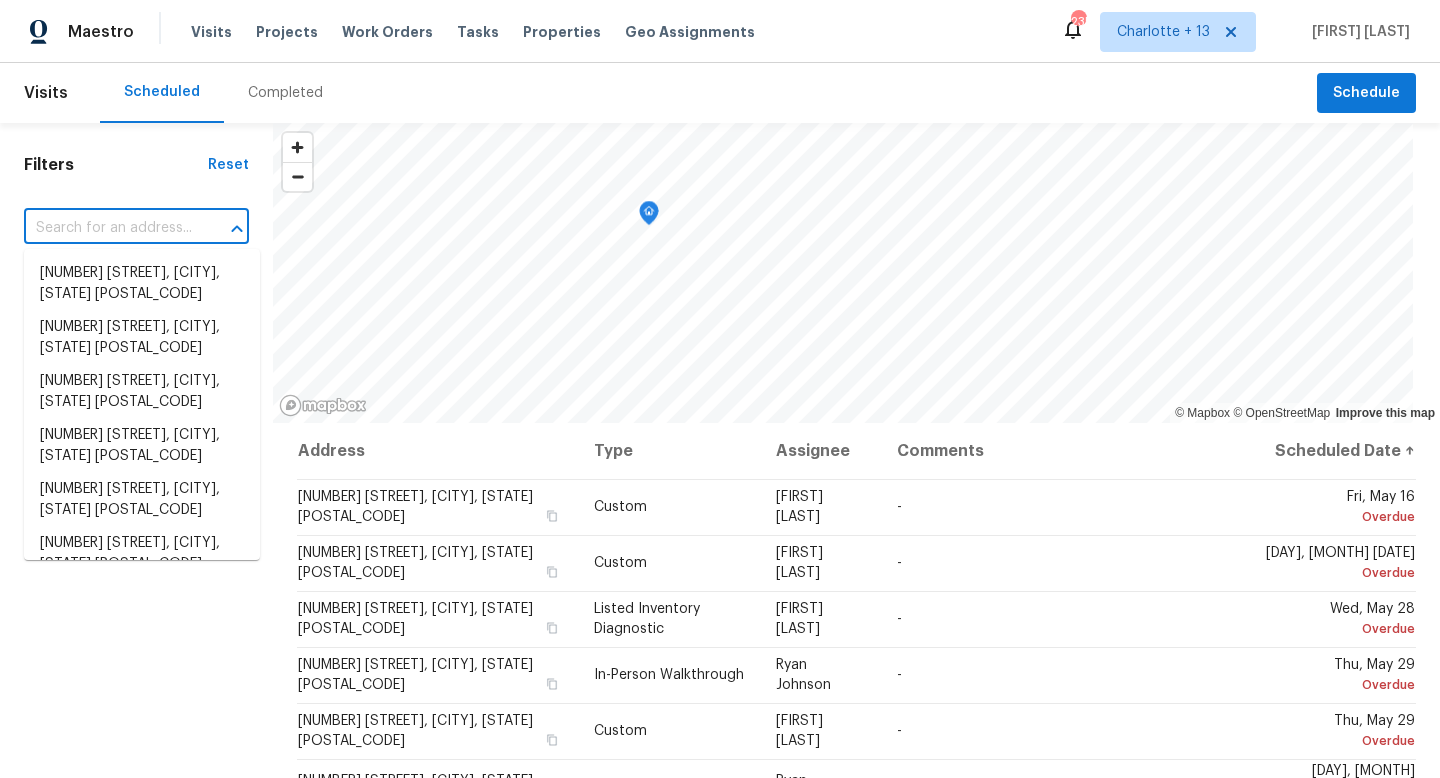 click at bounding box center (108, 228) 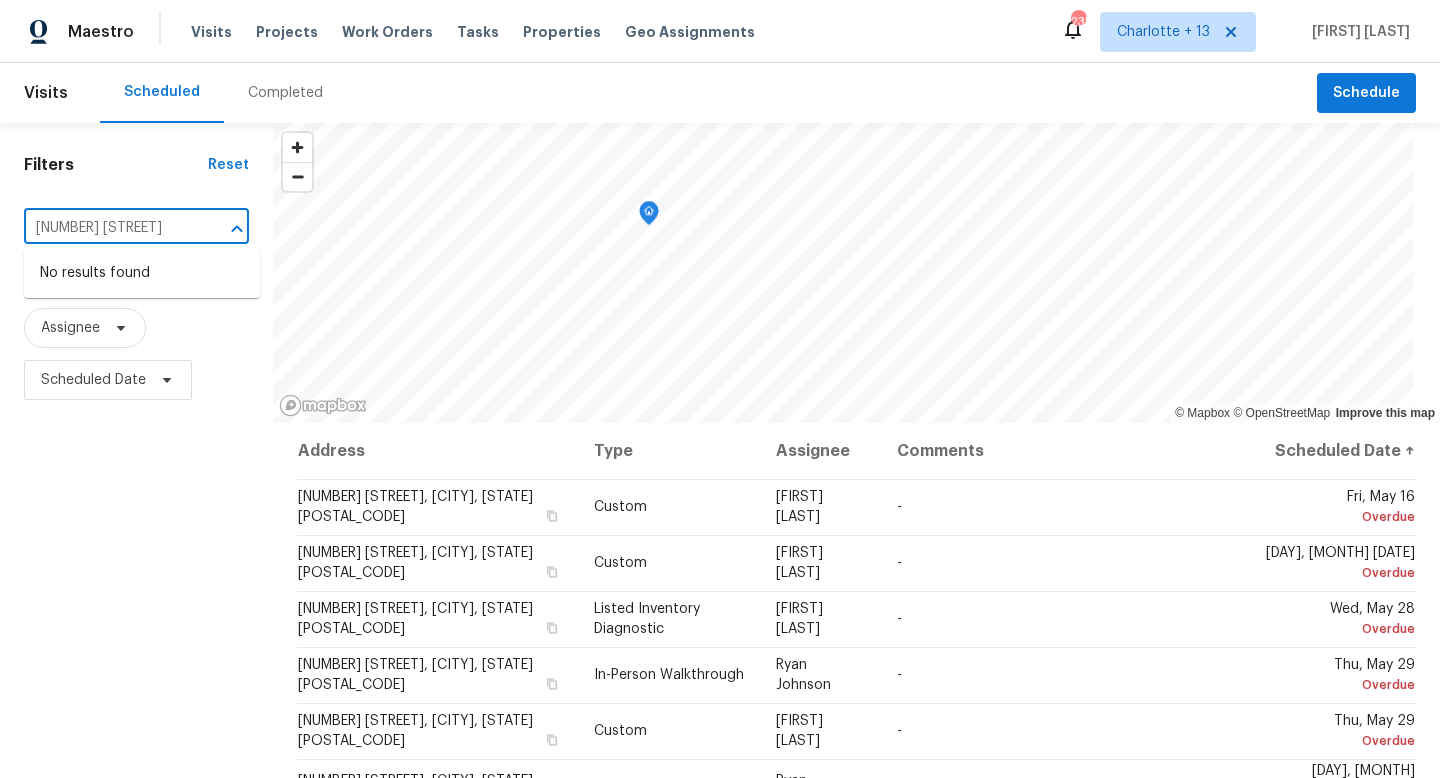 type on "[NUMBER] [STREET]" 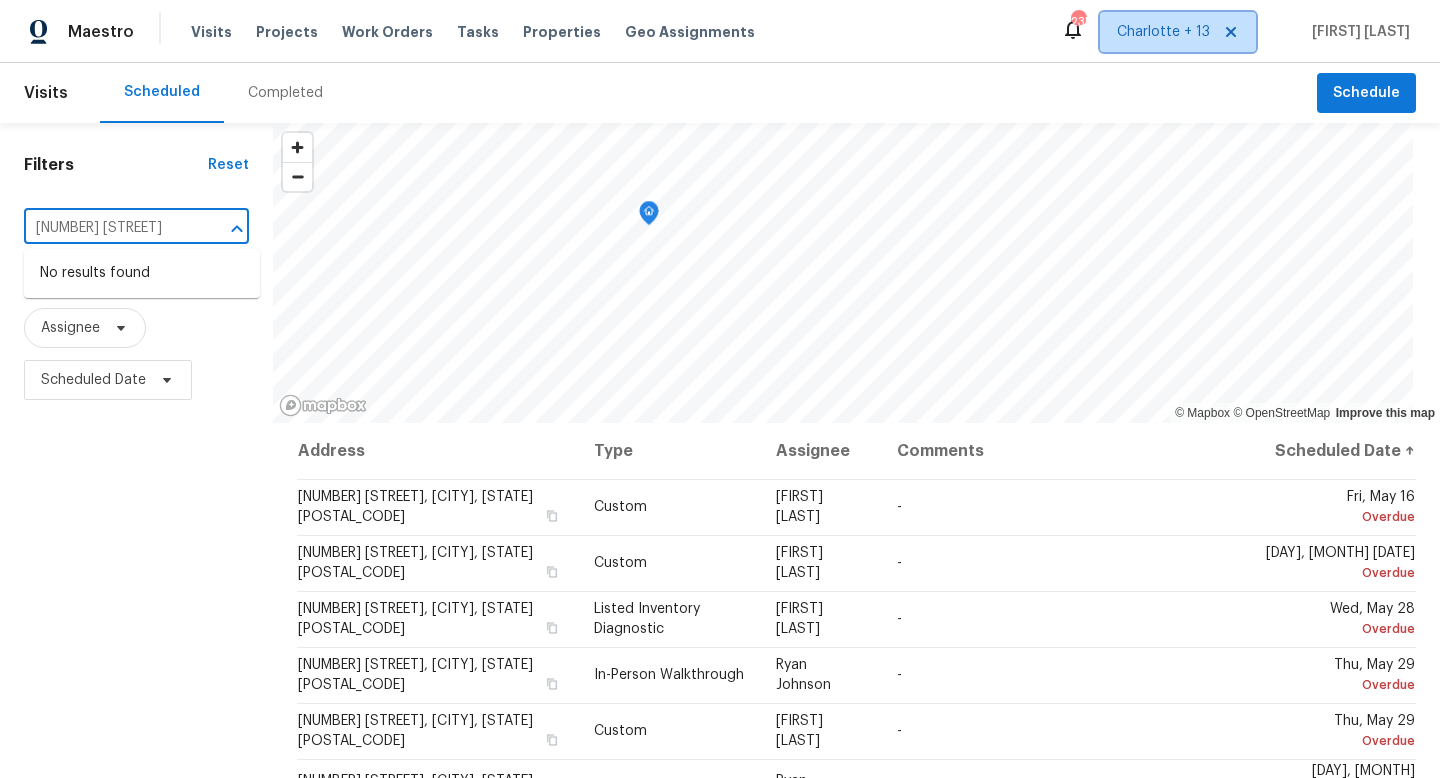 type 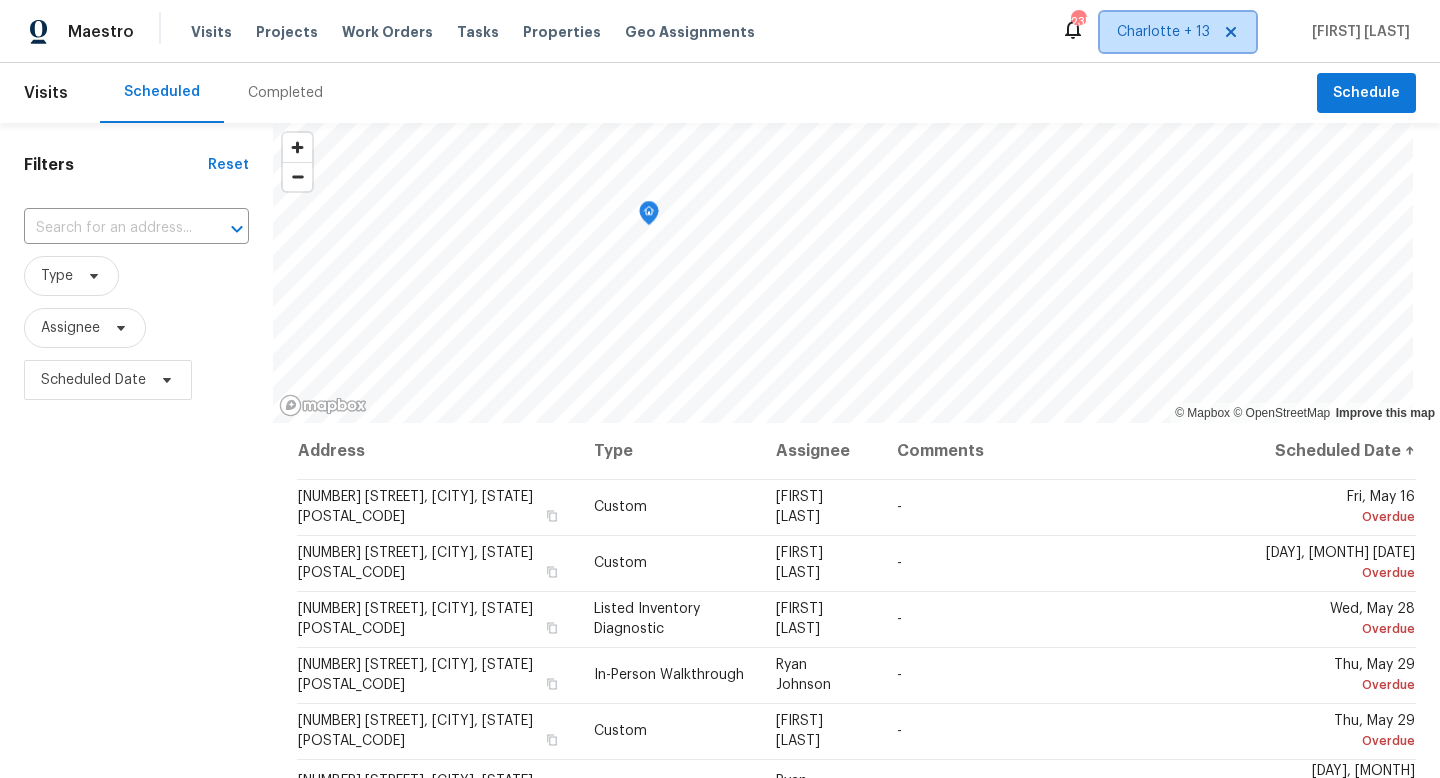 click on "Charlotte + 13" at bounding box center (1163, 32) 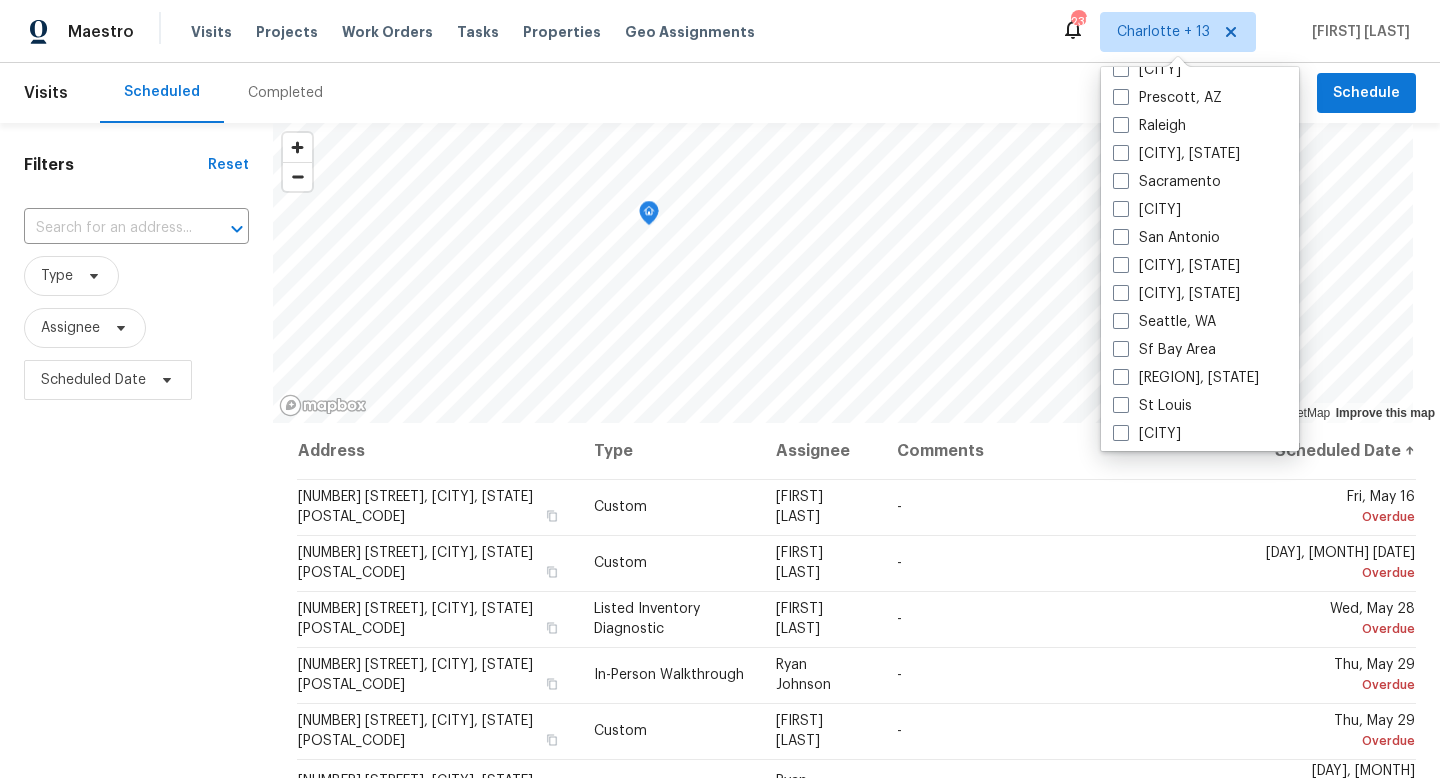 scroll, scrollTop: 1340, scrollLeft: 0, axis: vertical 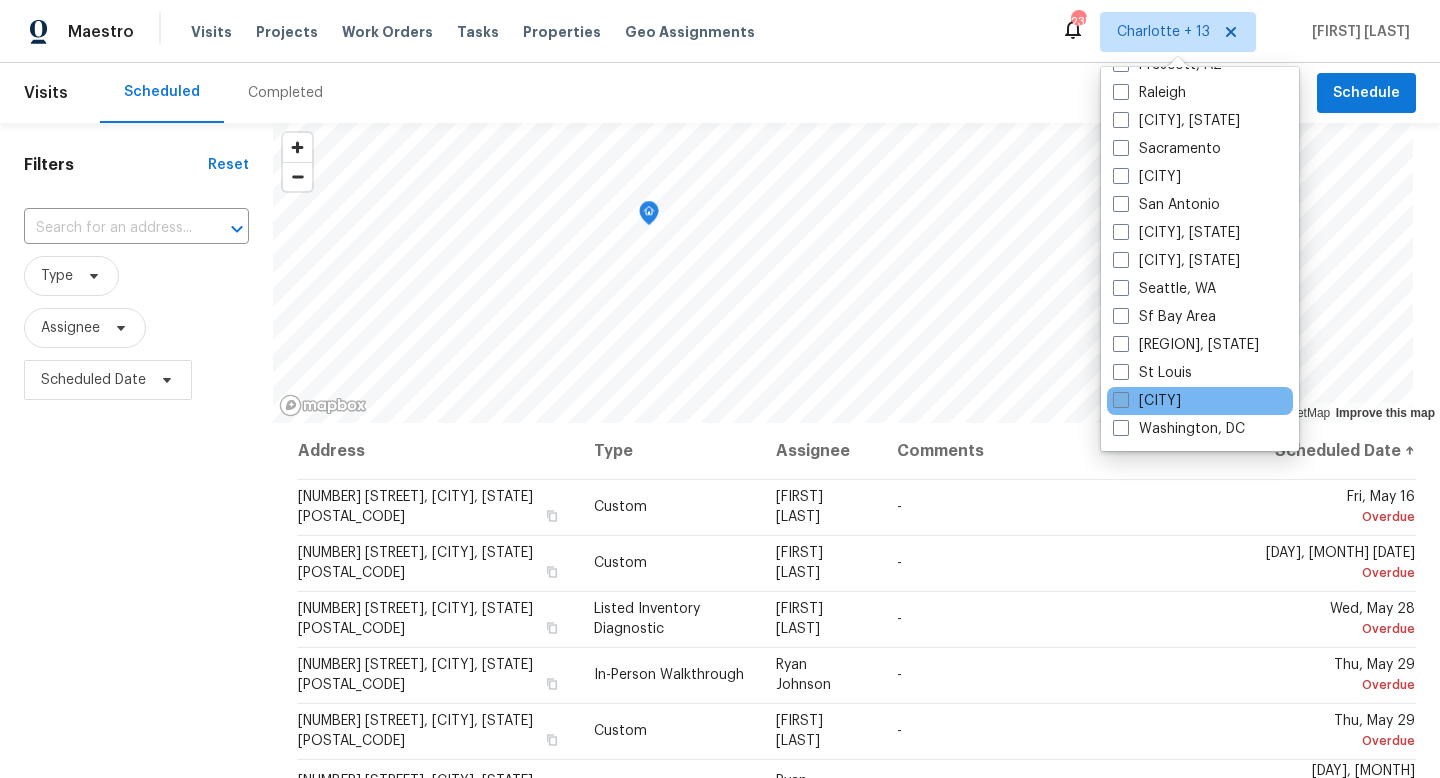 click at bounding box center (1121, 400) 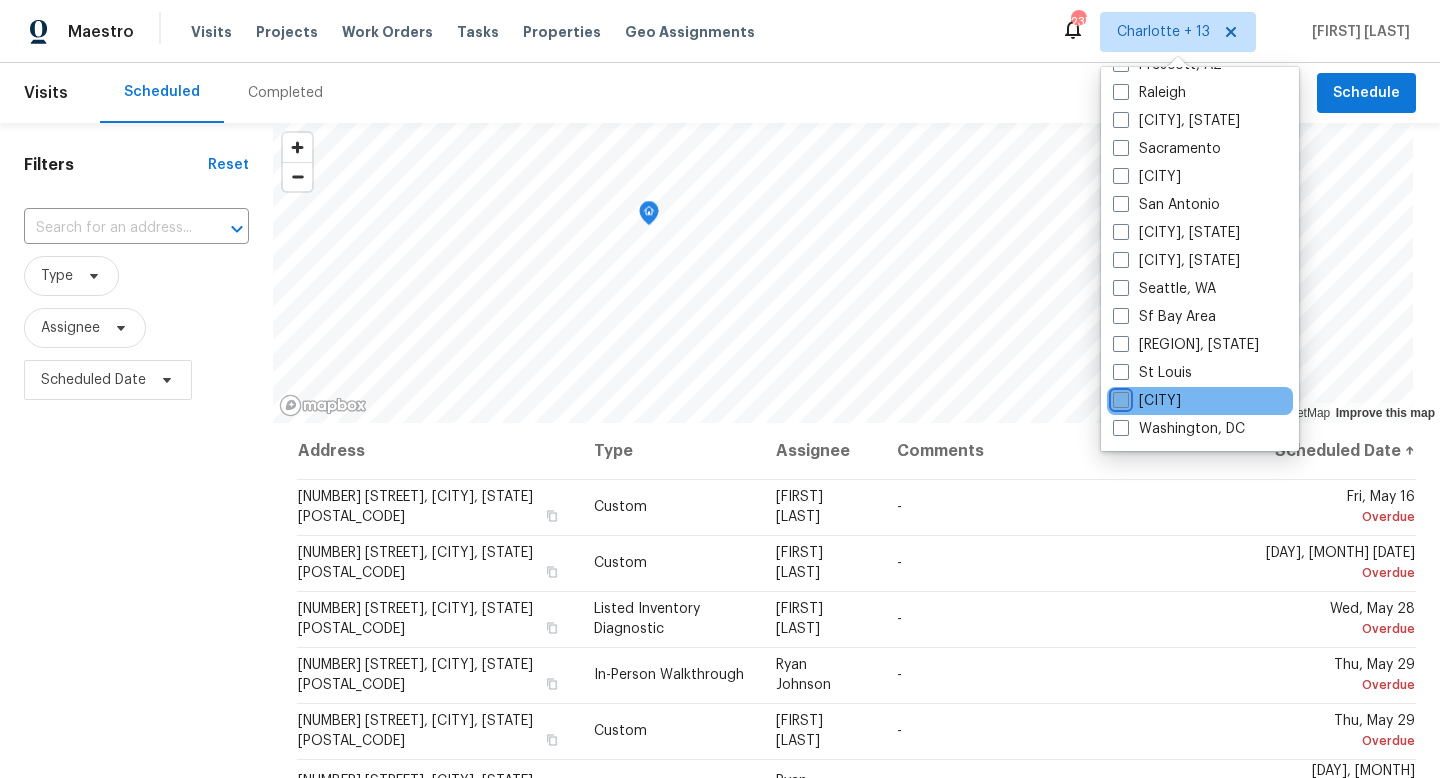 click on "[CITY]" at bounding box center (1119, 397) 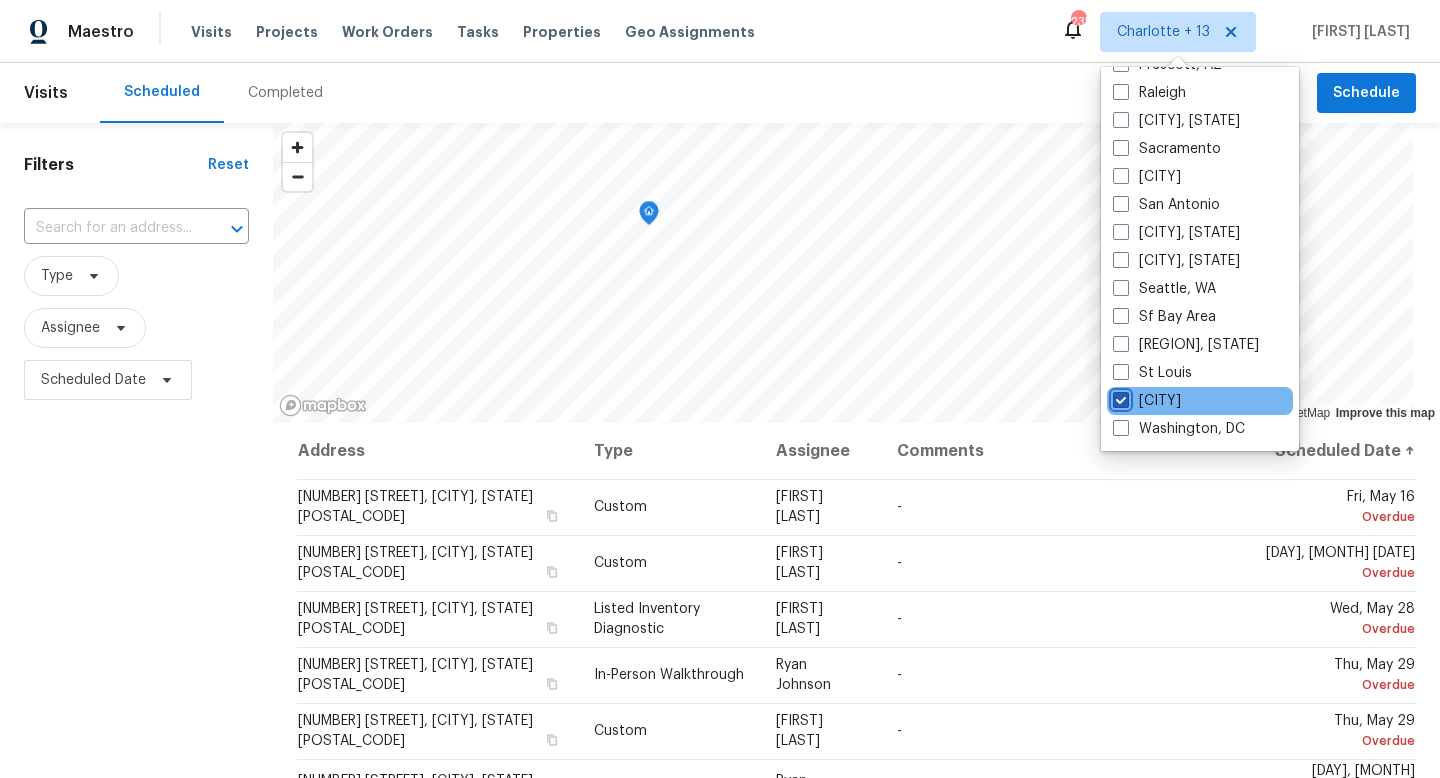 checkbox on "true" 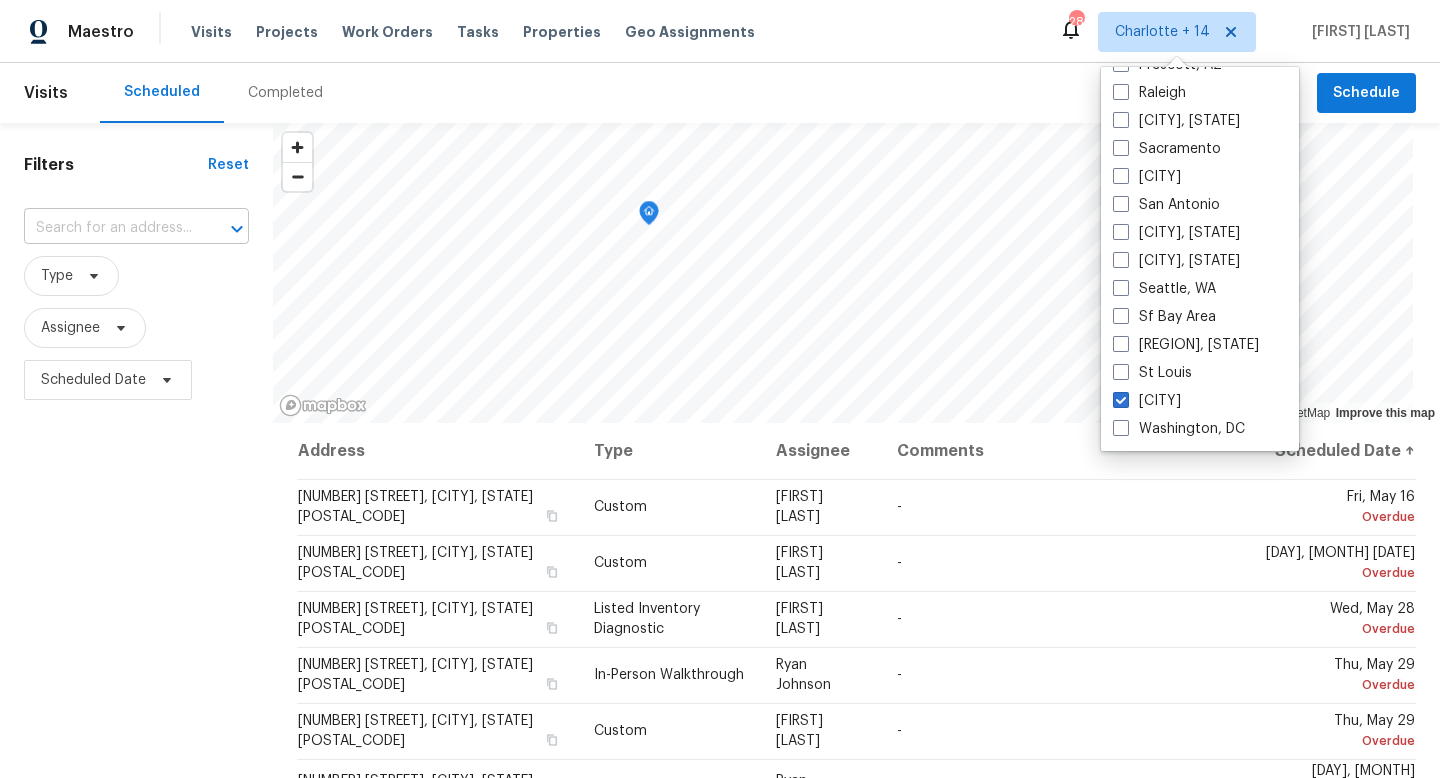 click at bounding box center [108, 228] 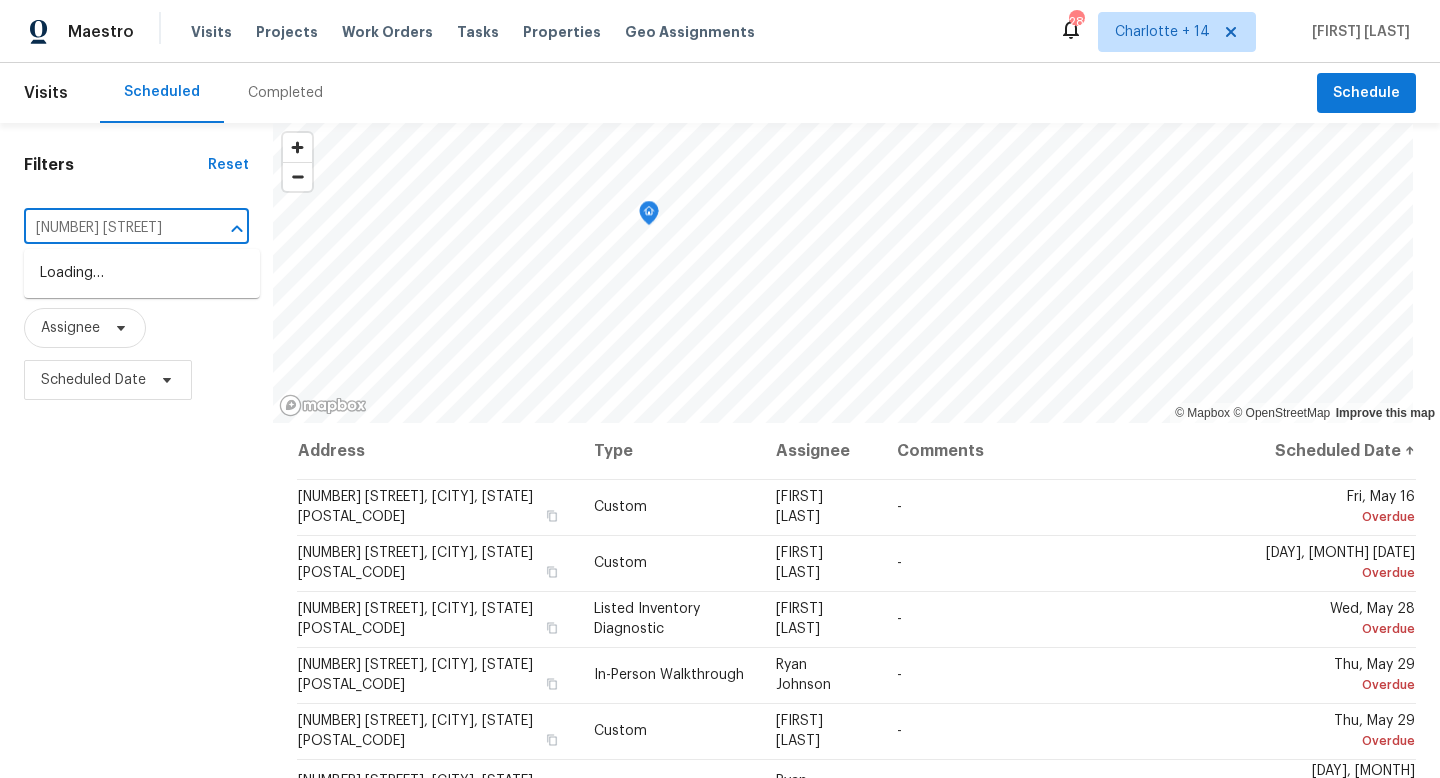 type on "4226 e e" 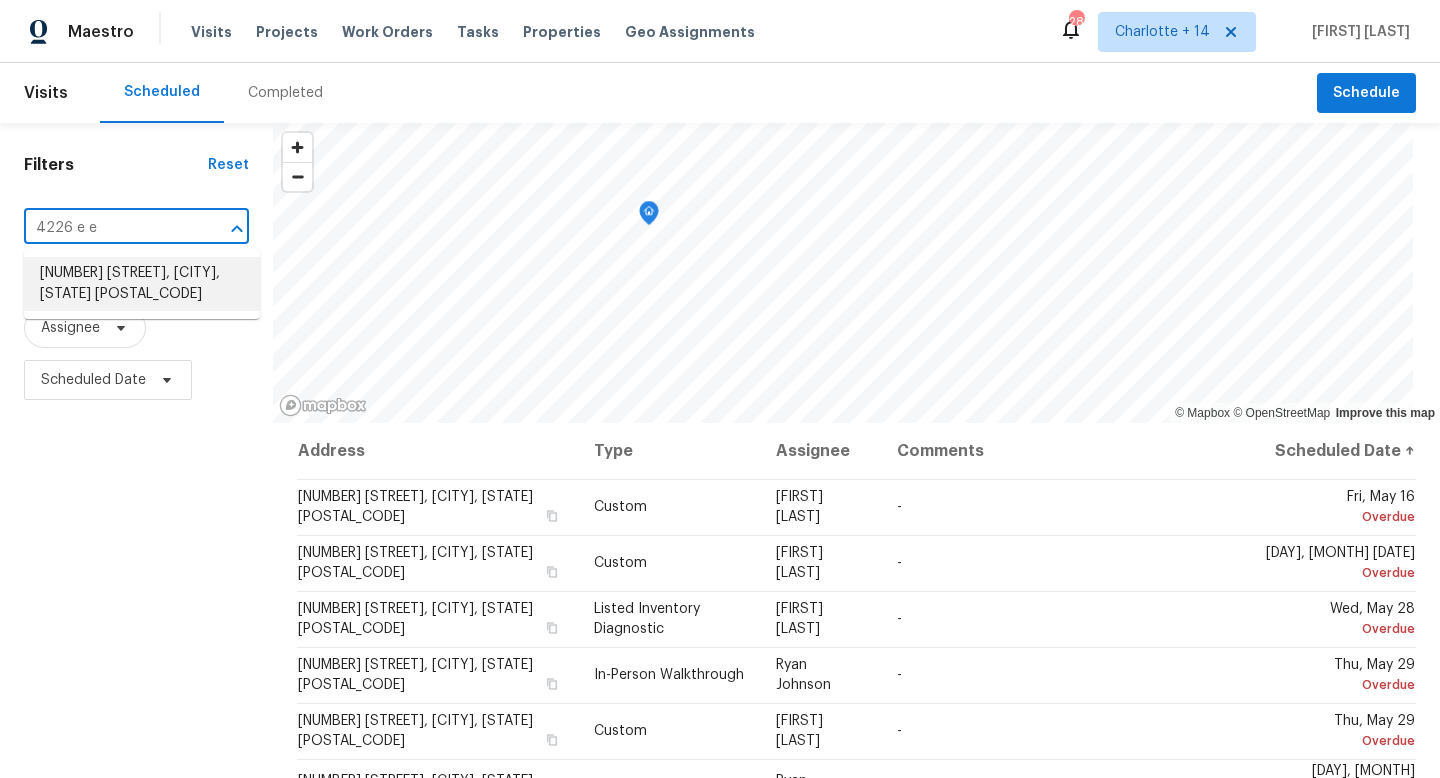 click on "[NUMBER] [STREET], [CITY], [STATE] [POSTAL_CODE]" at bounding box center [142, 284] 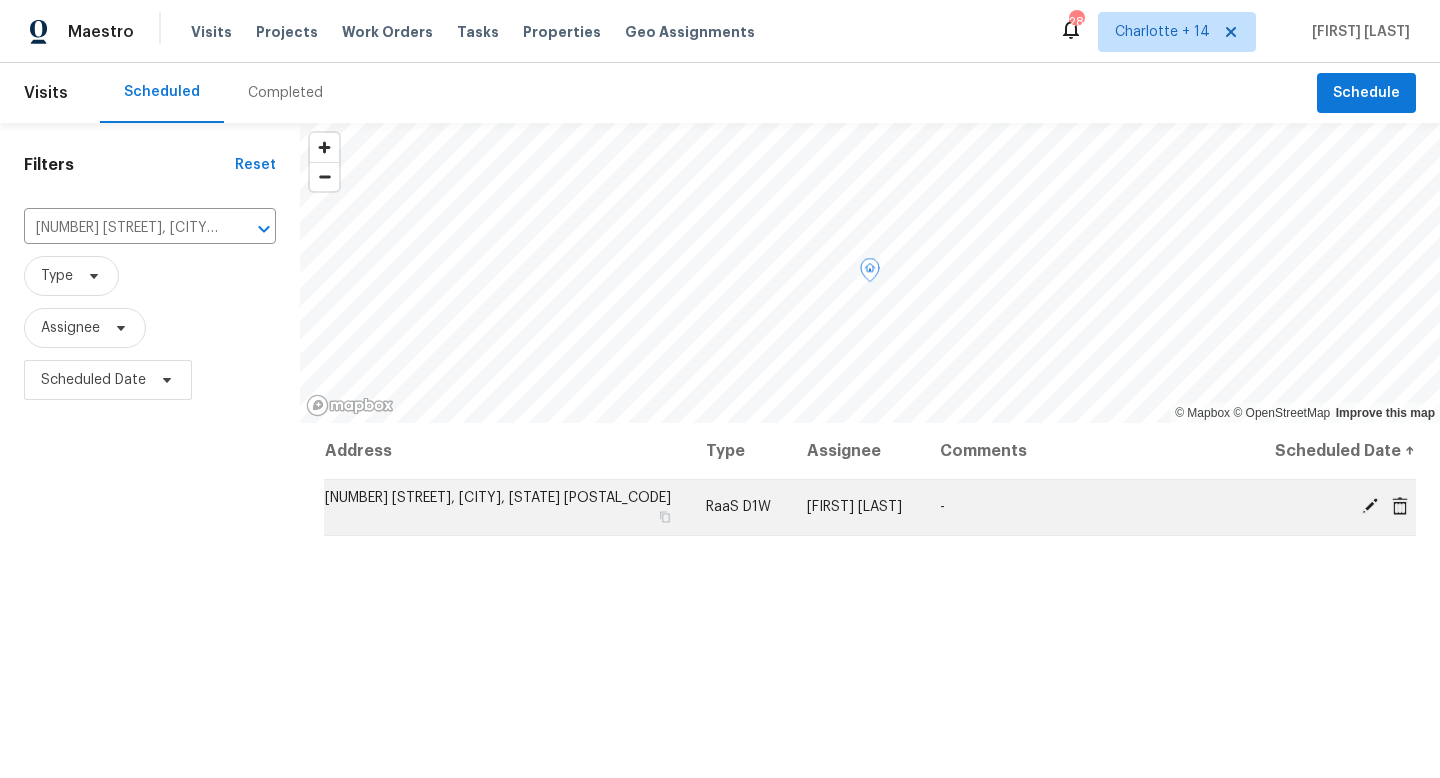 click 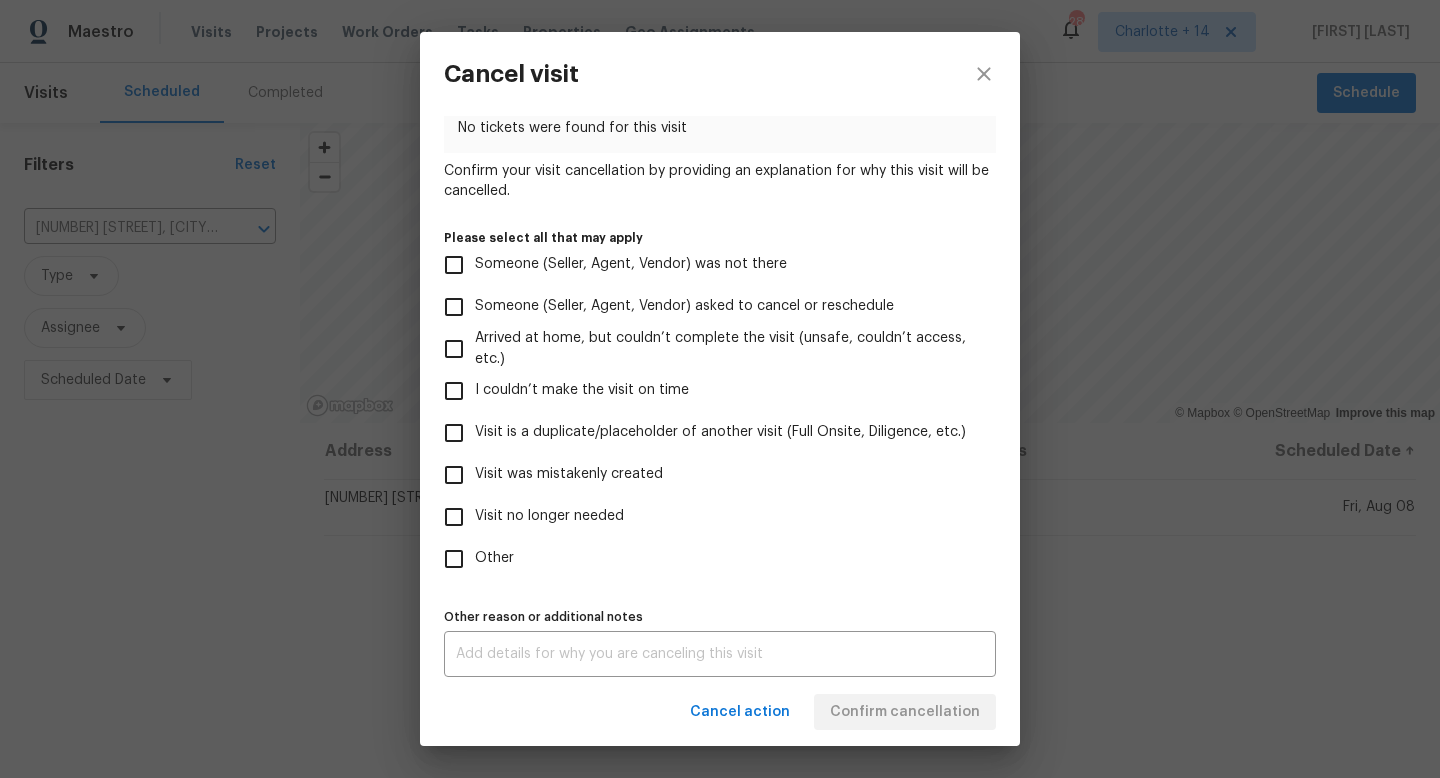 scroll, scrollTop: 118, scrollLeft: 0, axis: vertical 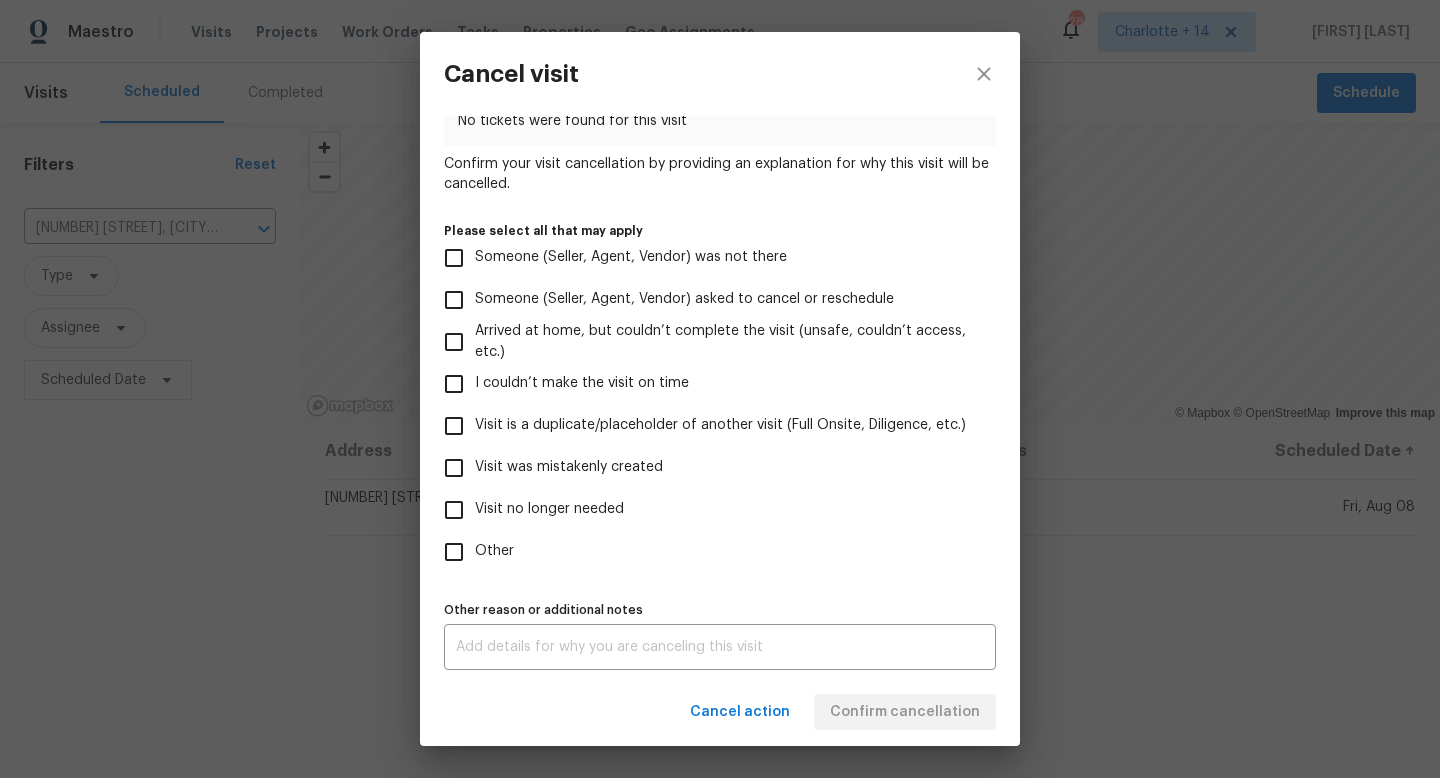 click on "Visit was mistakenly created" at bounding box center [454, 468] 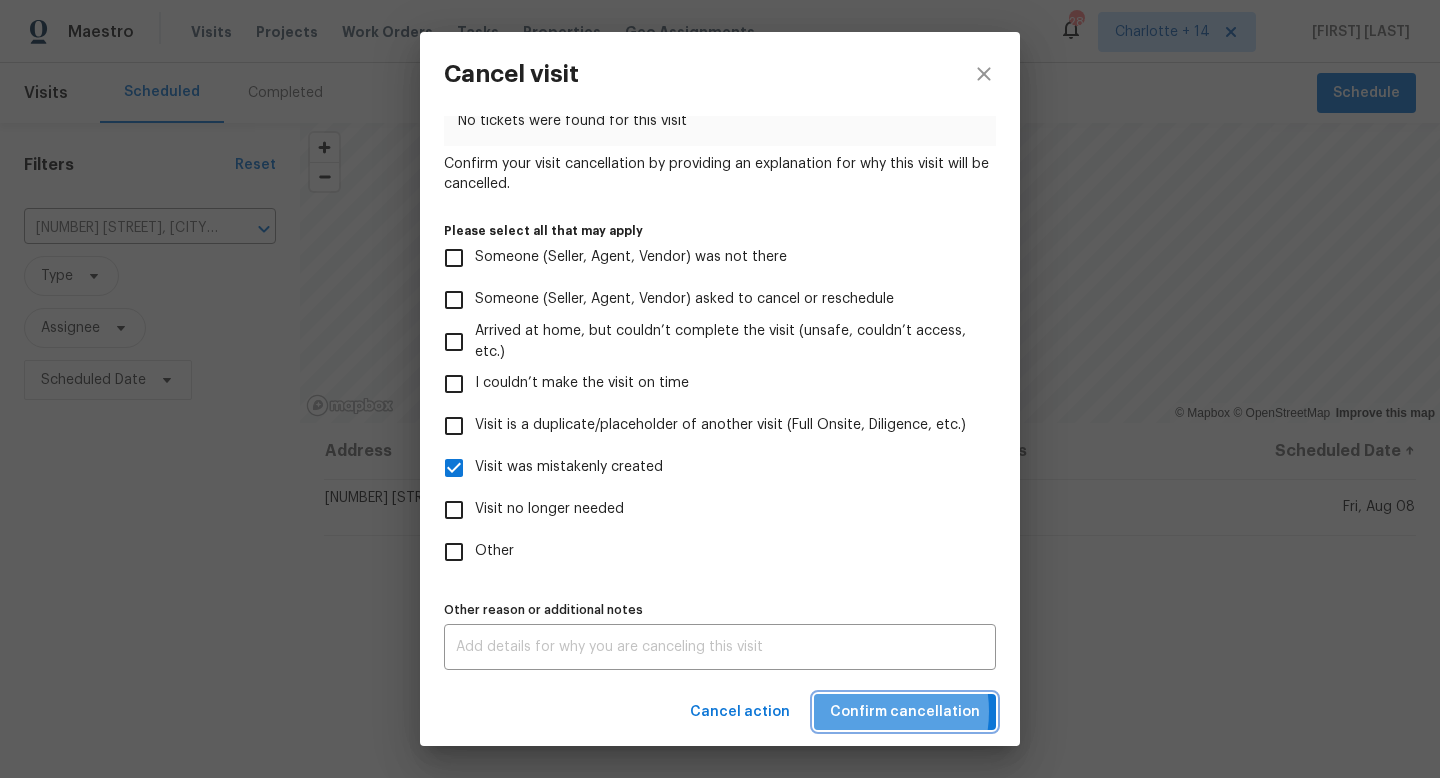 click on "Confirm cancellation" at bounding box center [905, 712] 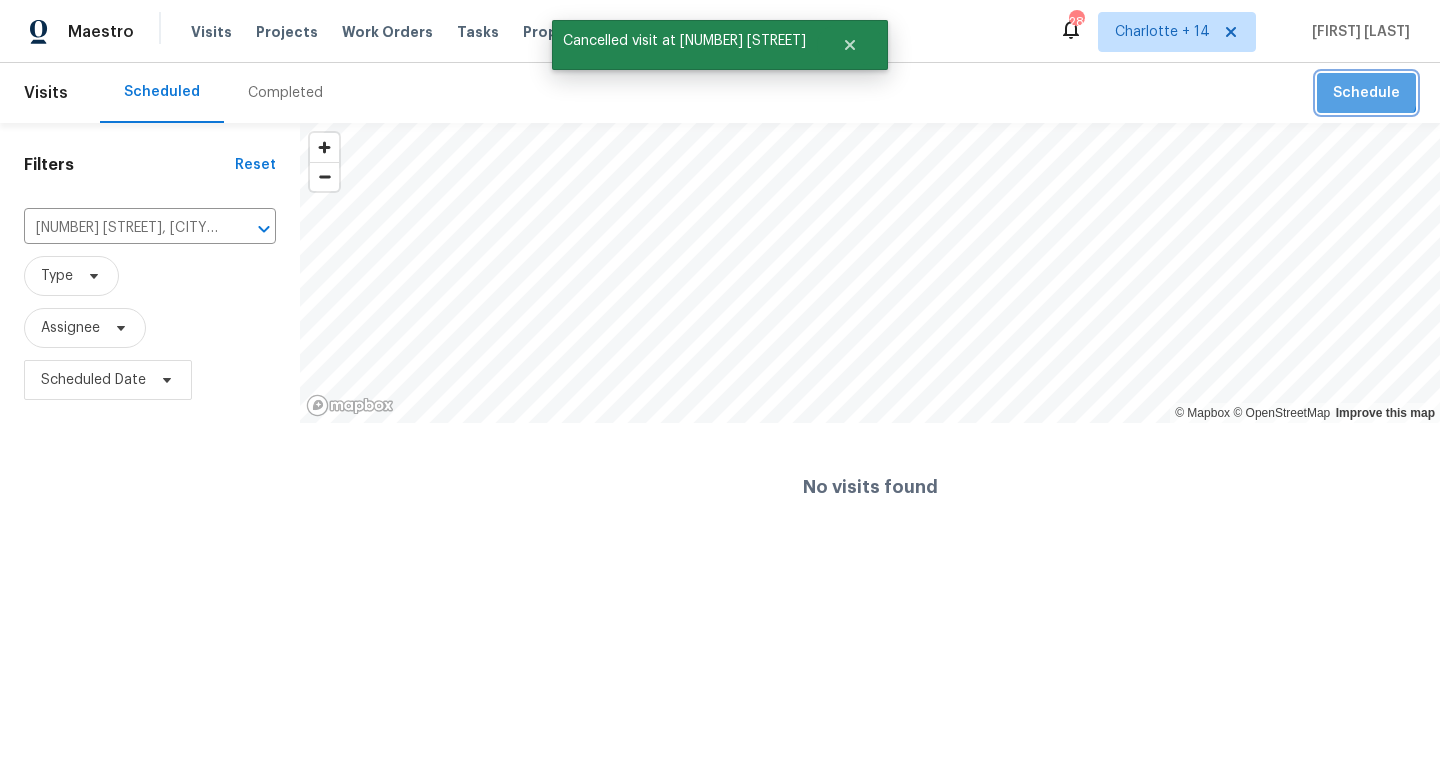 click on "Schedule" at bounding box center (1366, 93) 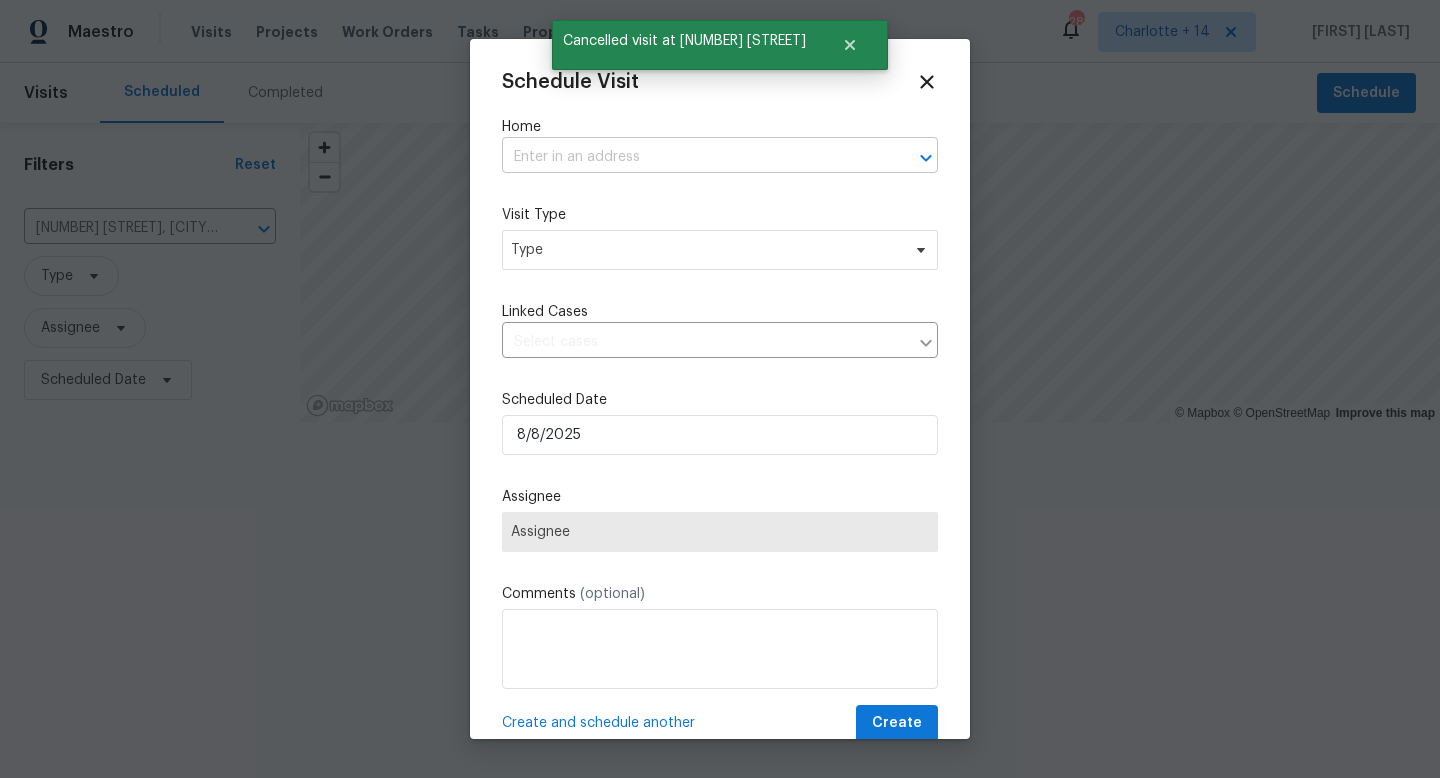 click at bounding box center (692, 157) 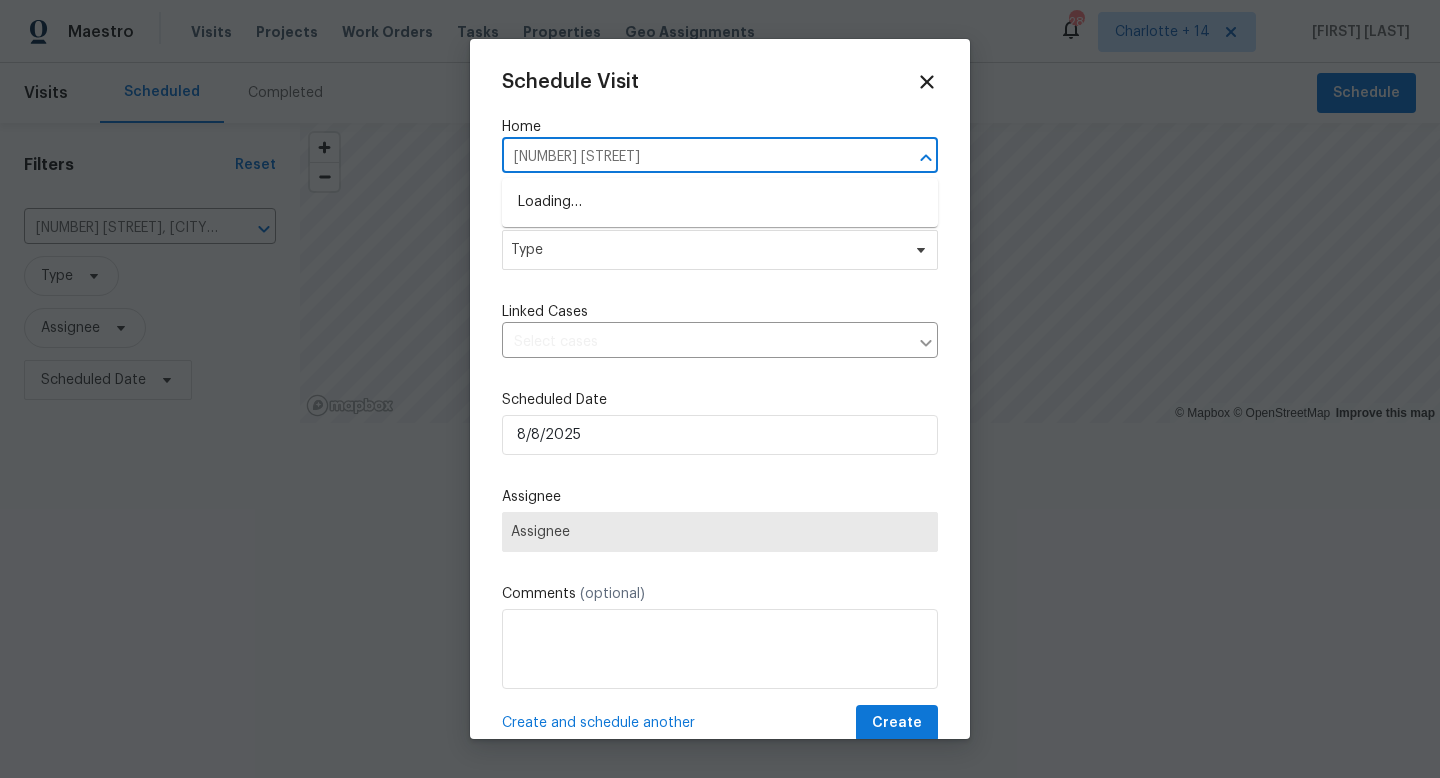 type on "4226 e e" 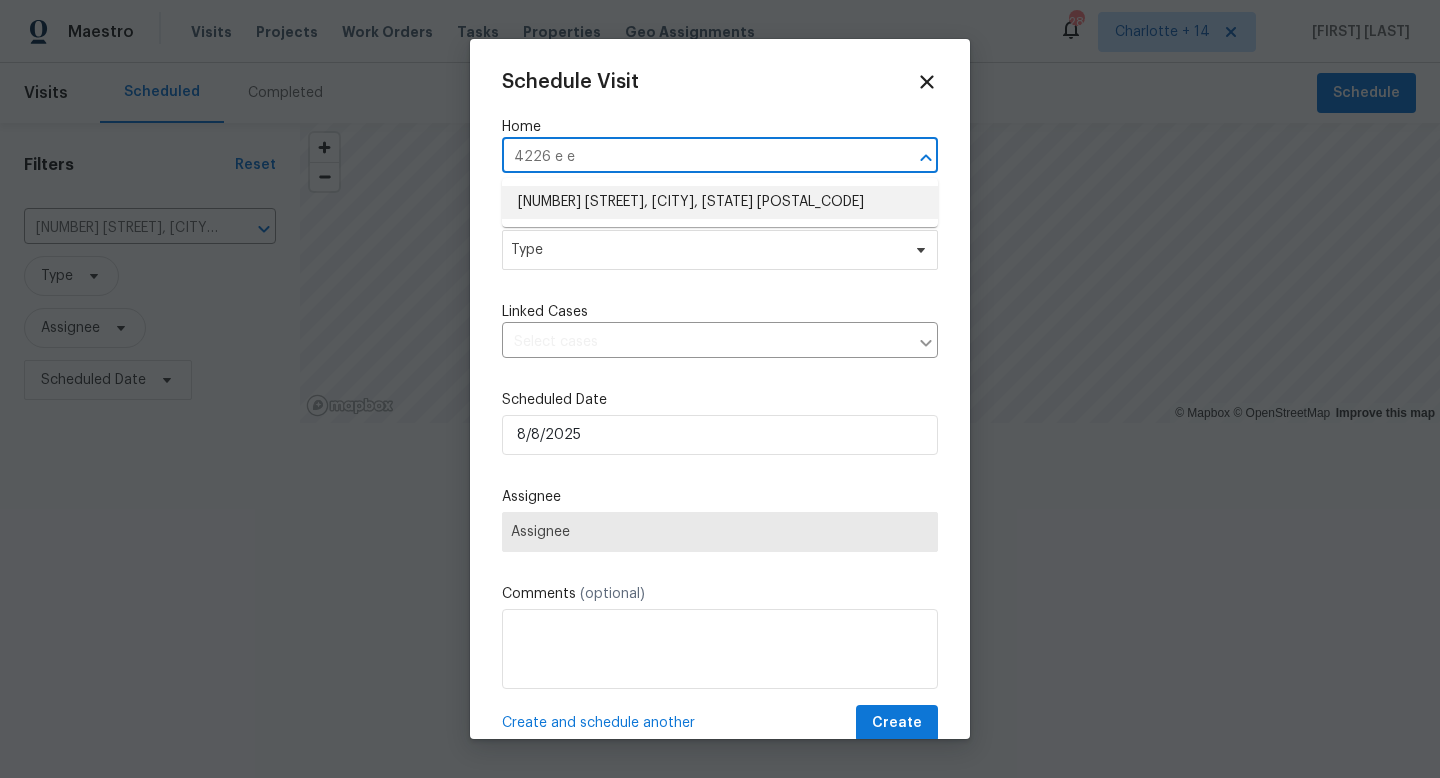 click on "[NUMBER] [STREET], [CITY], [STATE] [POSTAL_CODE]" at bounding box center (720, 202) 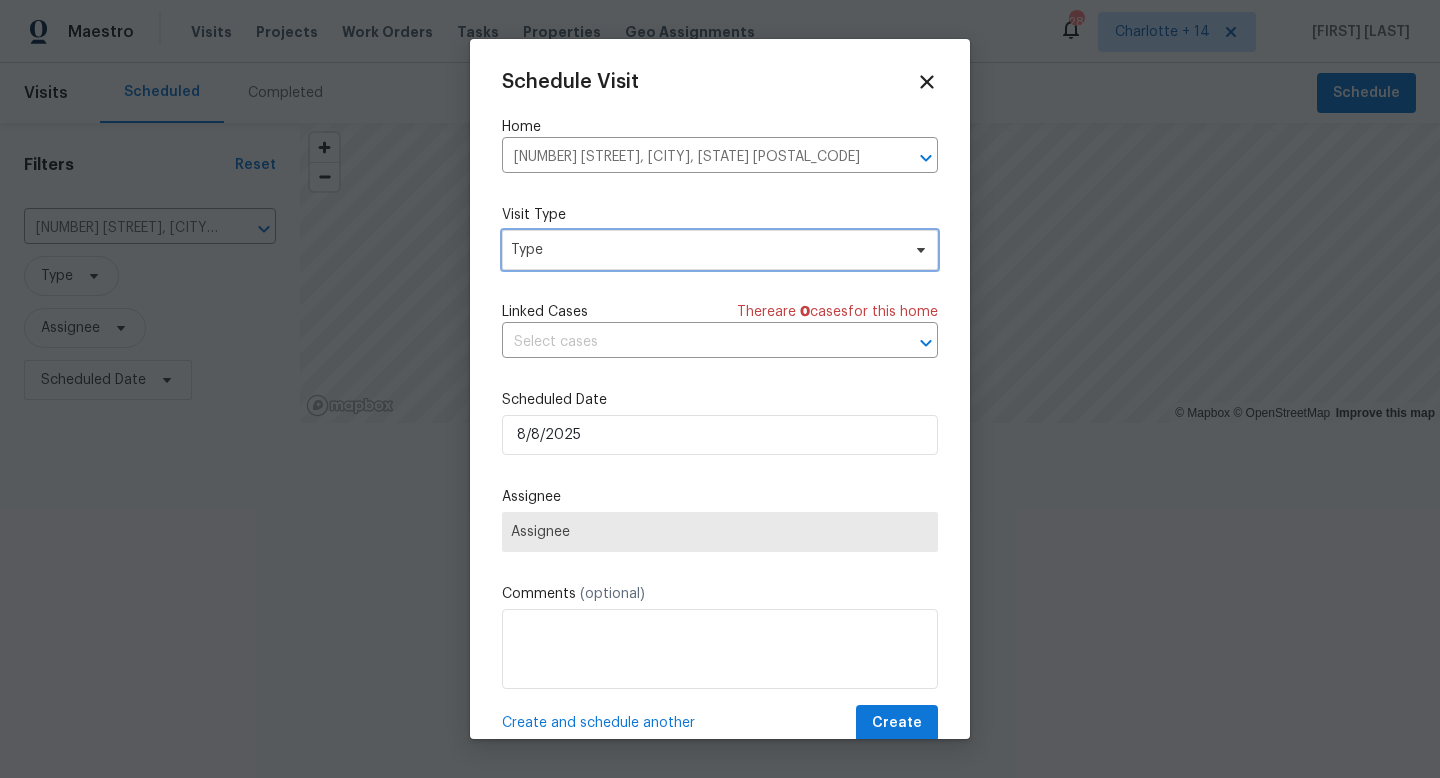 click on "Type" at bounding box center (705, 250) 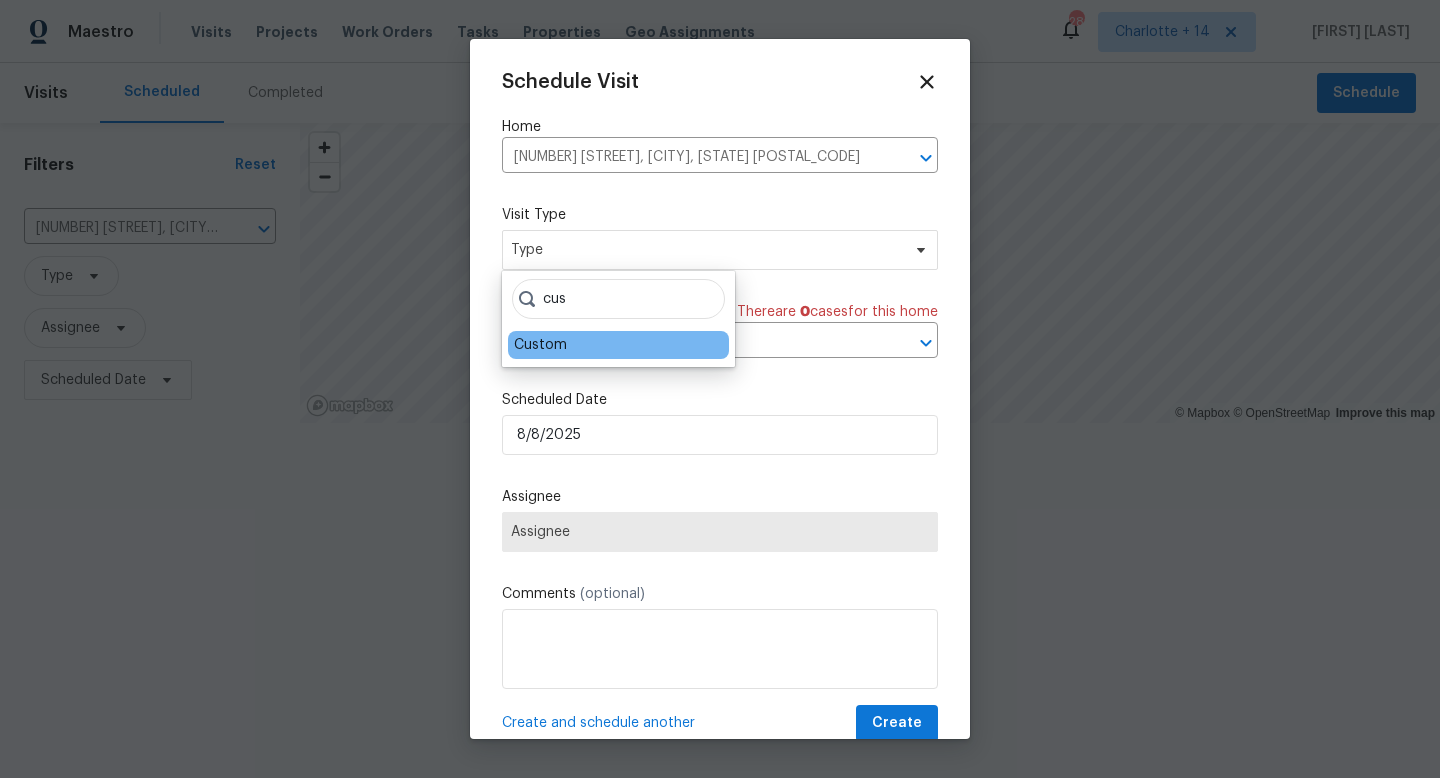 type on "cus" 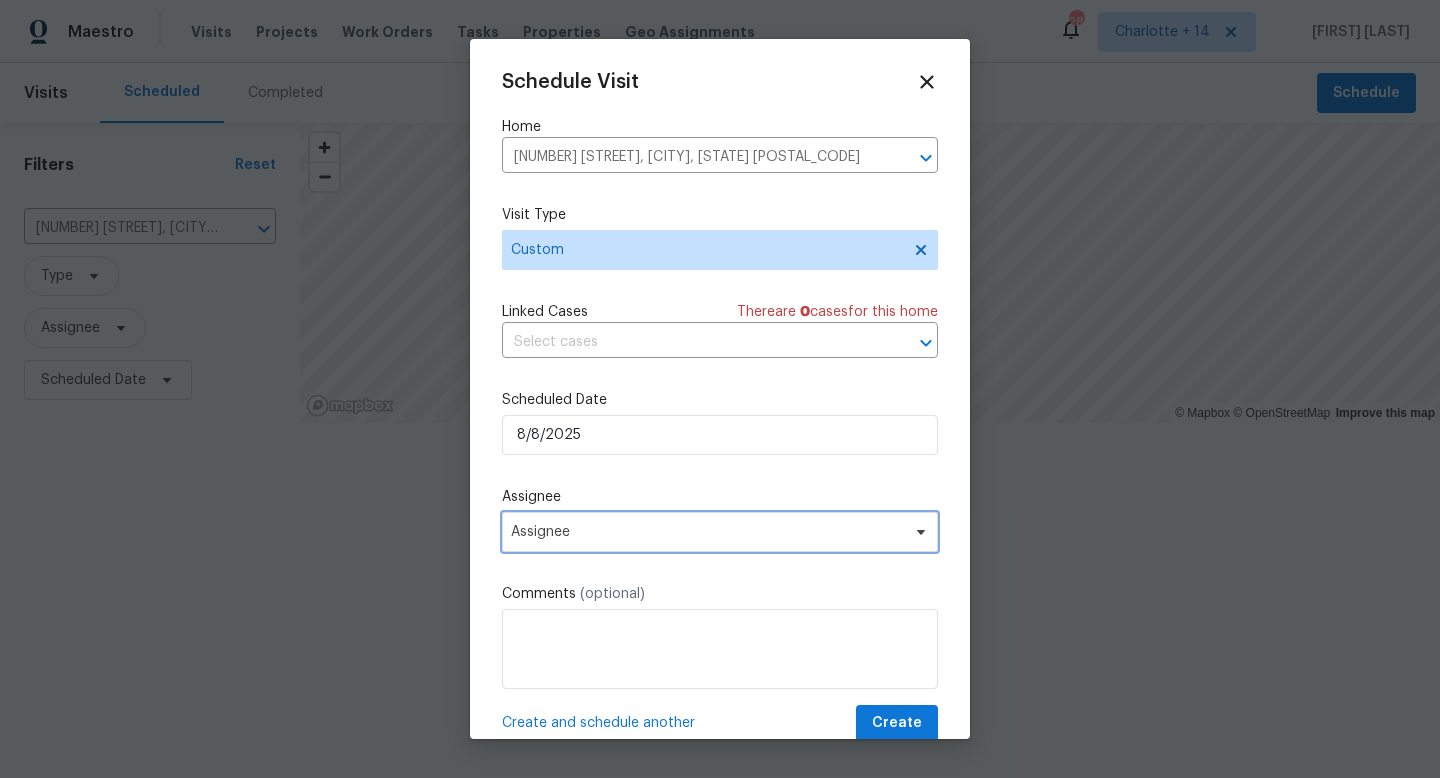 click on "Assignee" at bounding box center (707, 532) 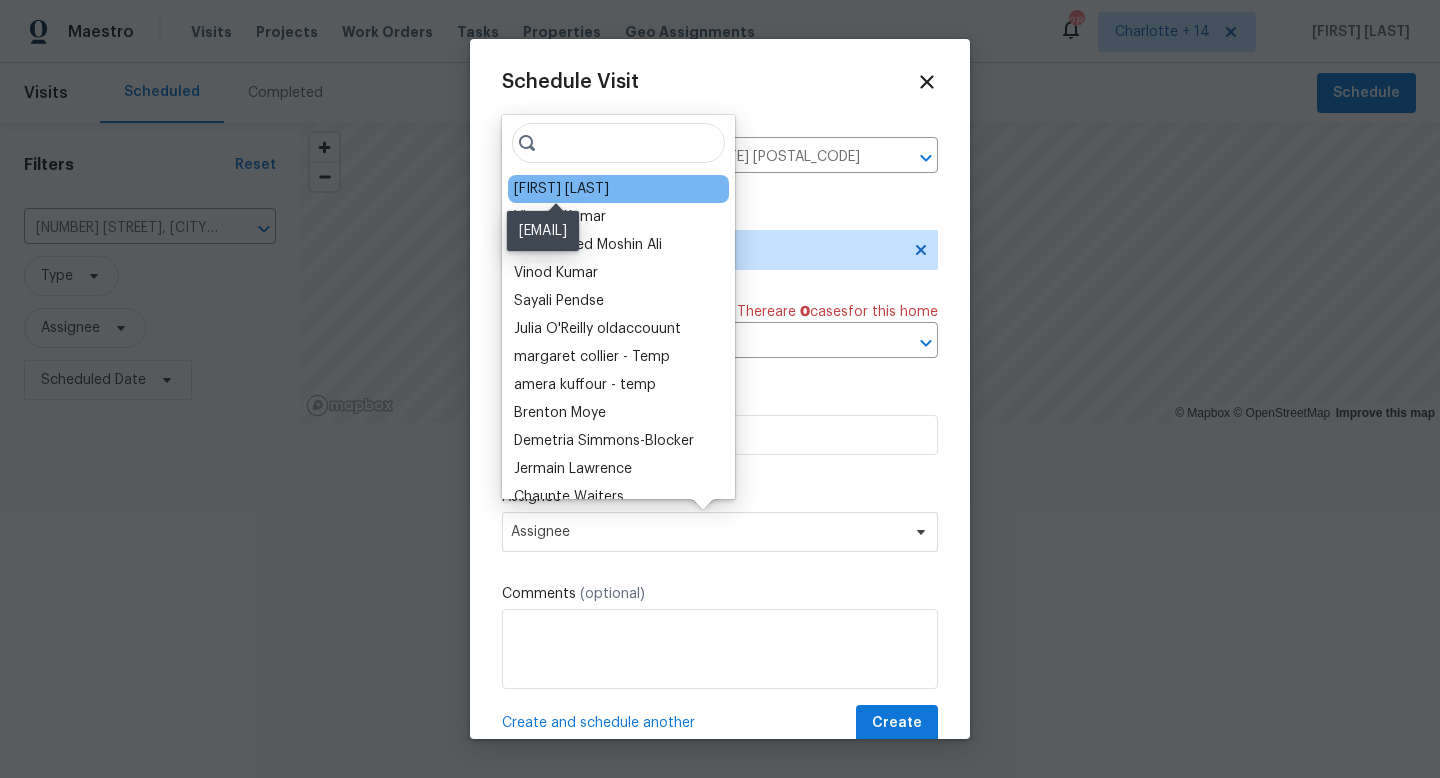 click on "[FIRST] [LAST]" at bounding box center (561, 189) 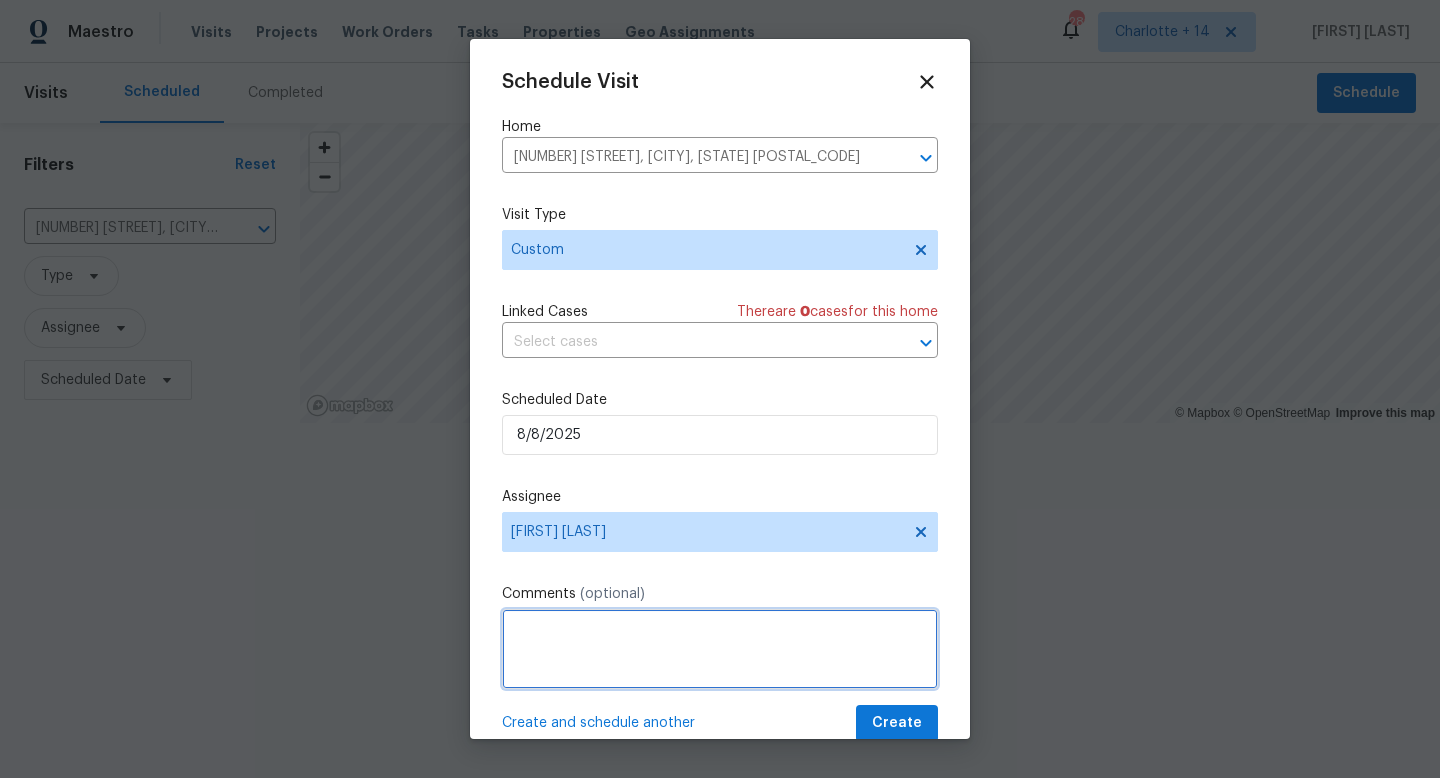 click at bounding box center (720, 649) 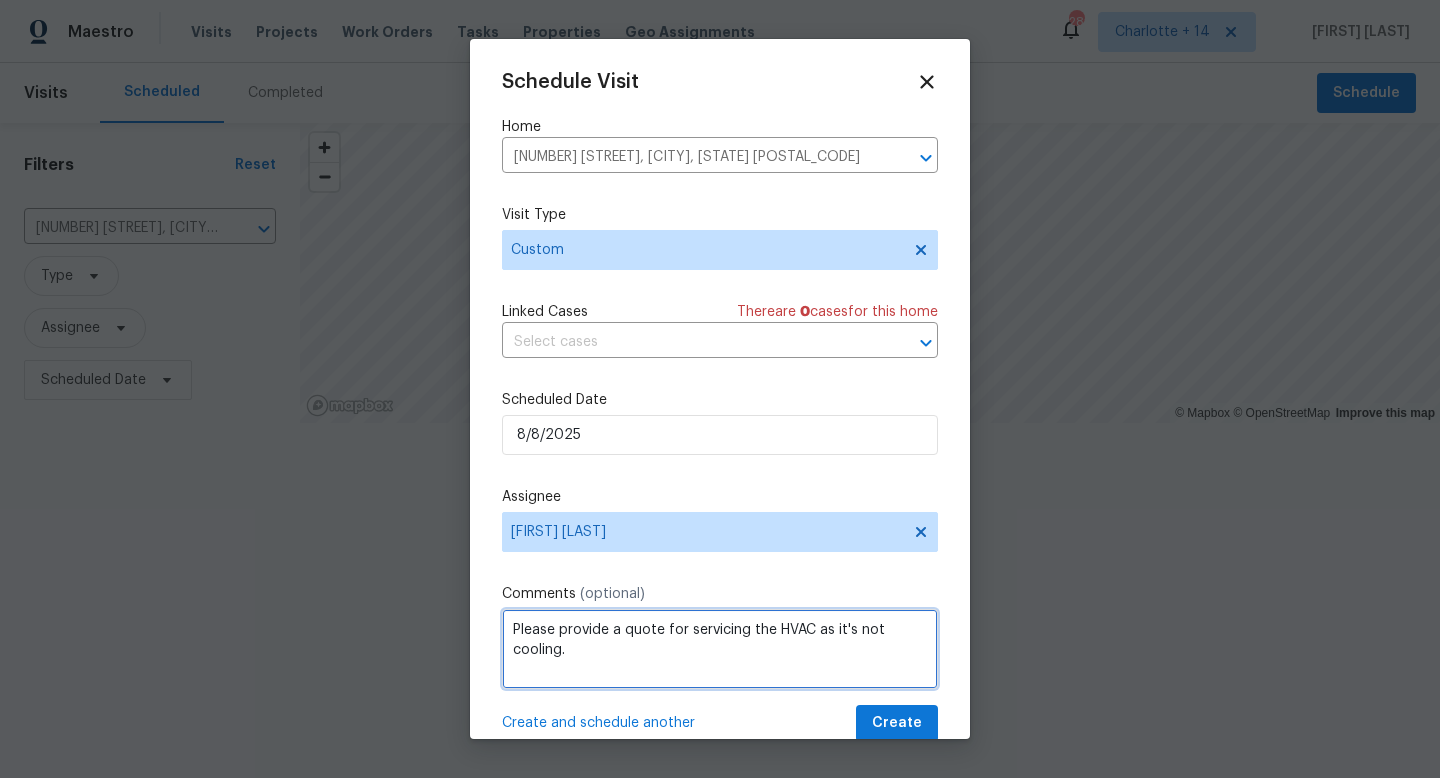 scroll, scrollTop: 2, scrollLeft: 0, axis: vertical 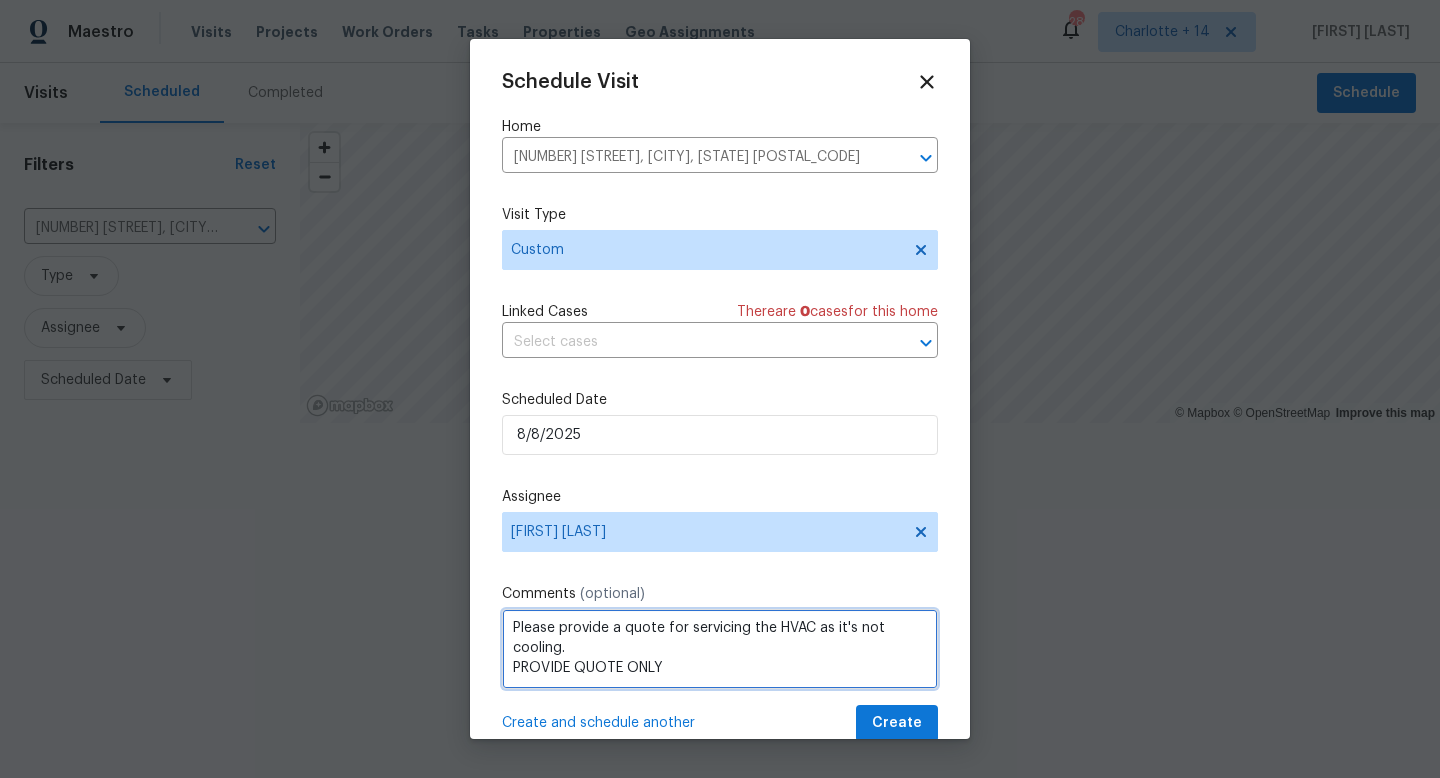 type on "Please provide a quote for servicing the HVAC as it's not cooling.
PROVIDE QUOTE ONLY" 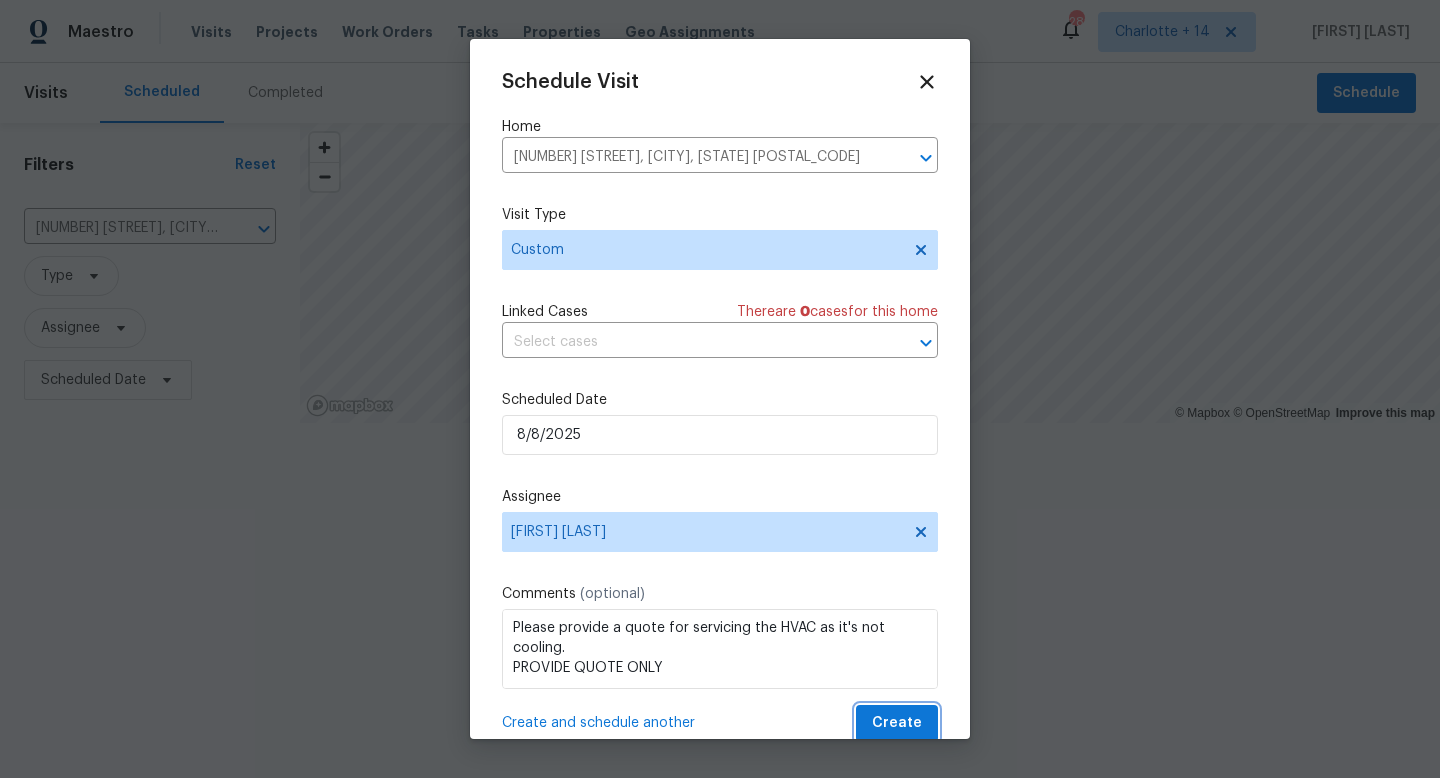 click on "Create" at bounding box center (897, 723) 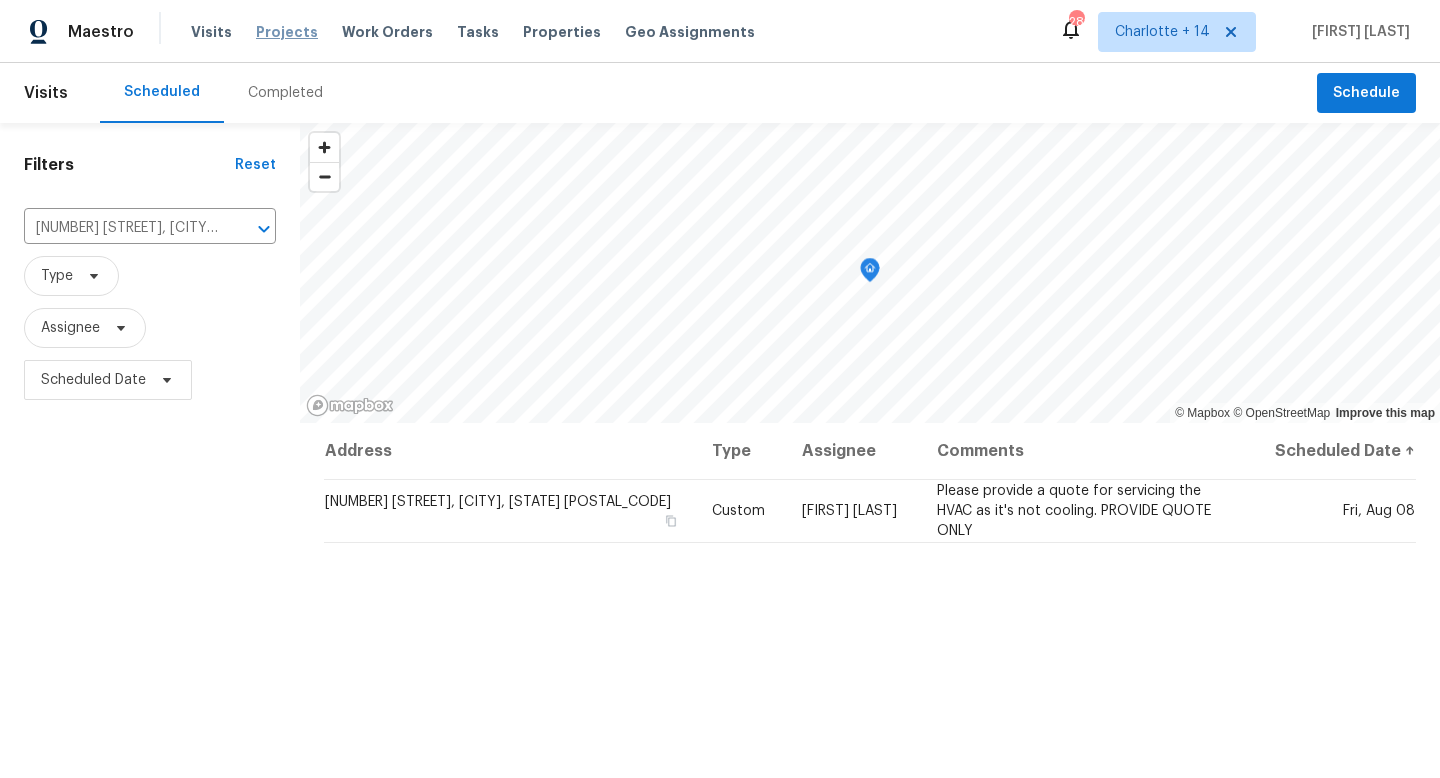 click on "Projects" at bounding box center (287, 32) 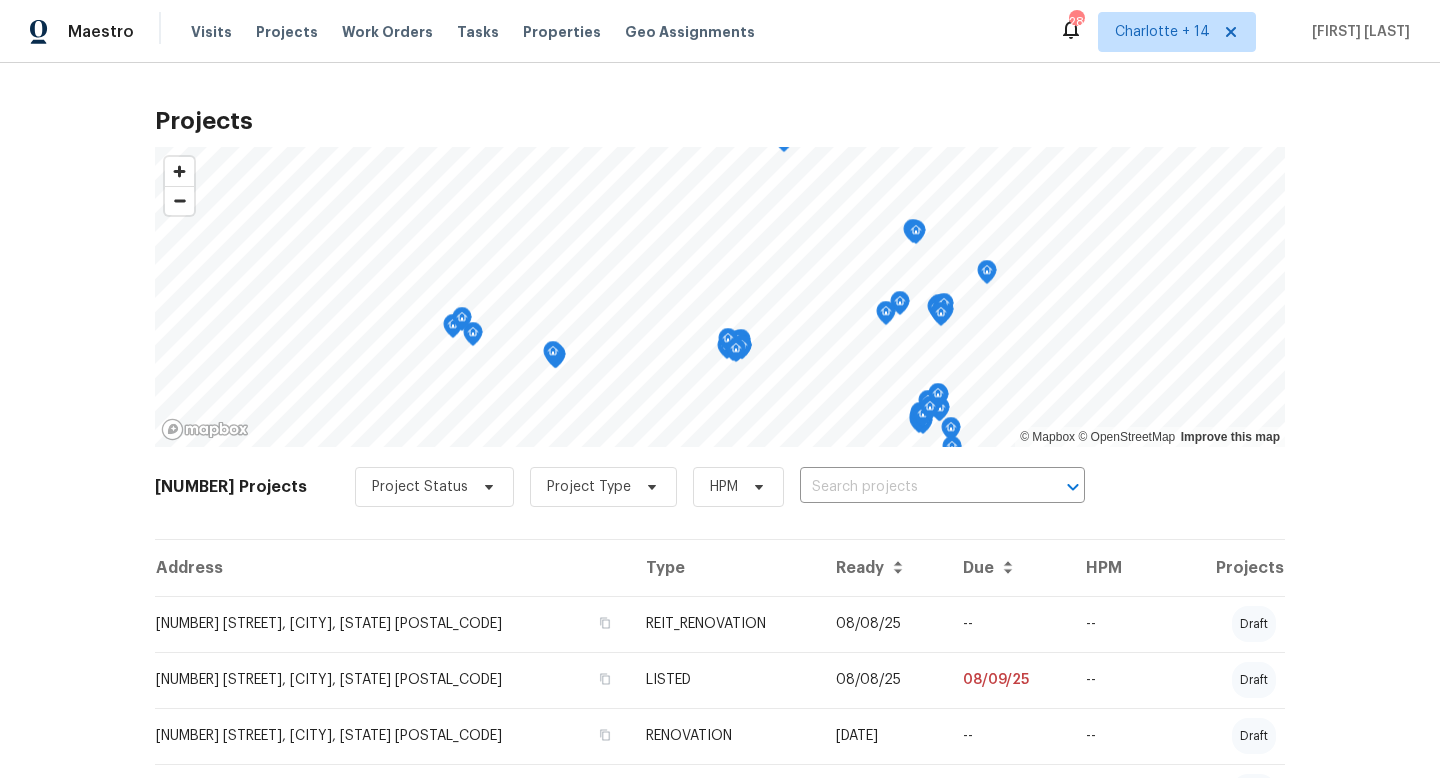 click at bounding box center (914, 487) 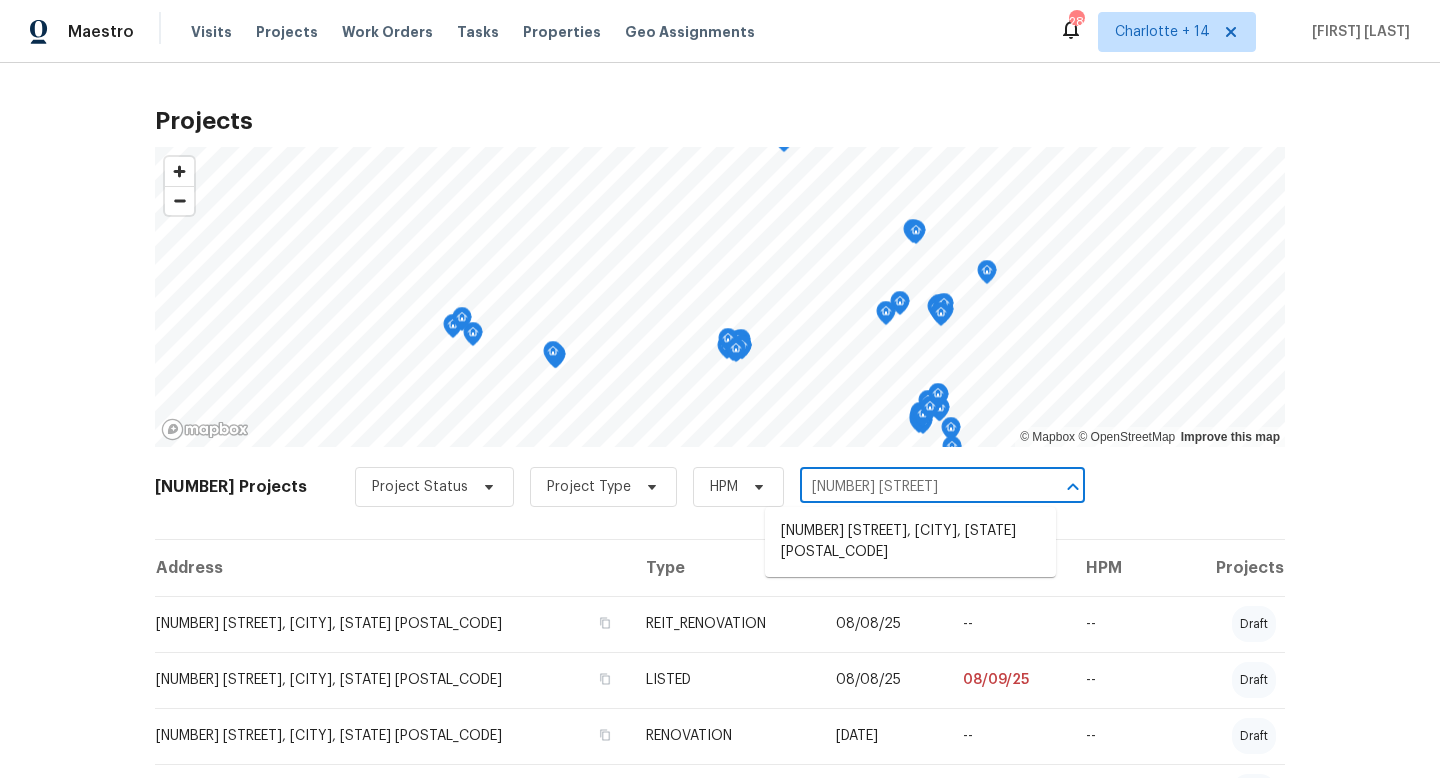 type on "4226 e e" 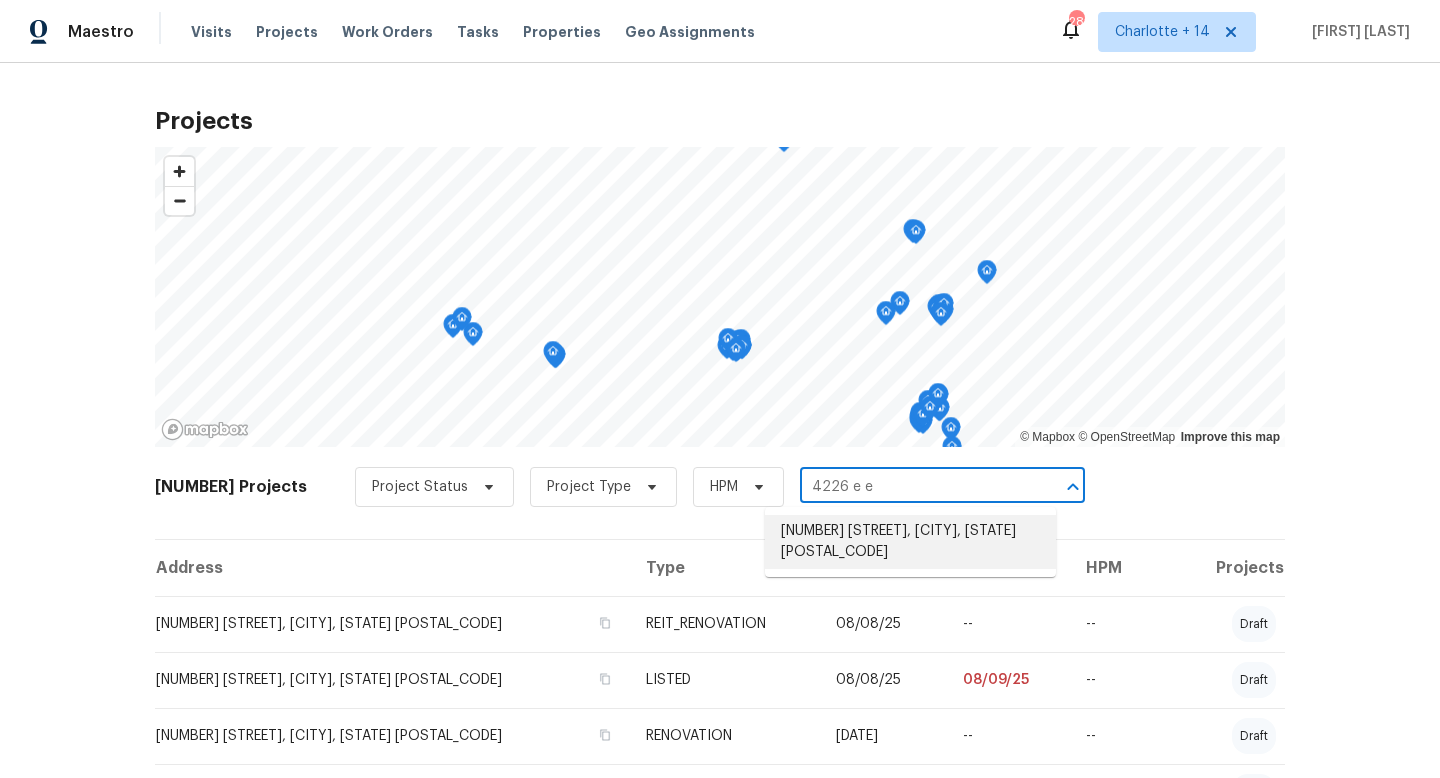 click on "[NUMBER] [STREET], [CITY], [STATE] [POSTAL_CODE]" at bounding box center [910, 542] 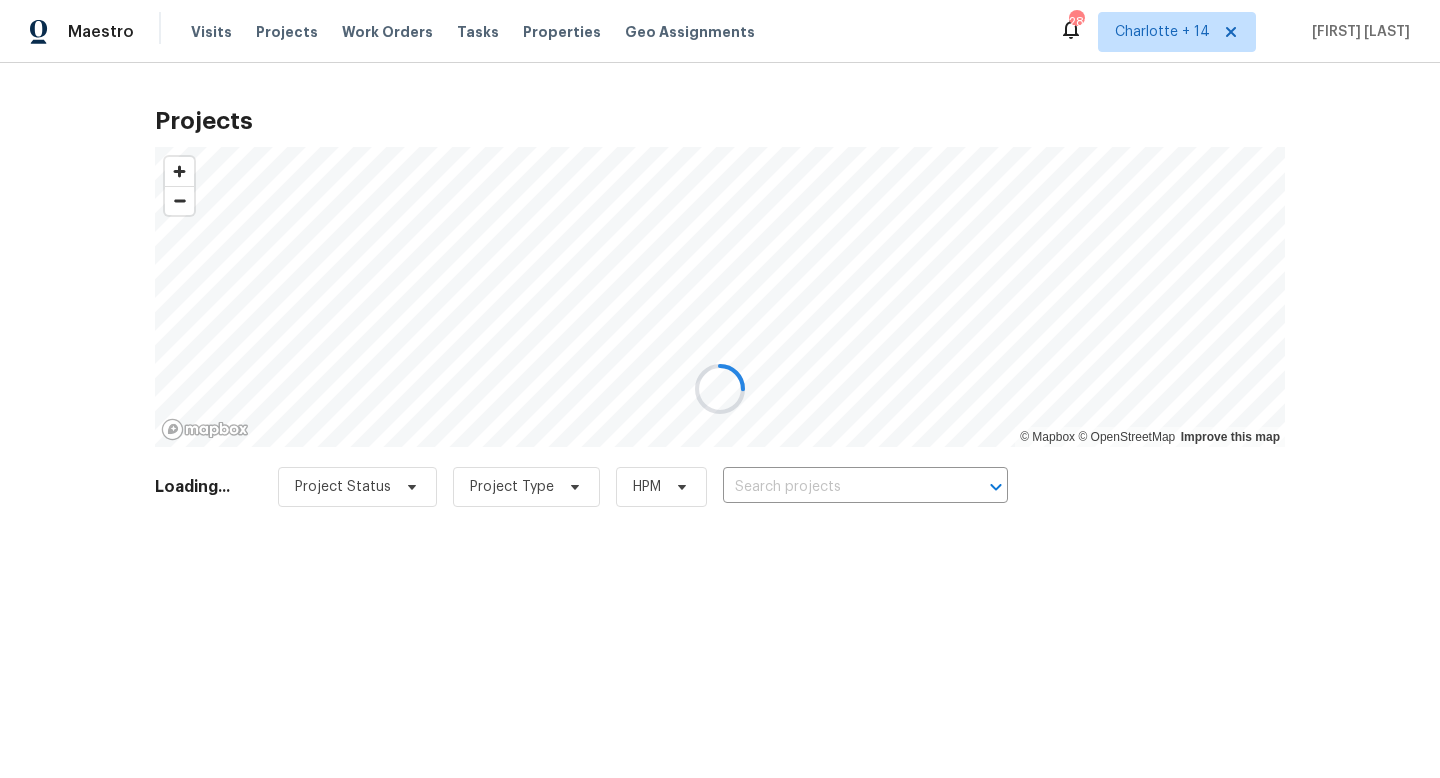 type on "[NUMBER] [STREET], [CITY], [STATE] [POSTAL_CODE]" 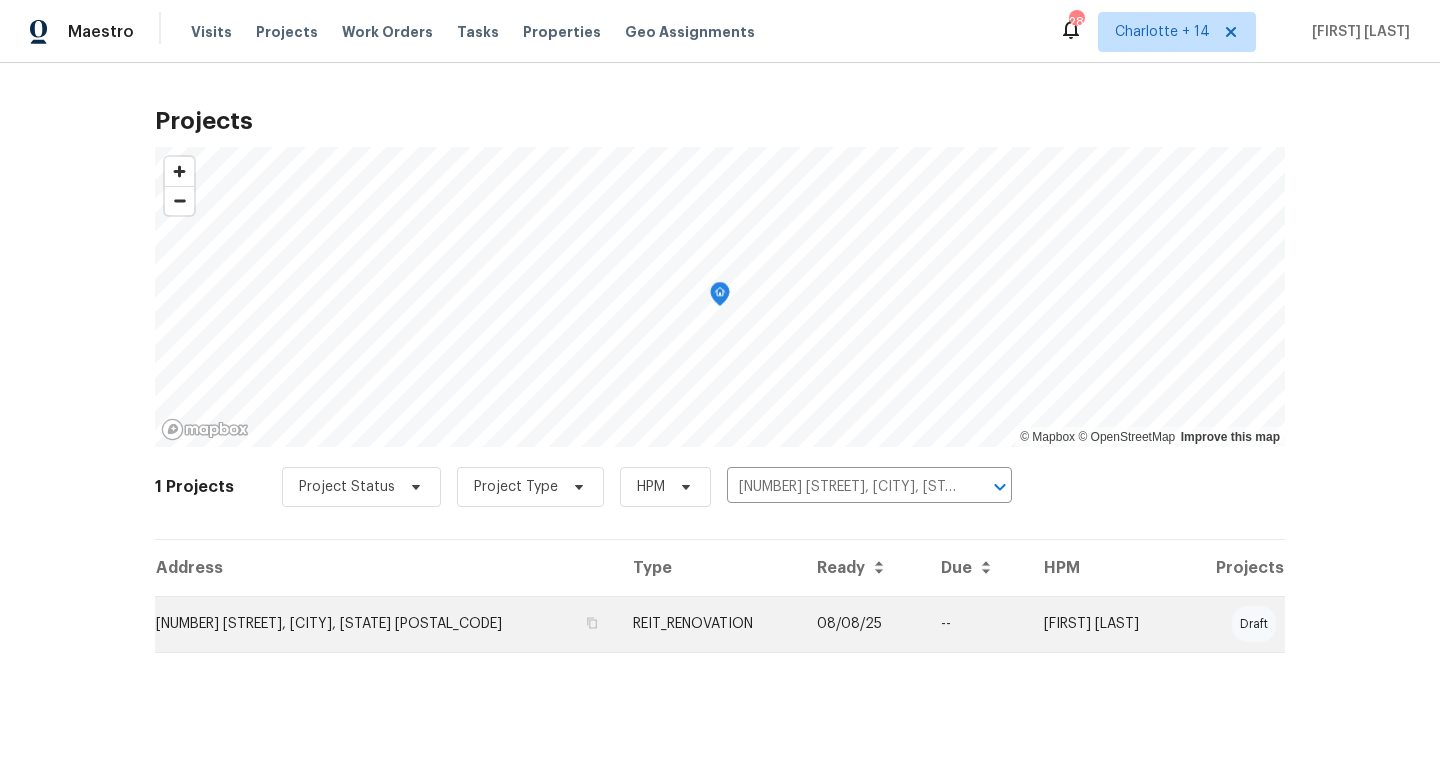 click on "REIT_RENOVATION" at bounding box center [709, 624] 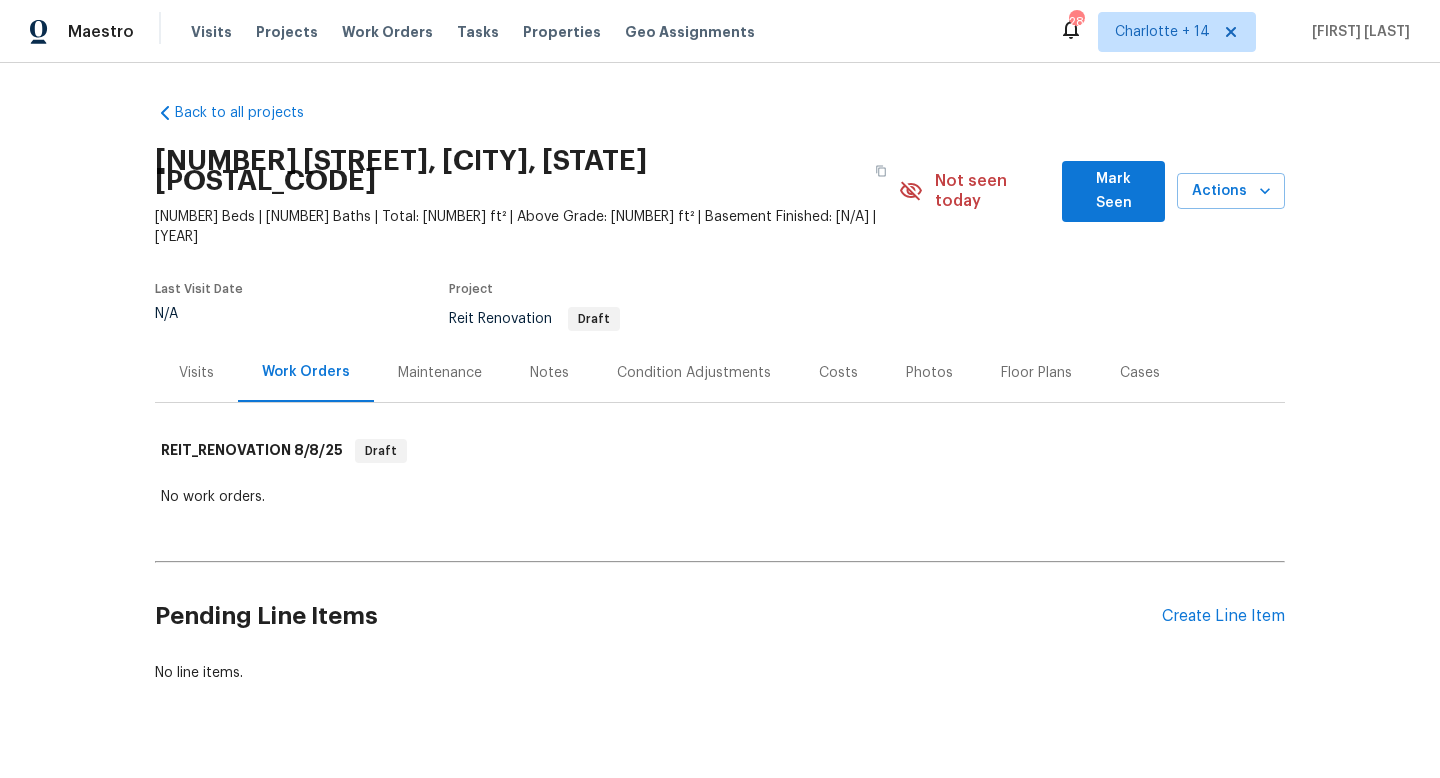 click on "Back to all projects [NUMBER] [STREET], [CITY], [STATE] [POSTAL_CODE] [NUMBER] Beds | [NUMBER] Baths | Total: [NUMBER] ft² | Above Grade: [NUMBER] ft² | Basement Finished: [N/A] | [YEAR] Not seen today Mark Seen Actions Last Visit Date [N/A] Project Reit Renovation Draft Visits Work Orders Maintenance Notes Condition Adjustments Costs Photos Floor Plans Cases REIT_RENOVATION [DATE] Draft No work orders. Pending Line Items Create Line Item No line items." at bounding box center [720, 420] 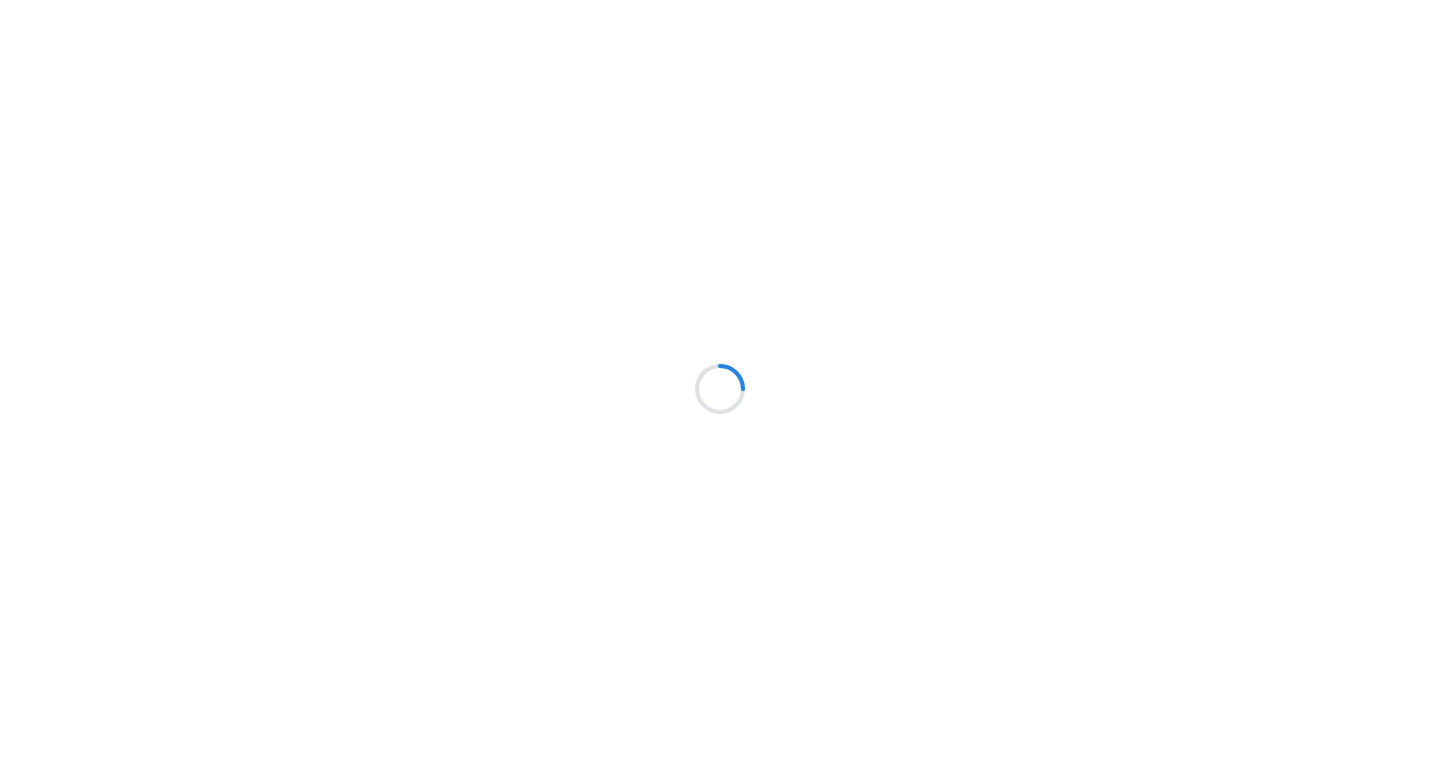 scroll, scrollTop: 0, scrollLeft: 0, axis: both 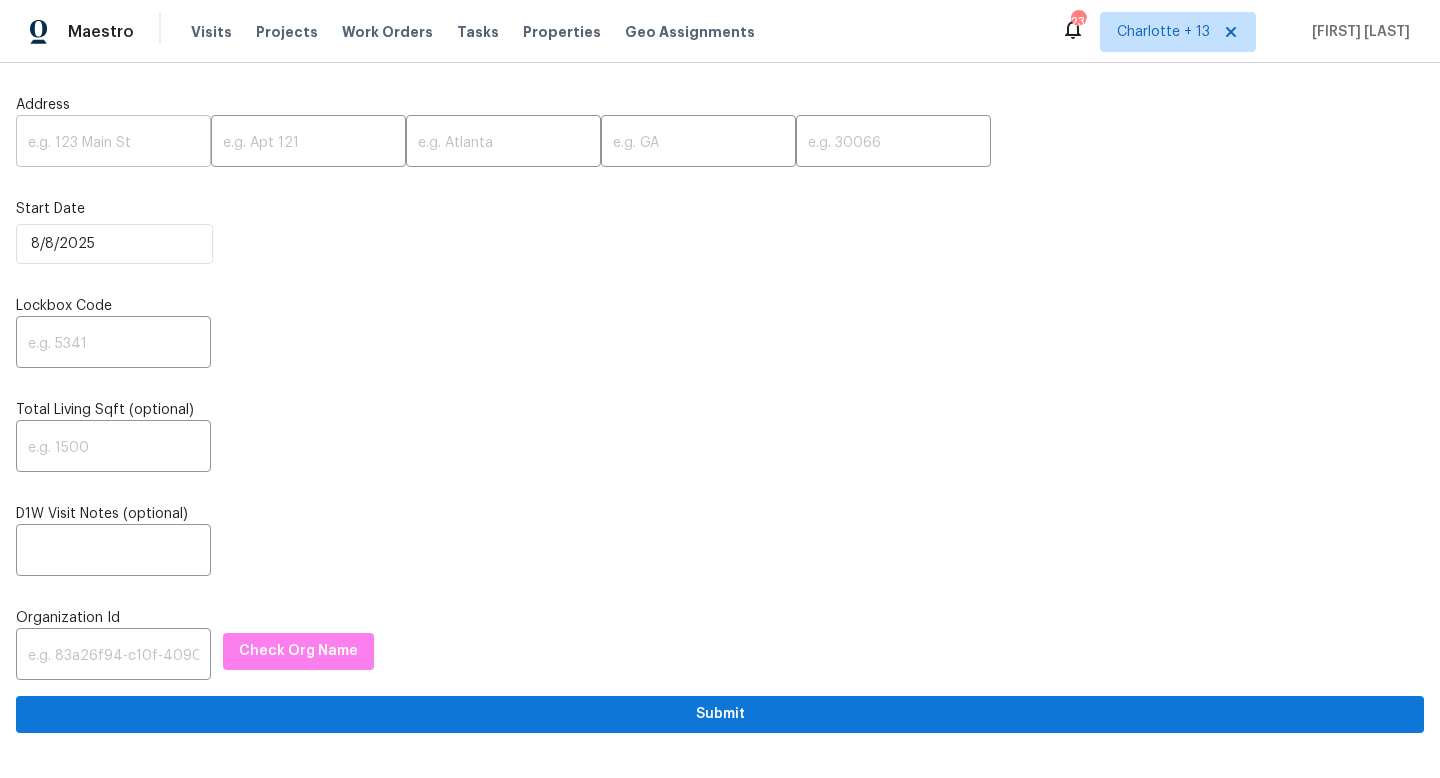 click at bounding box center [113, 143] 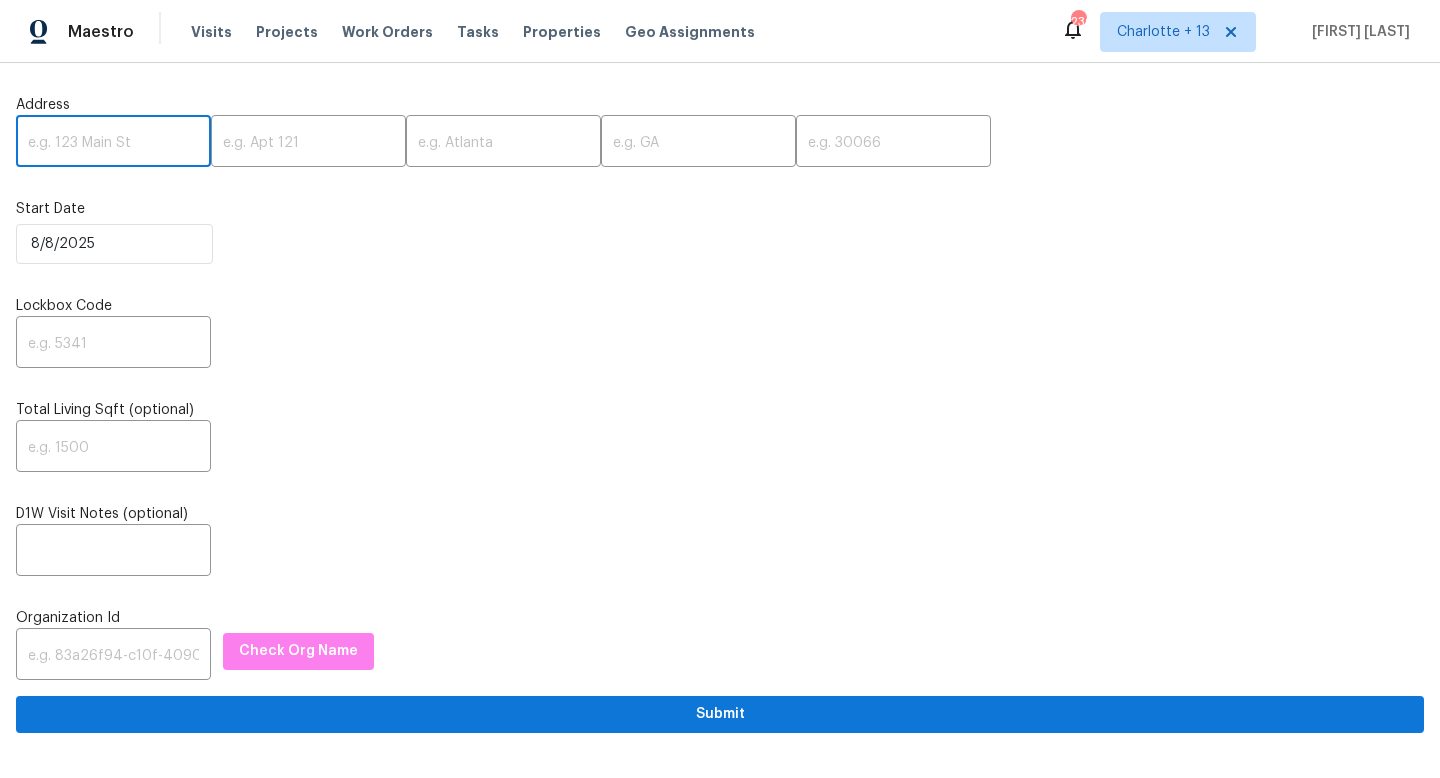 paste on "4108 Westgate Rd, Orlando, FL 32808" 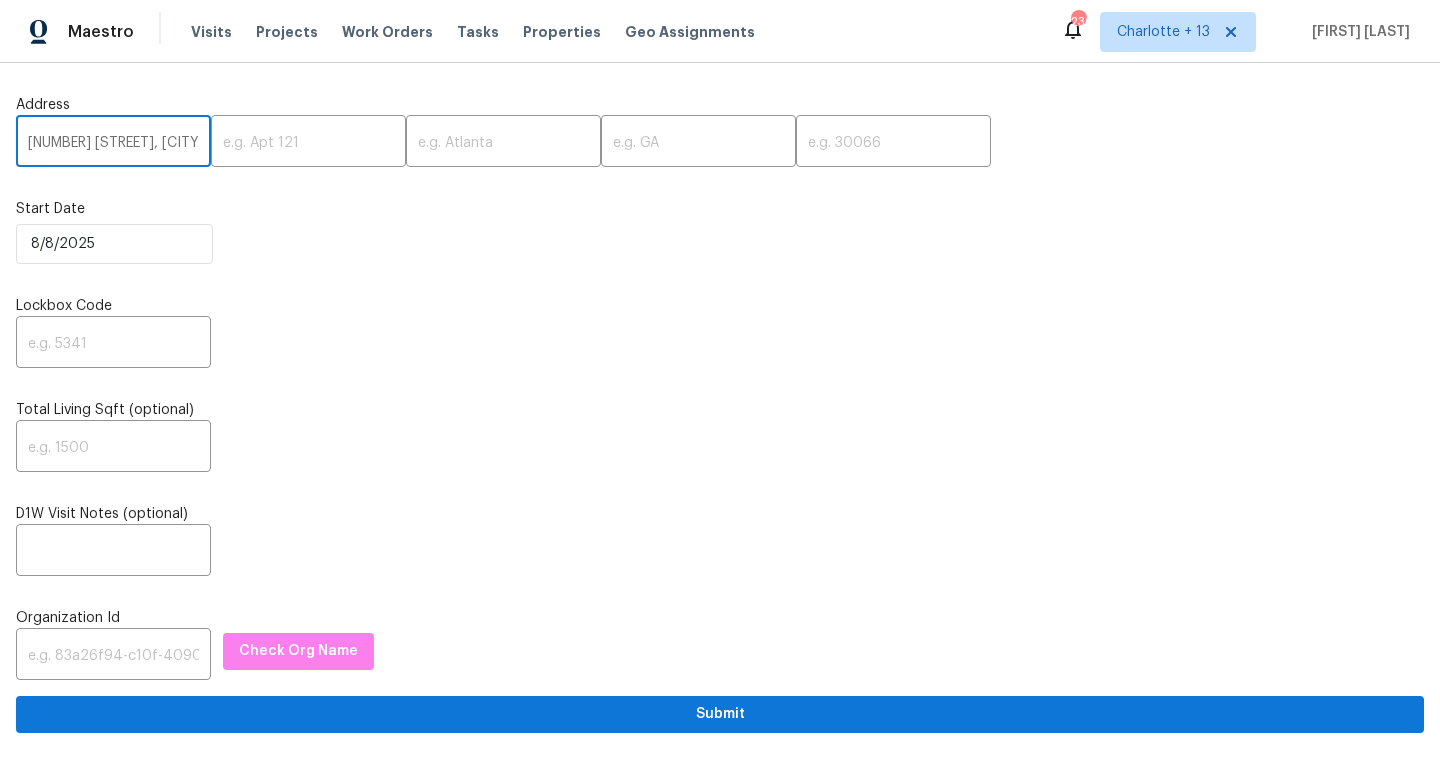 scroll, scrollTop: 0, scrollLeft: 93, axis: horizontal 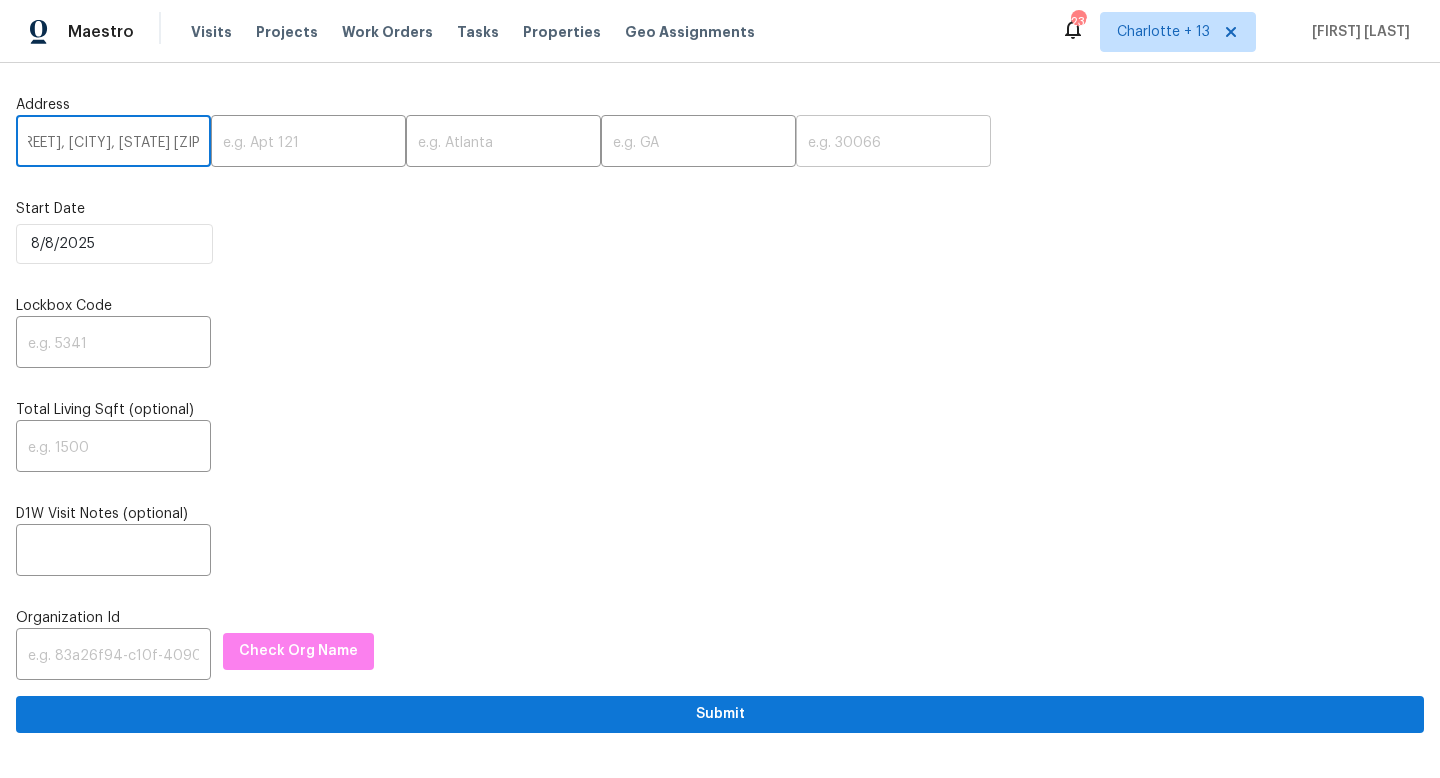 type on "4108 Westgate Rd, Orlando, FL 32808" 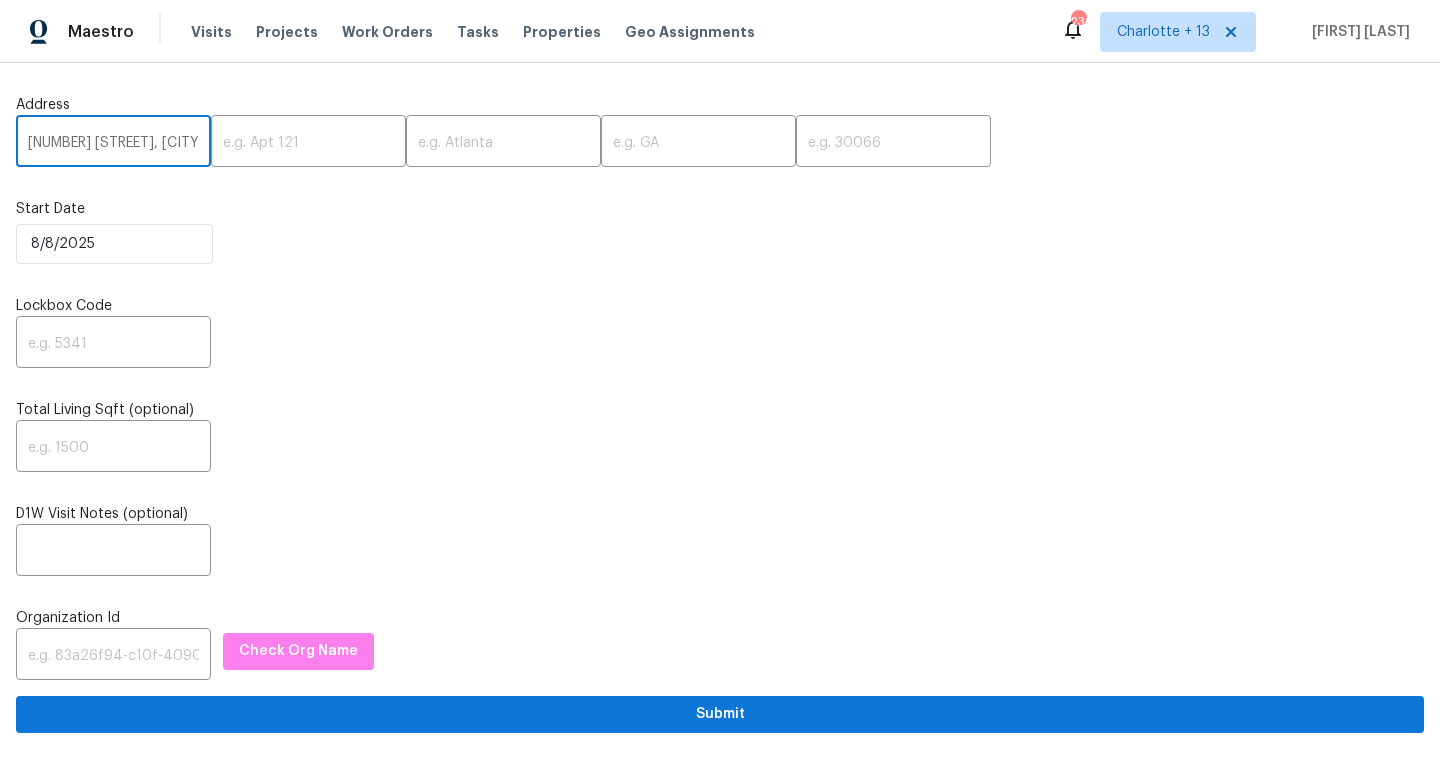 click on "4108 Westgate Rd, Orlando, FL 32808" at bounding box center (113, 143) 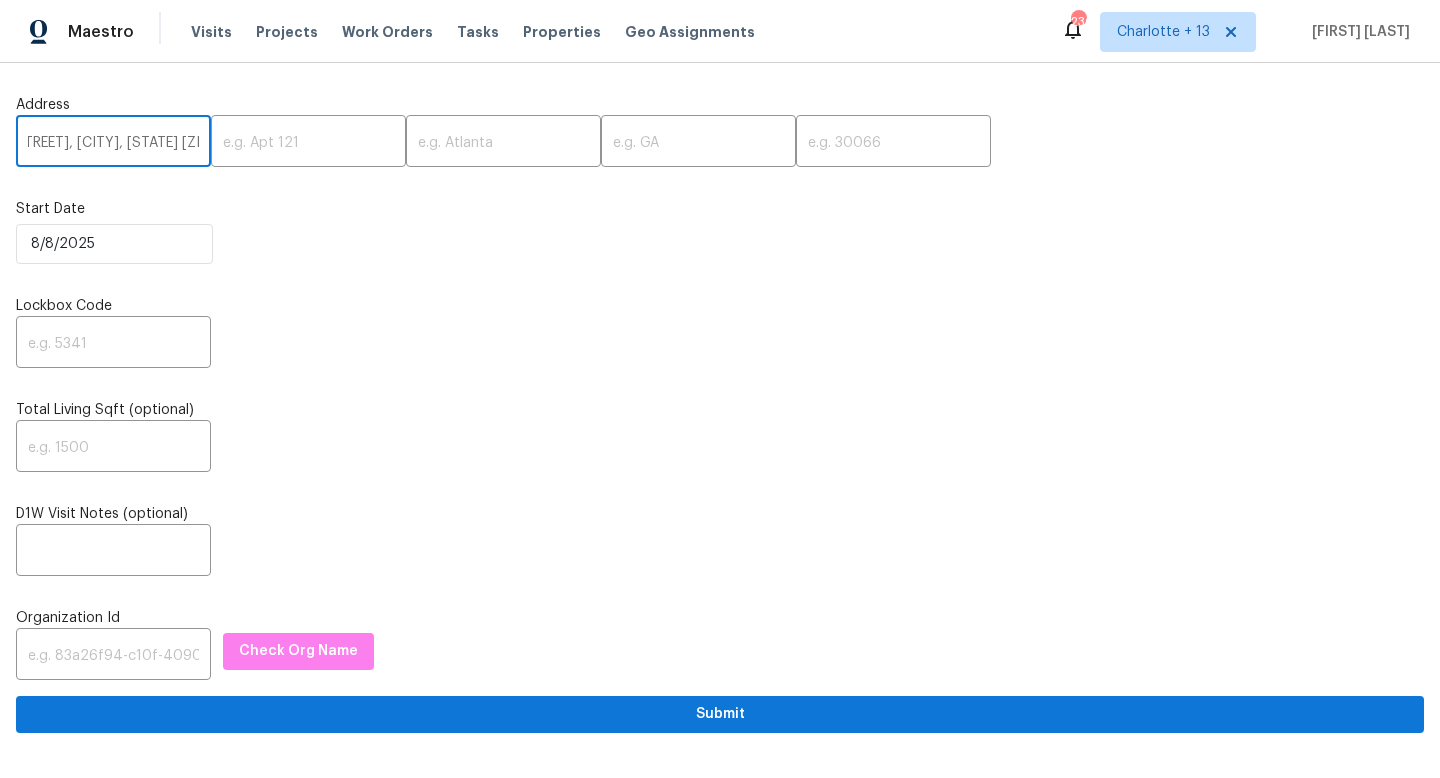 scroll, scrollTop: 0, scrollLeft: 93, axis: horizontal 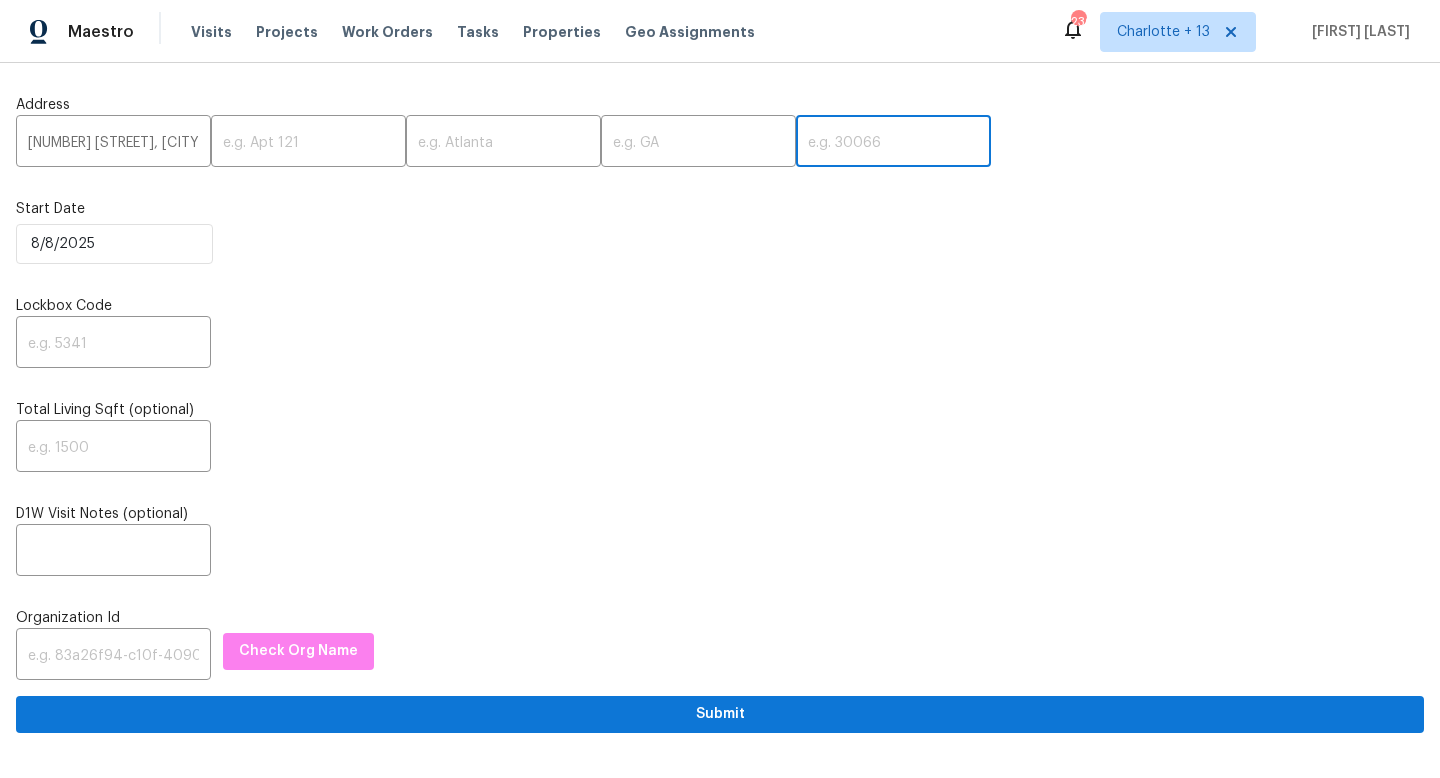 click at bounding box center [893, 143] 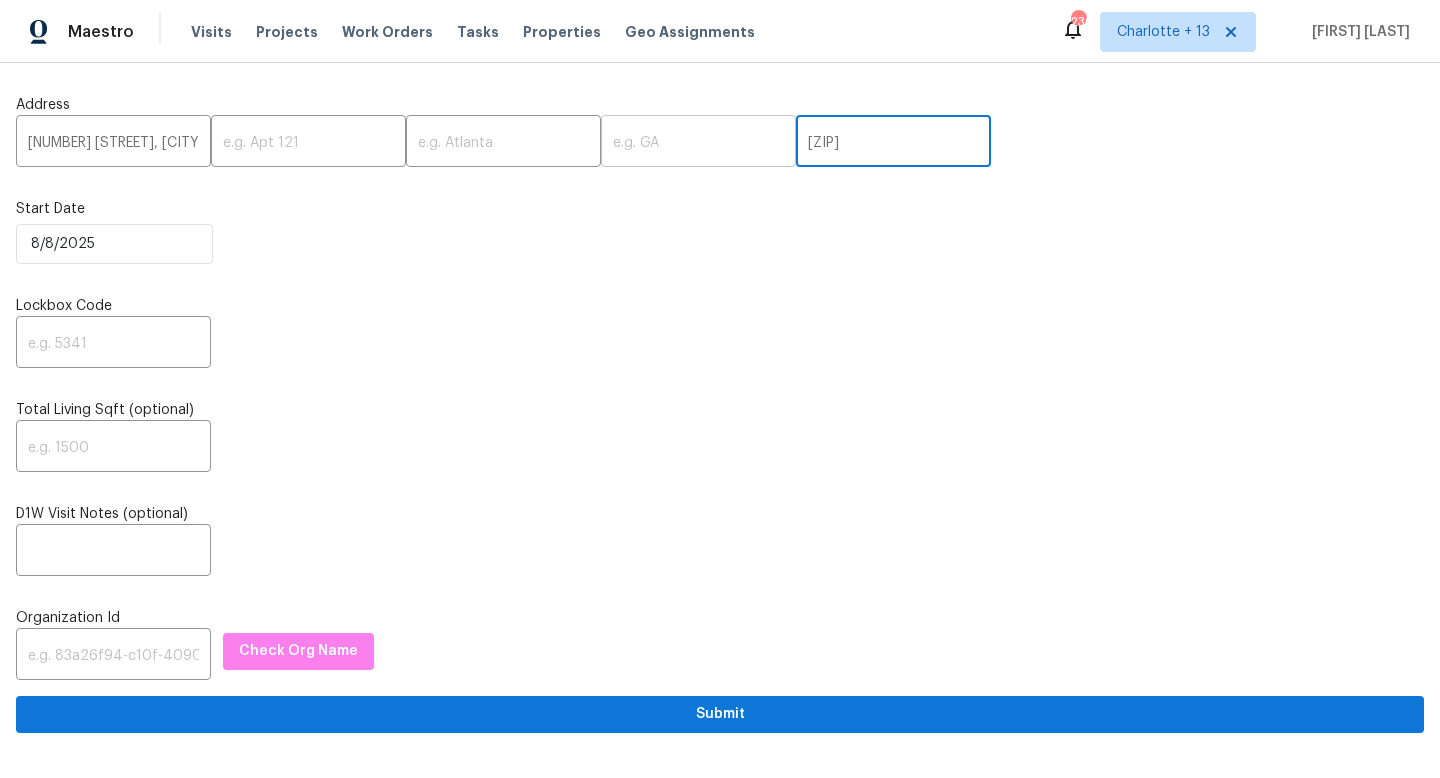 type on "32808" 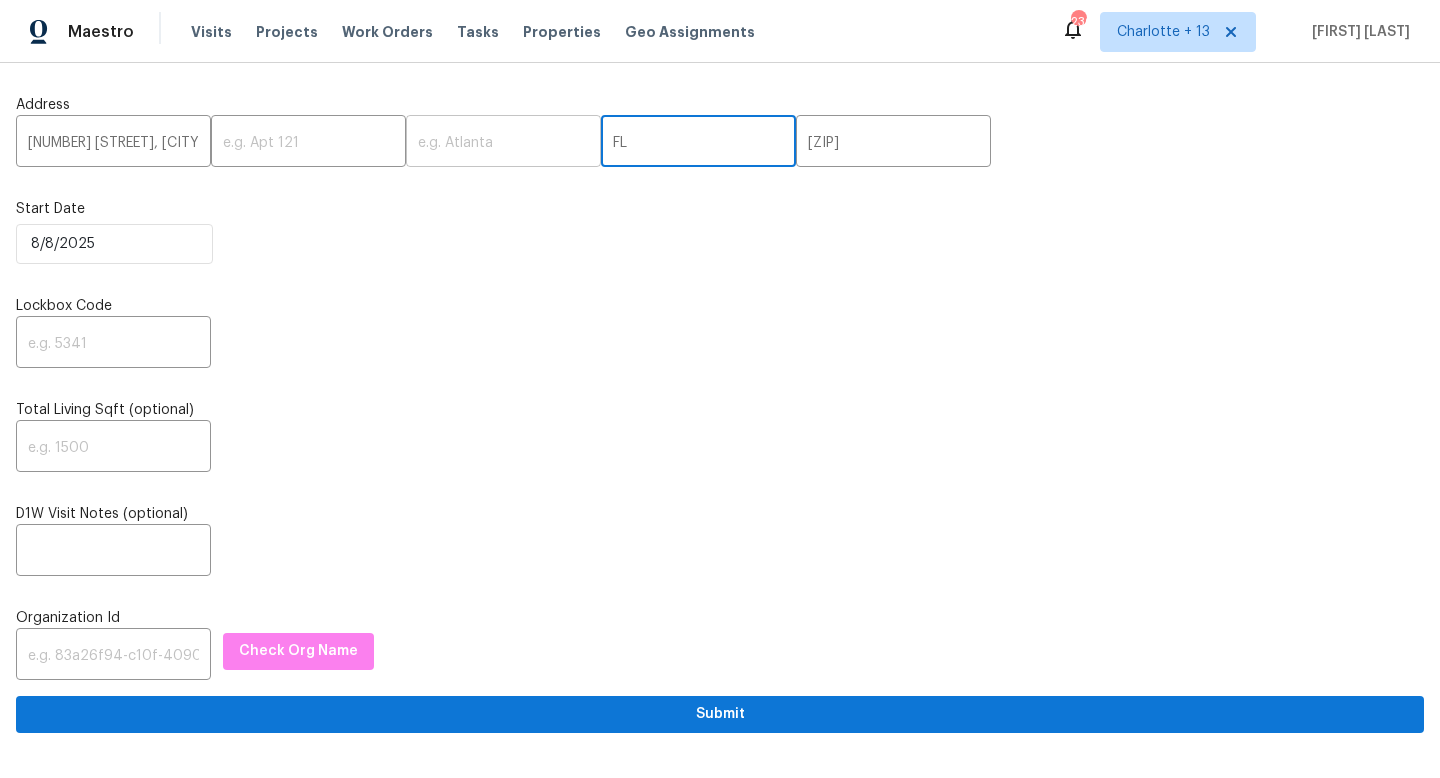 type on "[STATE]" 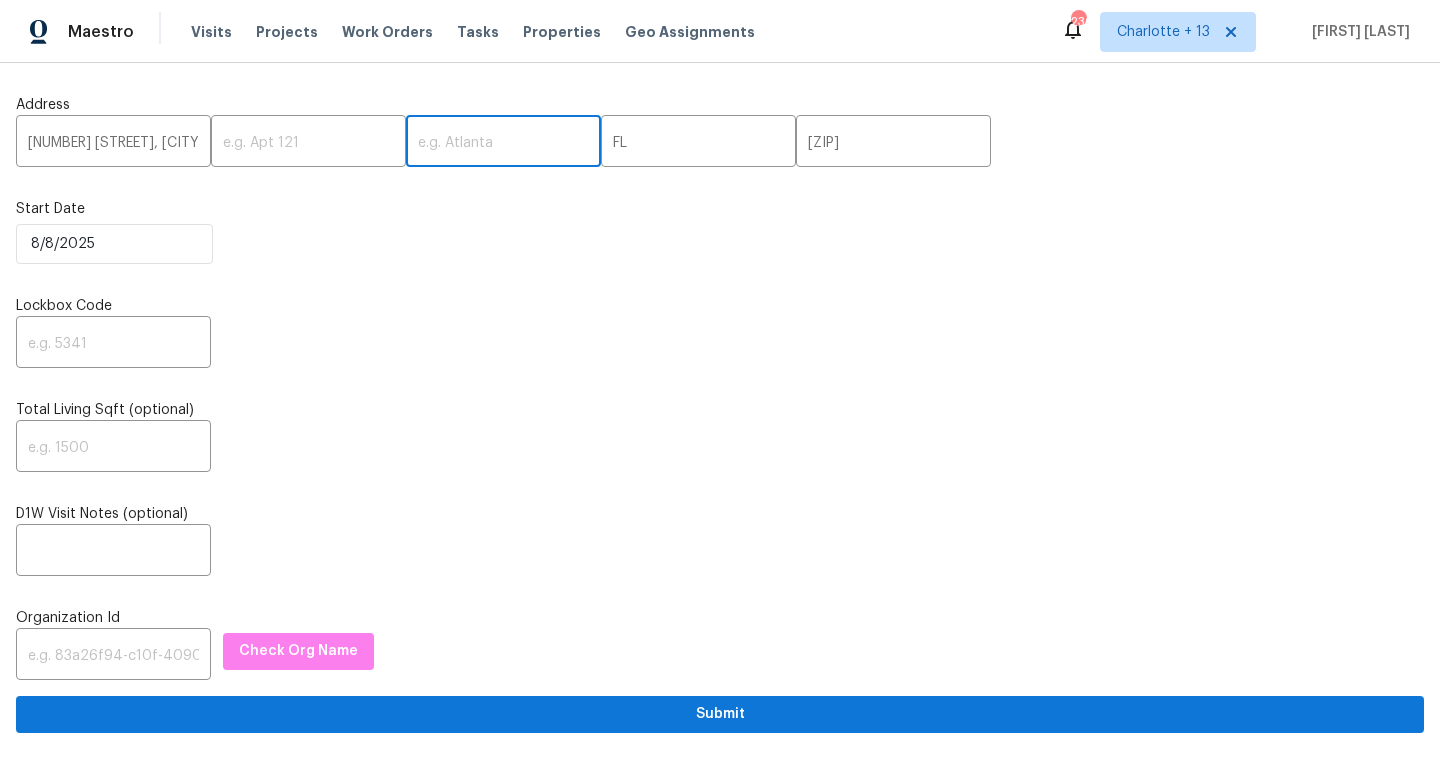 click at bounding box center (503, 143) 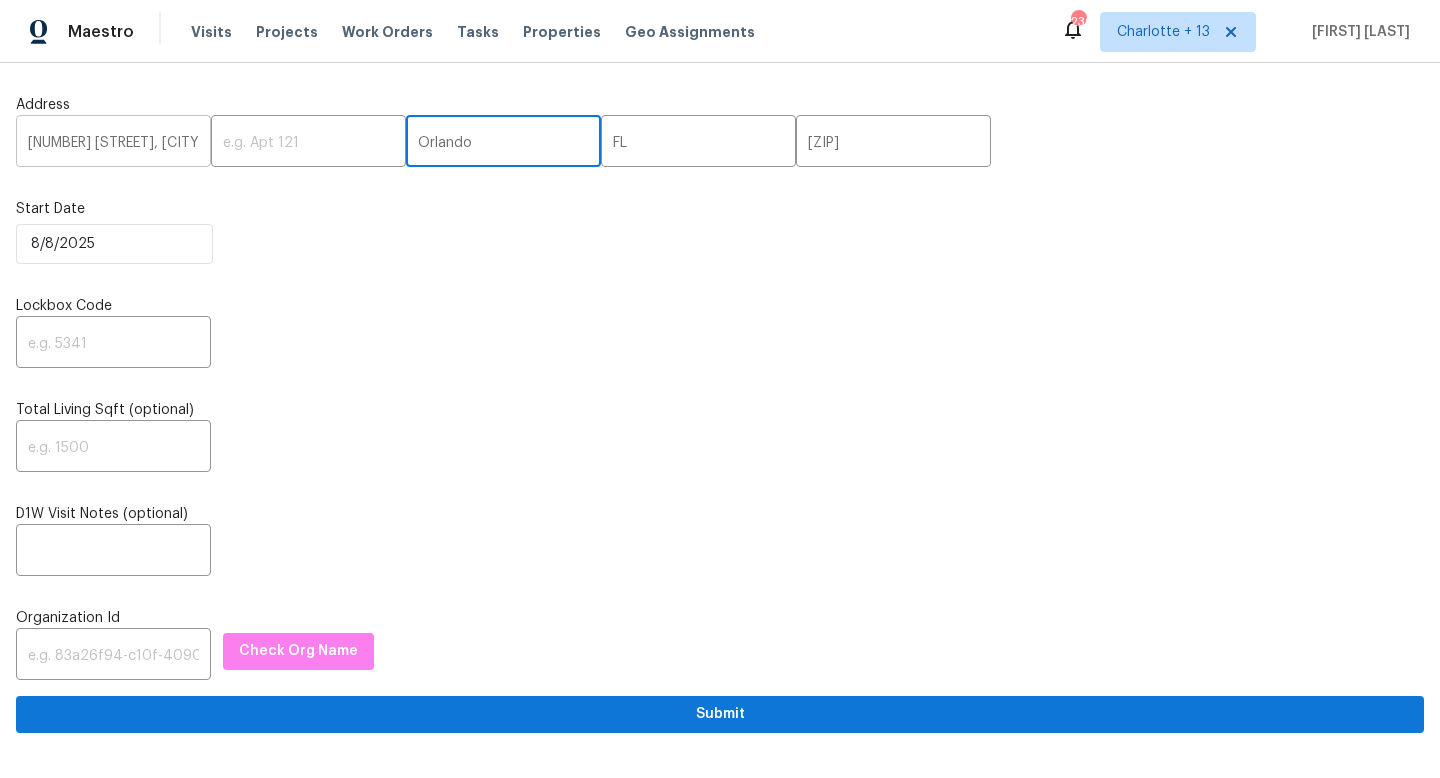 type on "Orlando" 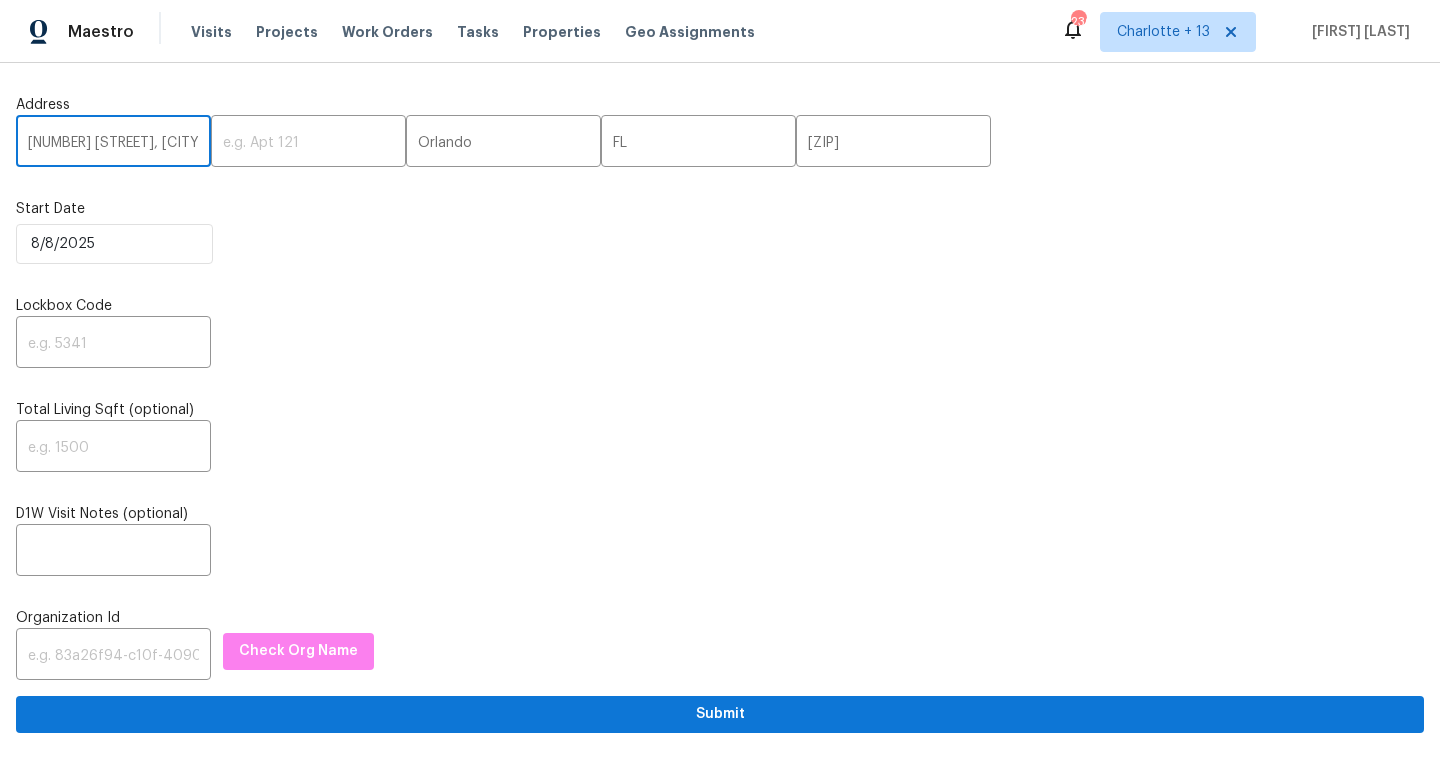 click on "4108 Westgate Rd, Orlando, FL 32808" at bounding box center (113, 143) 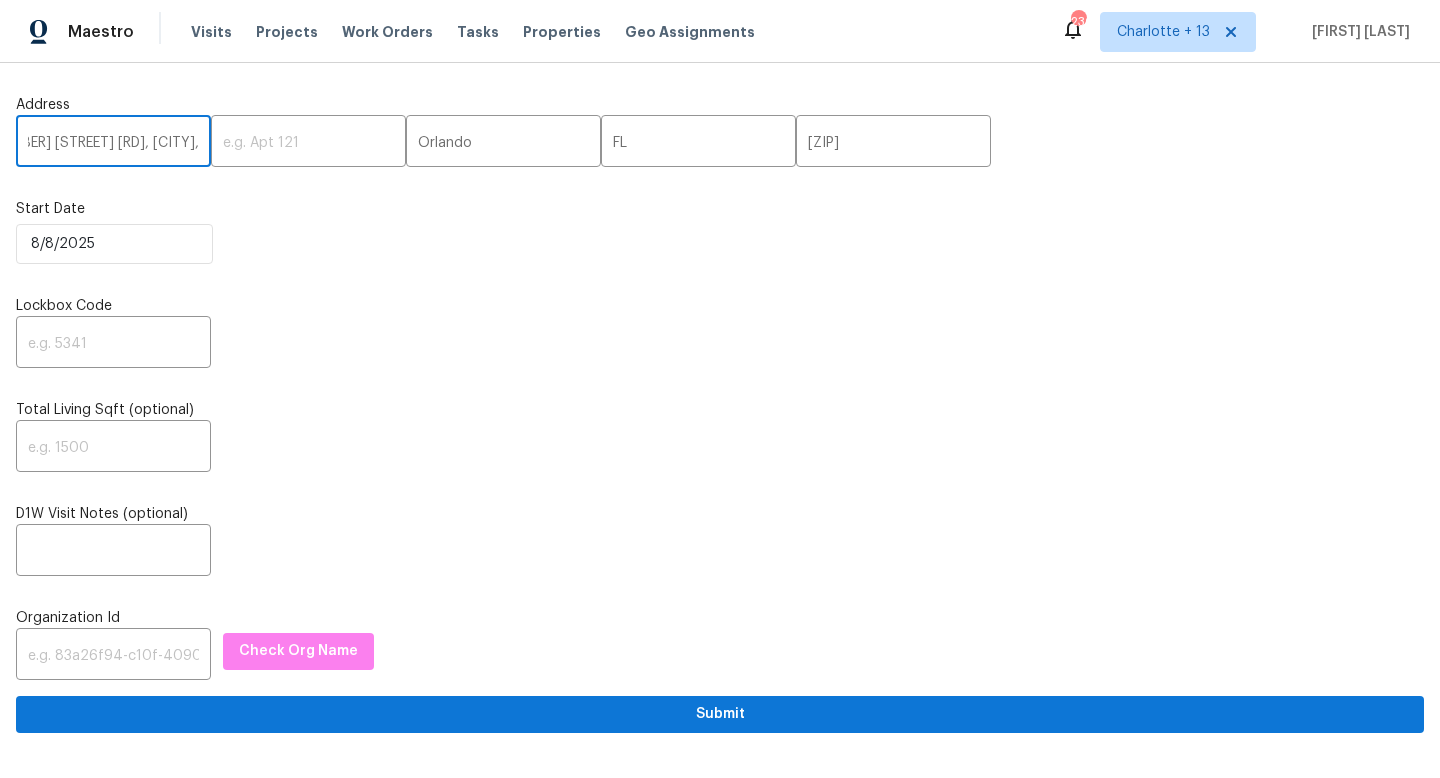 scroll, scrollTop: 0, scrollLeft: 32, axis: horizontal 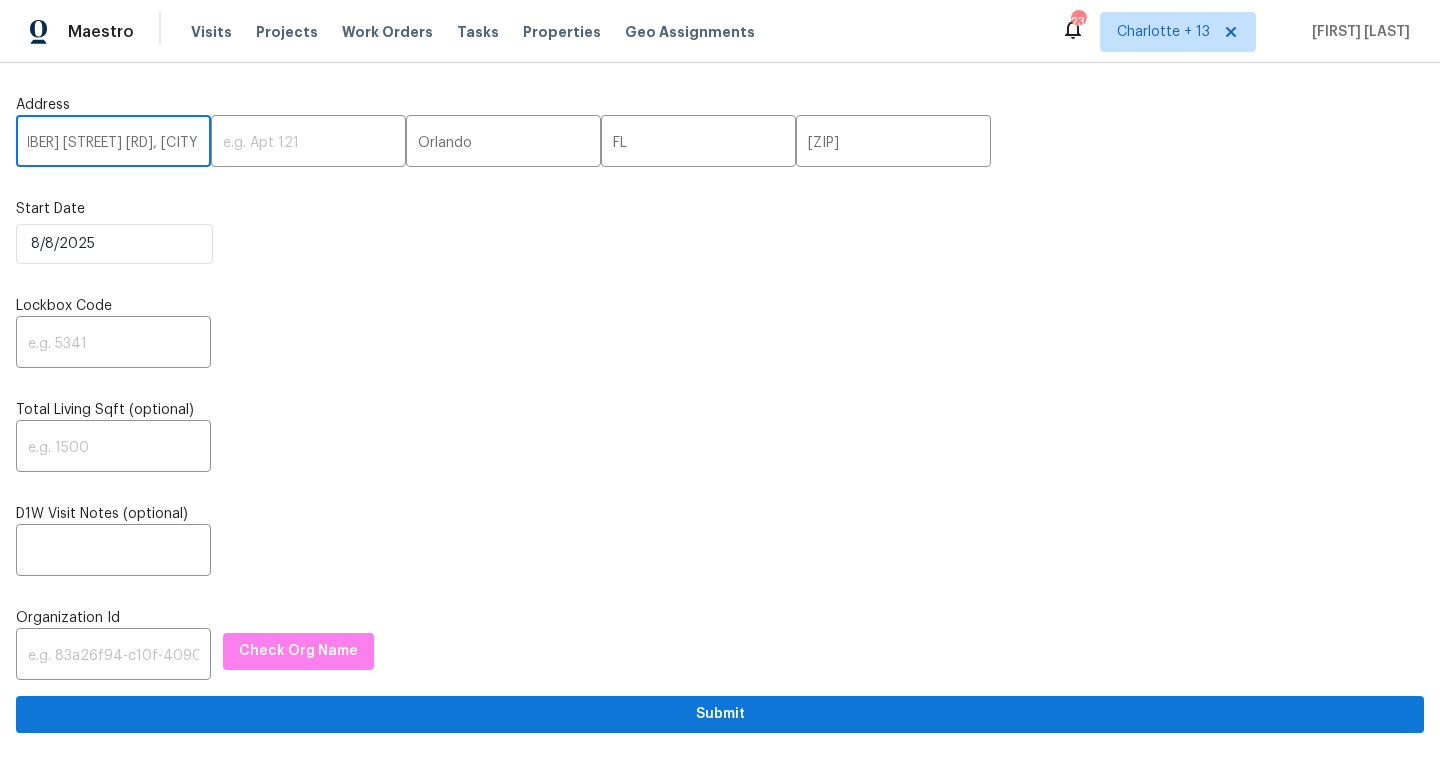 type on "4108 Westgate Rd, Orlando," 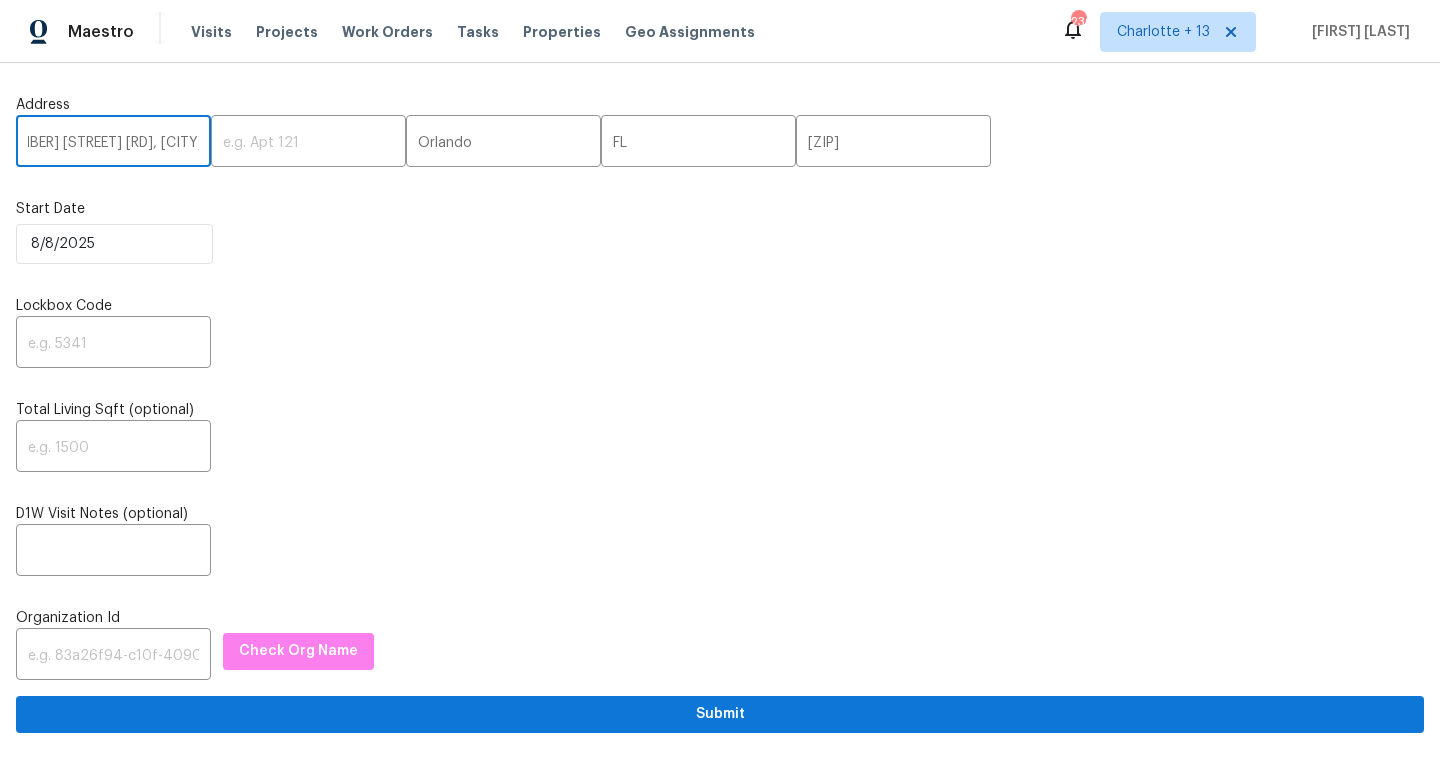 scroll, scrollTop: 0, scrollLeft: 0, axis: both 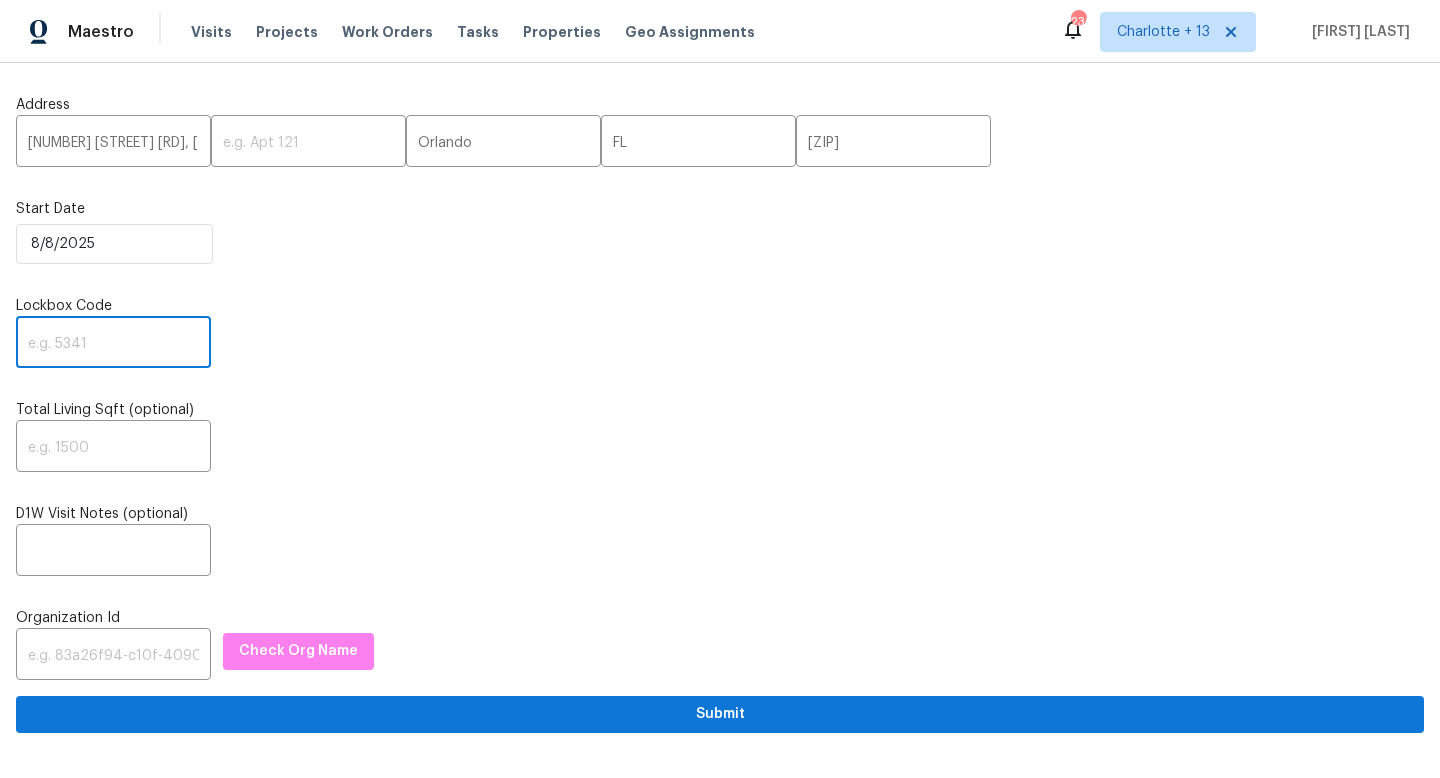 click at bounding box center (113, 344) 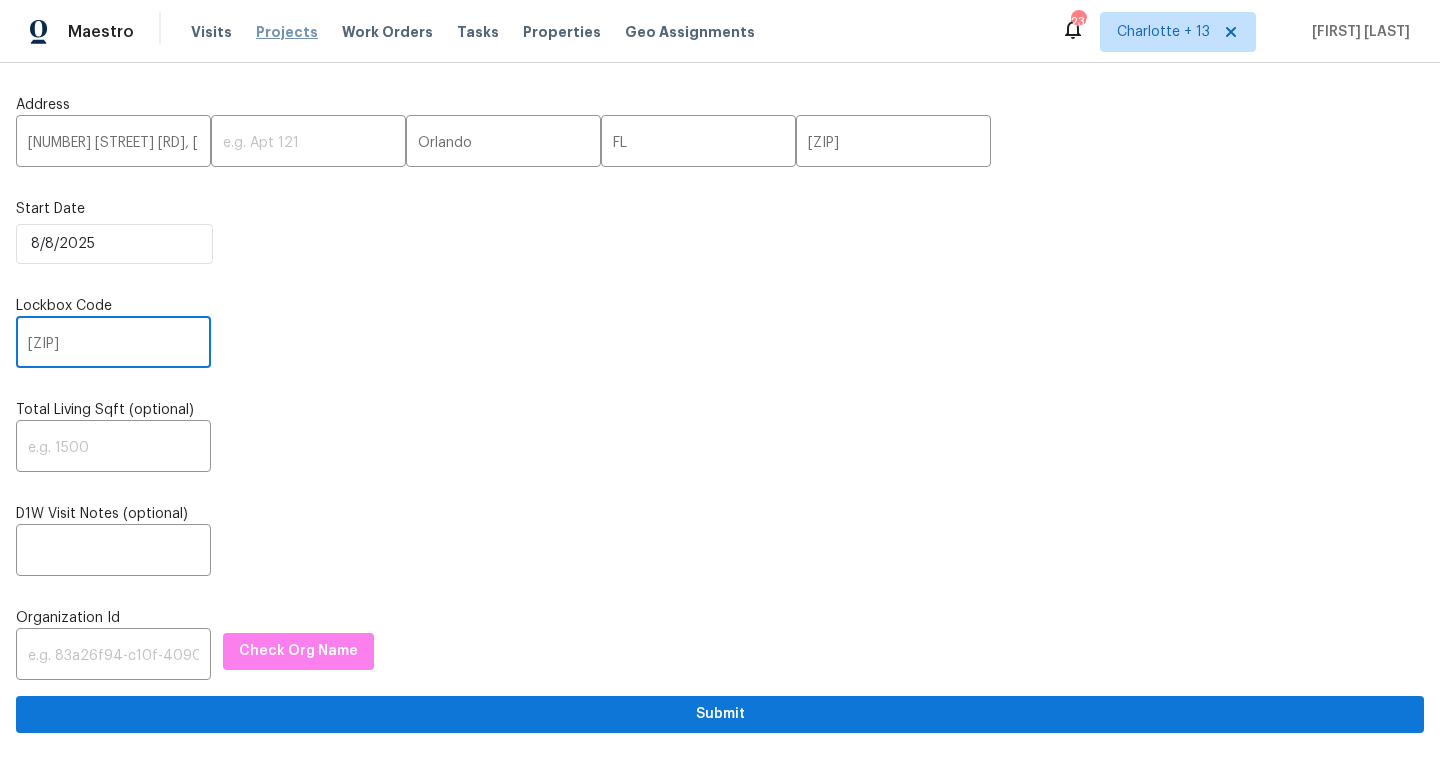 type on "0548" 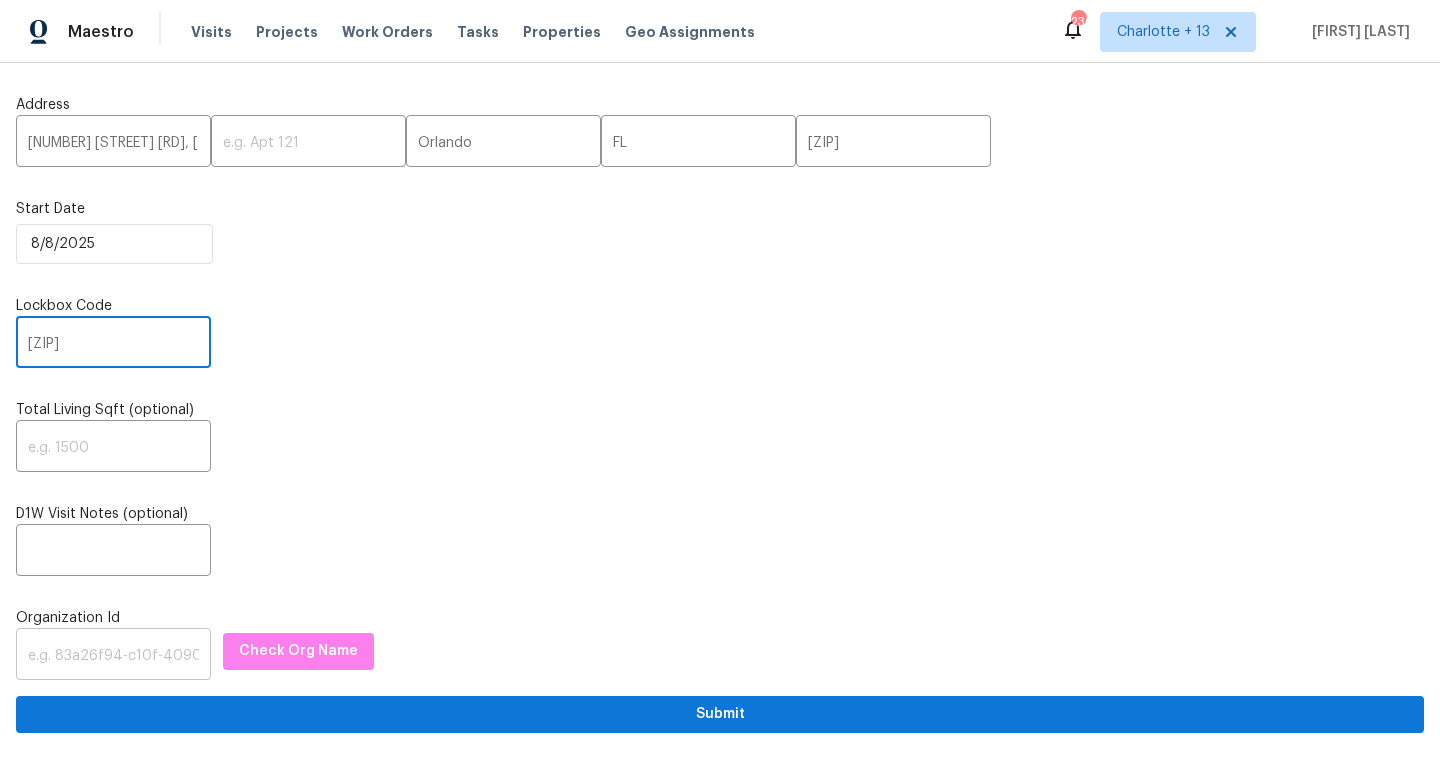 click at bounding box center [113, 656] 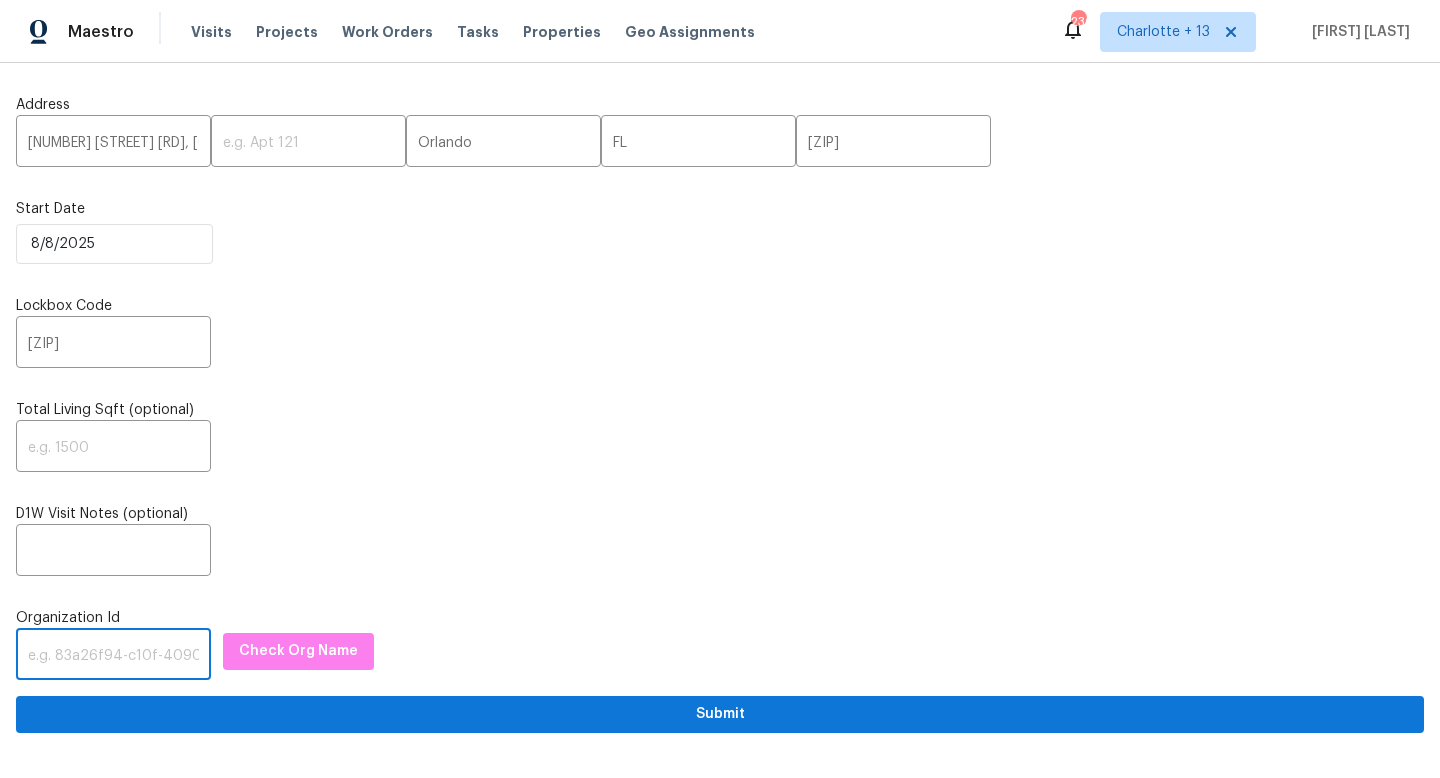 paste on "[UUID]" 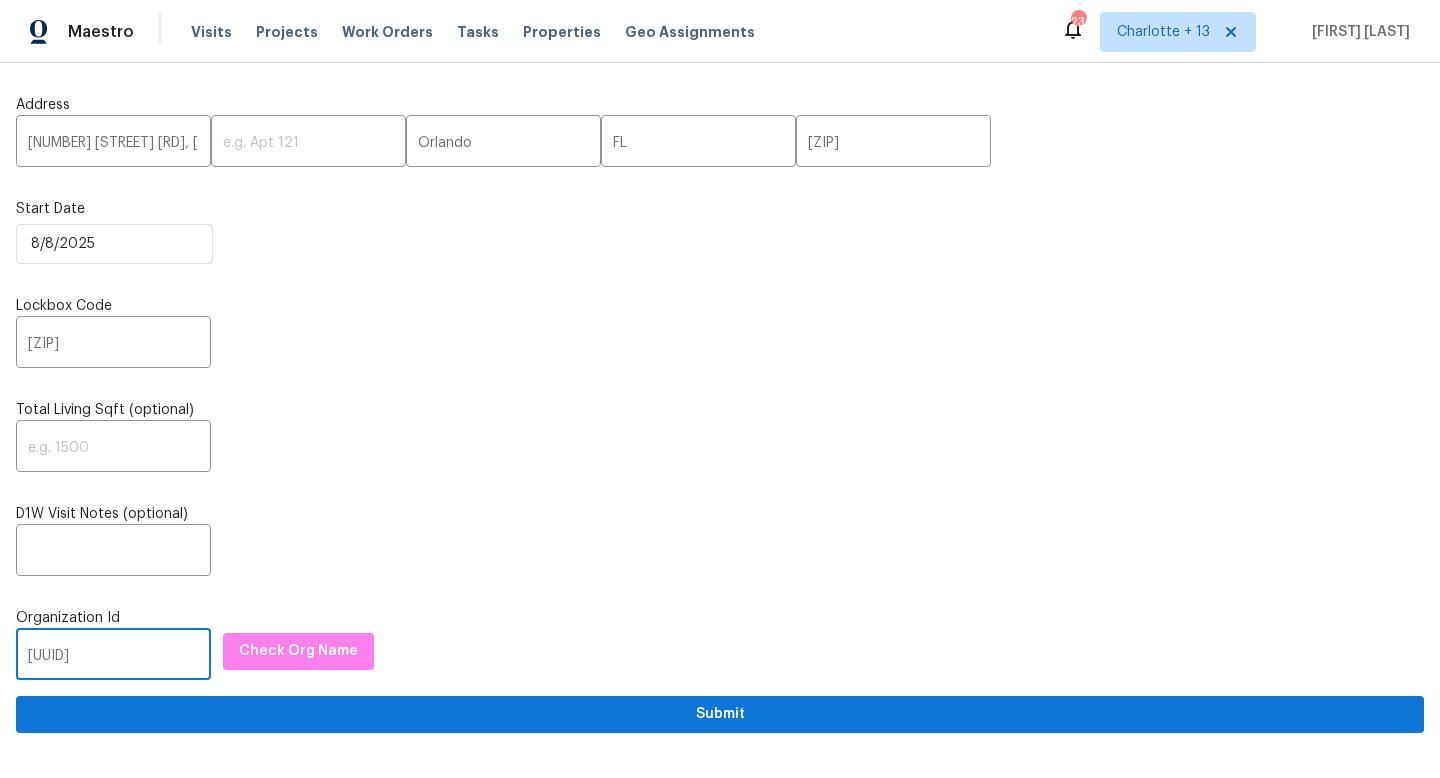 scroll, scrollTop: 0, scrollLeft: 116, axis: horizontal 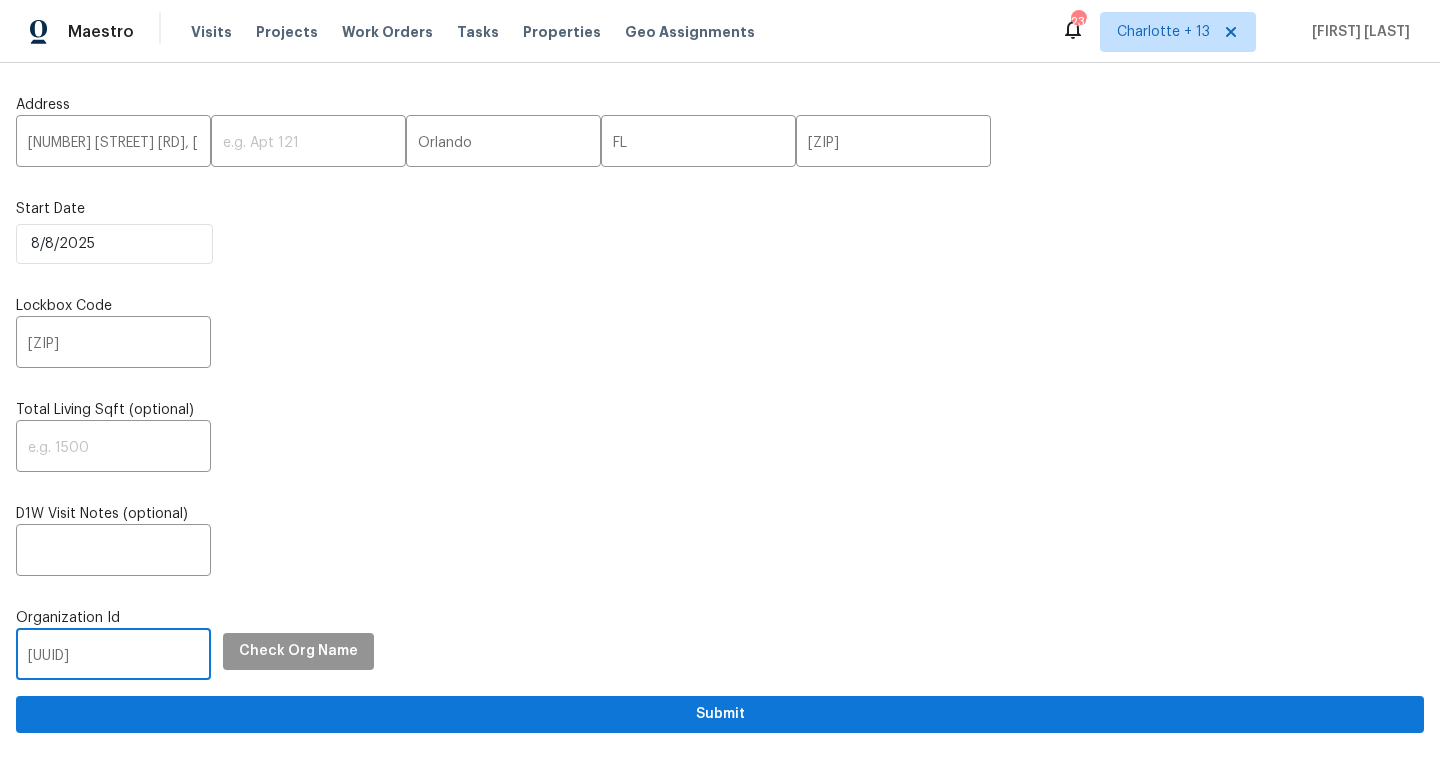 type on "[UUID]" 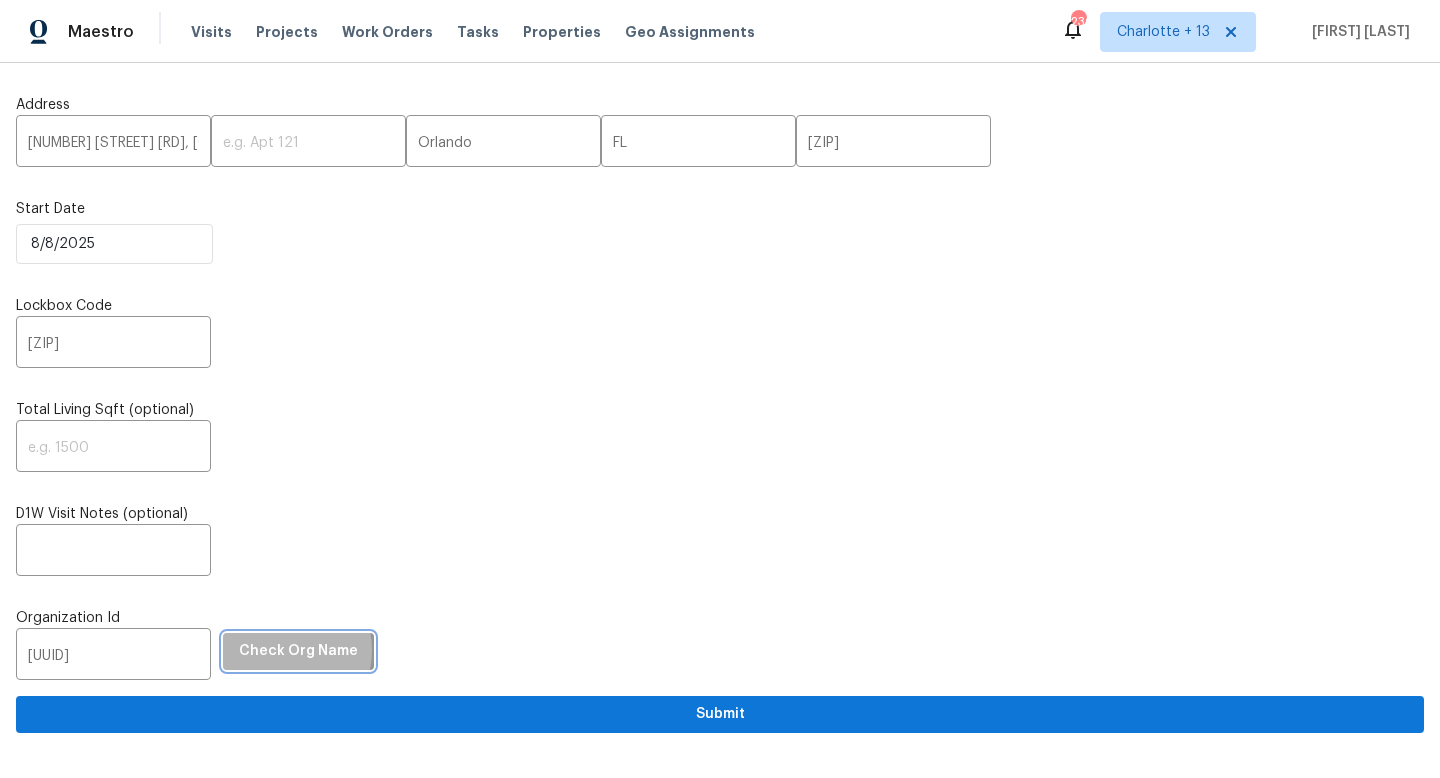 click on "Check Org Name" at bounding box center [298, 651] 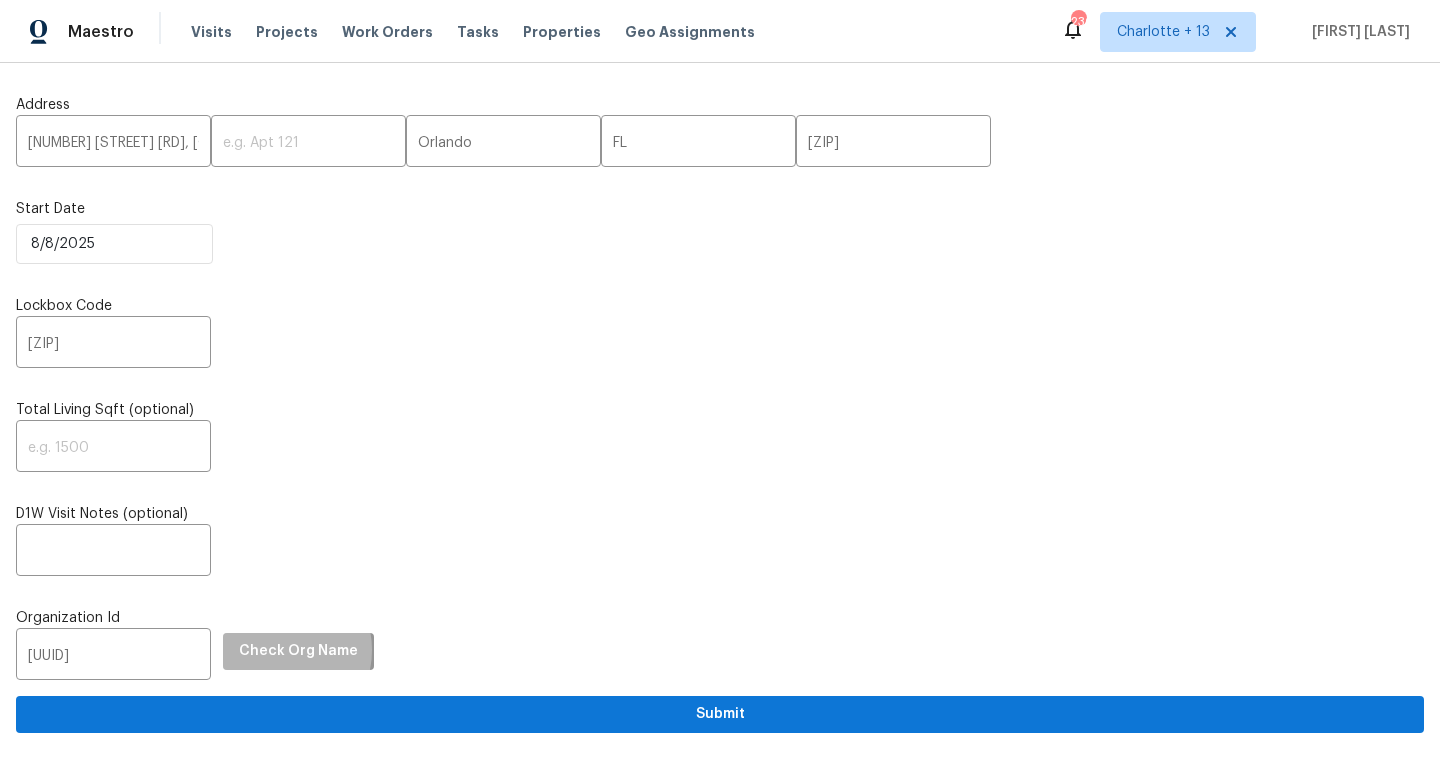 scroll, scrollTop: 0, scrollLeft: 0, axis: both 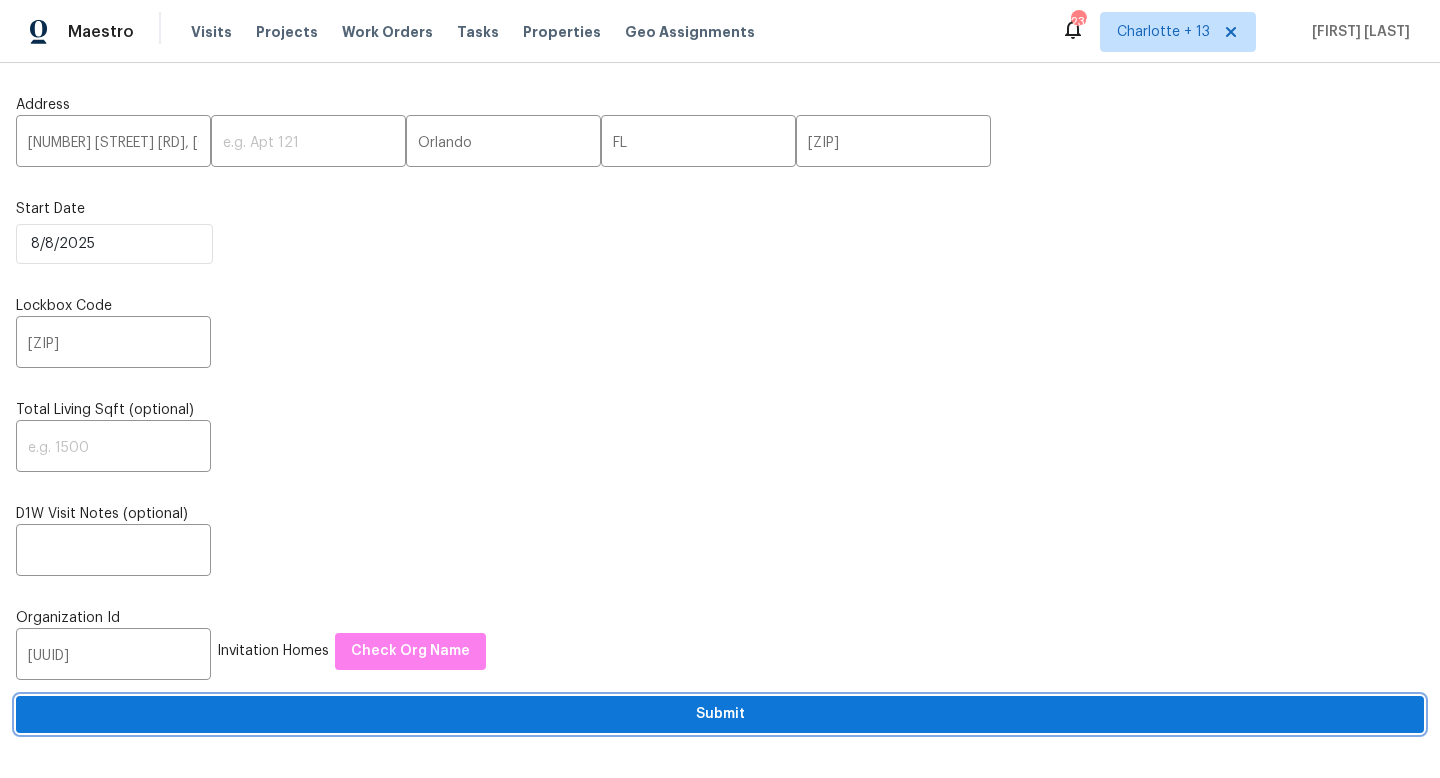 click on "Submit" at bounding box center (720, 714) 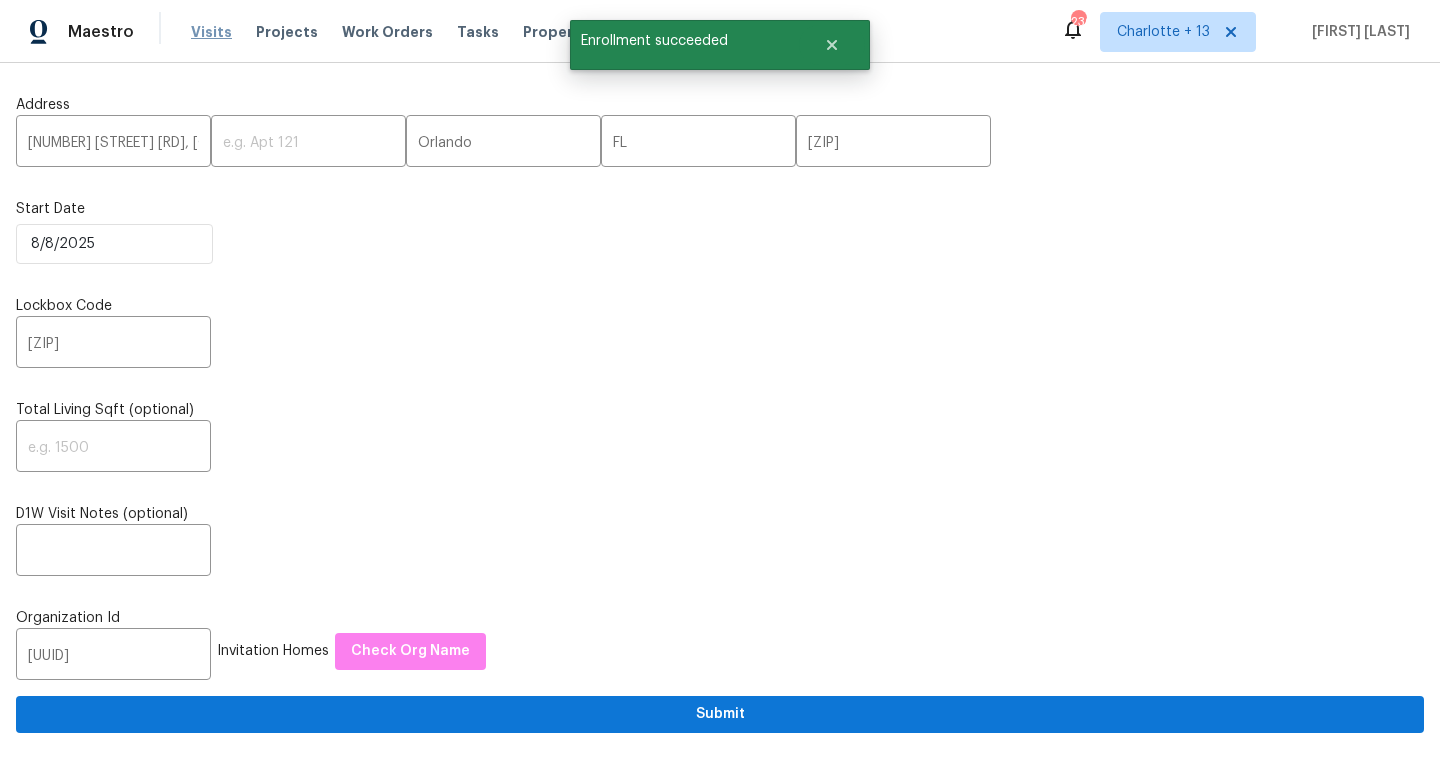 click on "Visits" at bounding box center (211, 32) 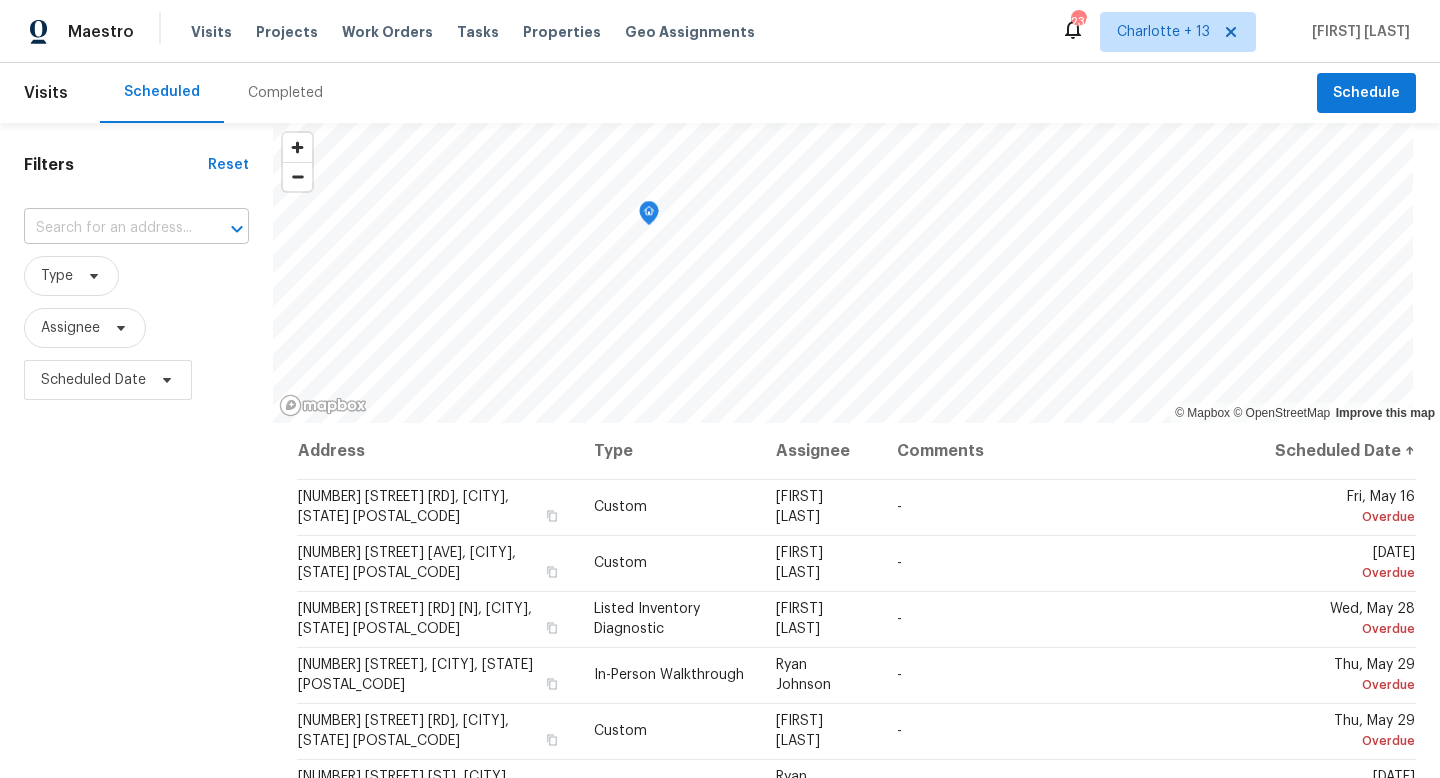 click at bounding box center [108, 228] 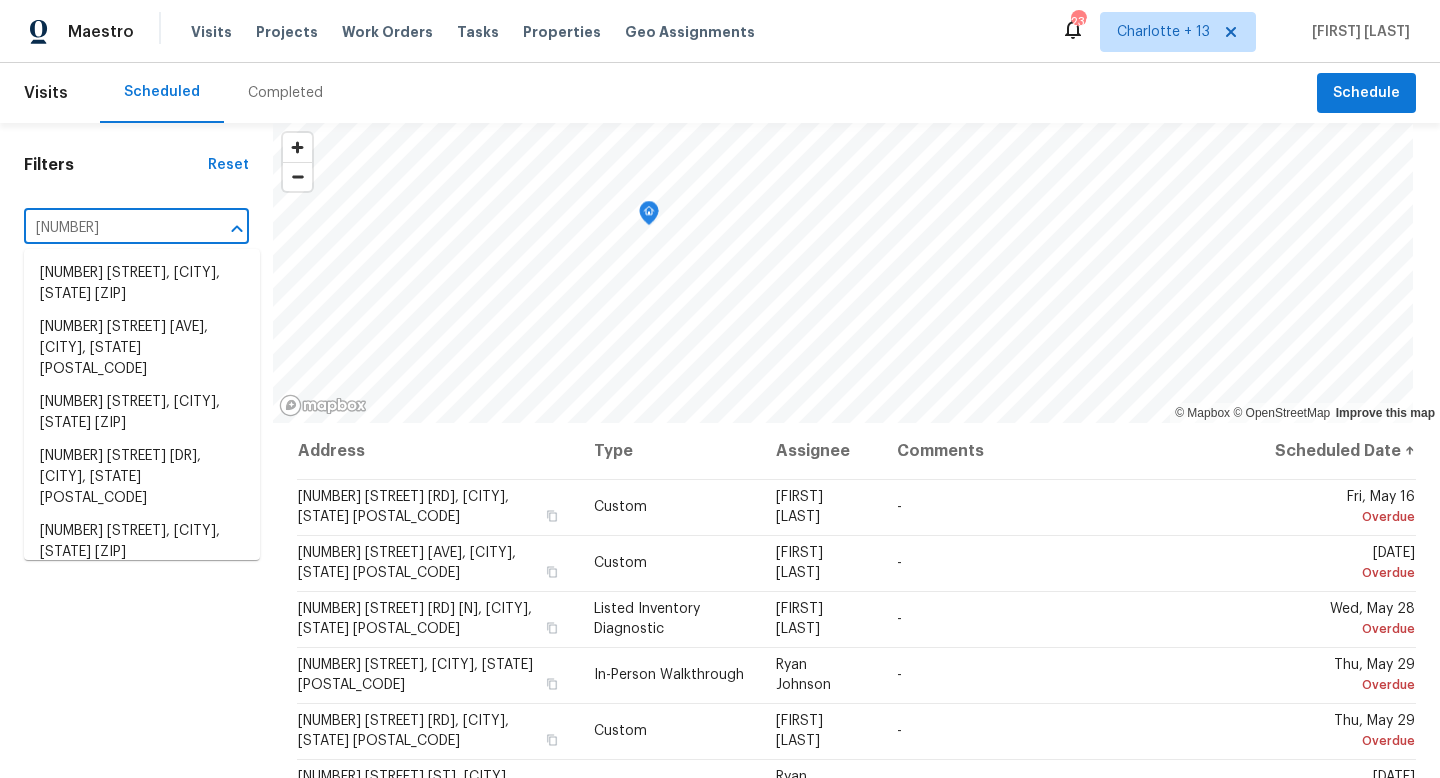type on "4108 w" 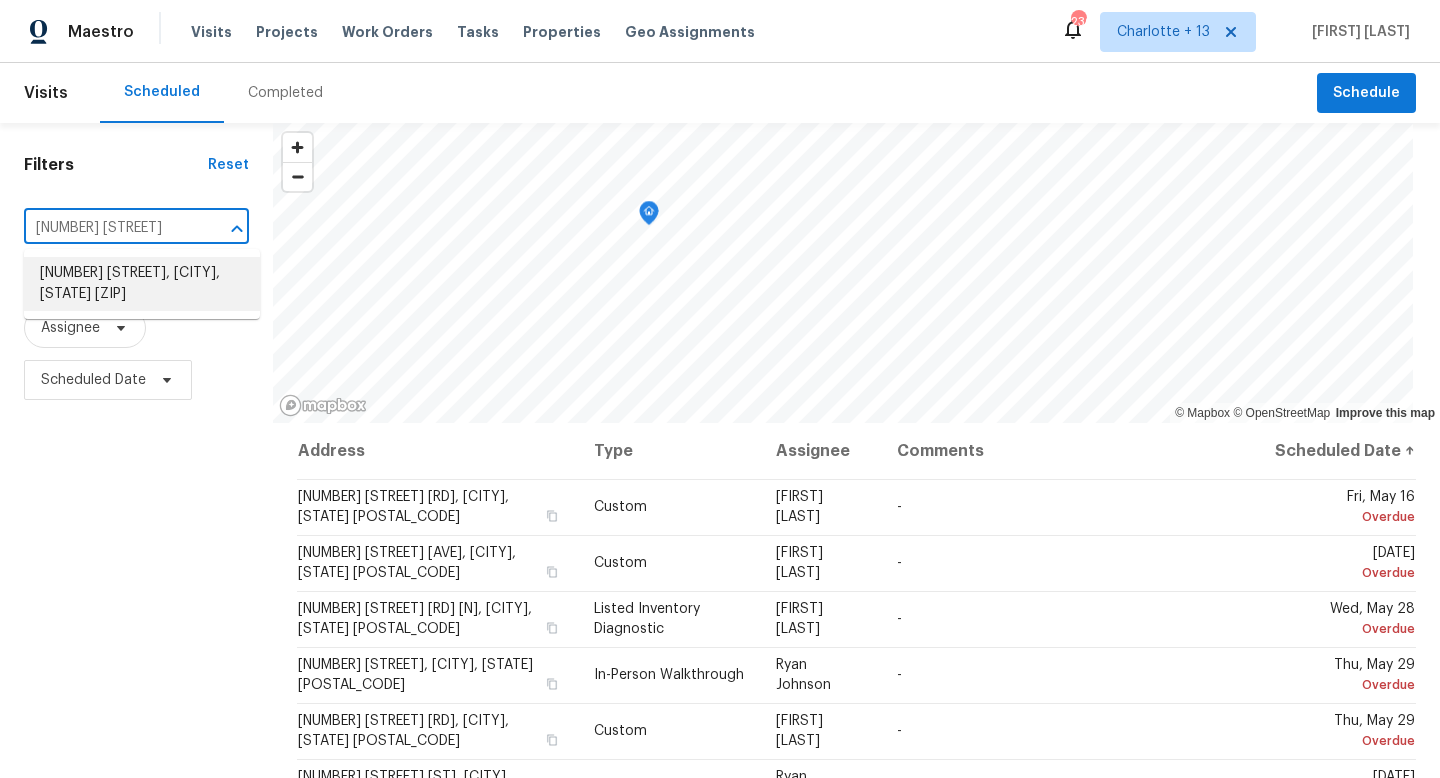 click on "4108 Westgate Rd, Orlando, FL 32808" at bounding box center (142, 284) 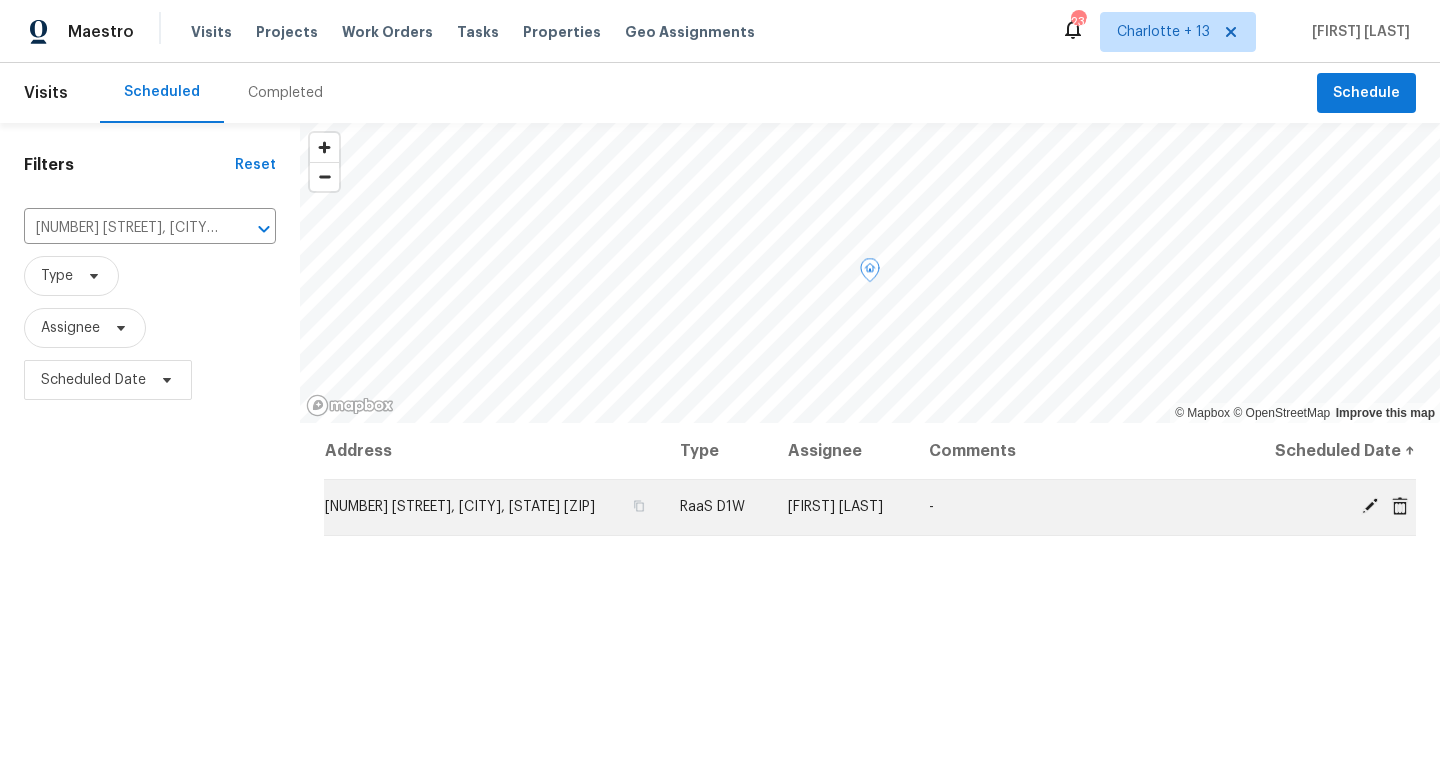 click 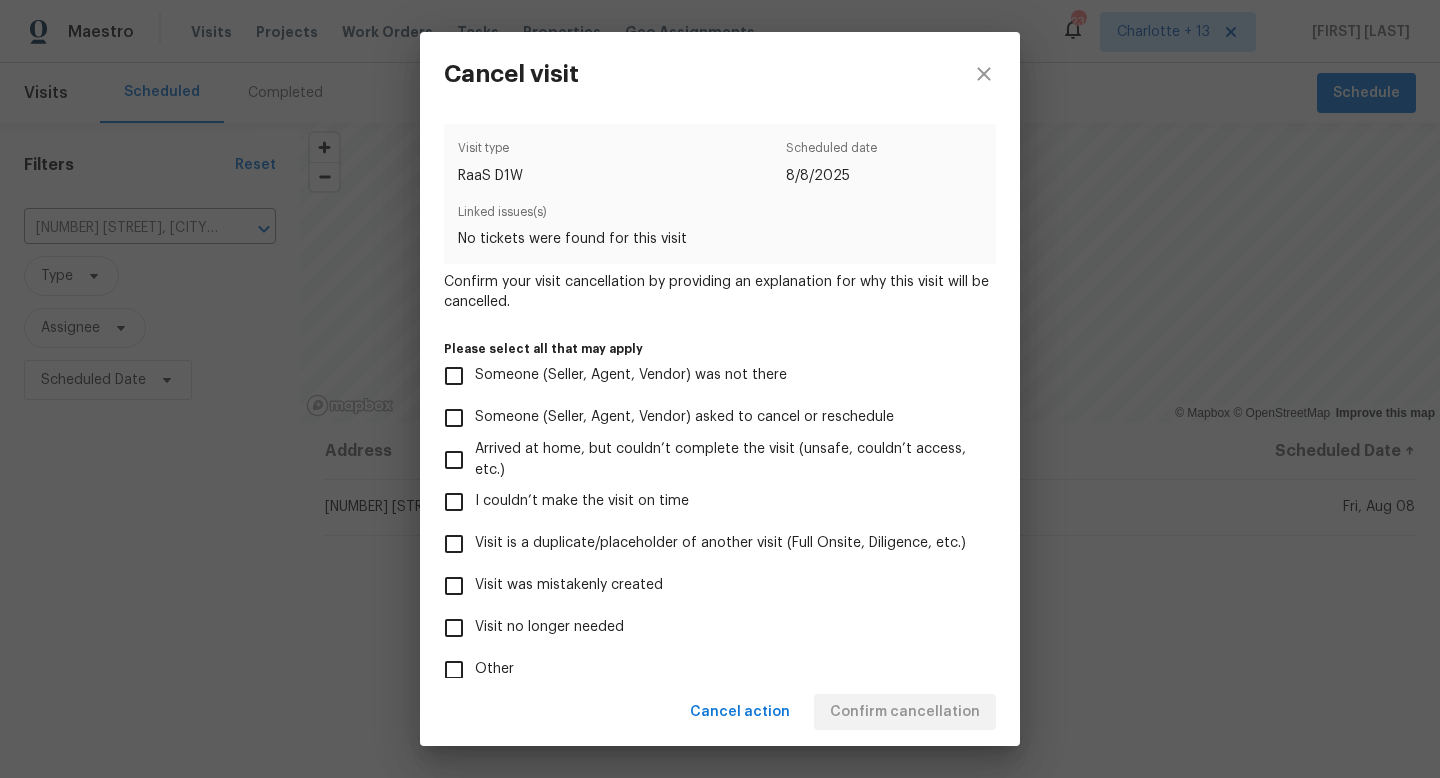 click on "Visit was mistakenly created" at bounding box center [454, 586] 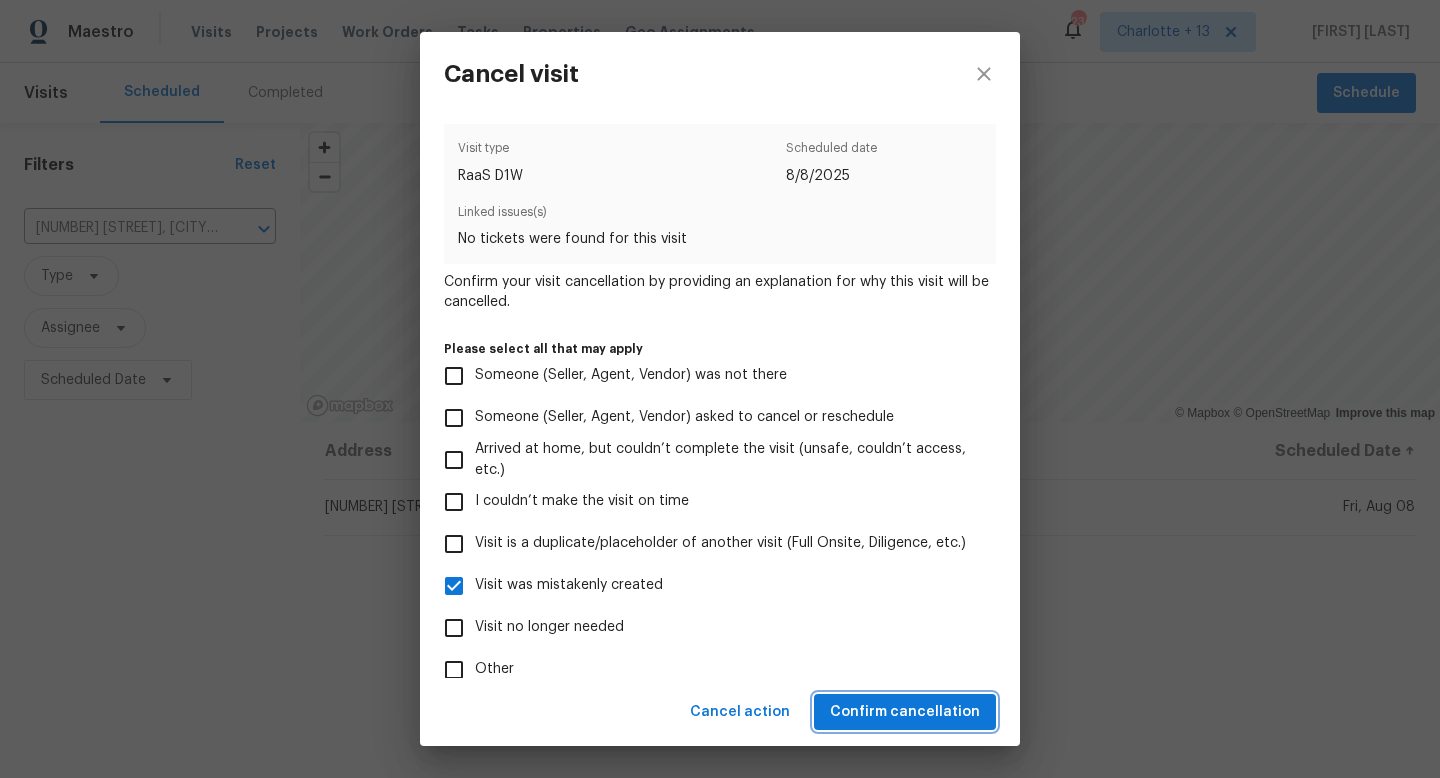 click on "Confirm cancellation" at bounding box center (905, 712) 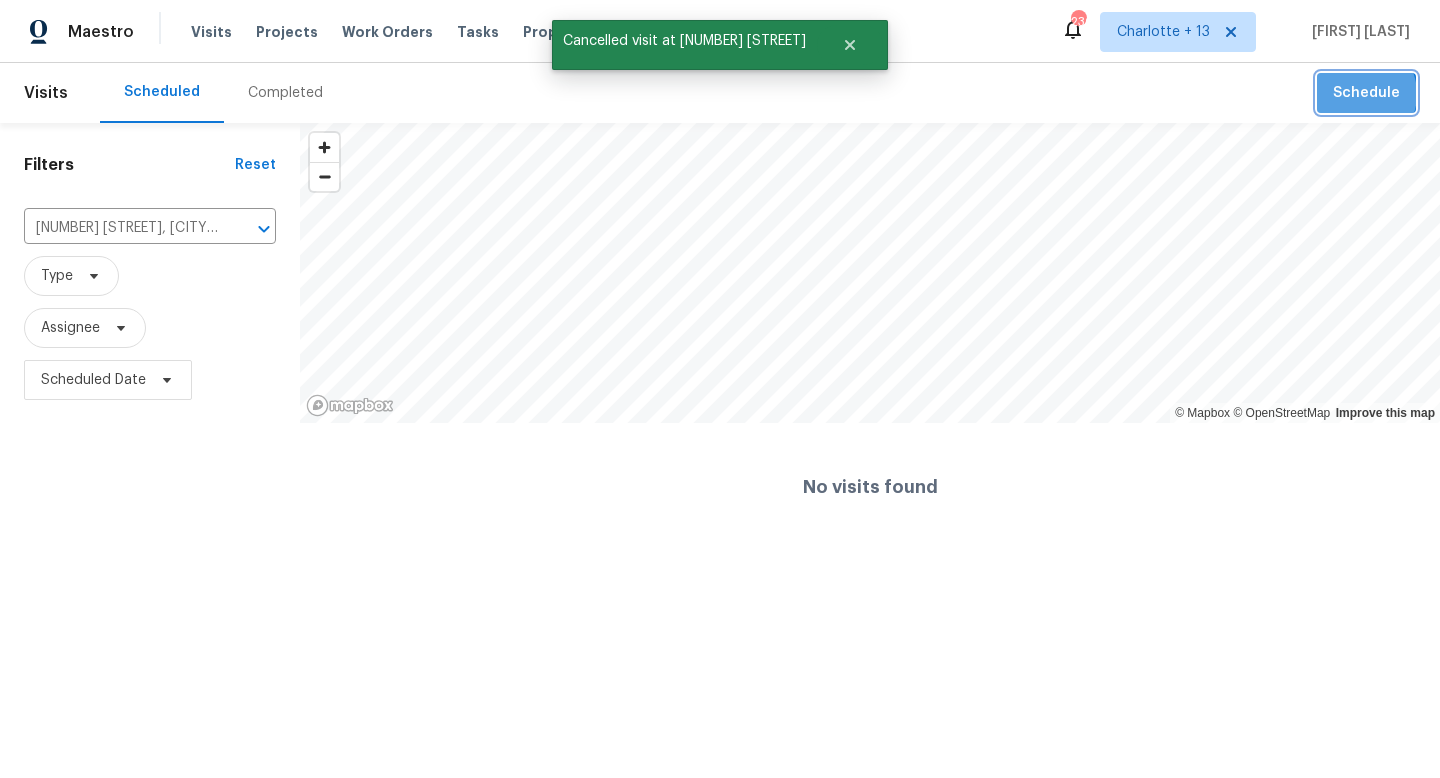 click on "Schedule" at bounding box center (1366, 93) 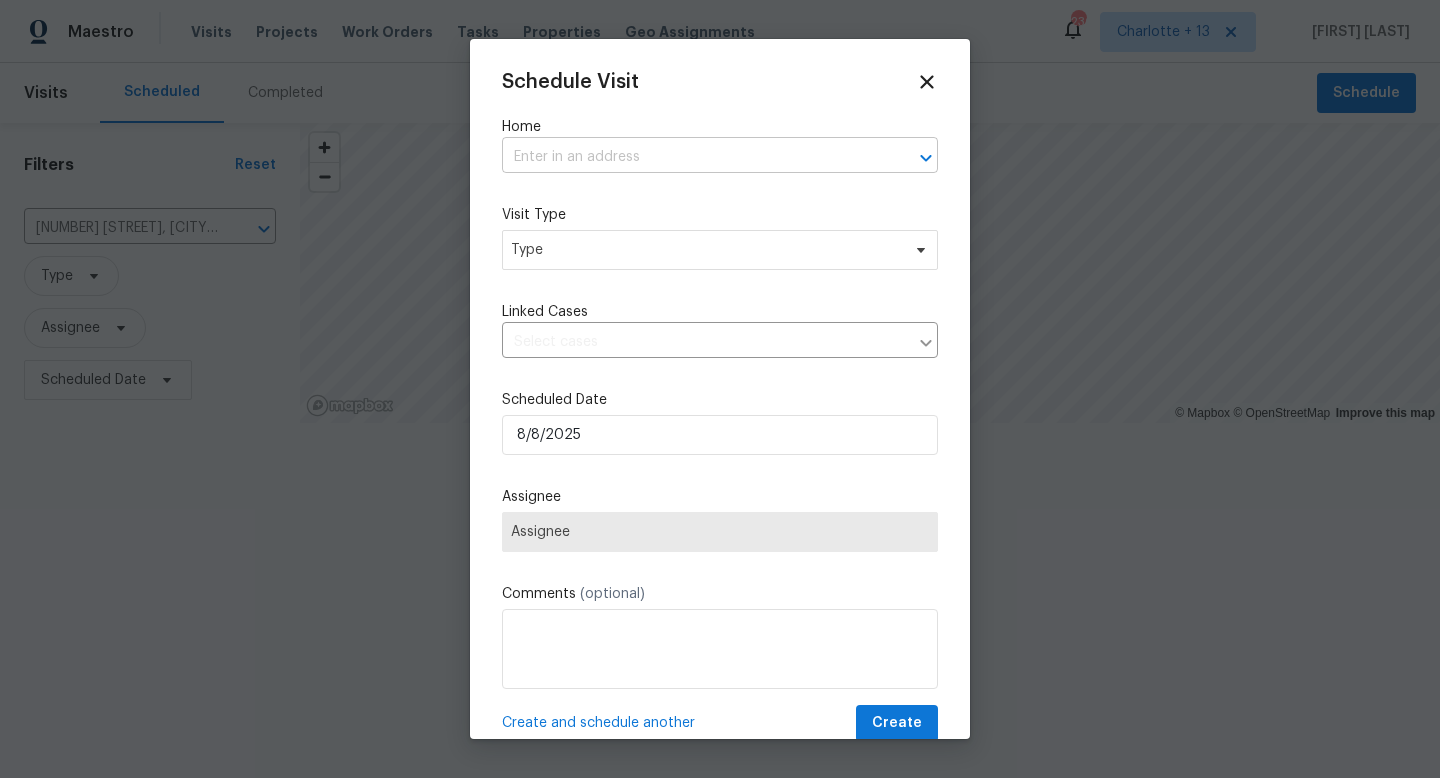 click at bounding box center (692, 157) 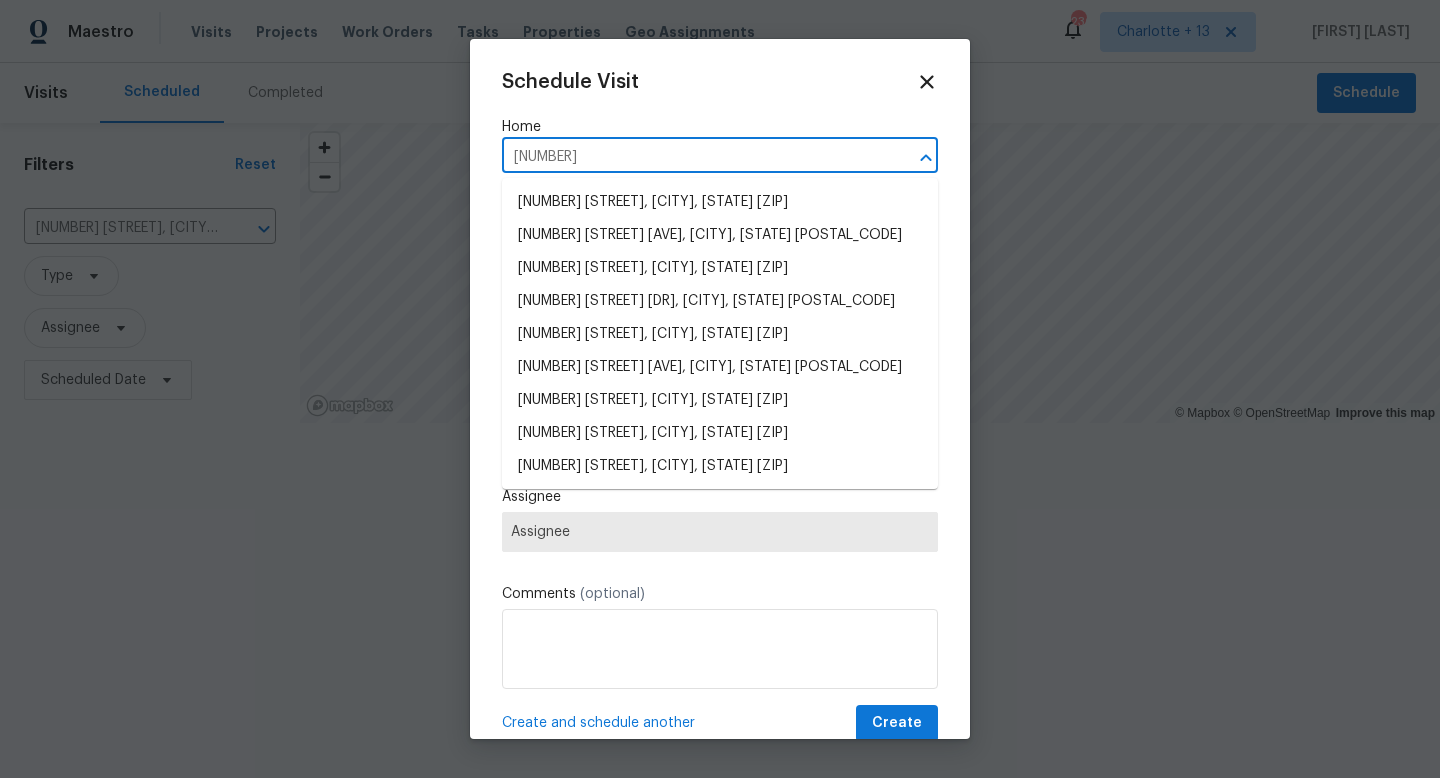 type on "4108 w" 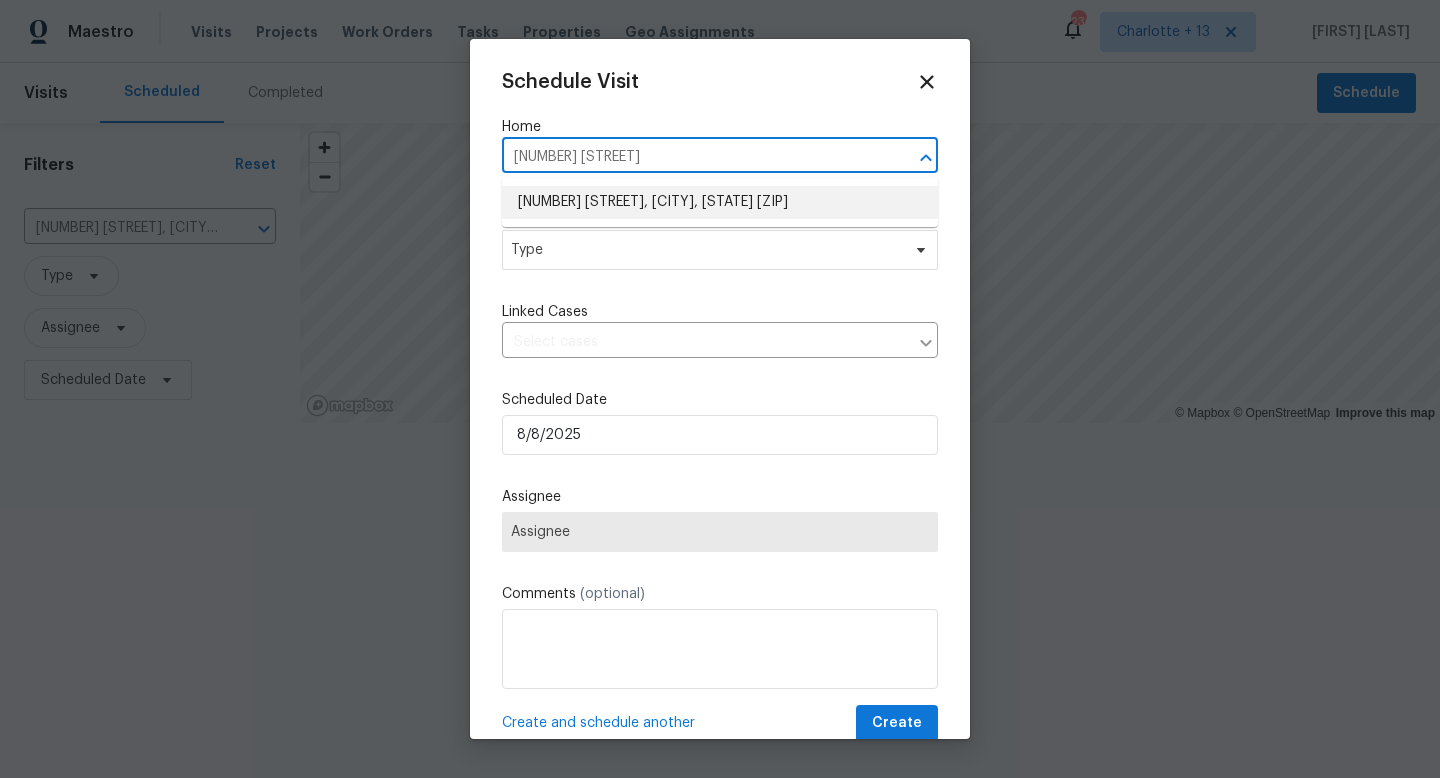 click on "4108 Westgate Rd, Orlando, FL 32808" at bounding box center (720, 202) 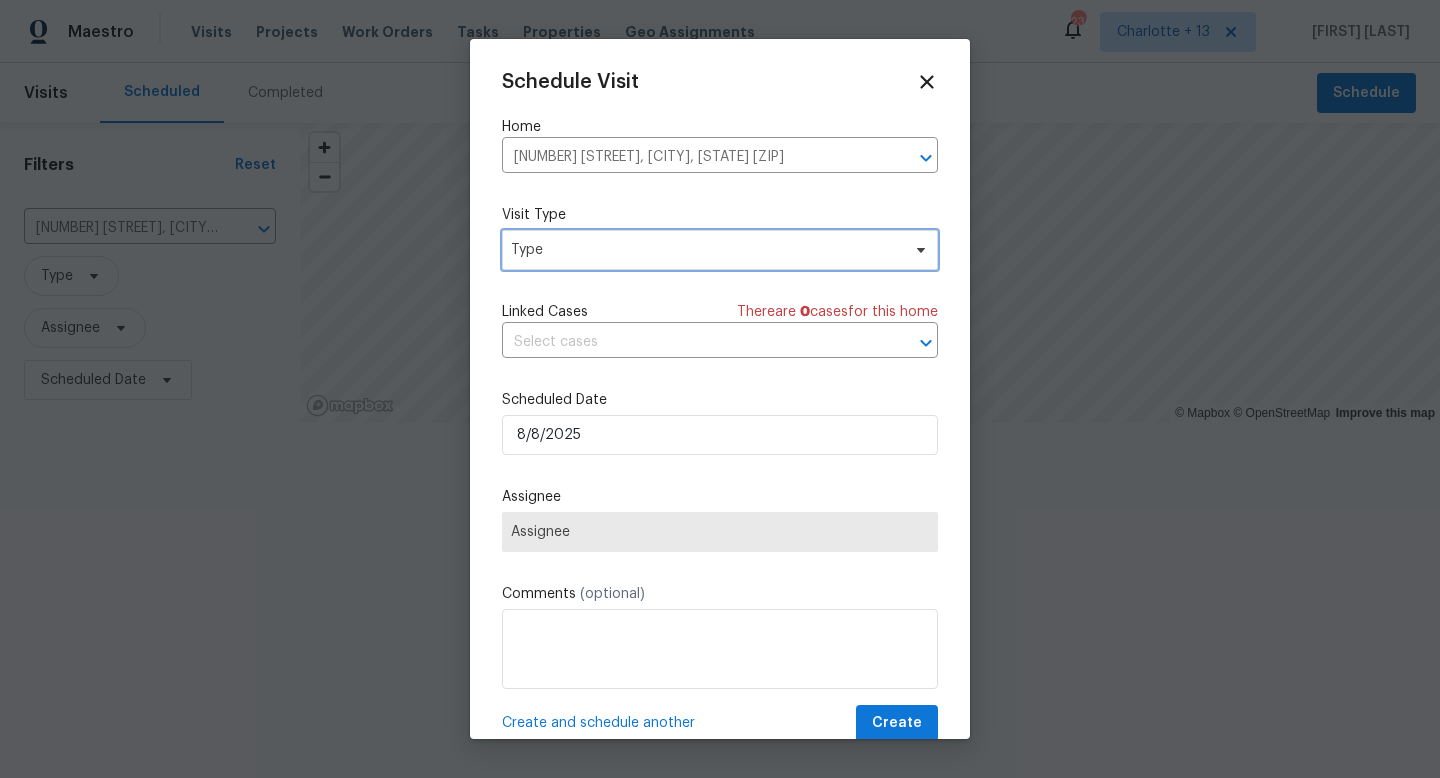click on "Type" at bounding box center [705, 250] 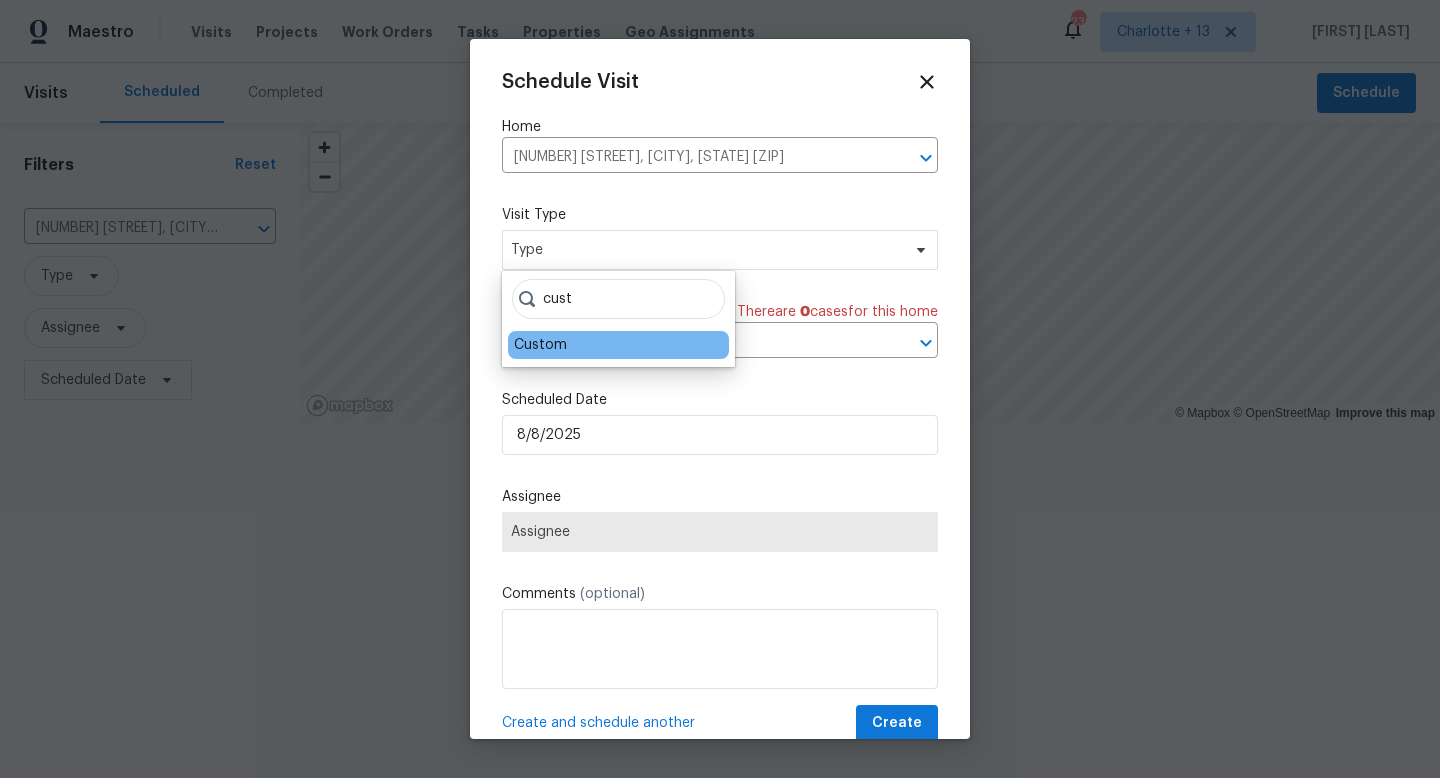 type on "cust" 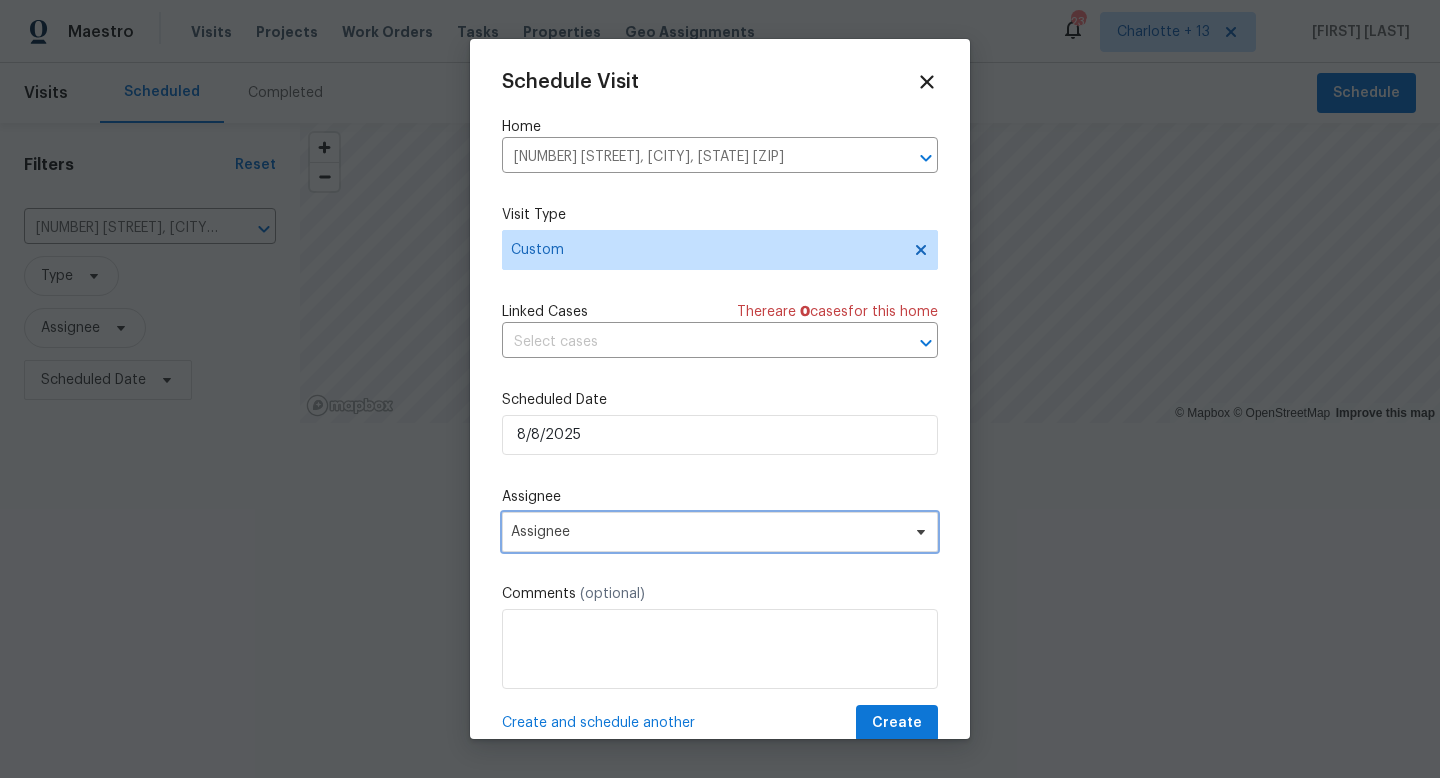 click on "Assignee" at bounding box center (707, 532) 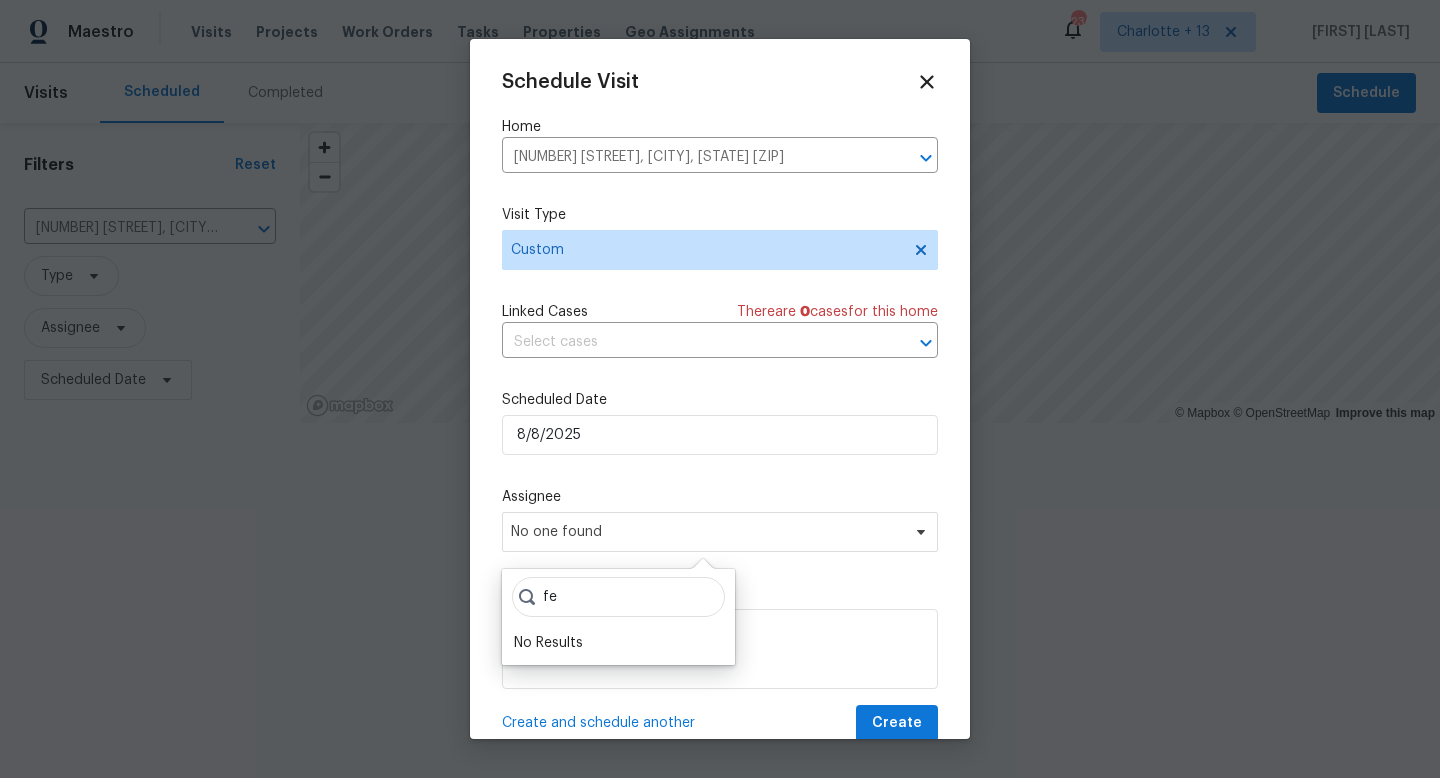 type on "f" 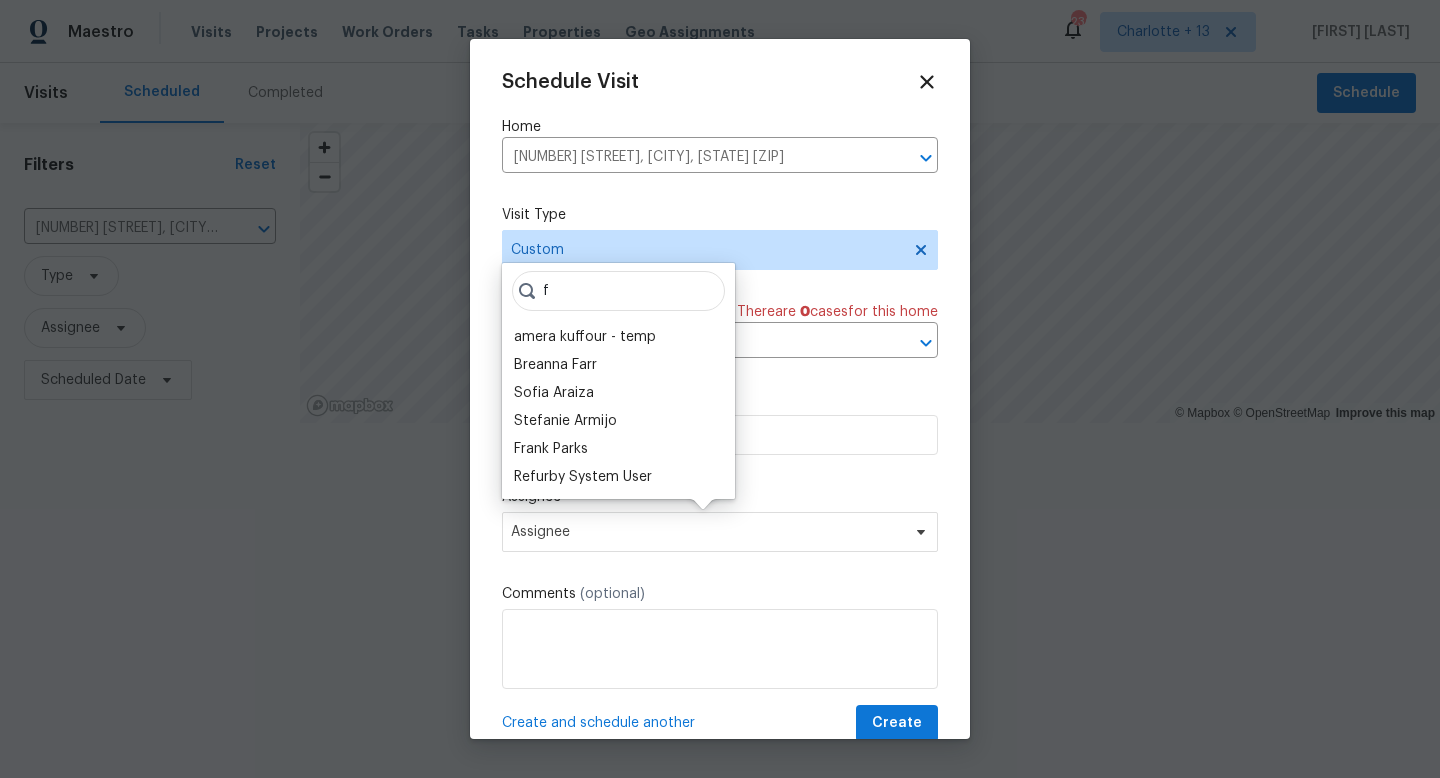 type 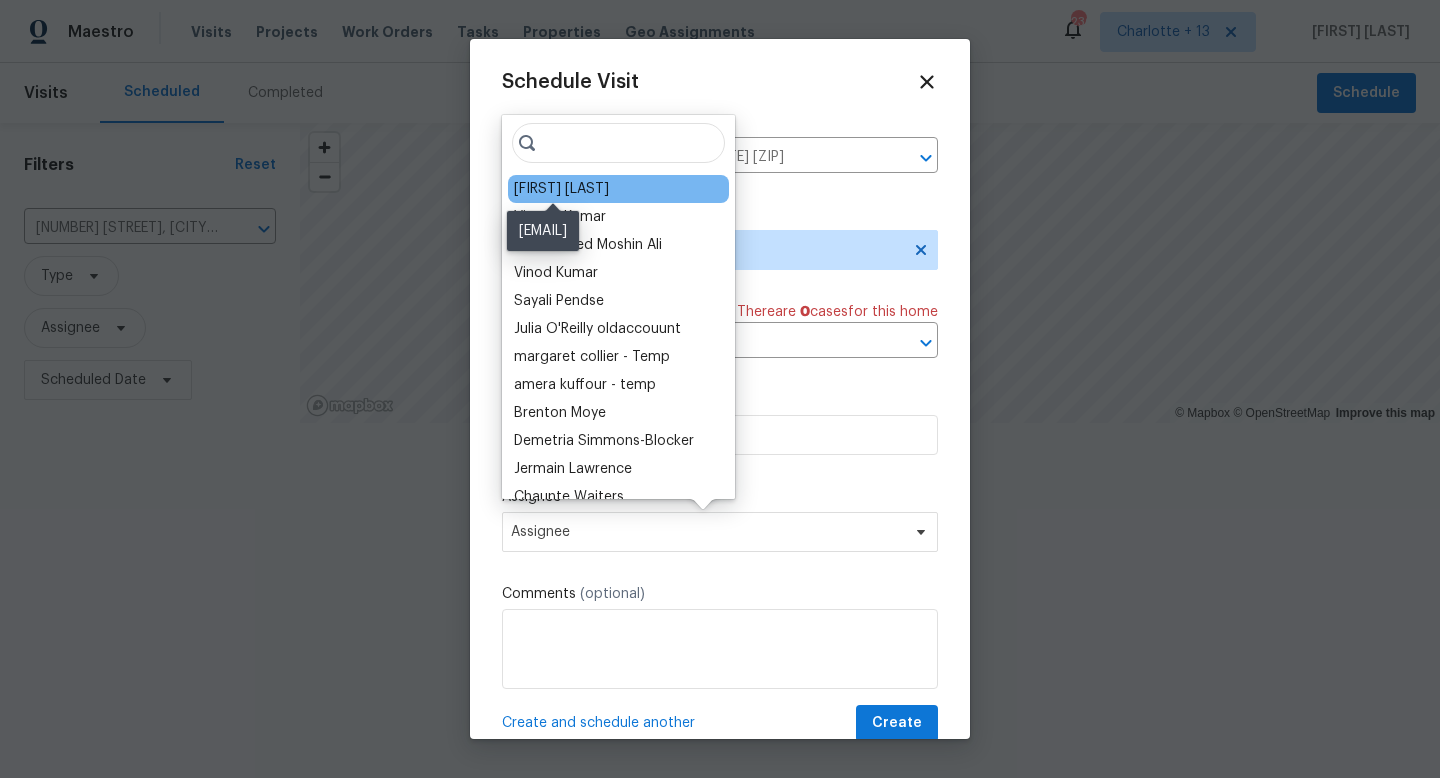 click on "[FIRST] [LAST]" at bounding box center [561, 189] 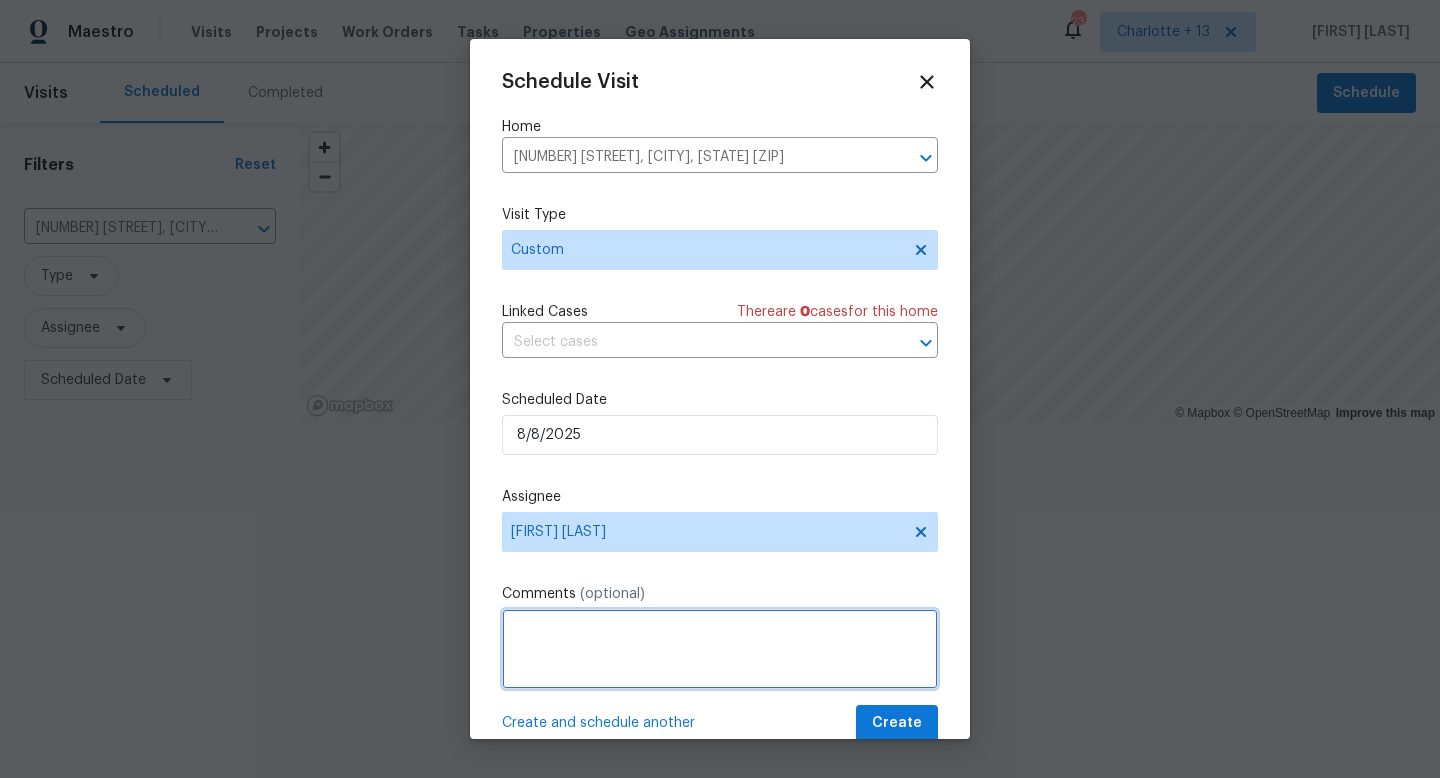 click at bounding box center (720, 649) 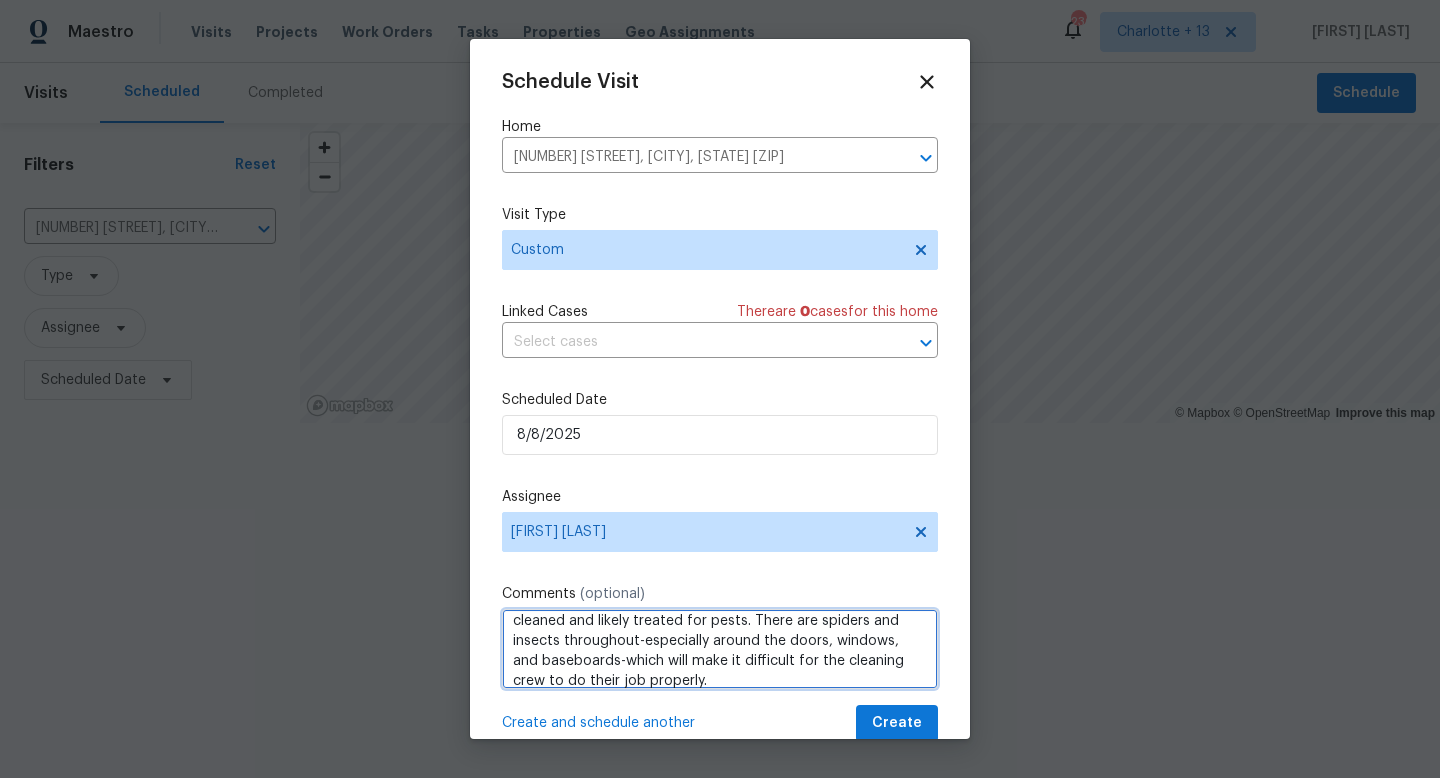 scroll, scrollTop: 49, scrollLeft: 0, axis: vertical 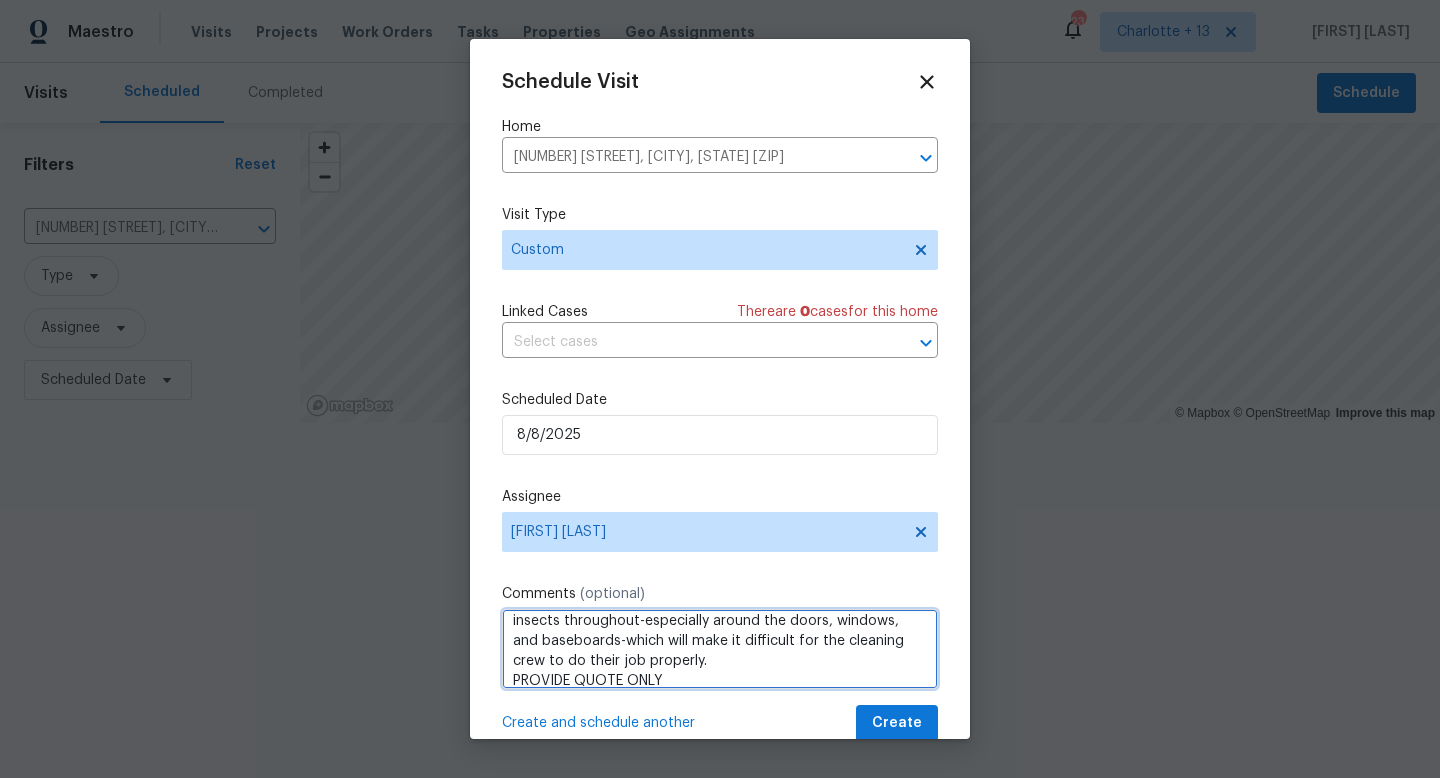 type on "Per the agent - The property needs to be professionally cleaned and likely treated for pests. There are spiders and insects throughout-especially around the doors, windows, and baseboards-which will make it difficult for the cleaning crew to do their job properly.
PROVIDE QUOTE ONLY" 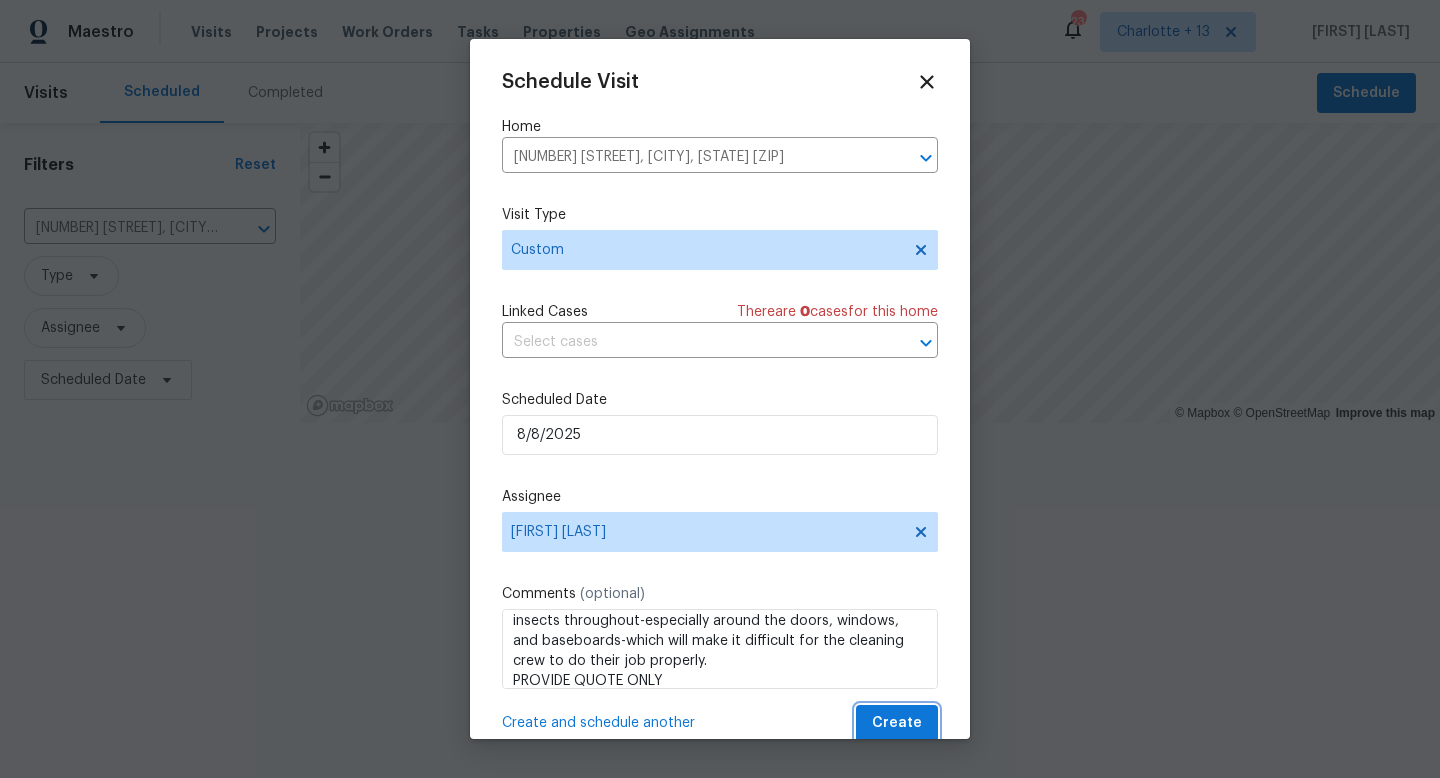 click on "Create" at bounding box center [897, 723] 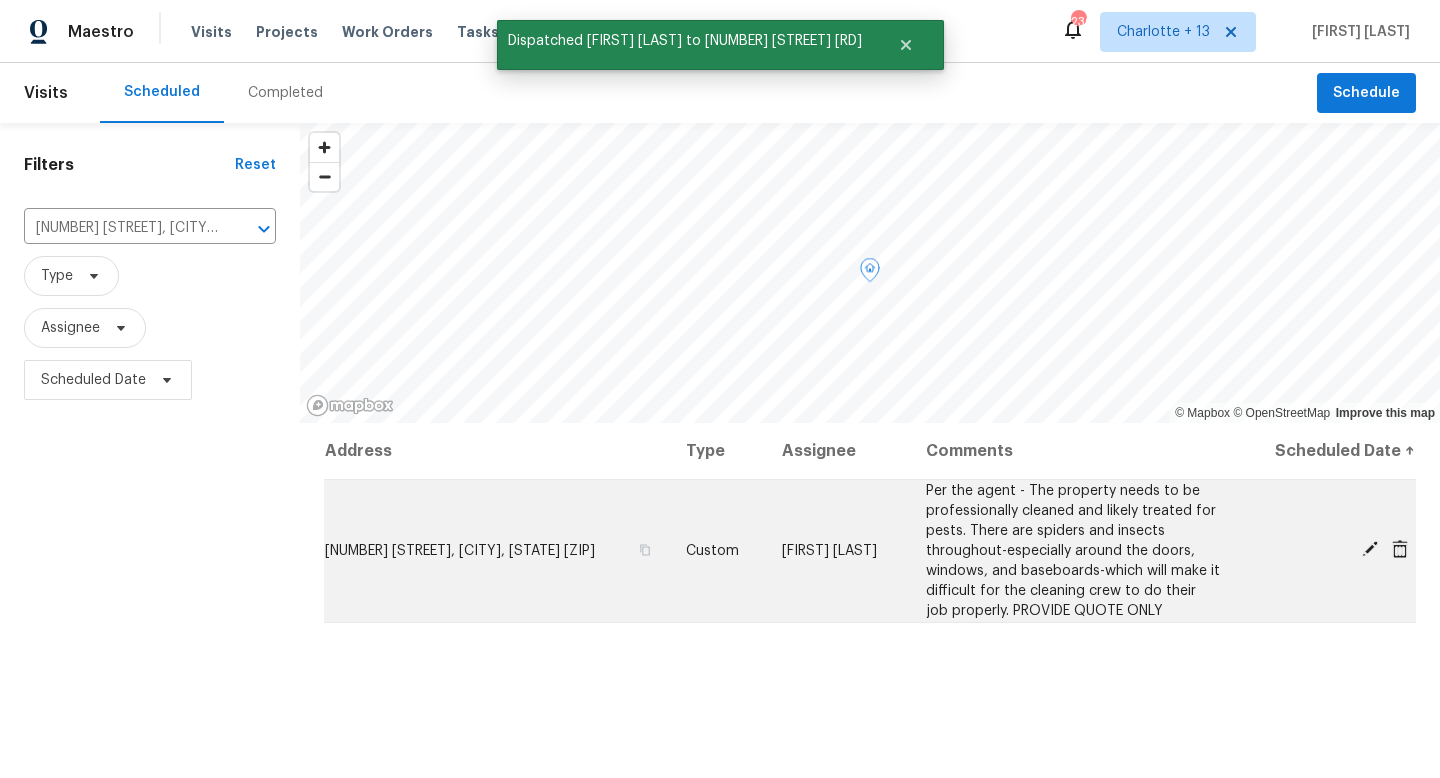 click 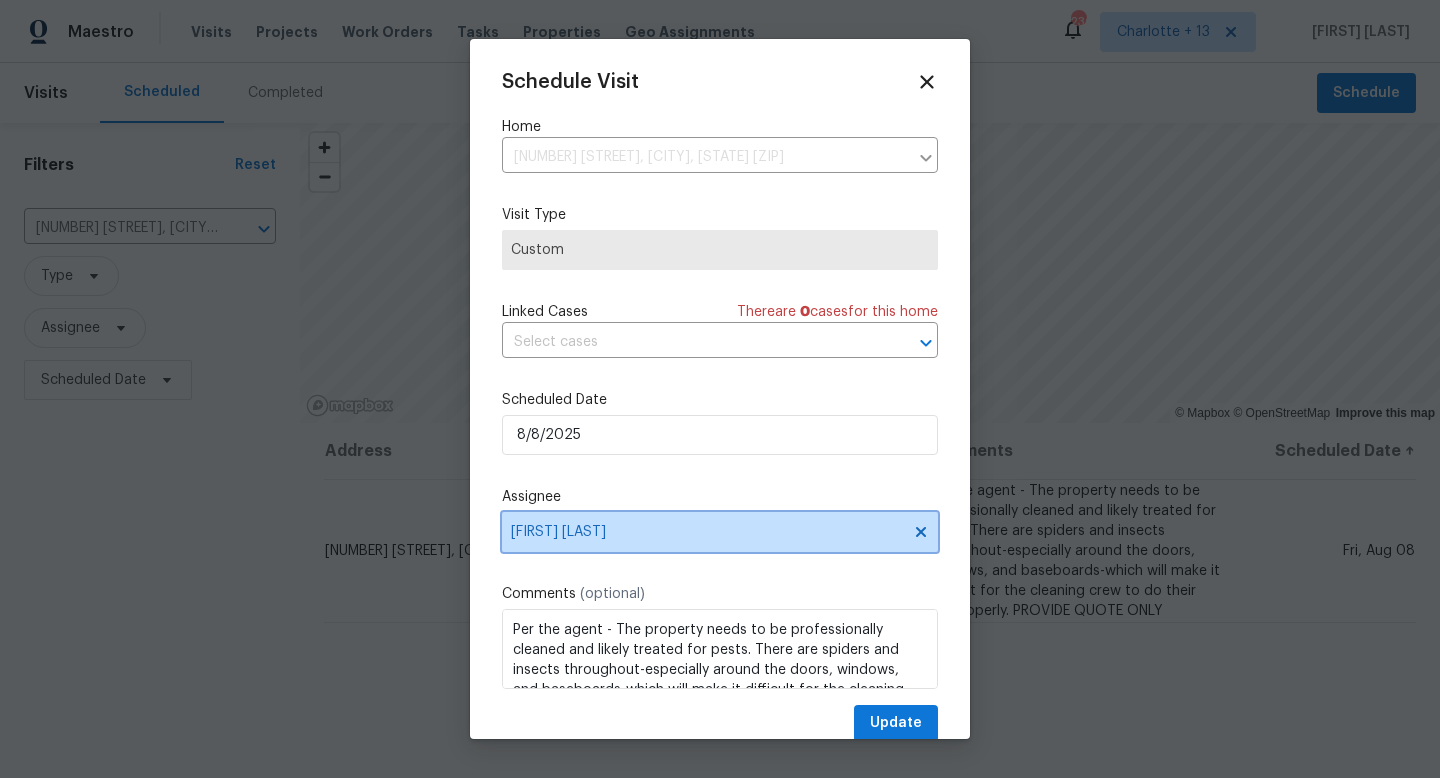 click on "[FIRST] [LAST]" at bounding box center (707, 532) 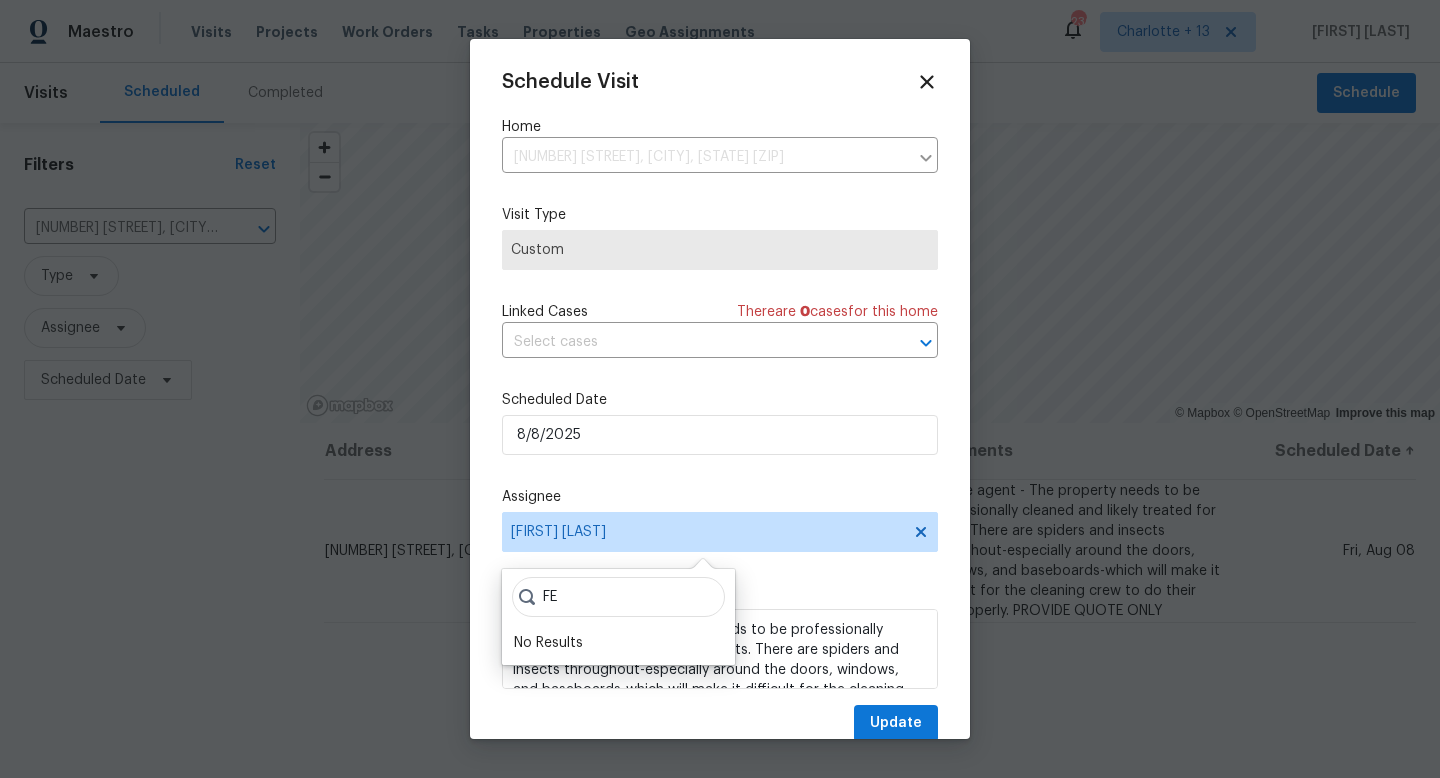 type on "F" 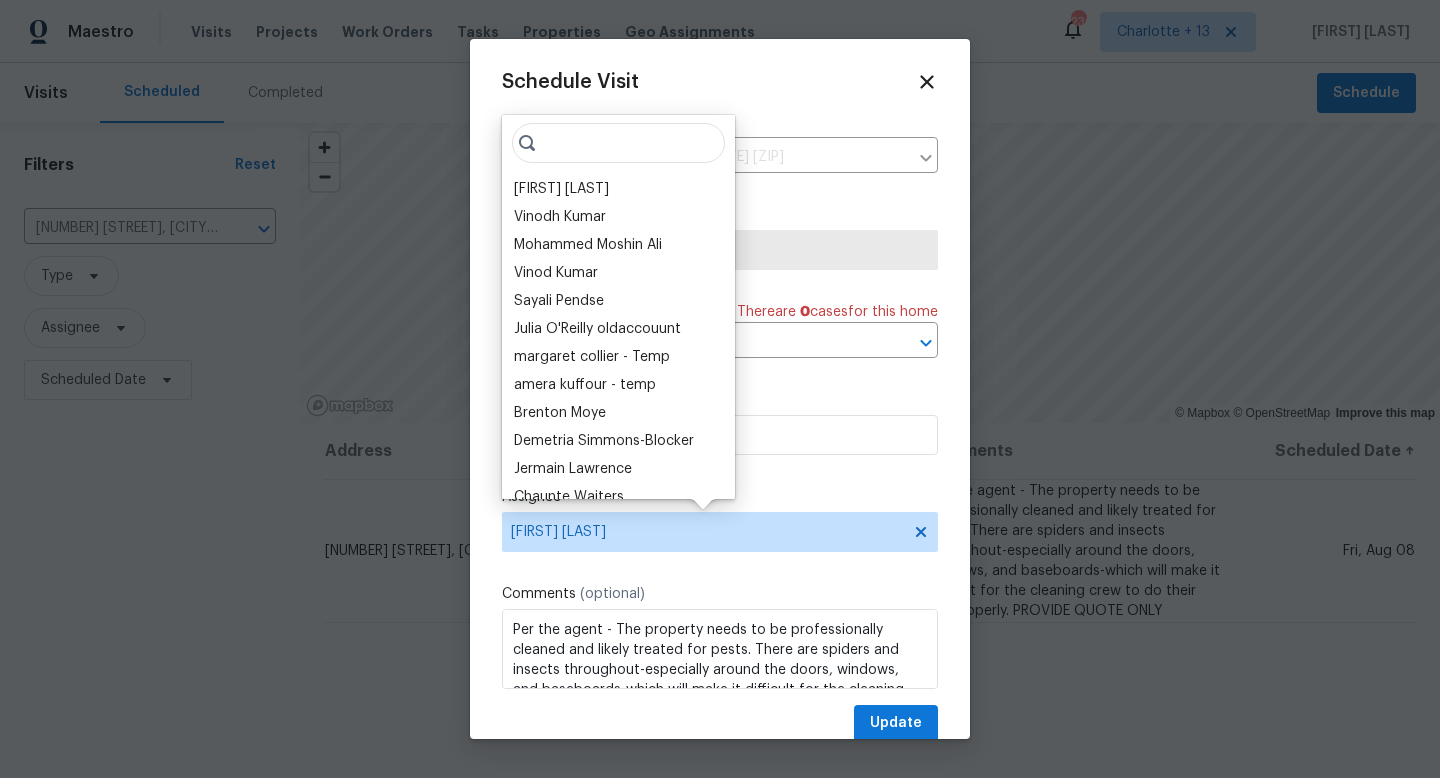 type on "F" 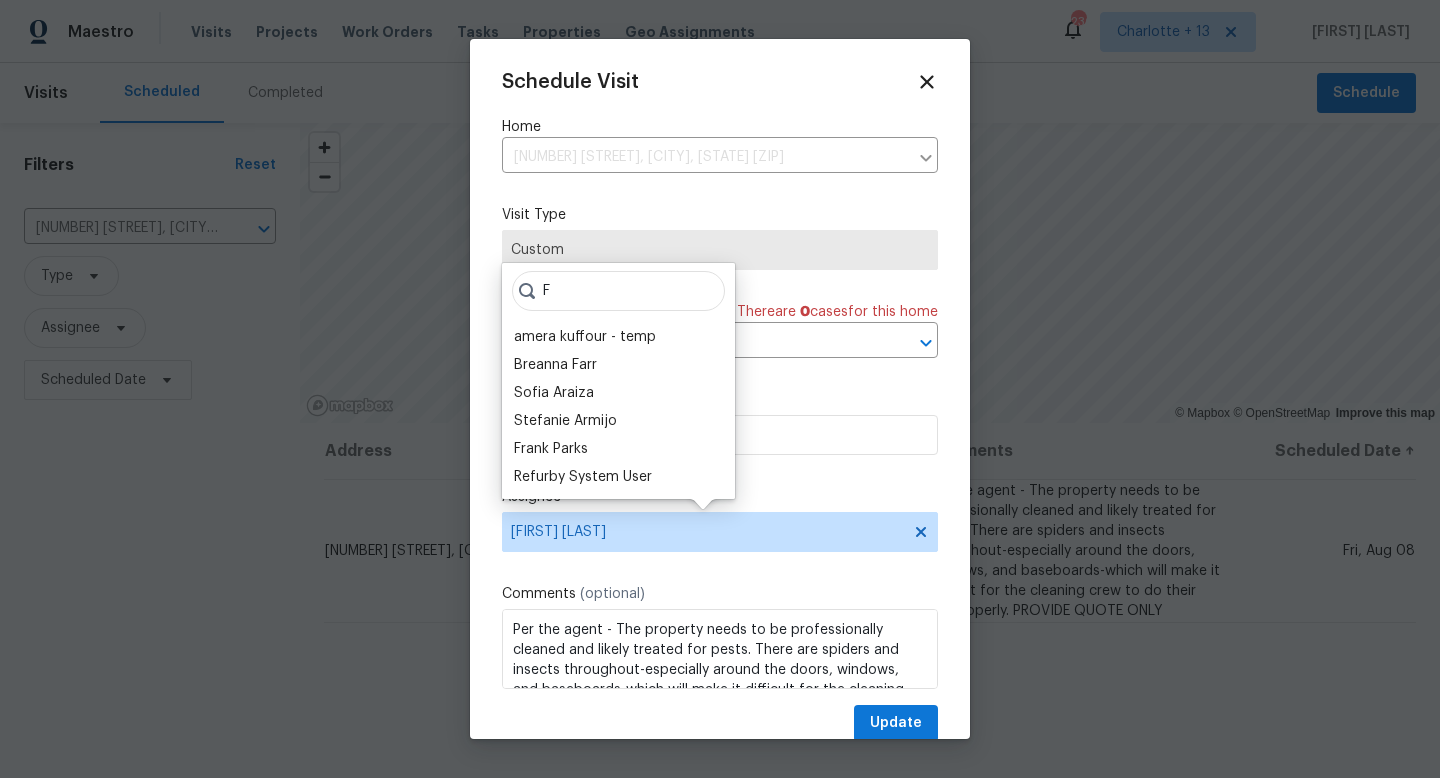 click on "F" at bounding box center [618, 291] 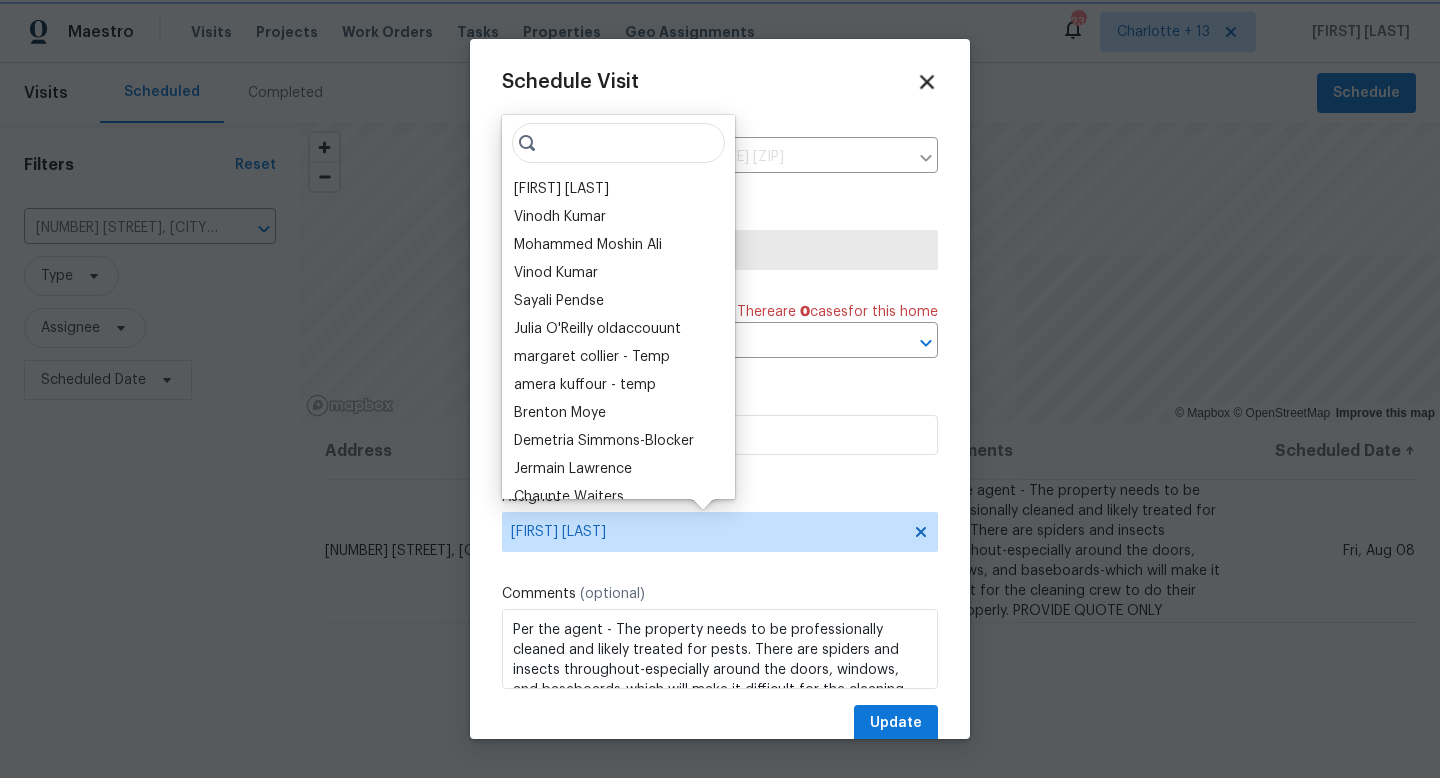 click 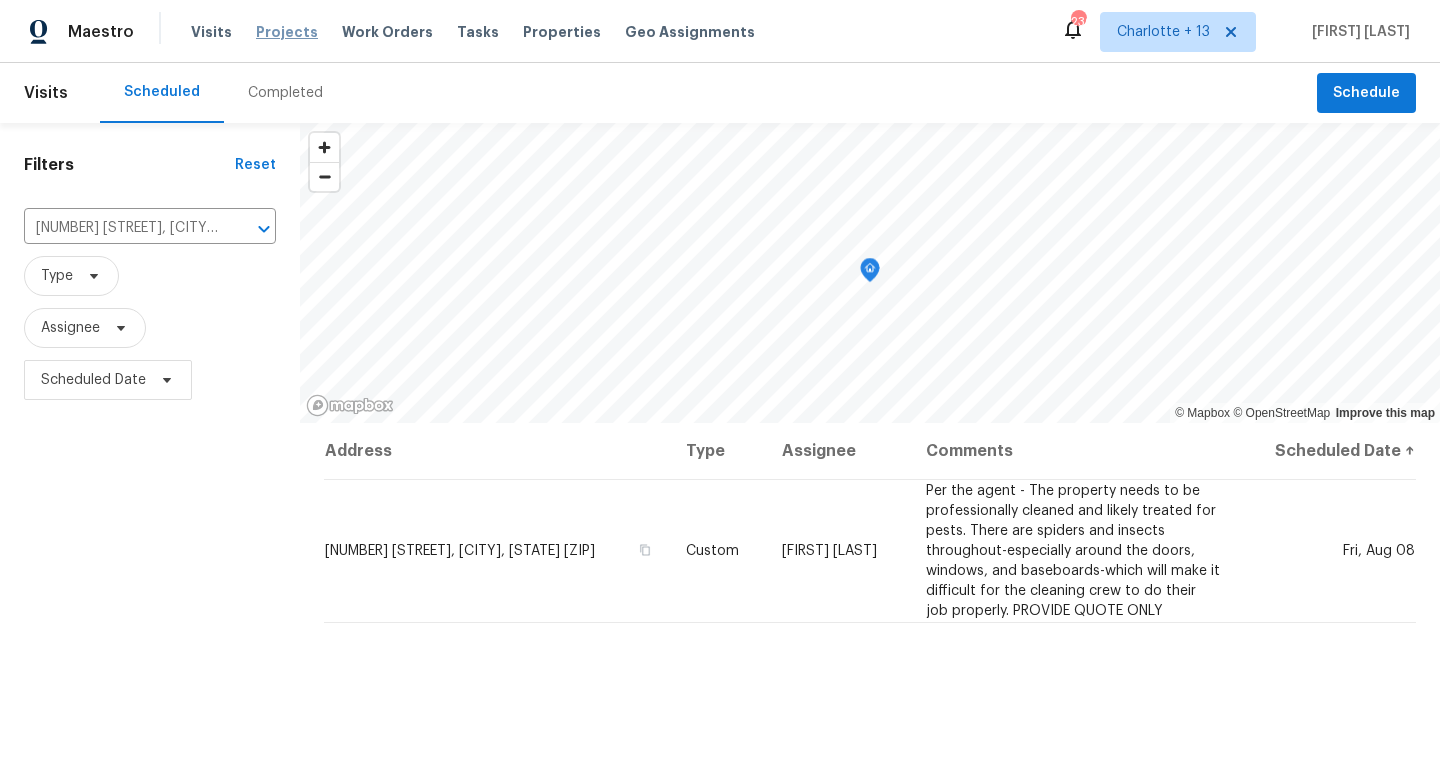 click on "Projects" at bounding box center (287, 32) 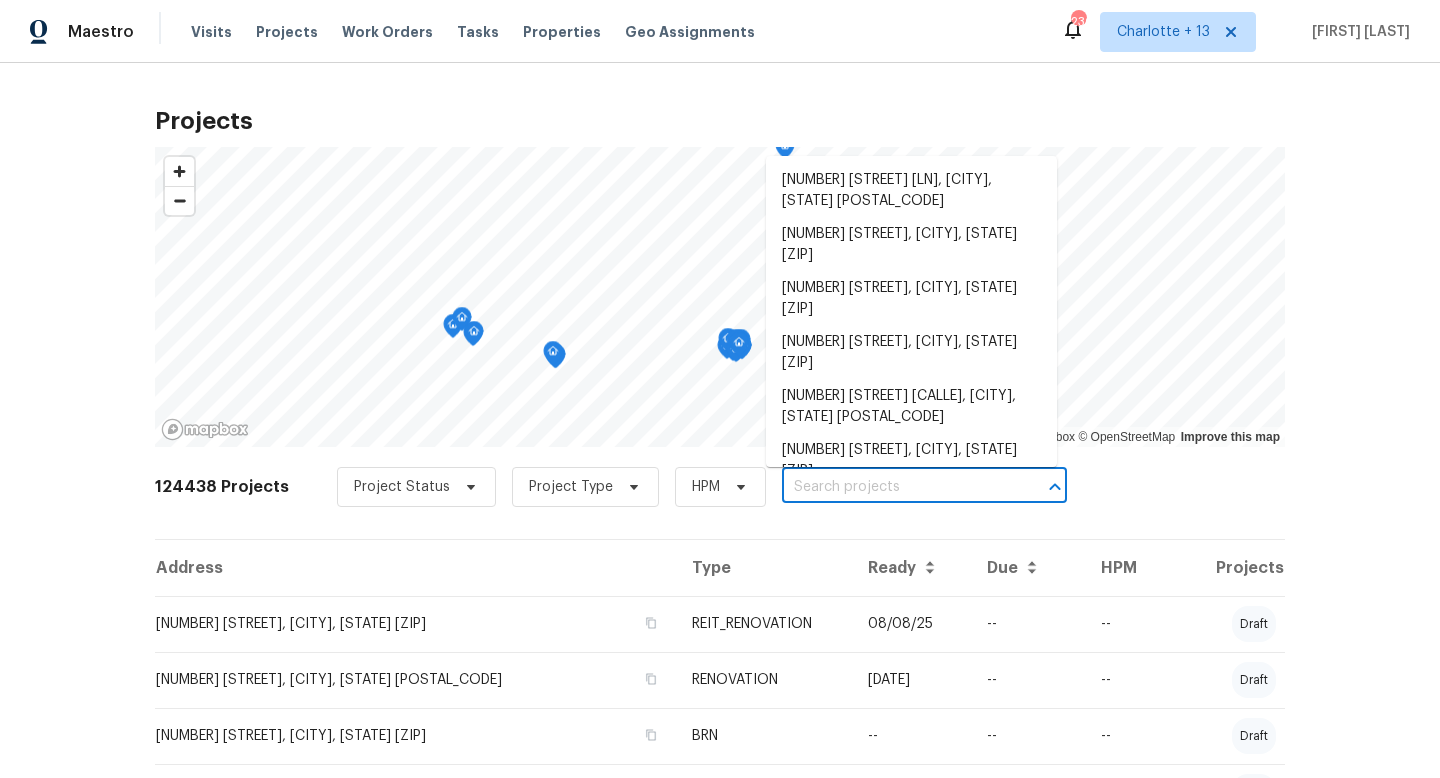 click at bounding box center [896, 487] 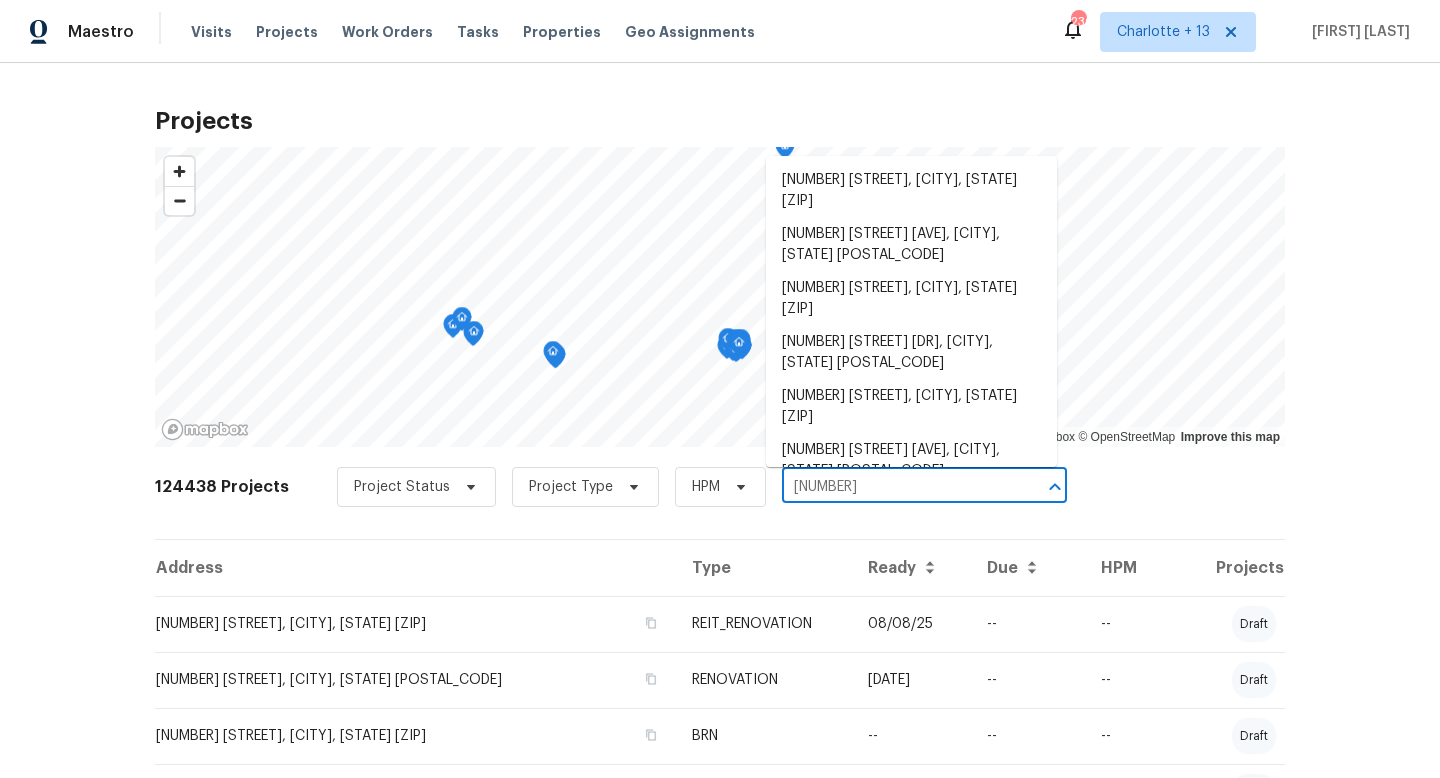 type on "4108 w" 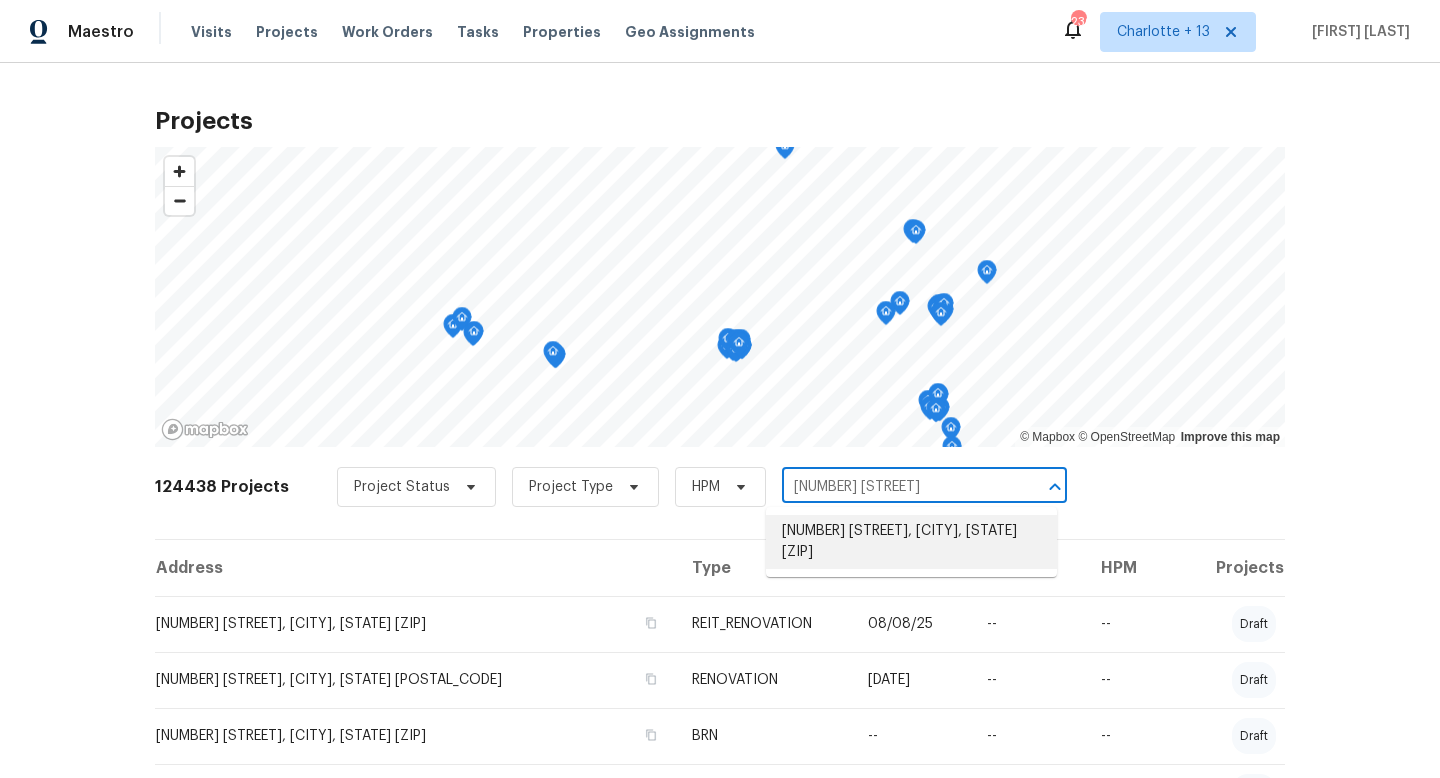 click on "4108 Westgate Rd, Orlando, FL 32808" at bounding box center [911, 542] 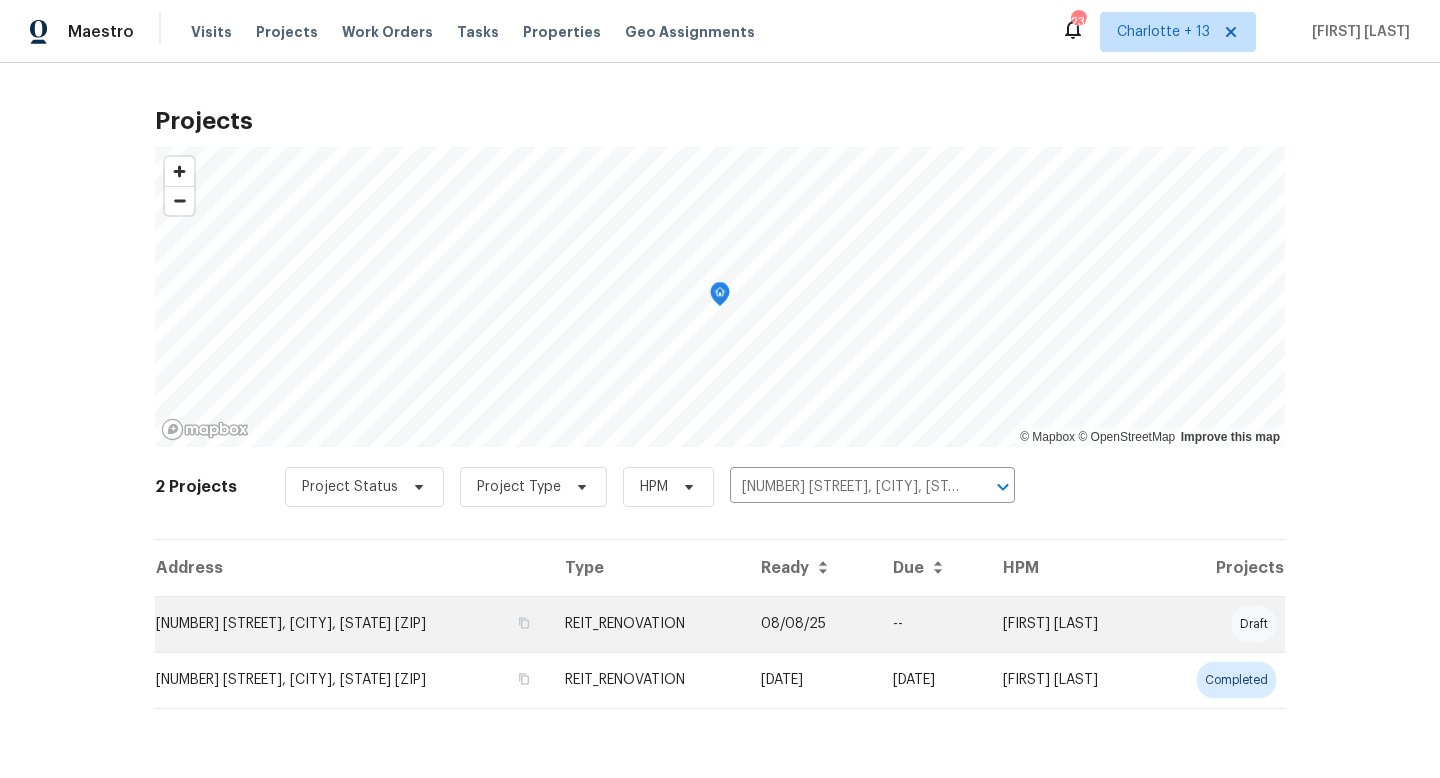 click on "REIT_RENOVATION" at bounding box center (647, 624) 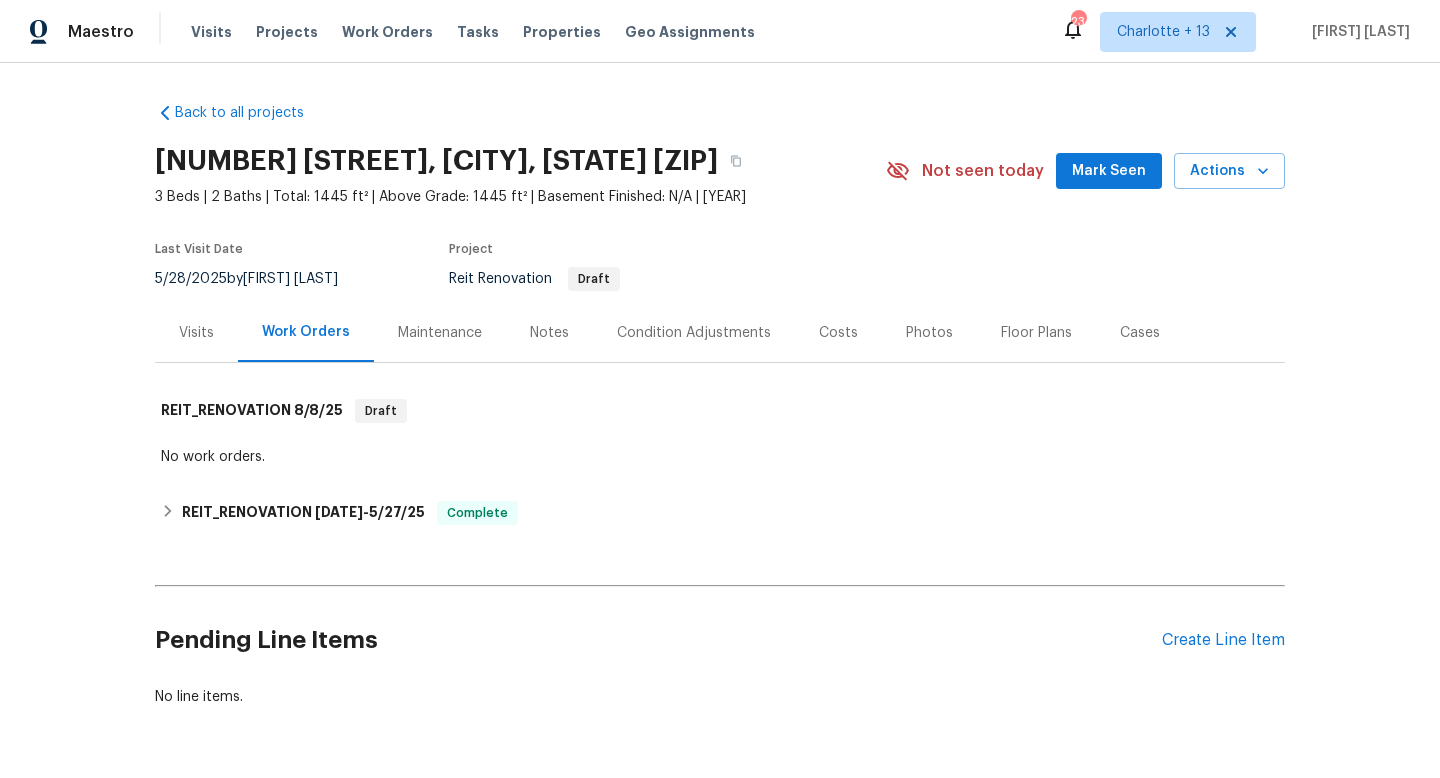 scroll, scrollTop: 58, scrollLeft: 0, axis: vertical 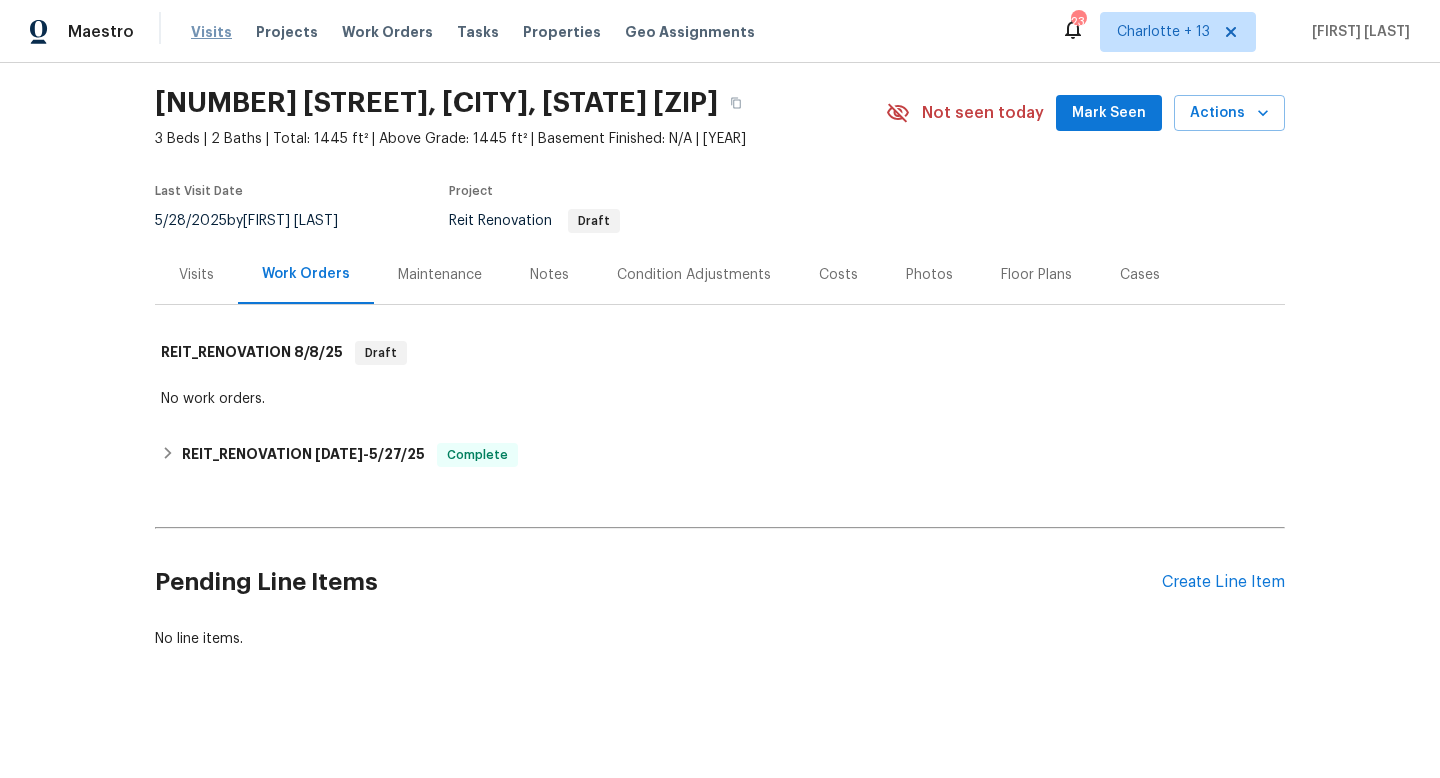 click on "Visits" at bounding box center (211, 32) 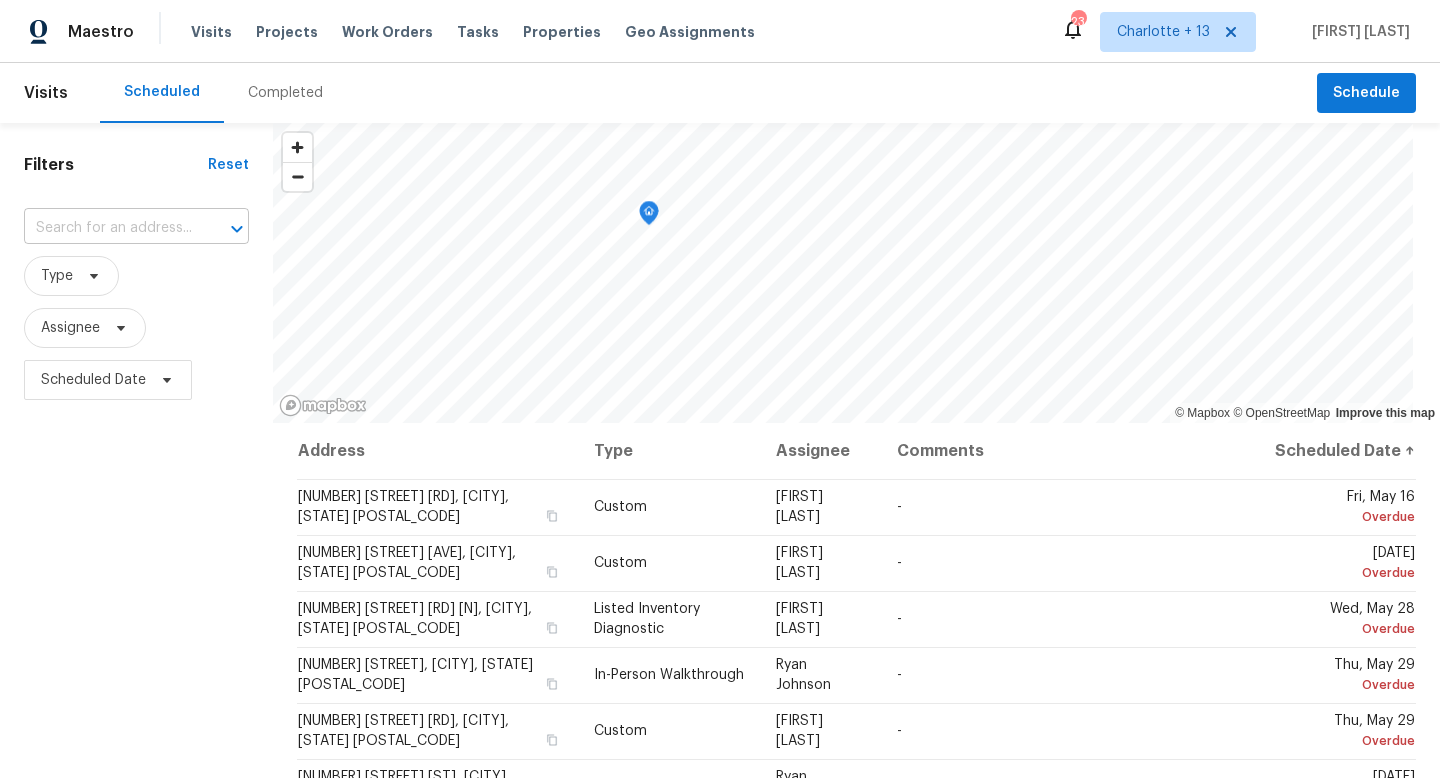 click at bounding box center [108, 228] 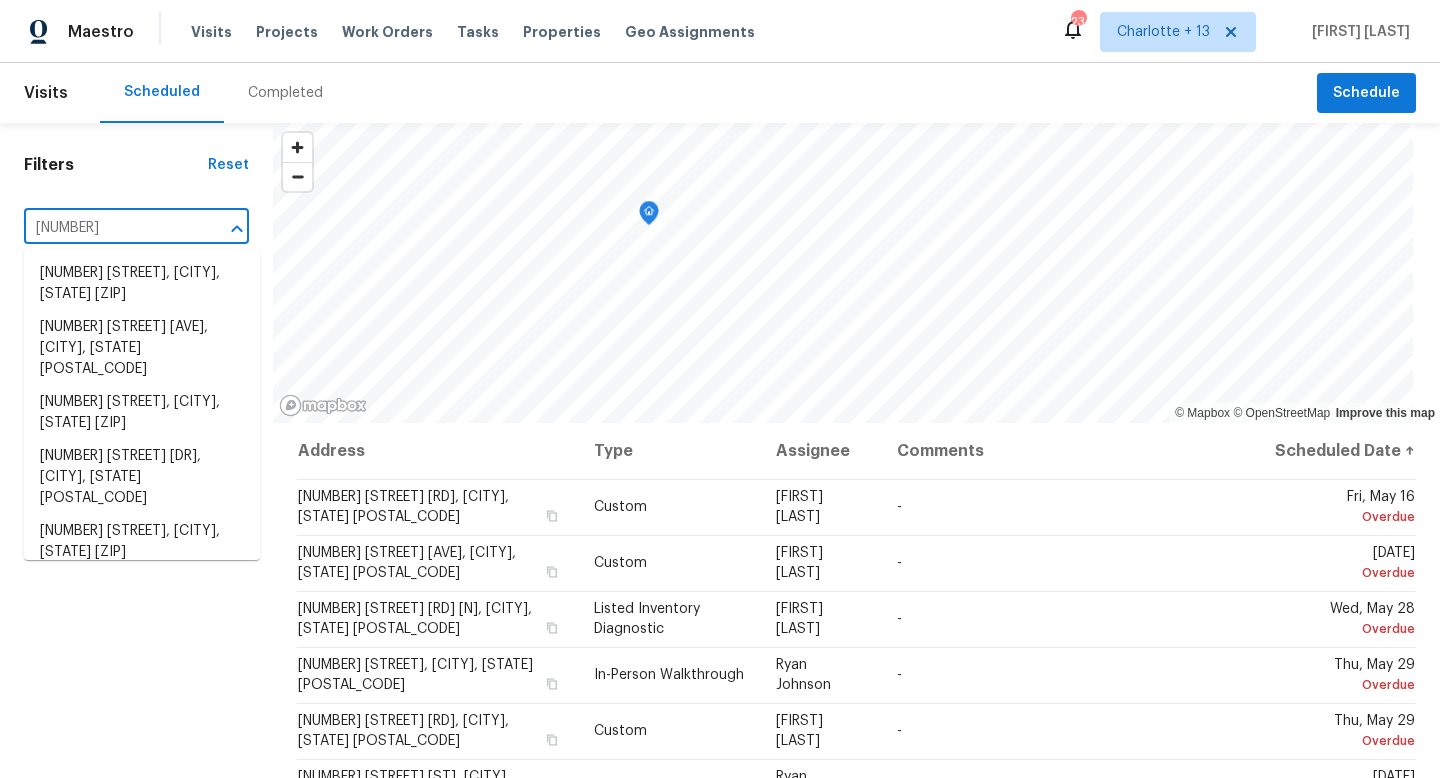 type on "4108 w" 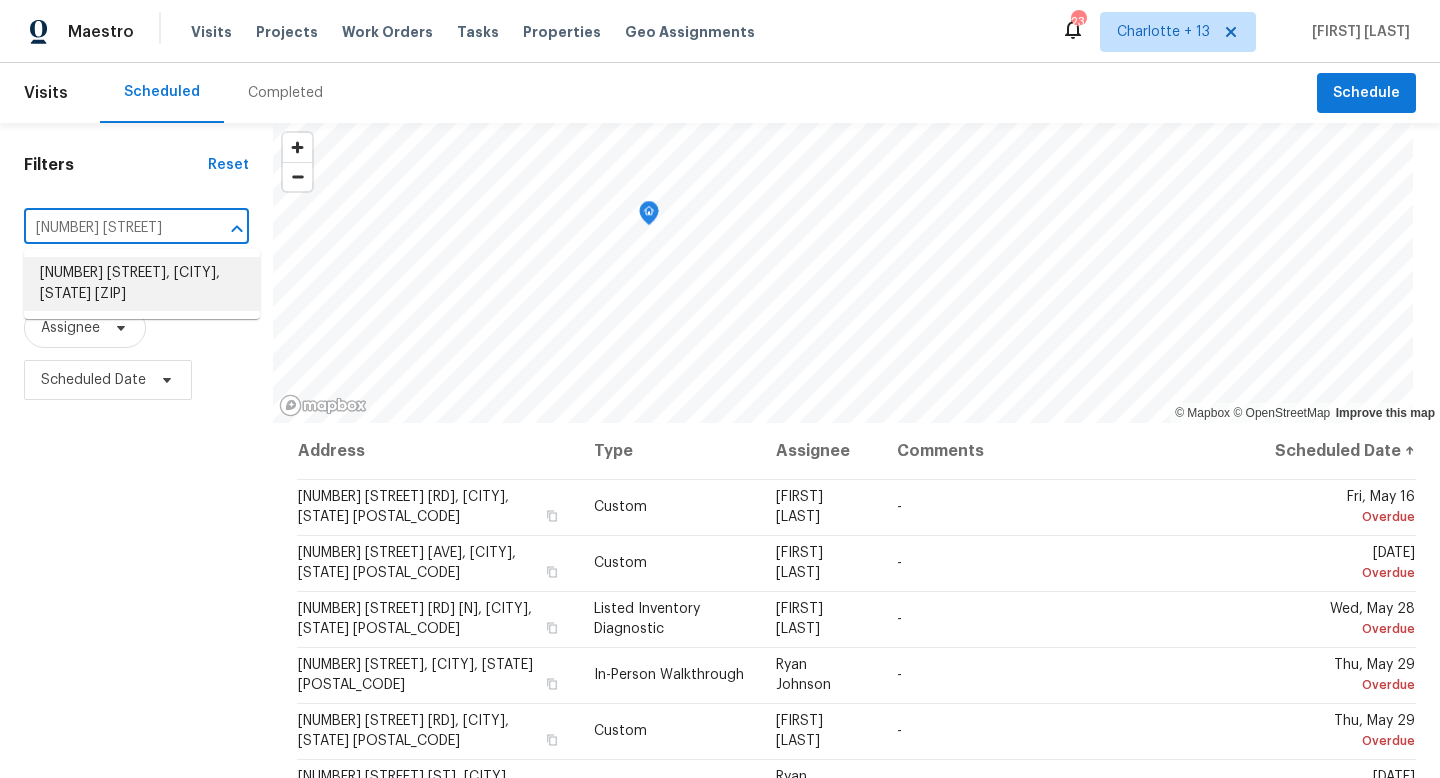 click on "4108 Westgate Rd, Orlando, FL 32808" at bounding box center [142, 284] 